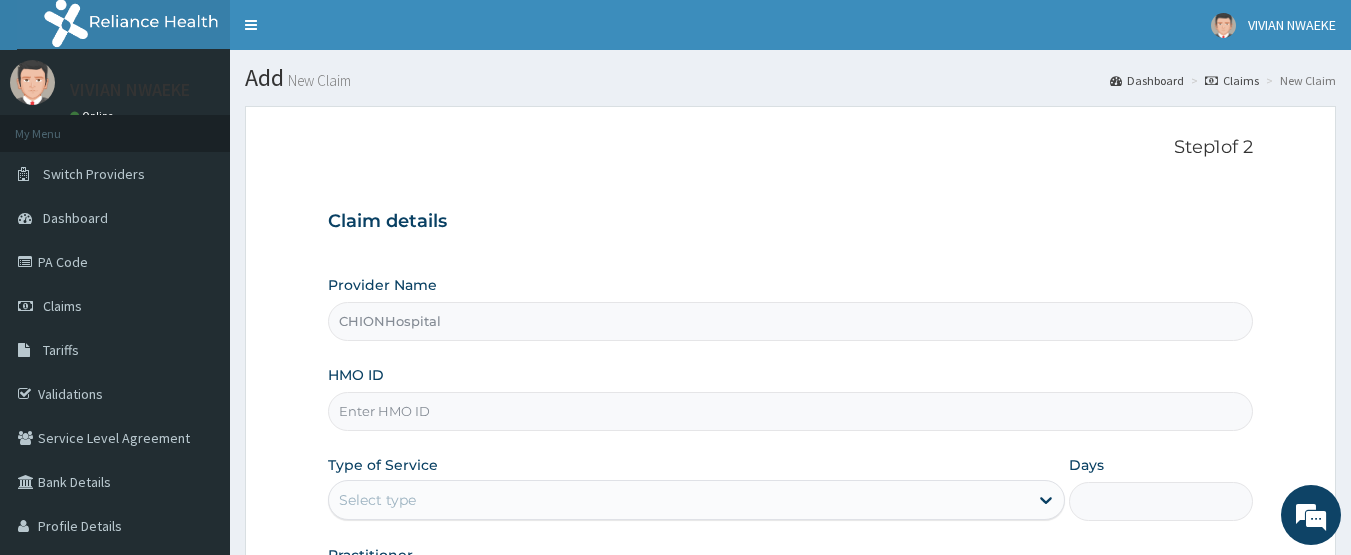 scroll, scrollTop: 0, scrollLeft: 0, axis: both 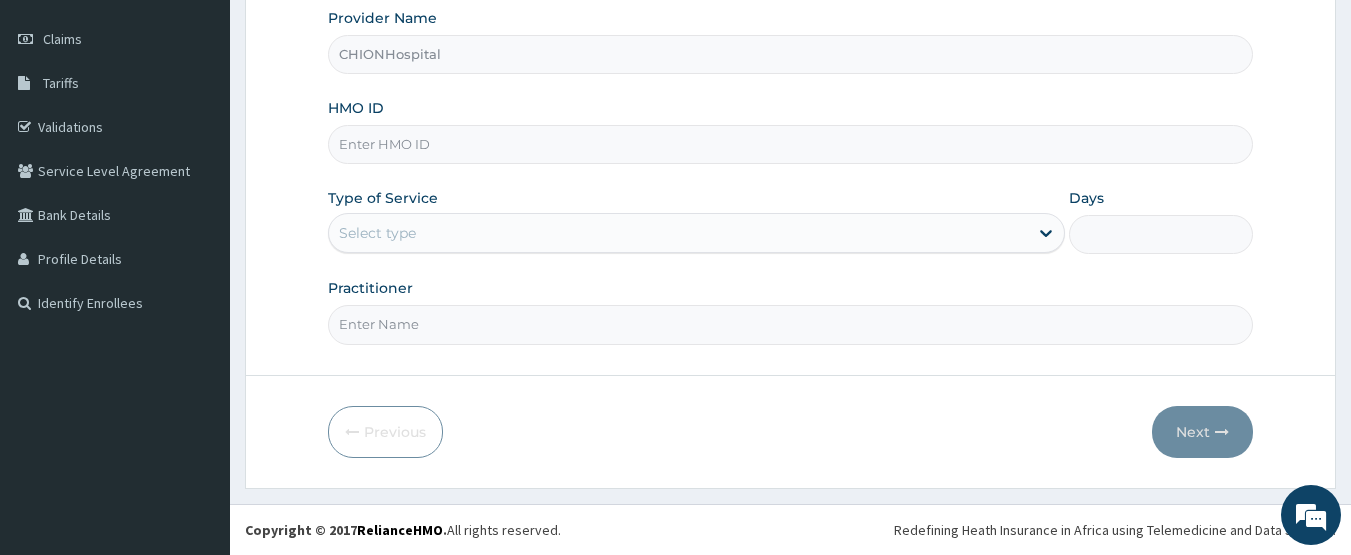 click on "HMO ID" at bounding box center (791, 144) 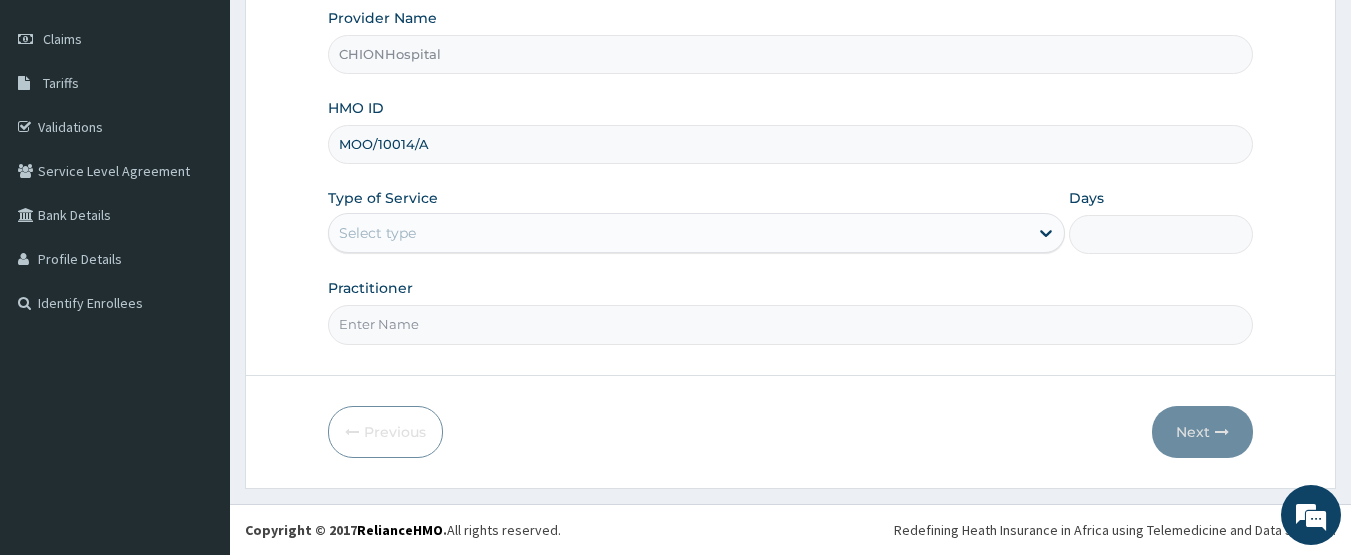 type on "MOO/10014/A" 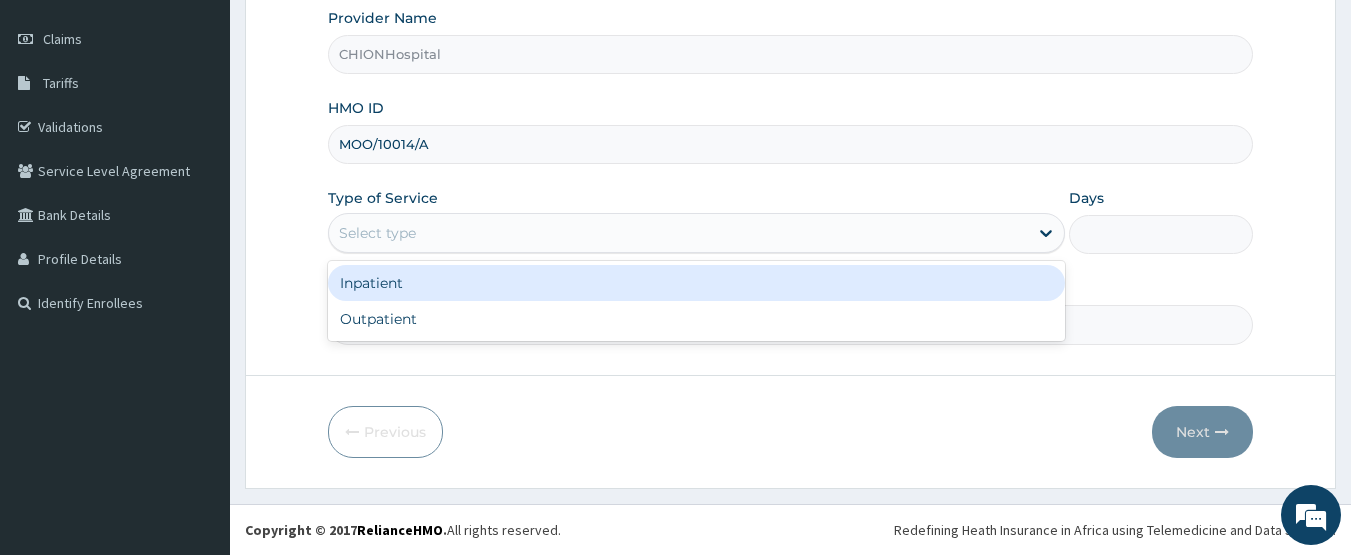 click on "Outpatient" at bounding box center (696, 319) 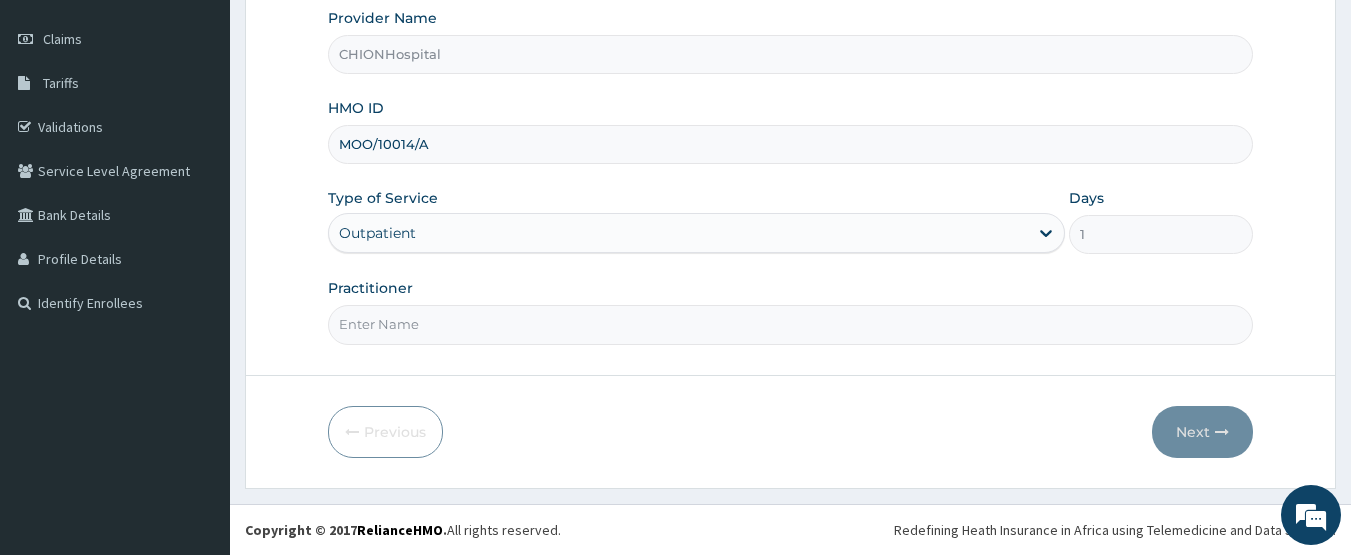 click on "Step  1  of 2 Claim details Provider Name CHIONHospital HMO ID MOO/10014/A Type of Service Outpatient Days 1 Practitioner     Previous   Next" at bounding box center [790, 163] 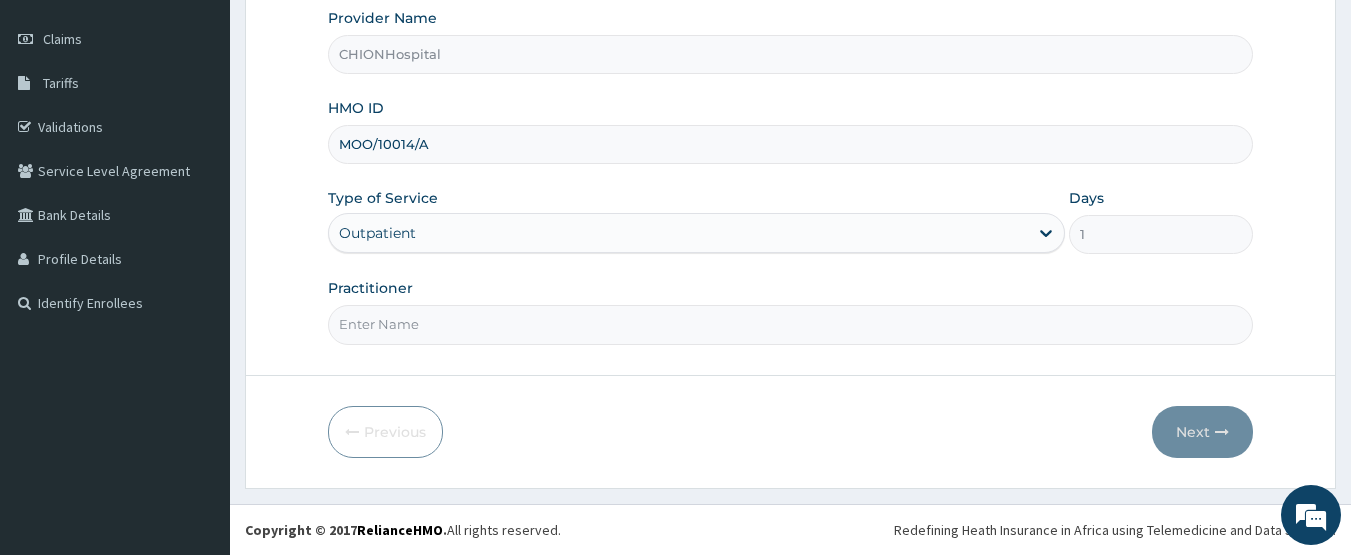 type on "DR EZE JONAH" 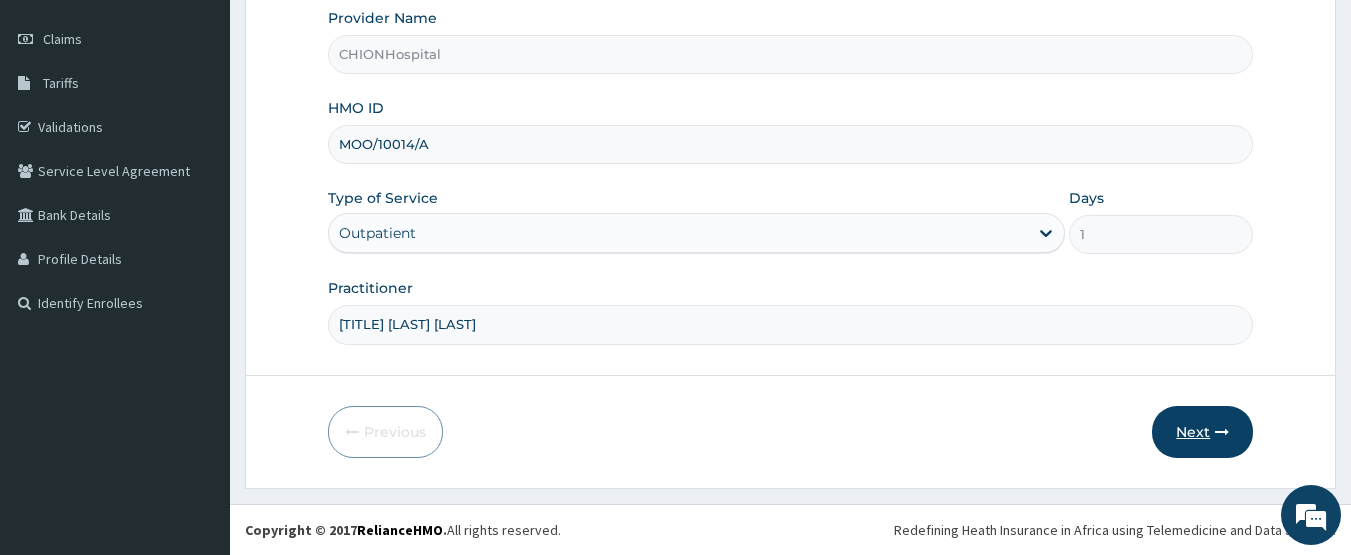 click on "Next" at bounding box center [1202, 432] 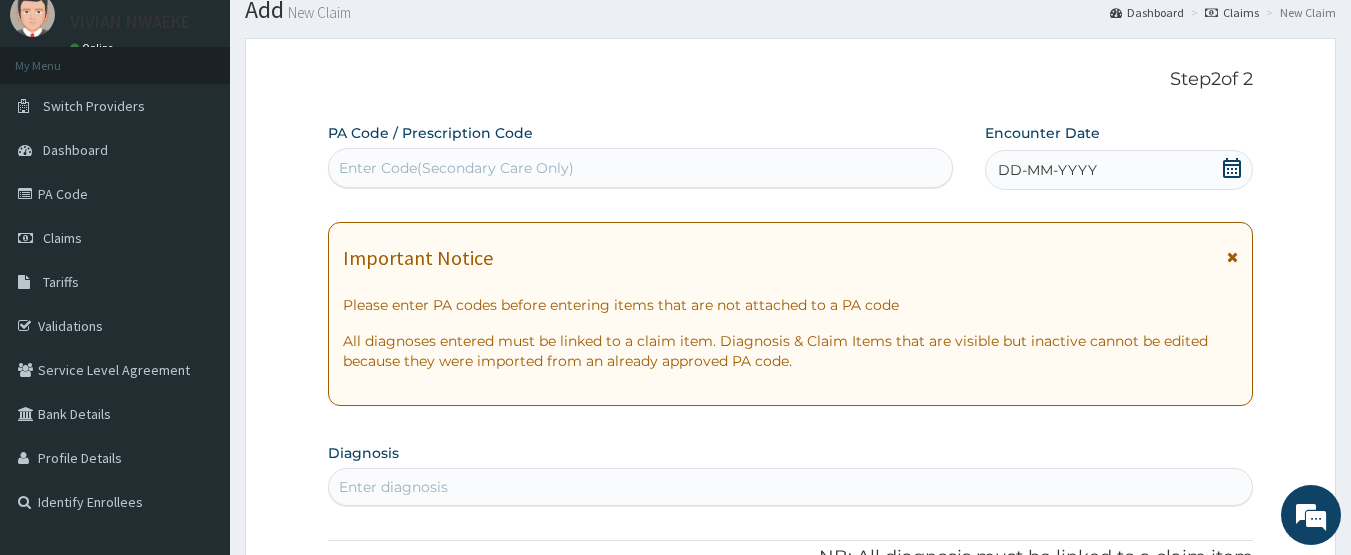 scroll, scrollTop: 67, scrollLeft: 0, axis: vertical 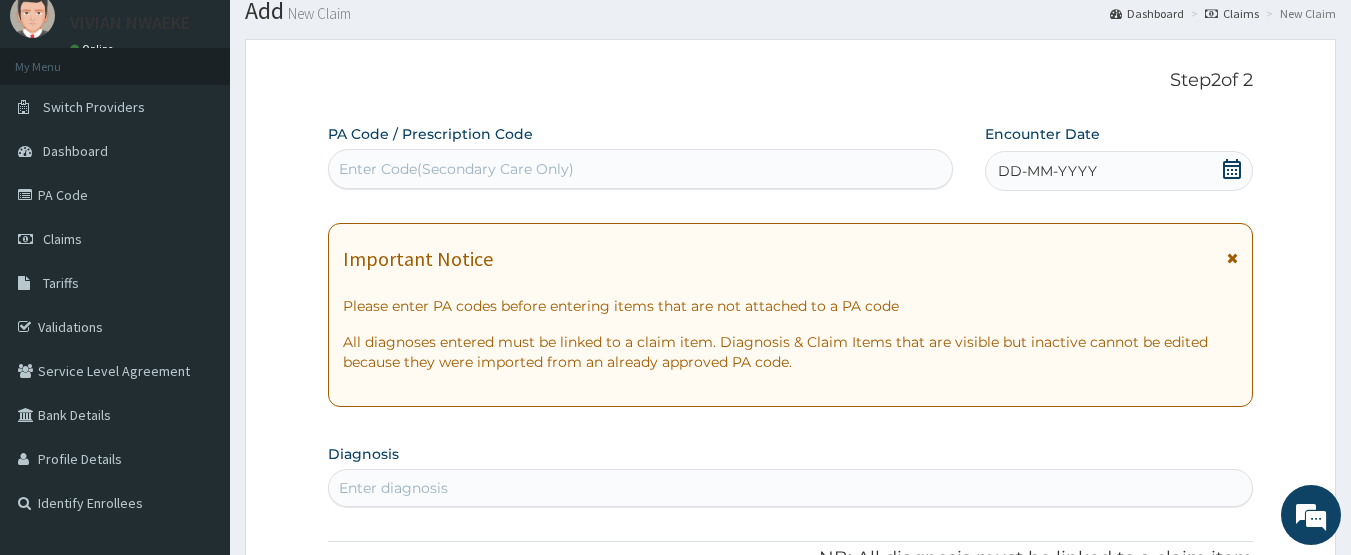 click 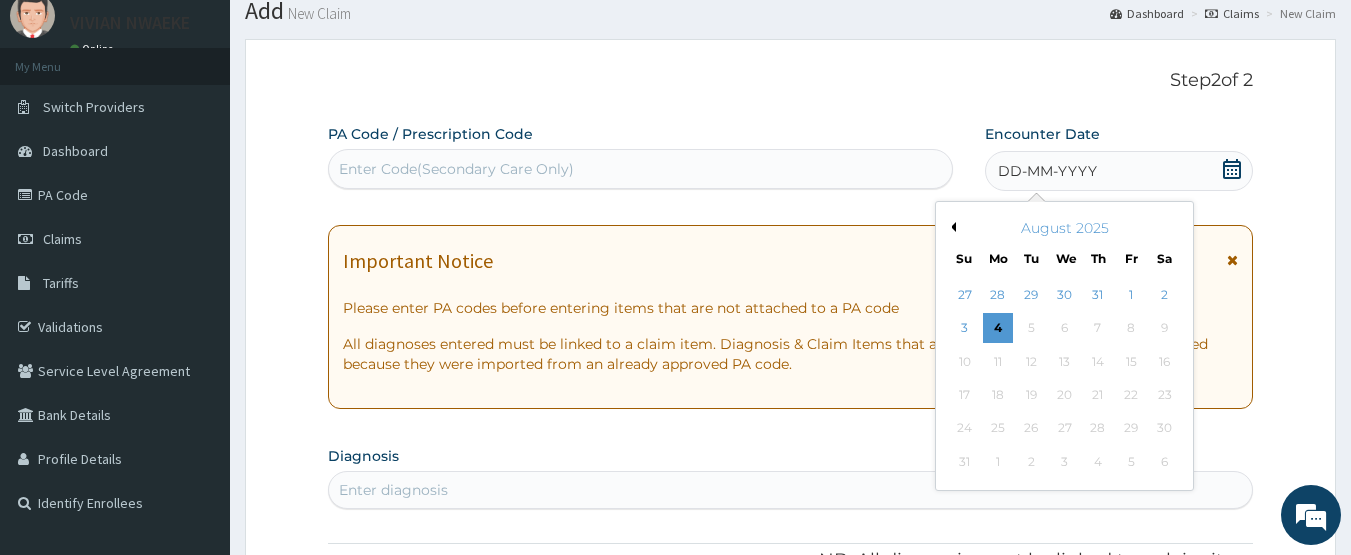 drag, startPoint x: 970, startPoint y: 329, endPoint x: 875, endPoint y: 322, distance: 95.257545 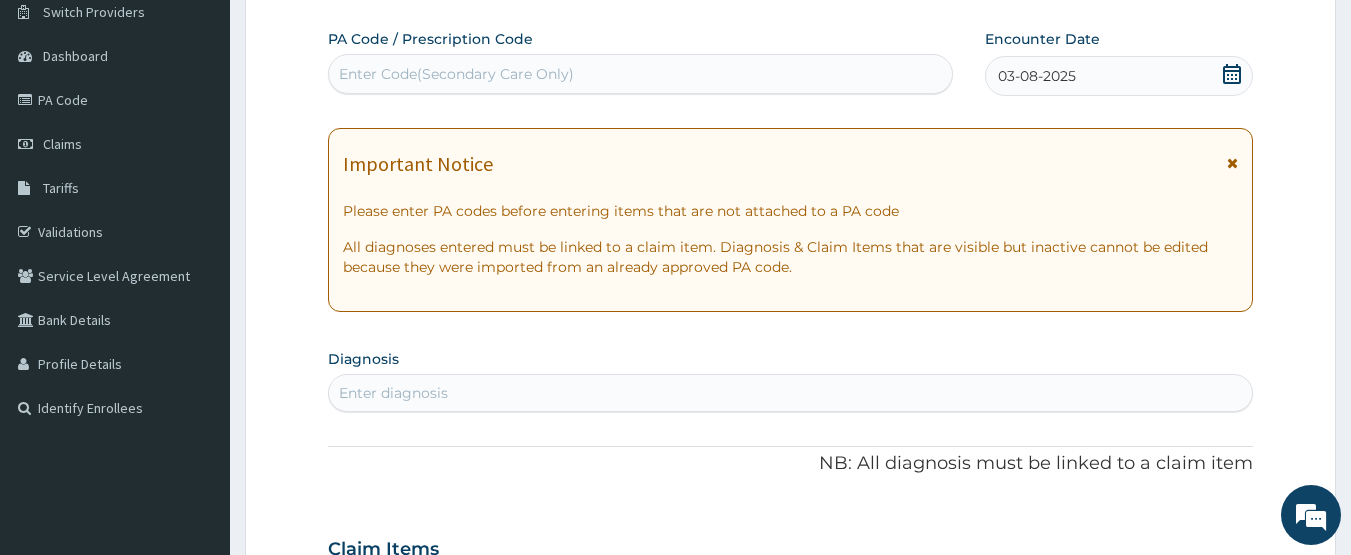 scroll, scrollTop: 167, scrollLeft: 0, axis: vertical 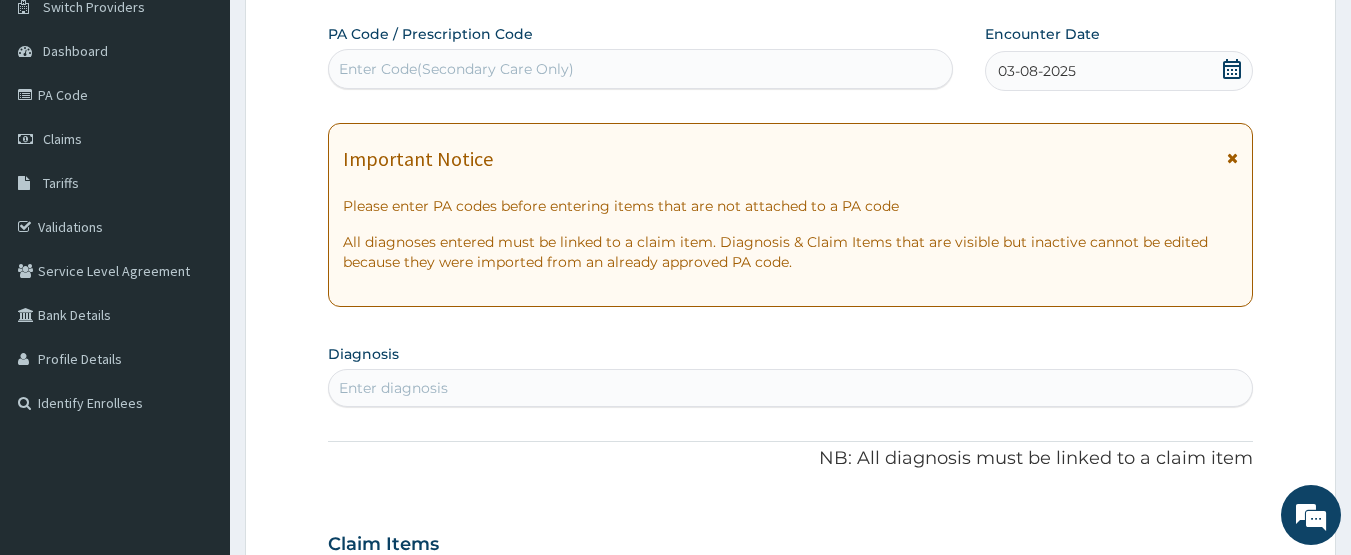 click on "Enter diagnosis" at bounding box center [791, 388] 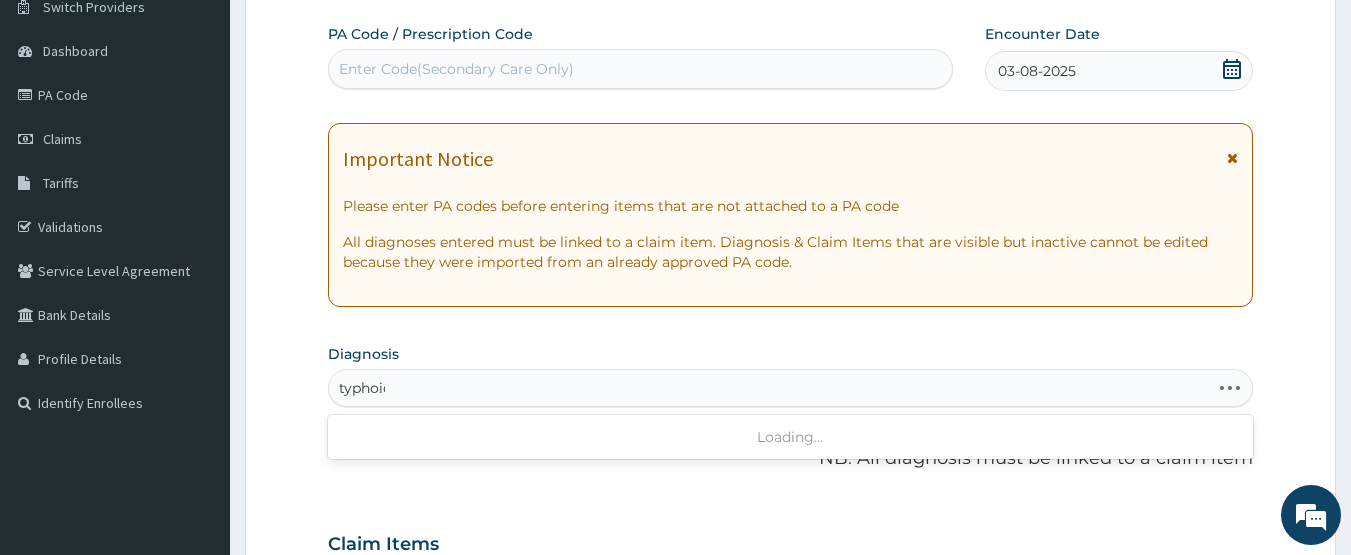 type on "typhoid" 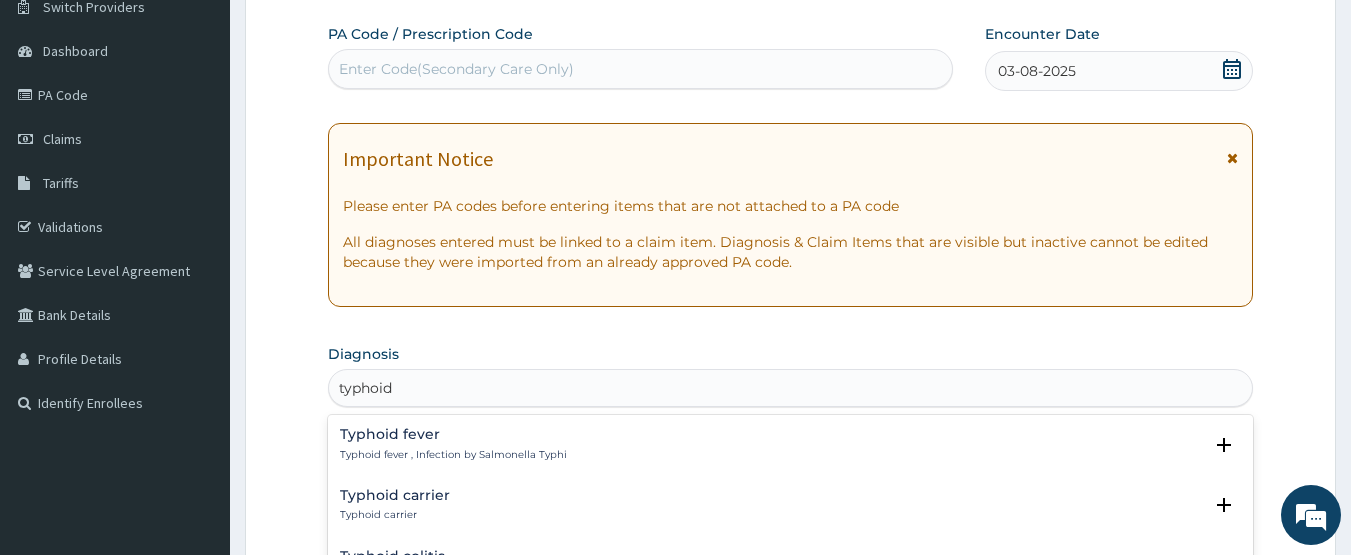 click on "Typhoid fever" at bounding box center [453, 434] 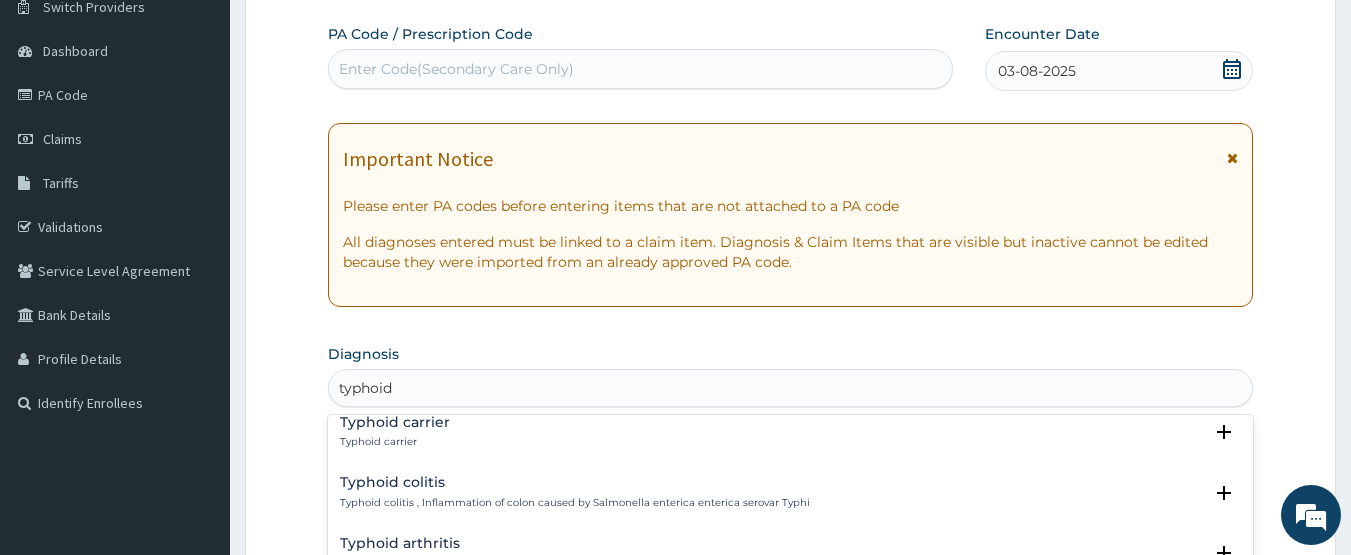 scroll, scrollTop: 100, scrollLeft: 0, axis: vertical 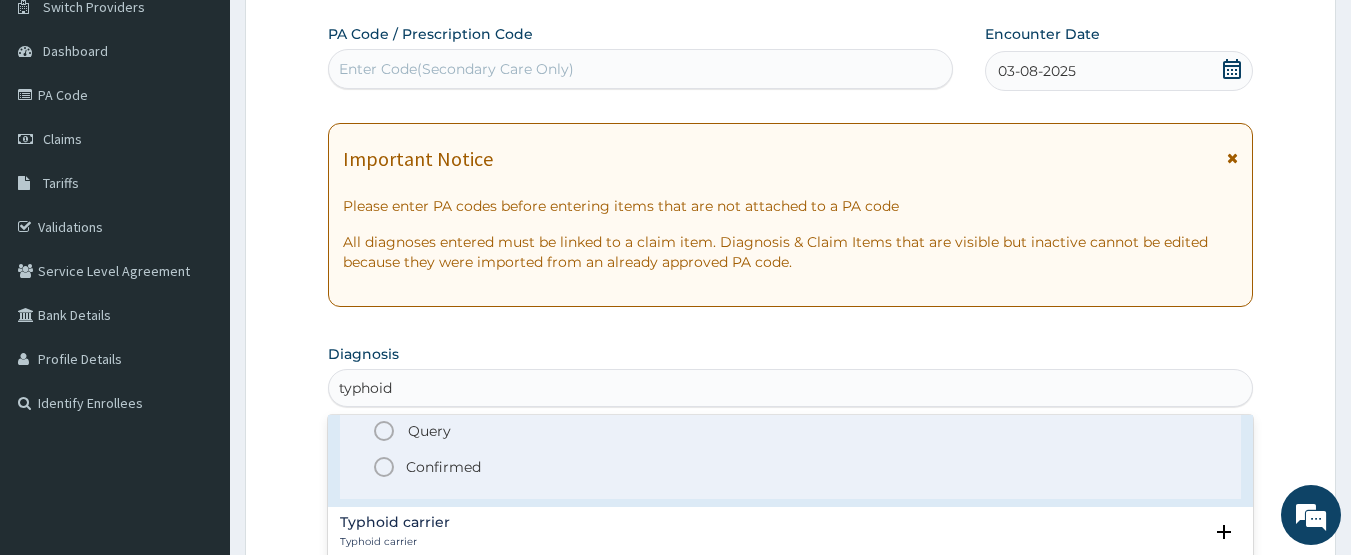 click 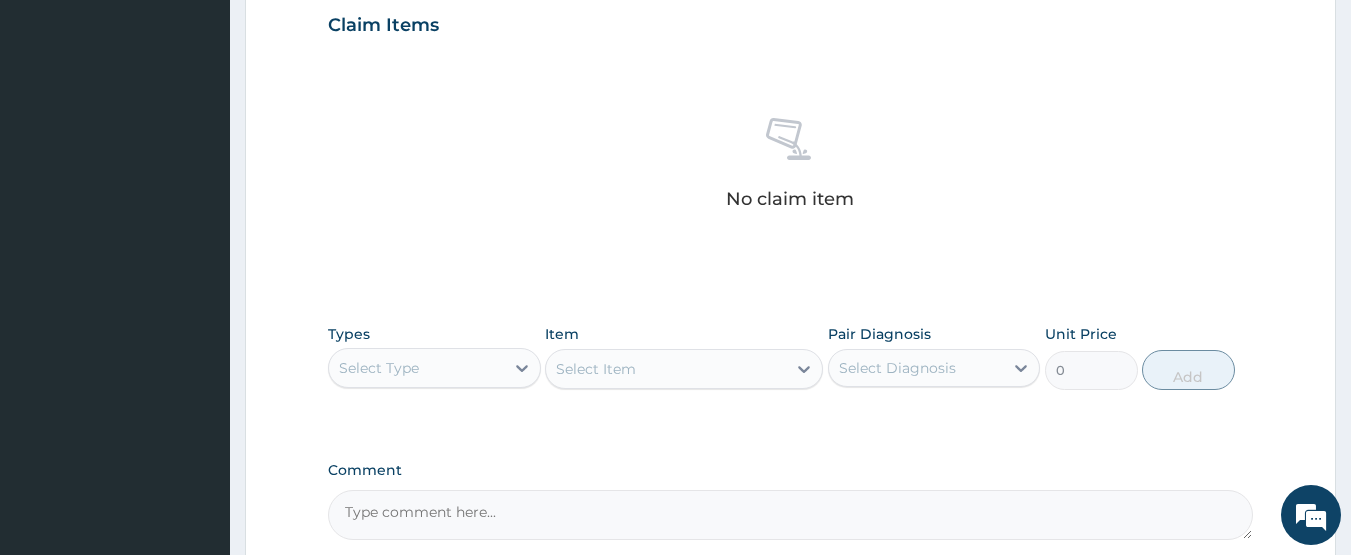 scroll, scrollTop: 867, scrollLeft: 0, axis: vertical 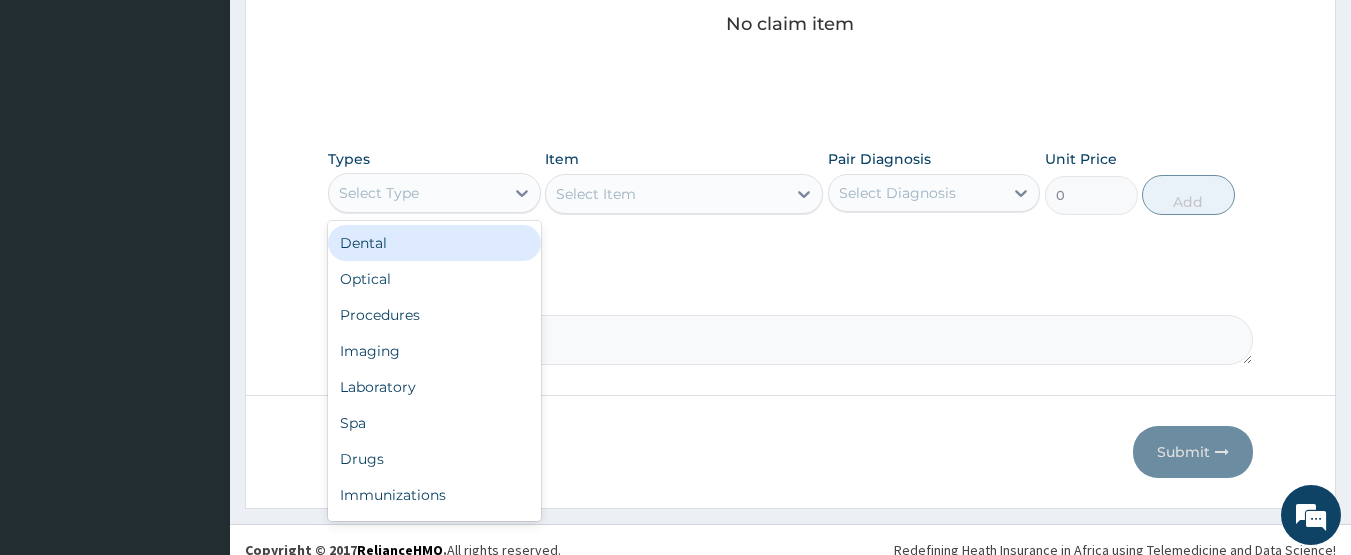 click on "Select Type" at bounding box center [379, 193] 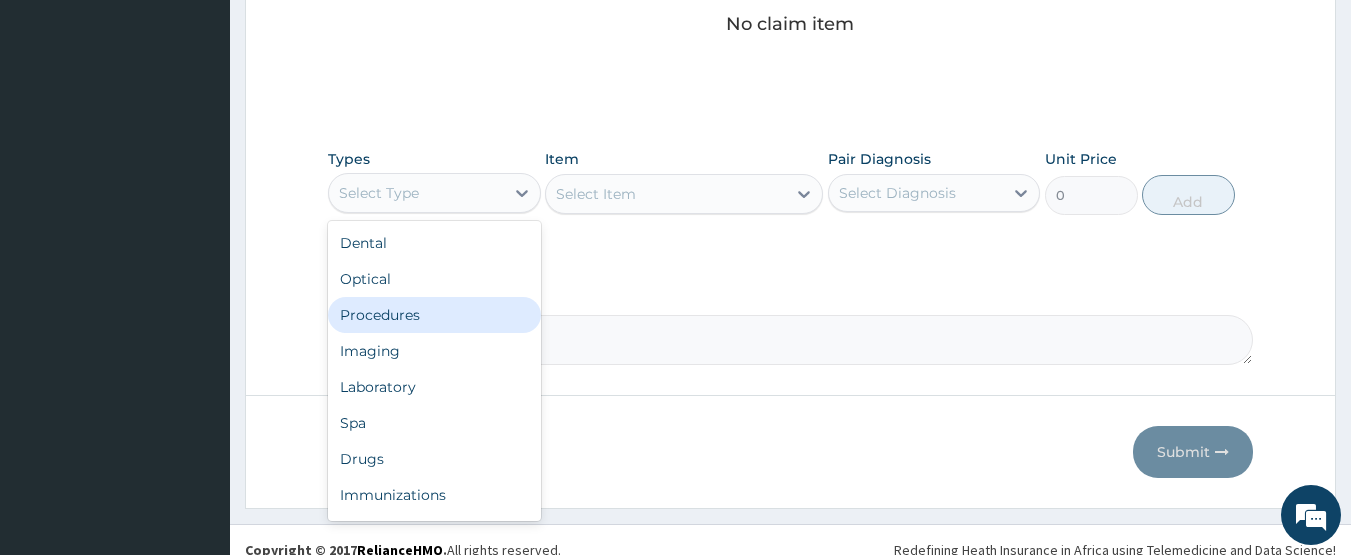click on "Procedures" at bounding box center [434, 315] 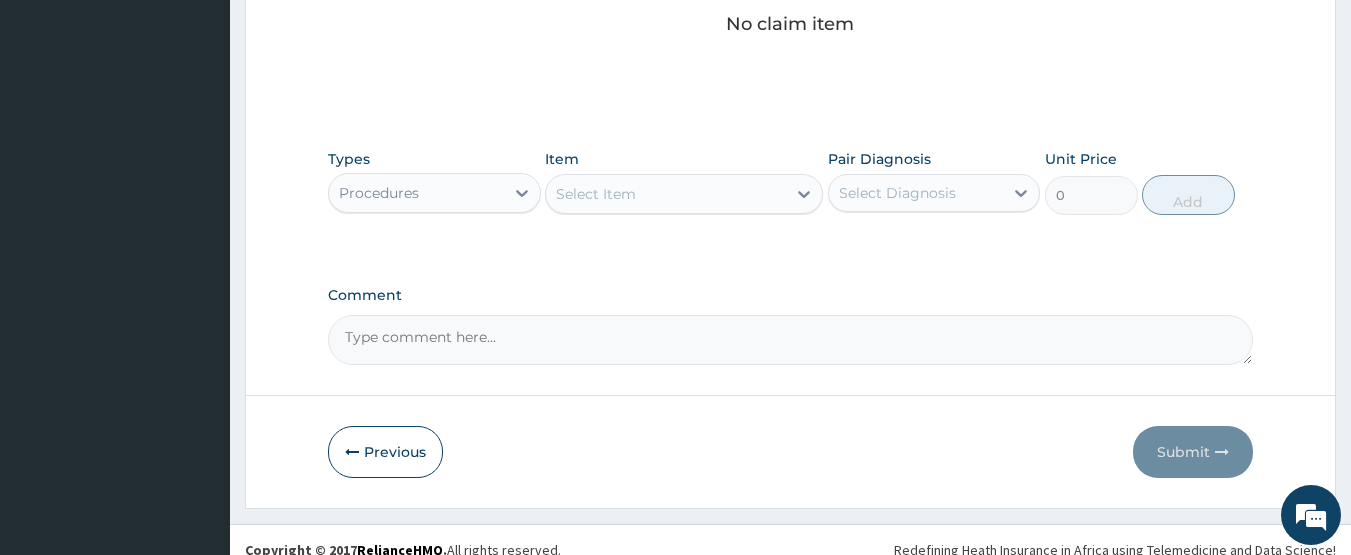 click on "Item Select Item" at bounding box center [684, 182] 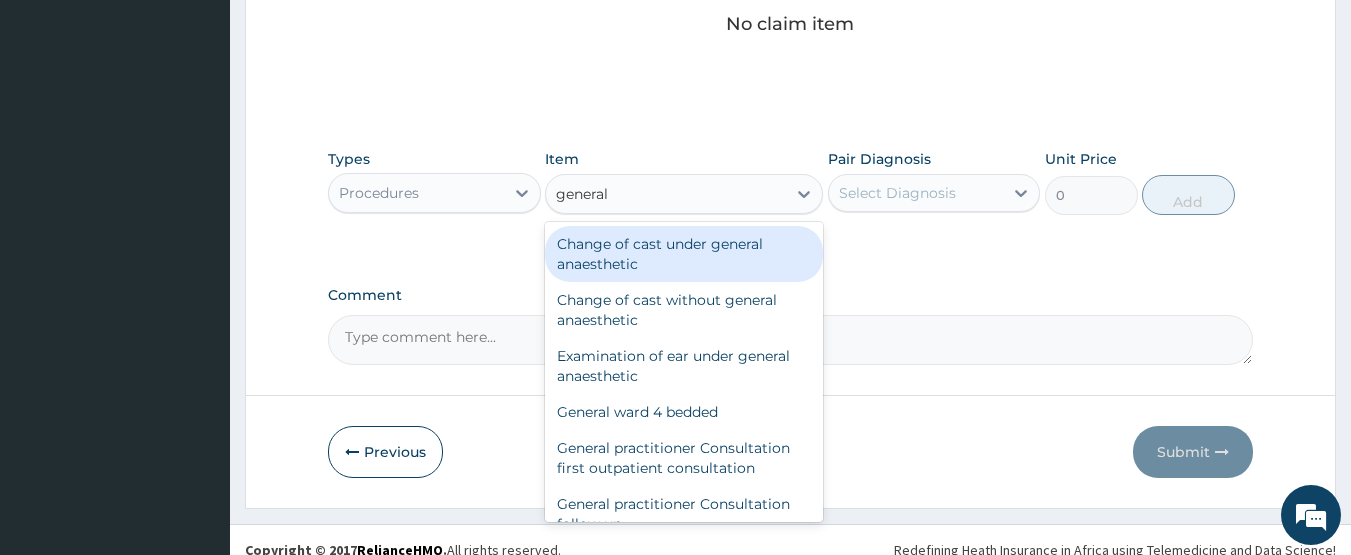 type on "general p" 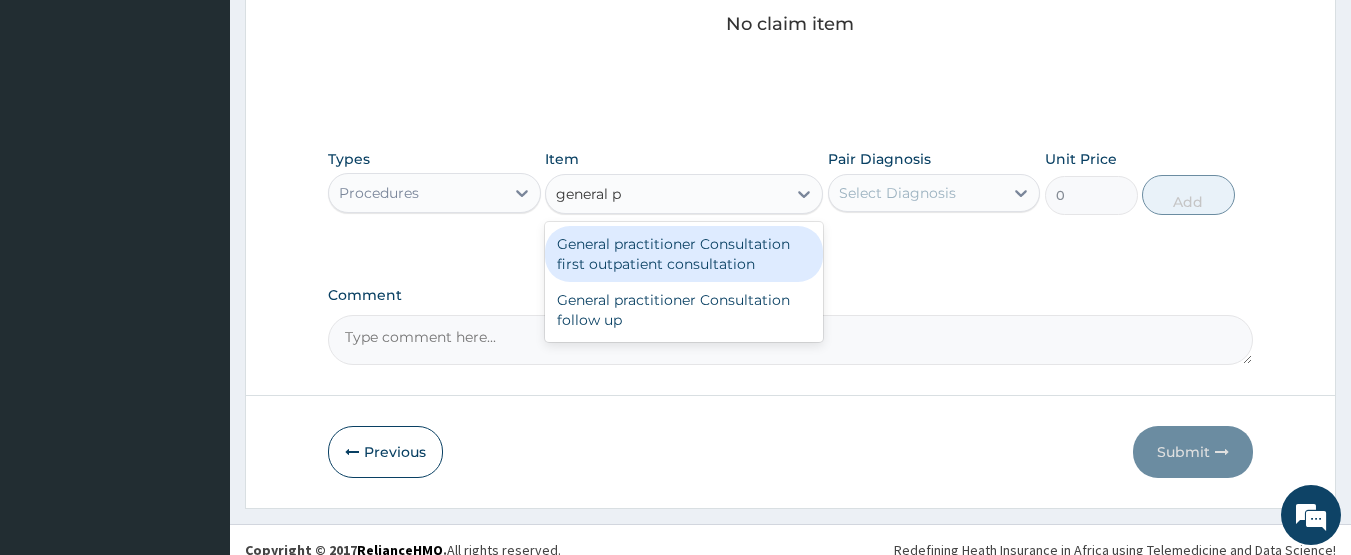 click on "General practitioner Consultation first outpatient consultation" at bounding box center (684, 254) 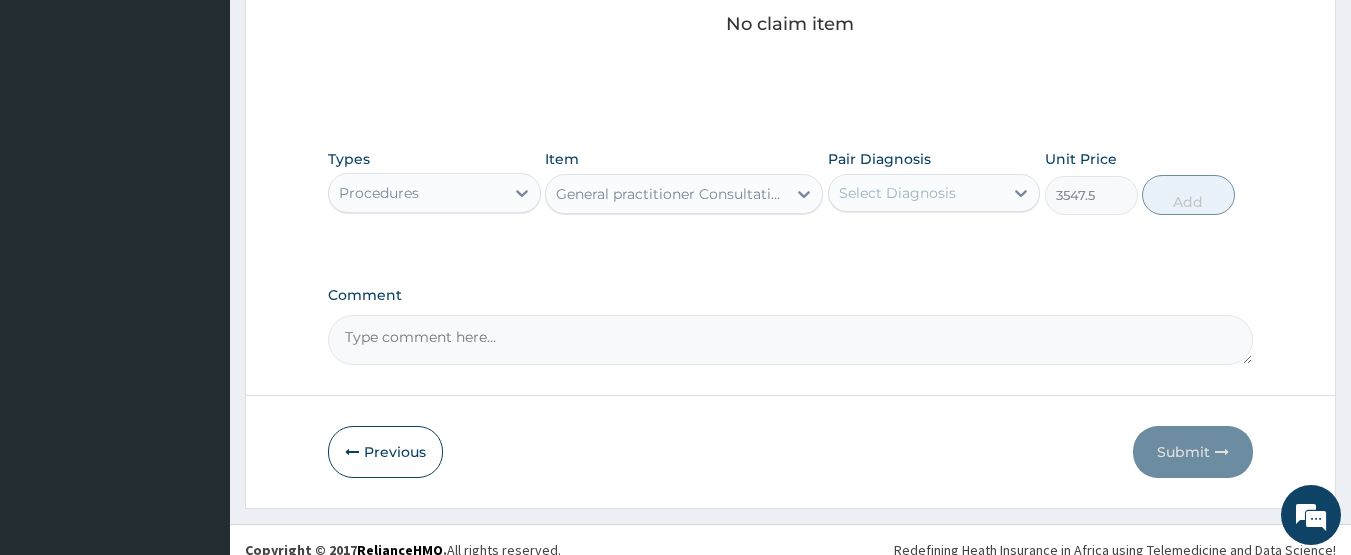 type 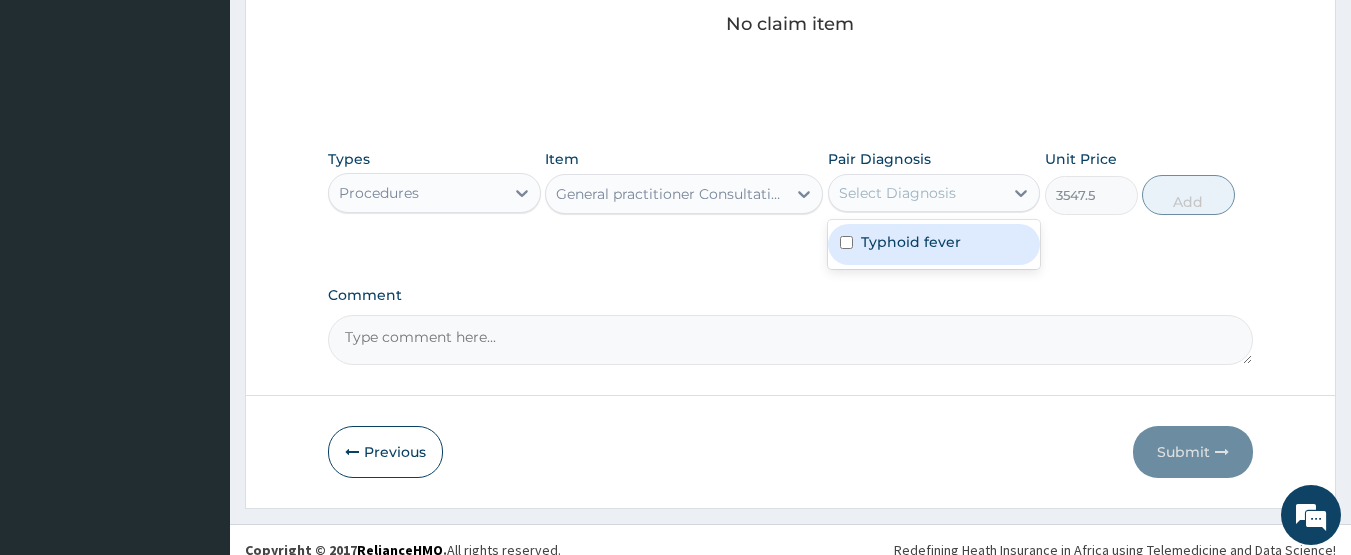 click on "Select Diagnosis" at bounding box center (897, 193) 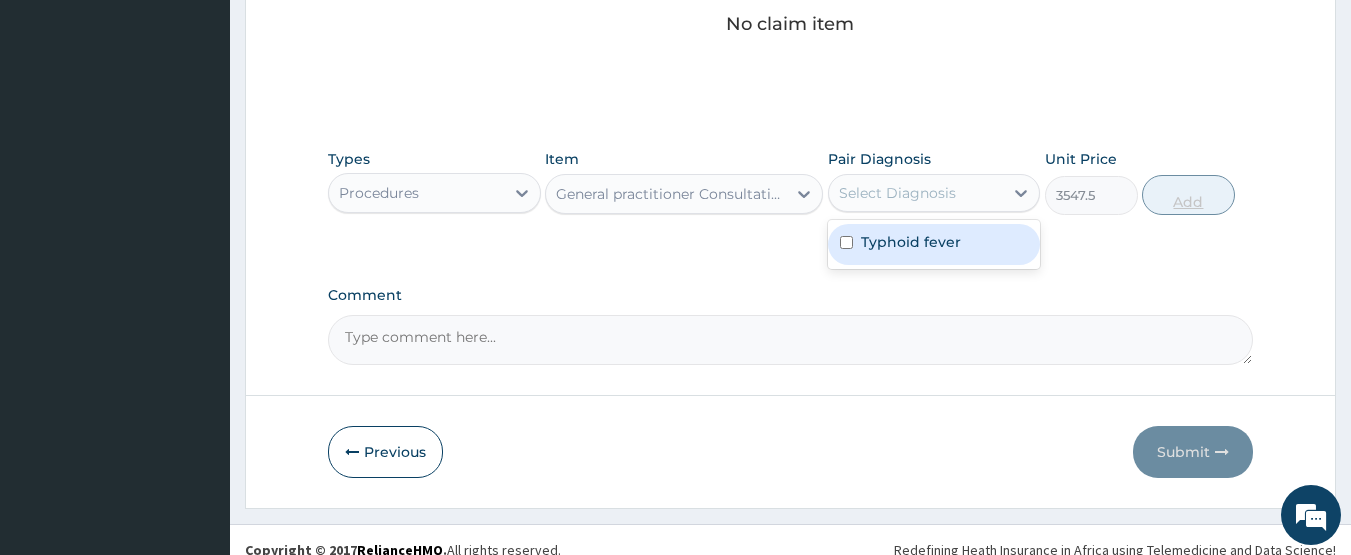 drag, startPoint x: 927, startPoint y: 238, endPoint x: 1180, endPoint y: 207, distance: 254.89214 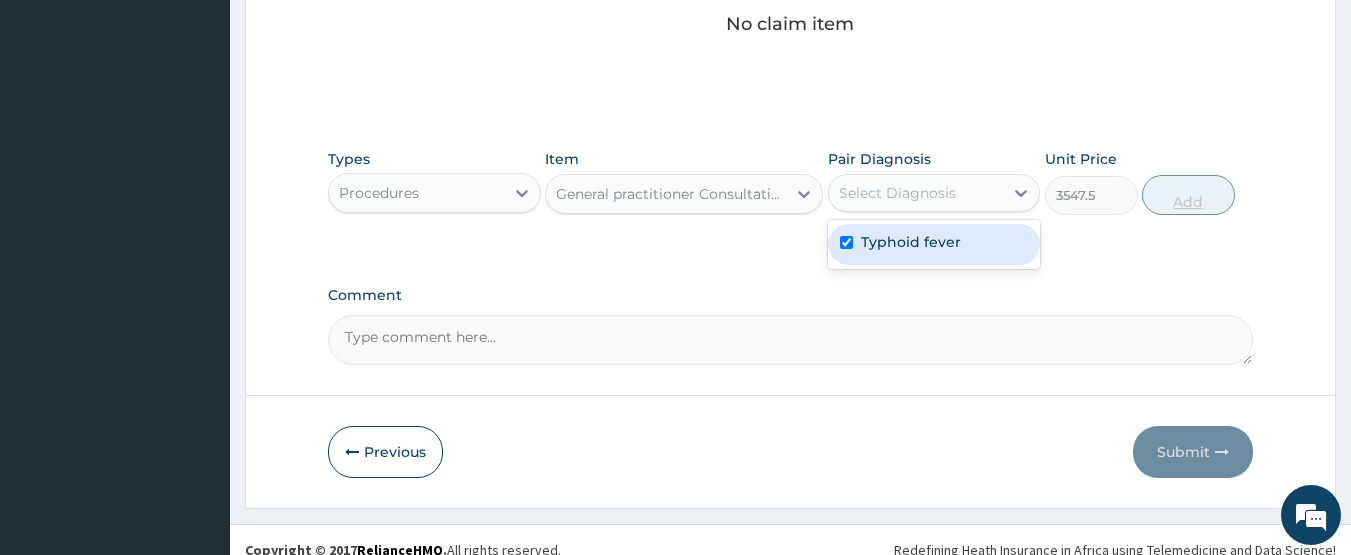 checkbox on "true" 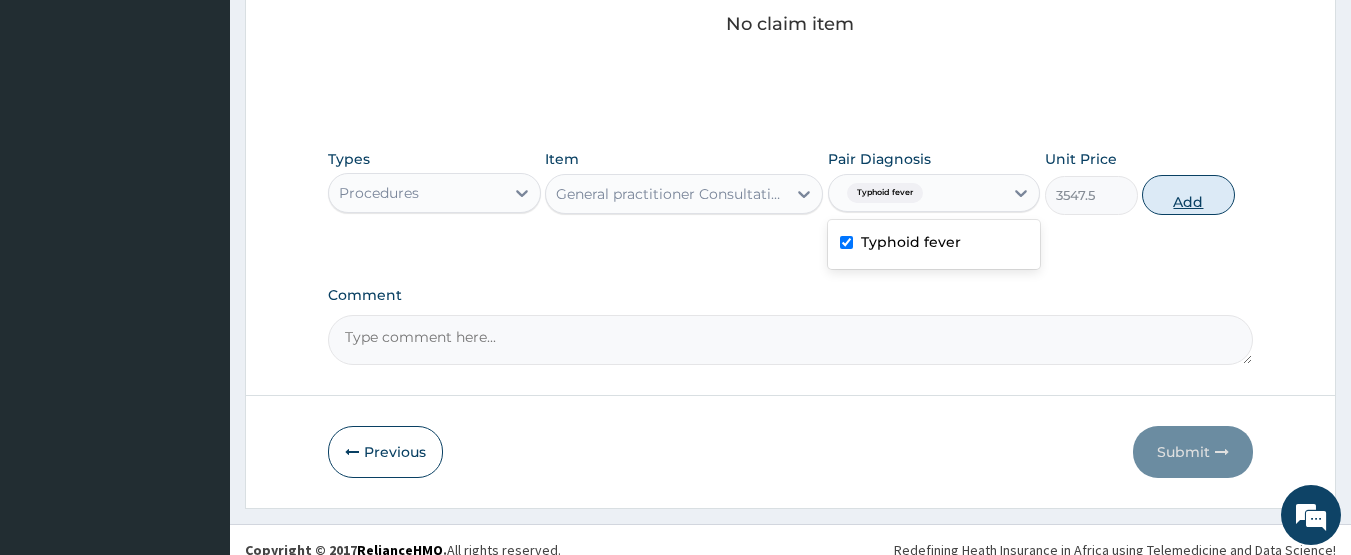 click on "Add" at bounding box center [1188, 195] 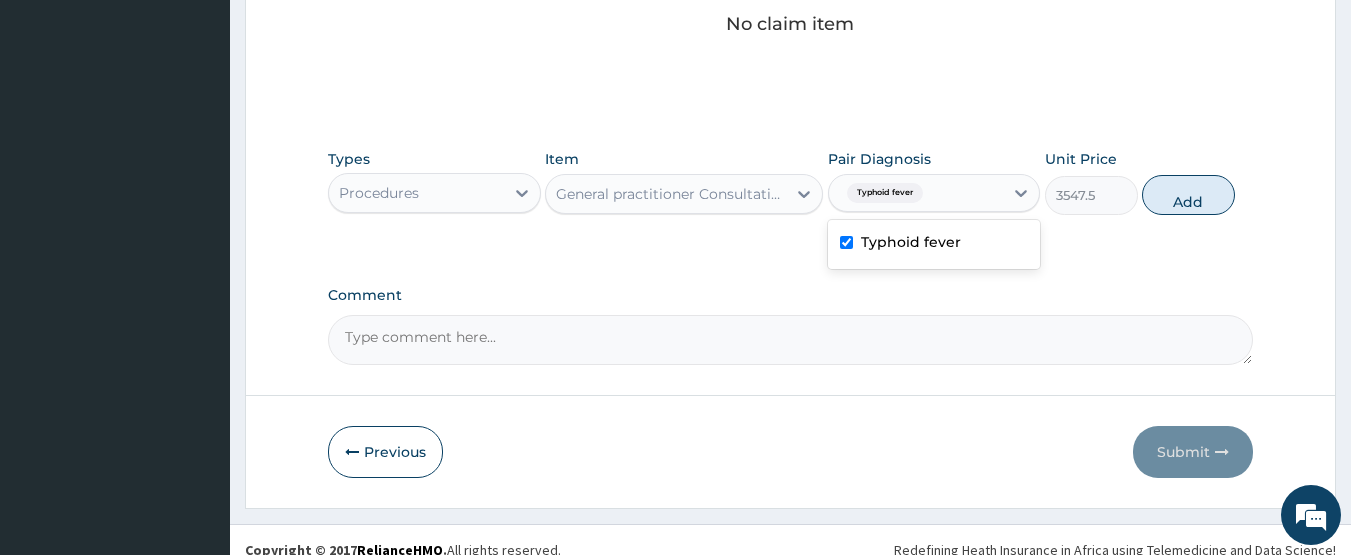 type on "0" 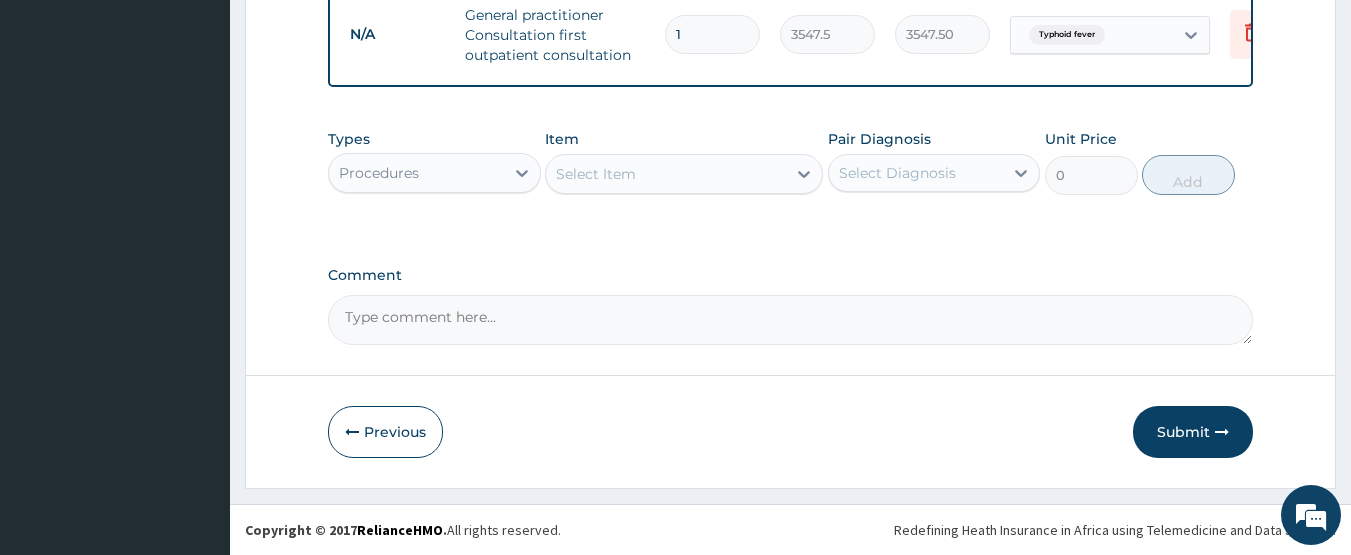 scroll, scrollTop: 818, scrollLeft: 0, axis: vertical 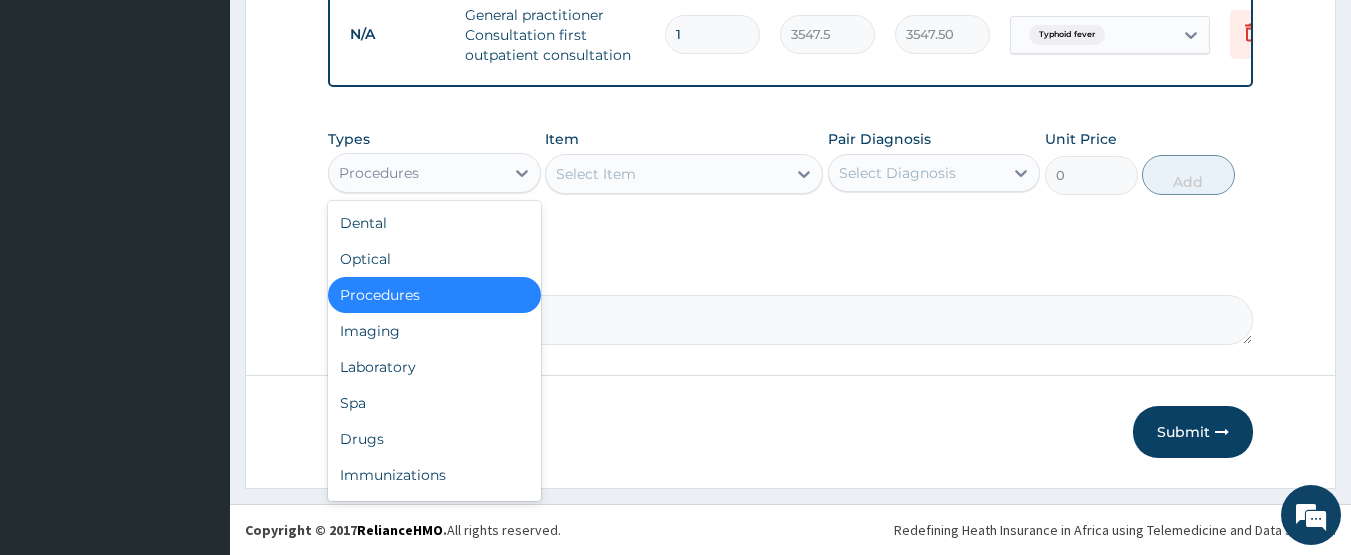 click on "Procedures" at bounding box center (434, 173) 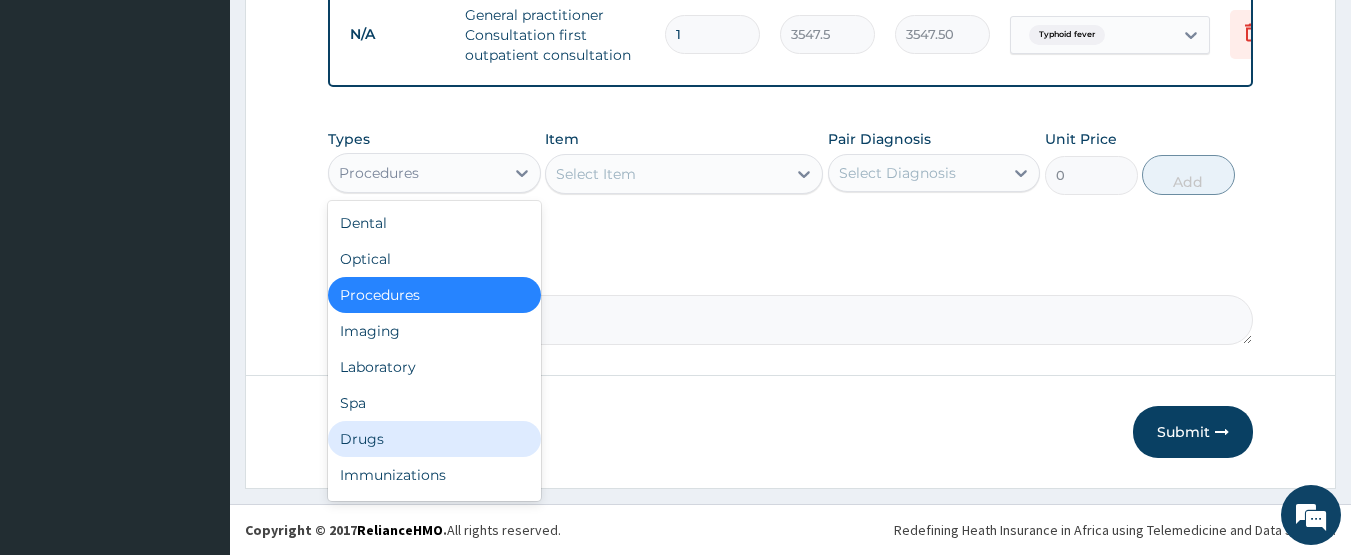 click on "Drugs" at bounding box center [434, 439] 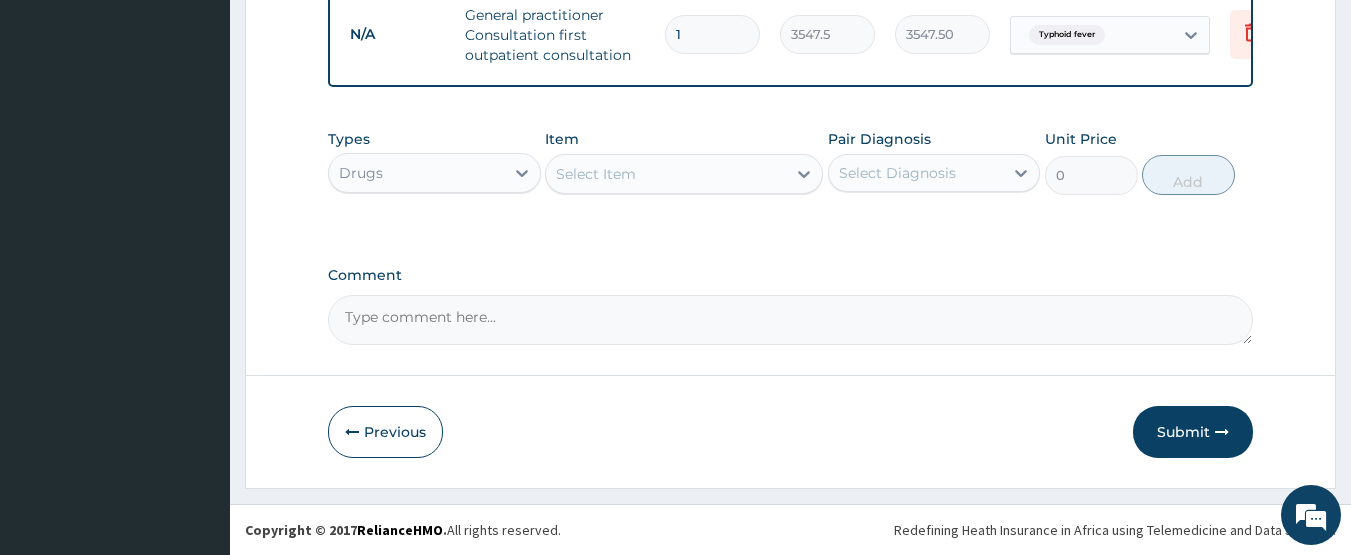 click on "Select Item" at bounding box center (666, 174) 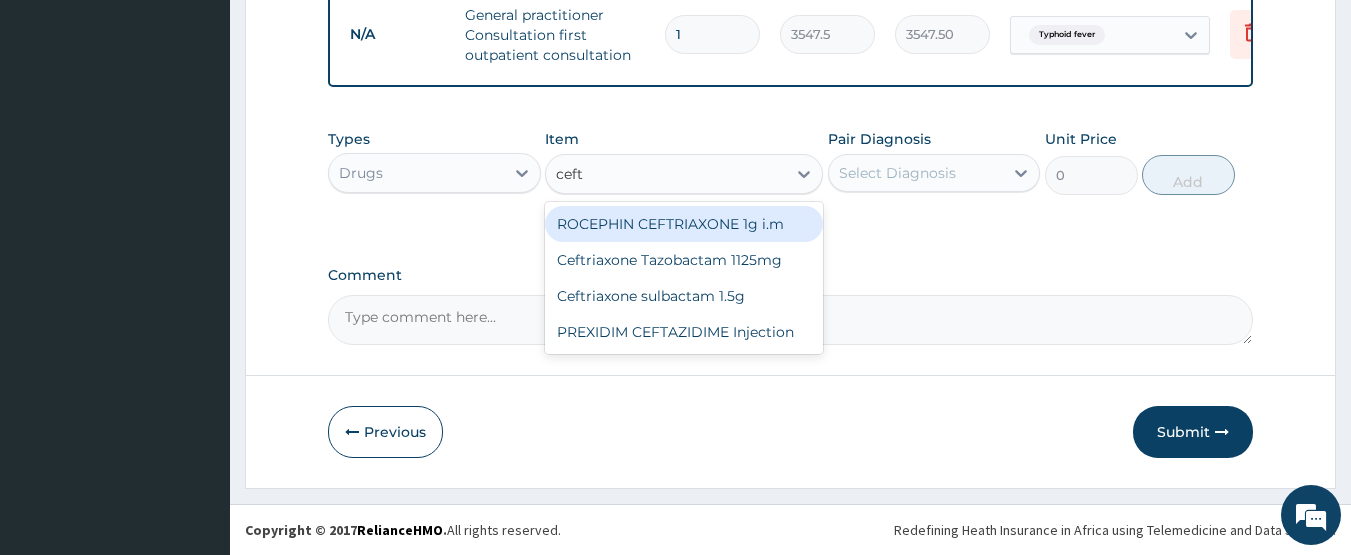 type on "ceftr" 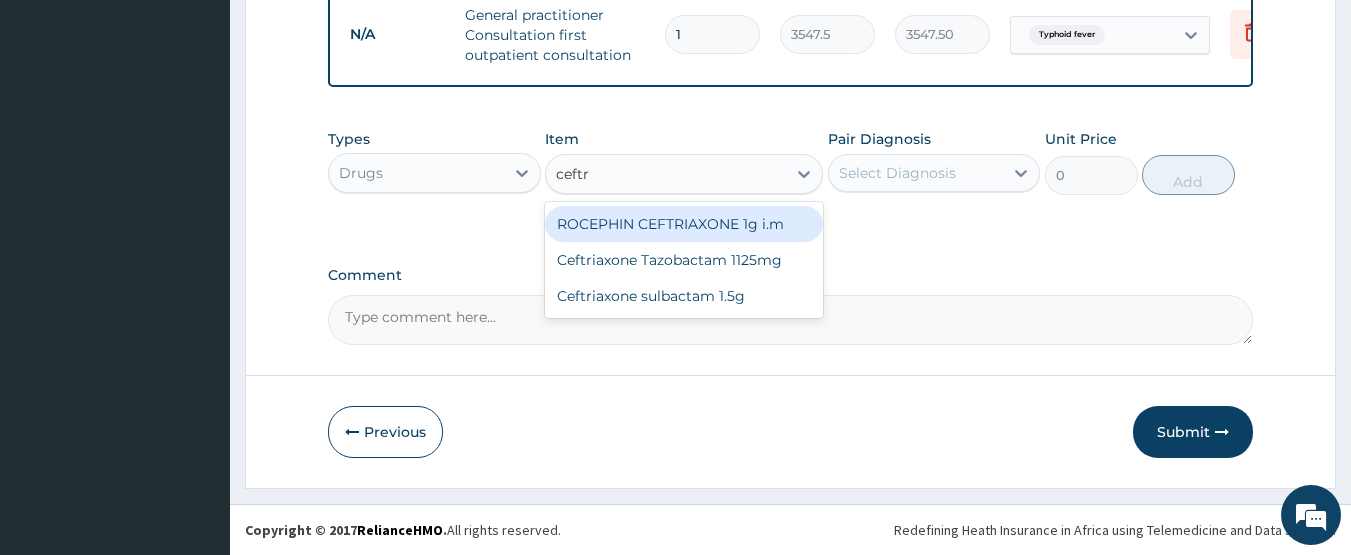 click on "ROCEPHIN CEFTRIAXONE 1g i.m" at bounding box center (684, 224) 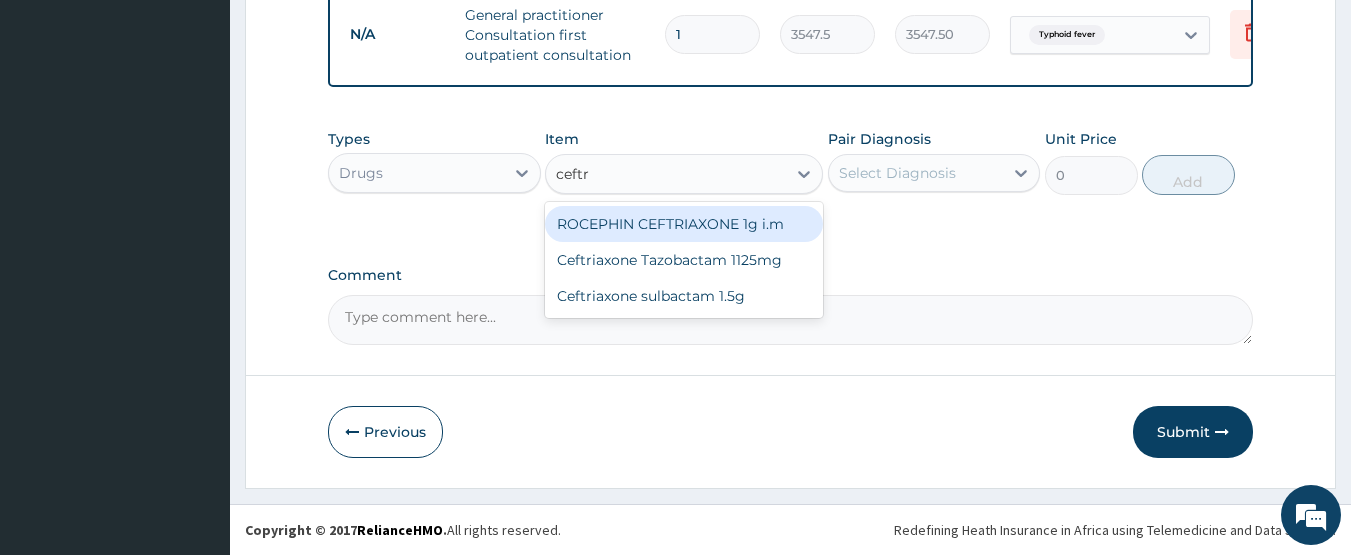 type 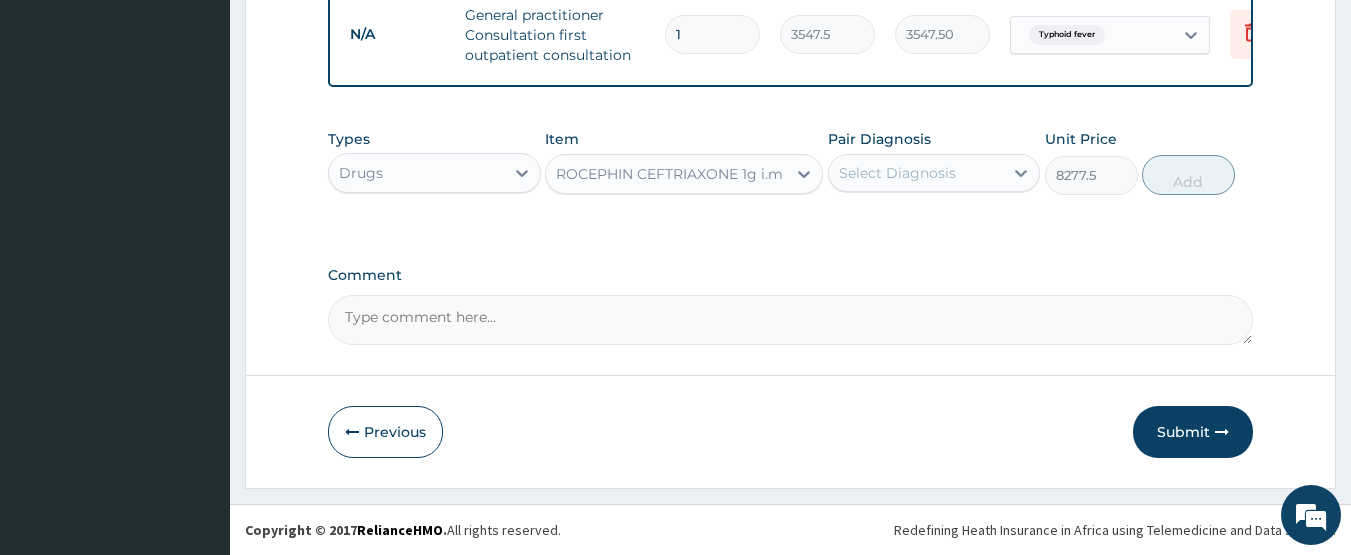 click on "Select Diagnosis" at bounding box center (916, 173) 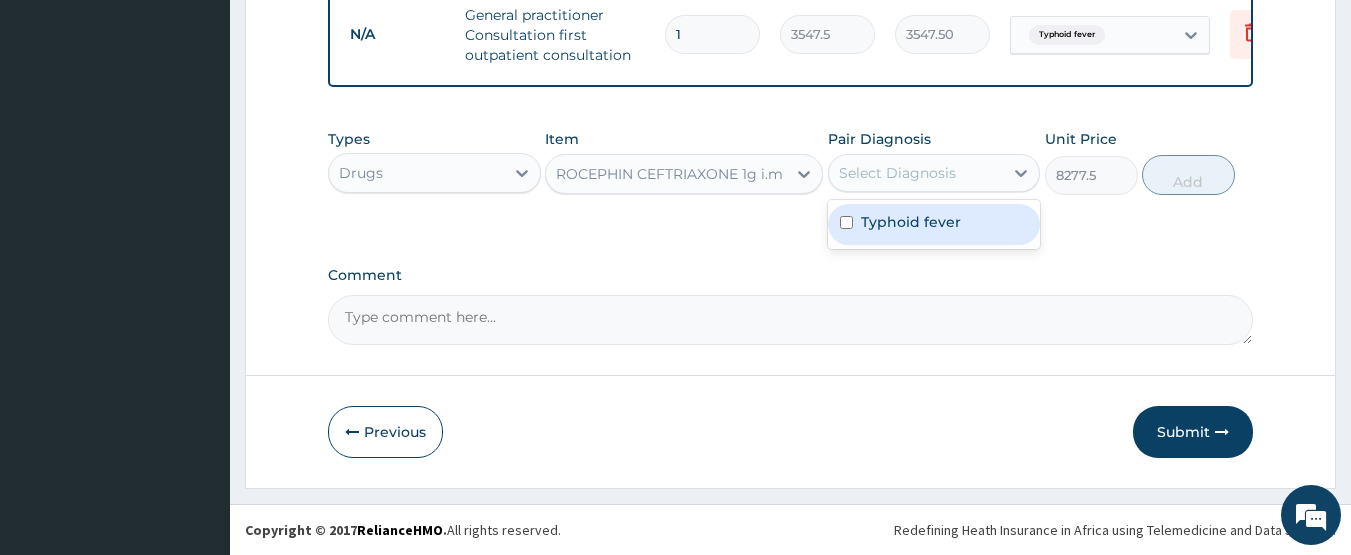 drag, startPoint x: 976, startPoint y: 223, endPoint x: 1041, endPoint y: 221, distance: 65.03076 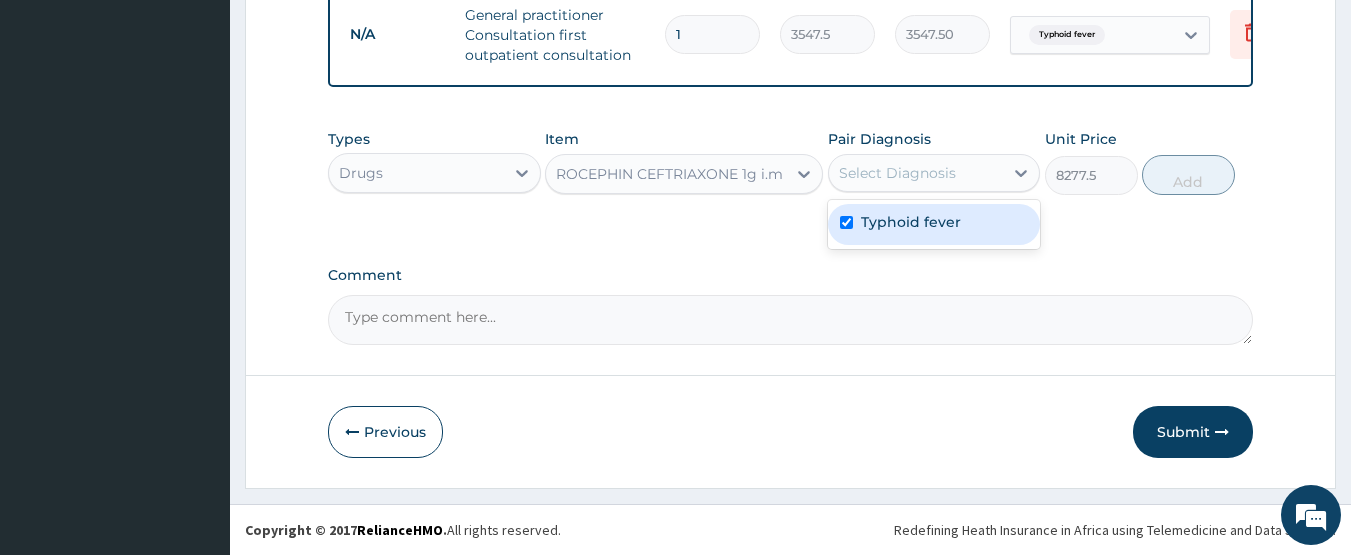 checkbox on "true" 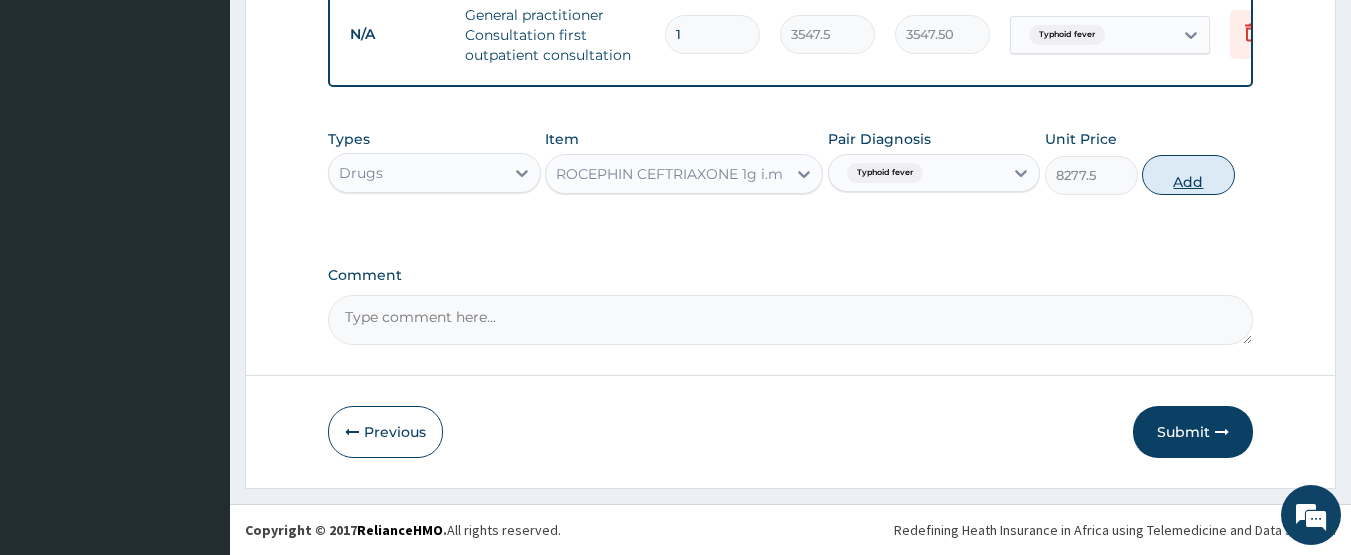 click on "Add" at bounding box center (1188, 175) 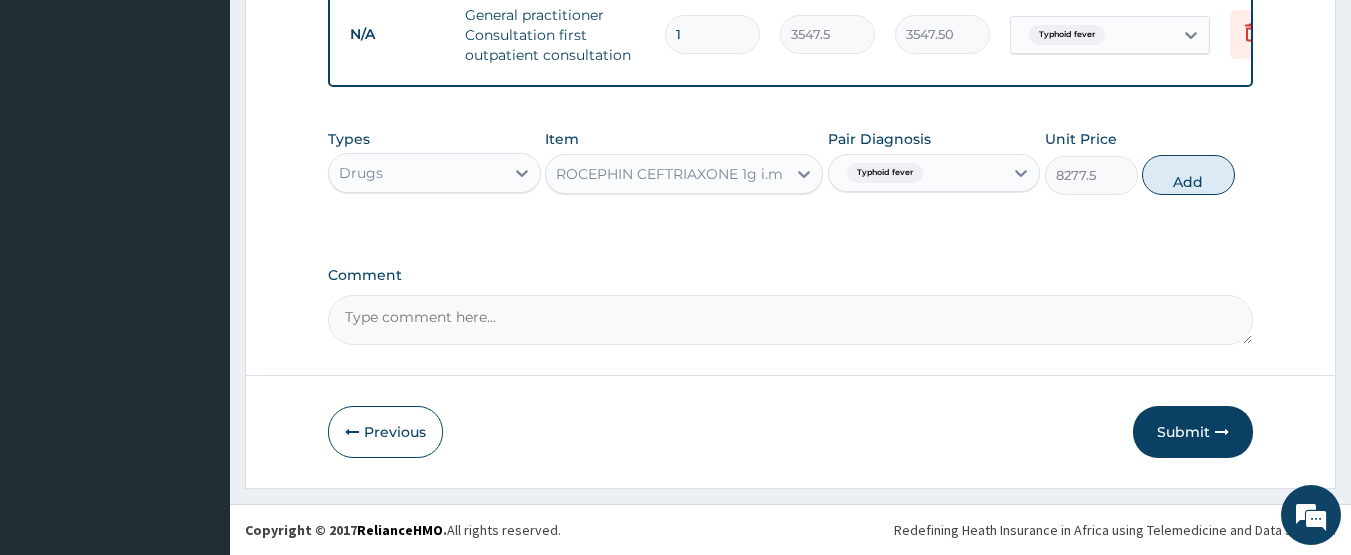 type on "0" 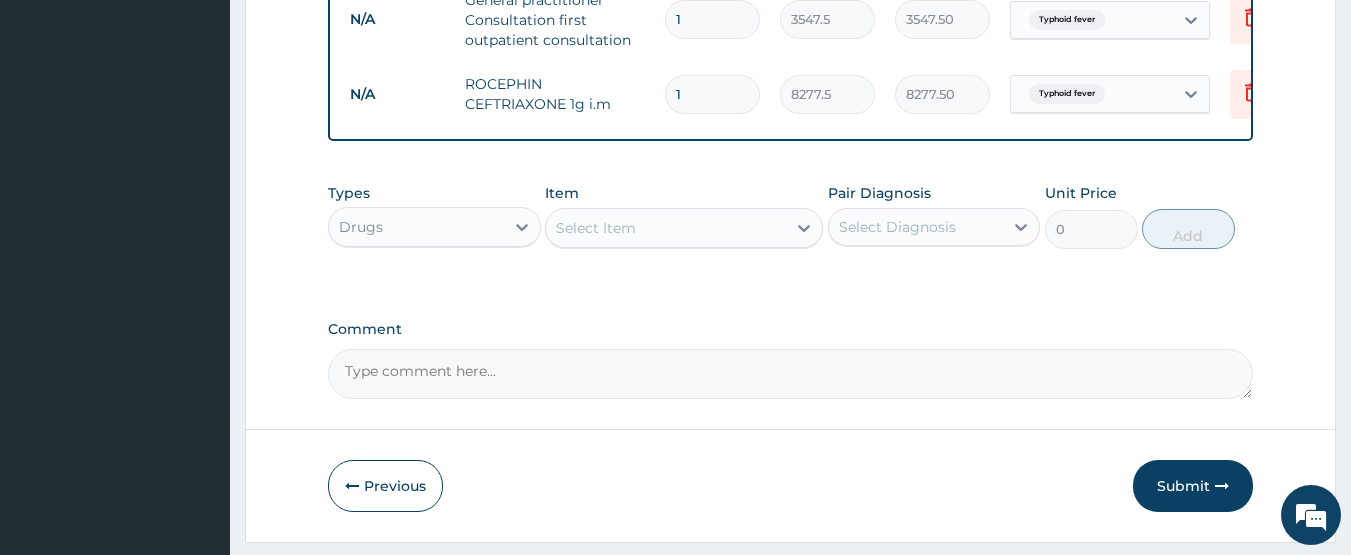 click on "Select Item" at bounding box center [666, 228] 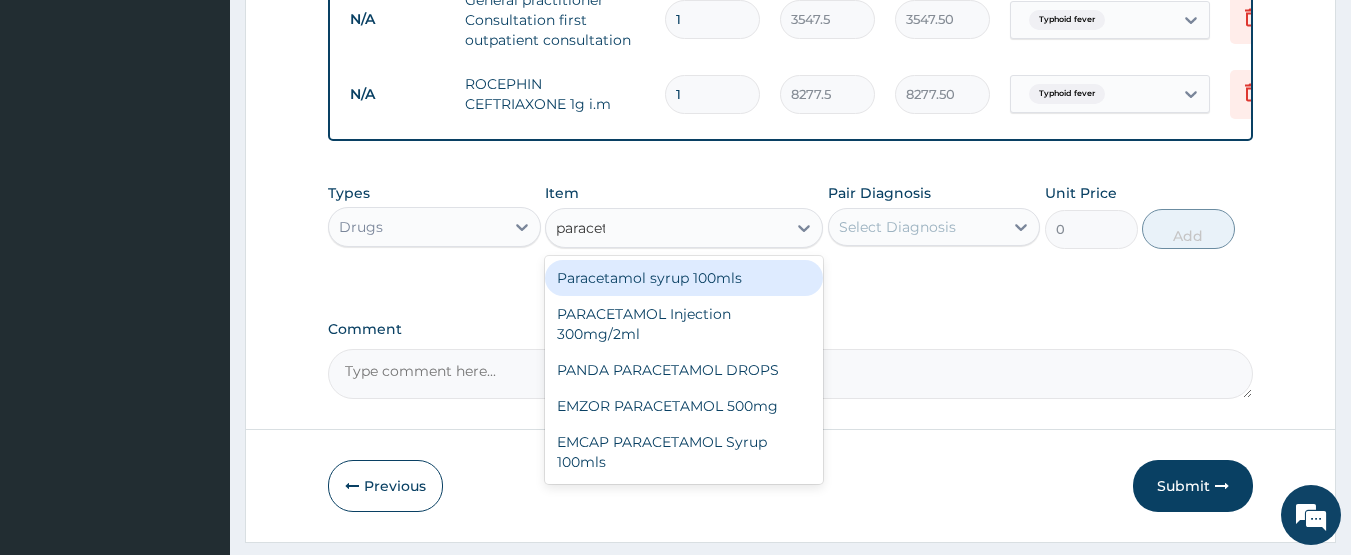 type on "paraceta" 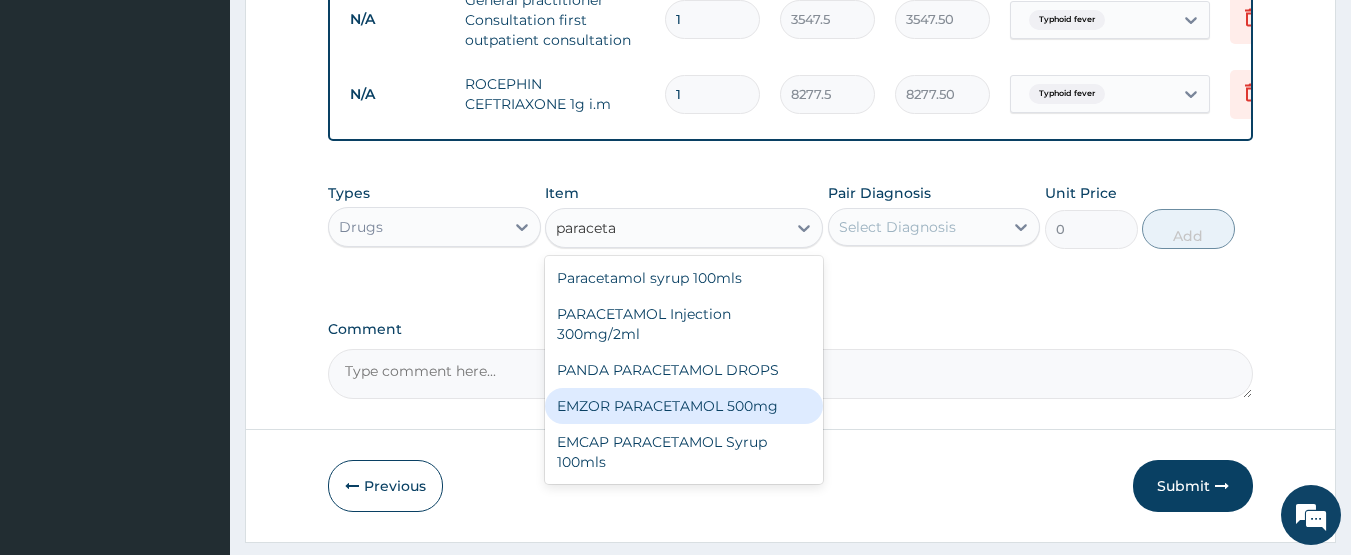 drag, startPoint x: 700, startPoint y: 424, endPoint x: 838, endPoint y: 324, distance: 170.423 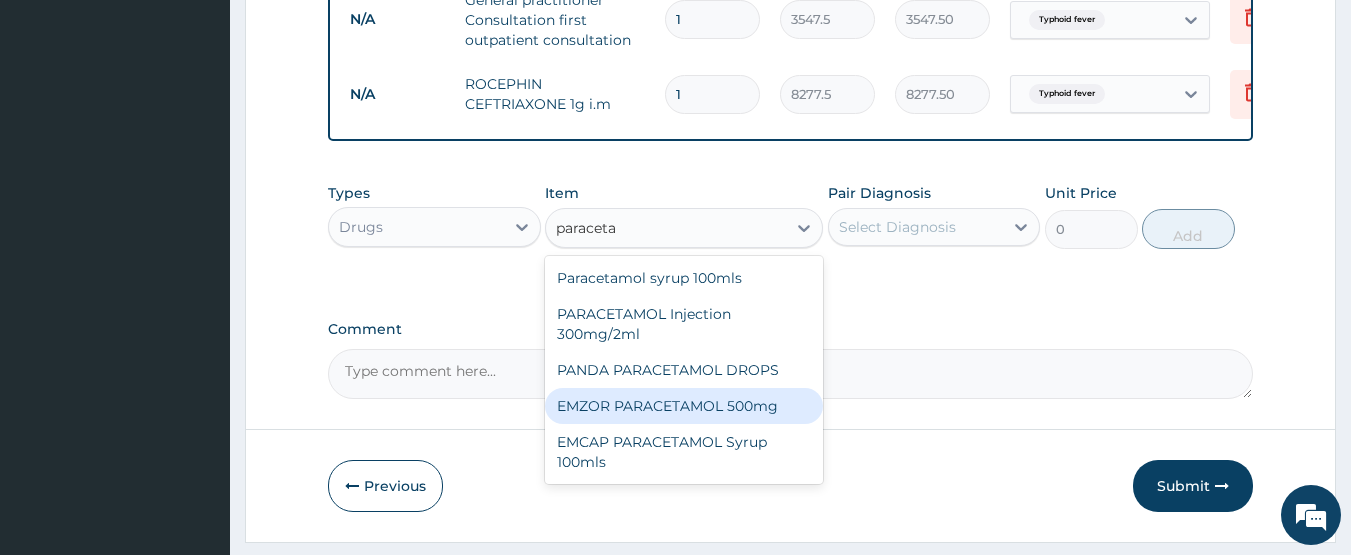 click on "EMZOR PARACETAMOL 500mg" at bounding box center (684, 406) 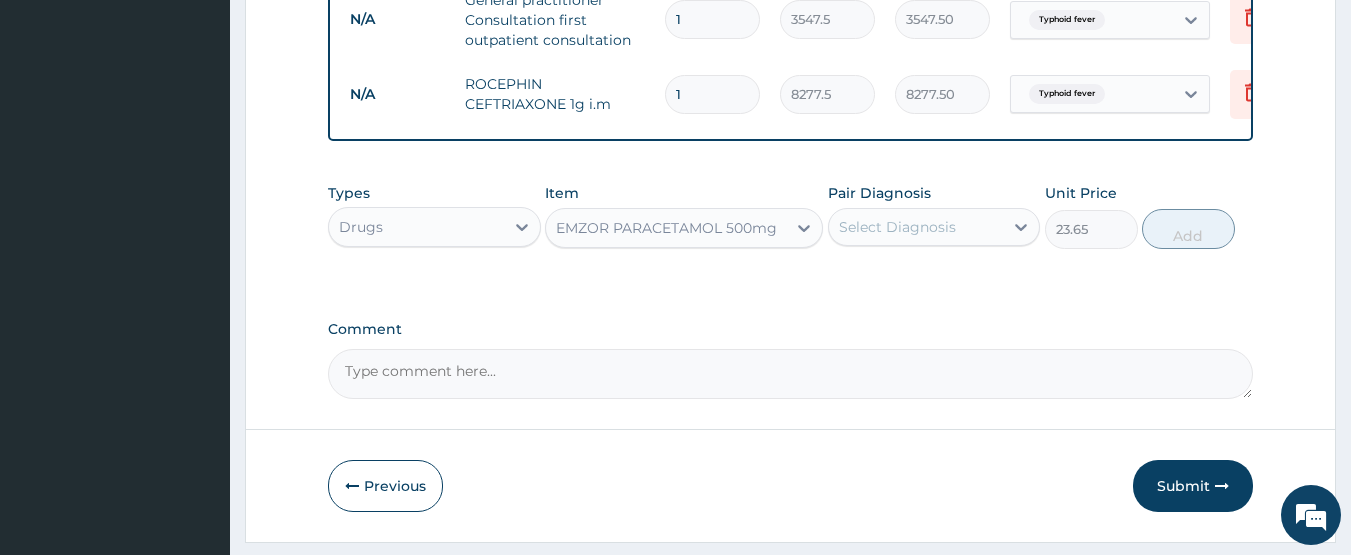 click on "Select Diagnosis" at bounding box center [916, 227] 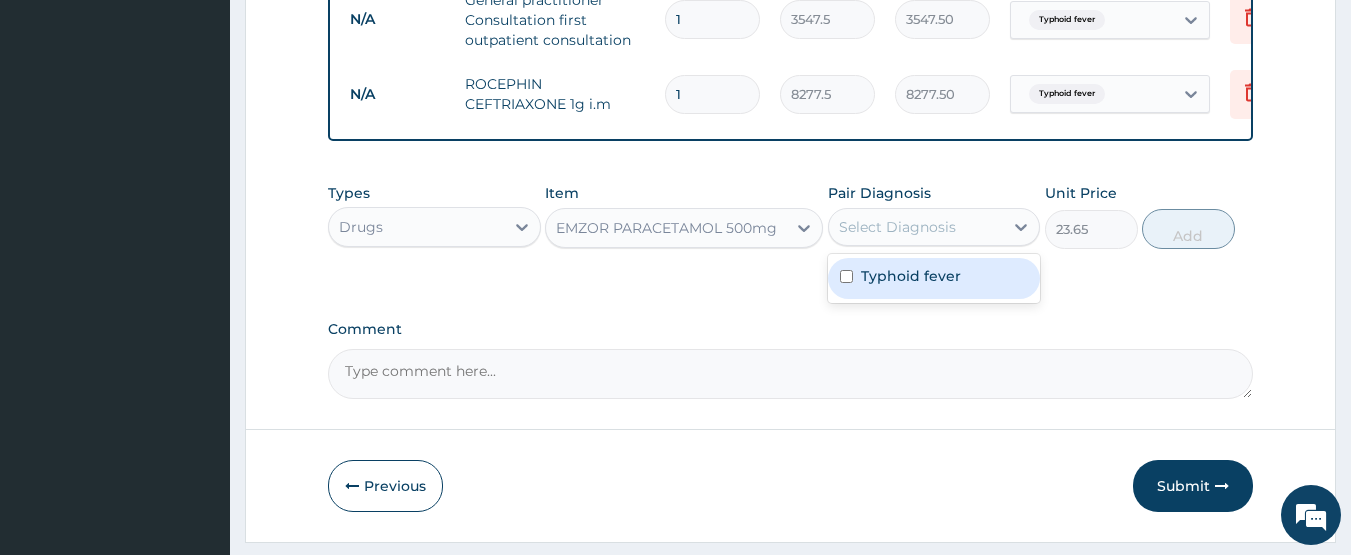 drag, startPoint x: 921, startPoint y: 298, endPoint x: 1110, endPoint y: 265, distance: 191.85933 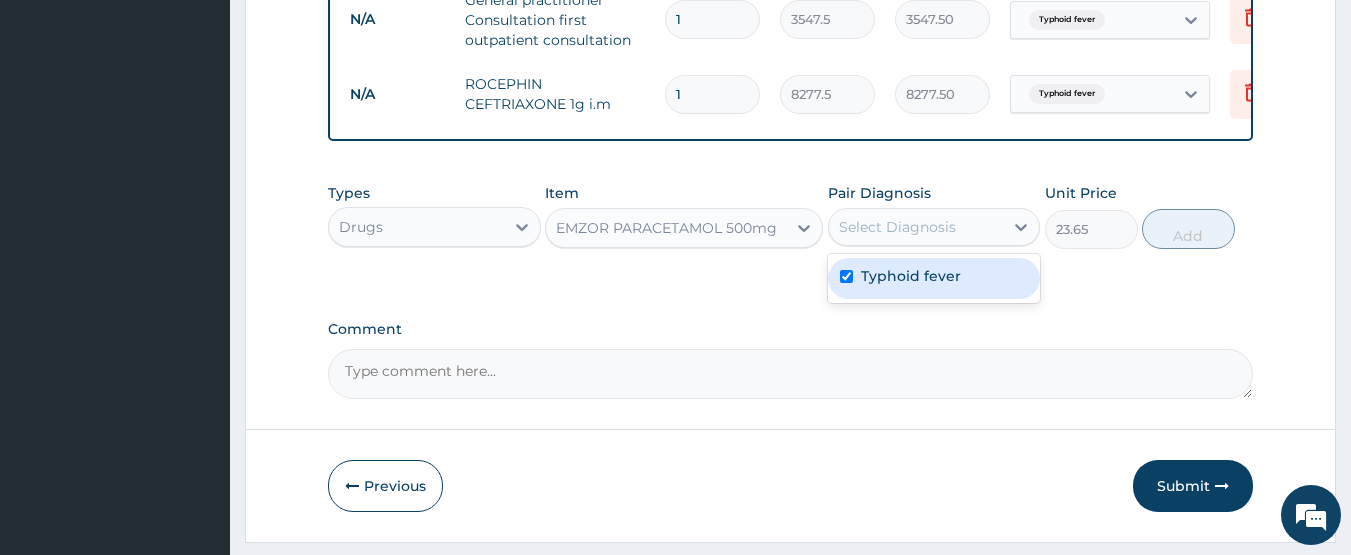 checkbox on "true" 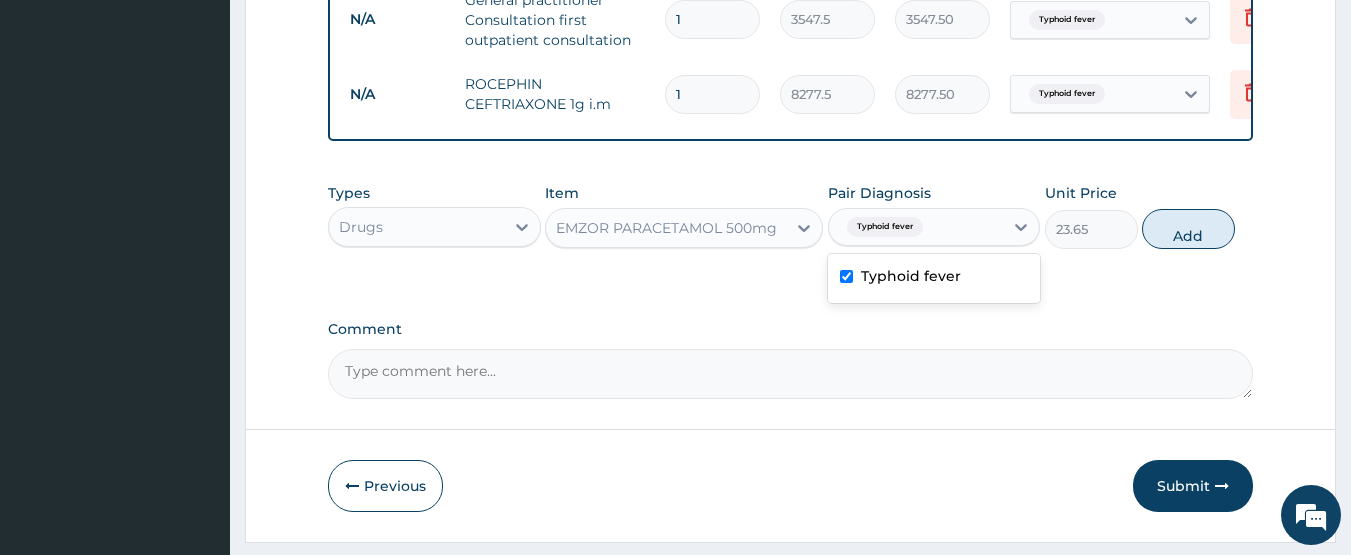 click on "Types Drugs Item EMZOR PARACETAMOL 500mg Pair Diagnosis option Typhoid fever, selected. option Typhoid fever selected, 1 of 1. 1 result available. Use Up and Down to choose options, press Enter to select the currently focused option, press Escape to exit the menu, press Tab to select the option and exit the menu. Typhoid fever Typhoid fever Unit Price 23.65 Add" at bounding box center [791, 216] 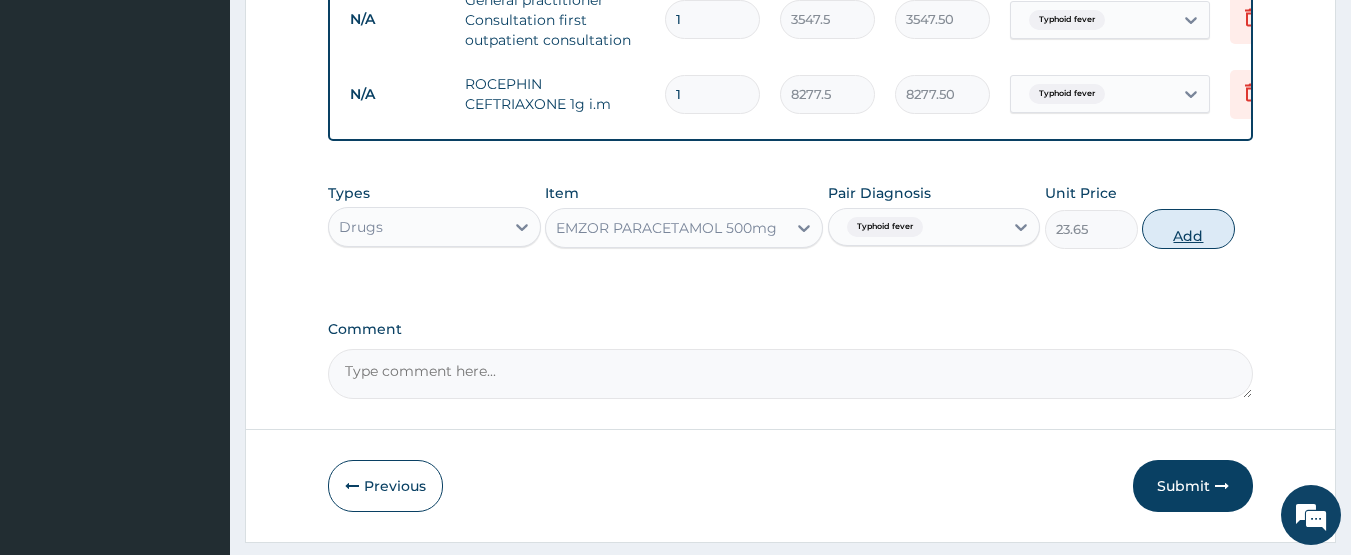 click on "Add" at bounding box center [1188, 229] 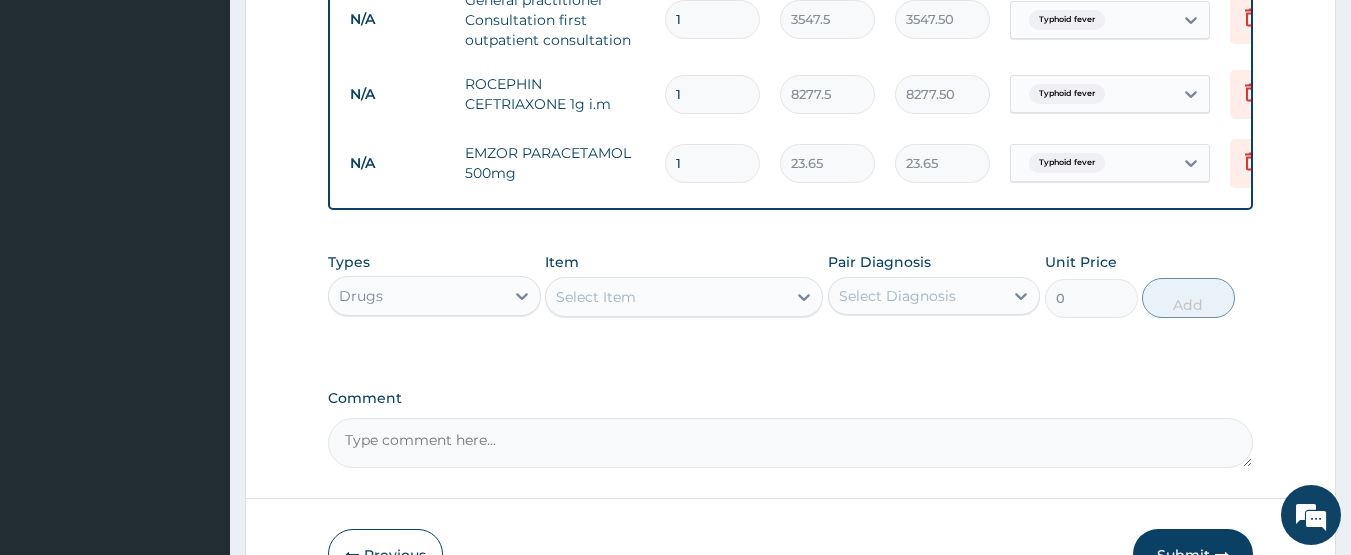 type on "18" 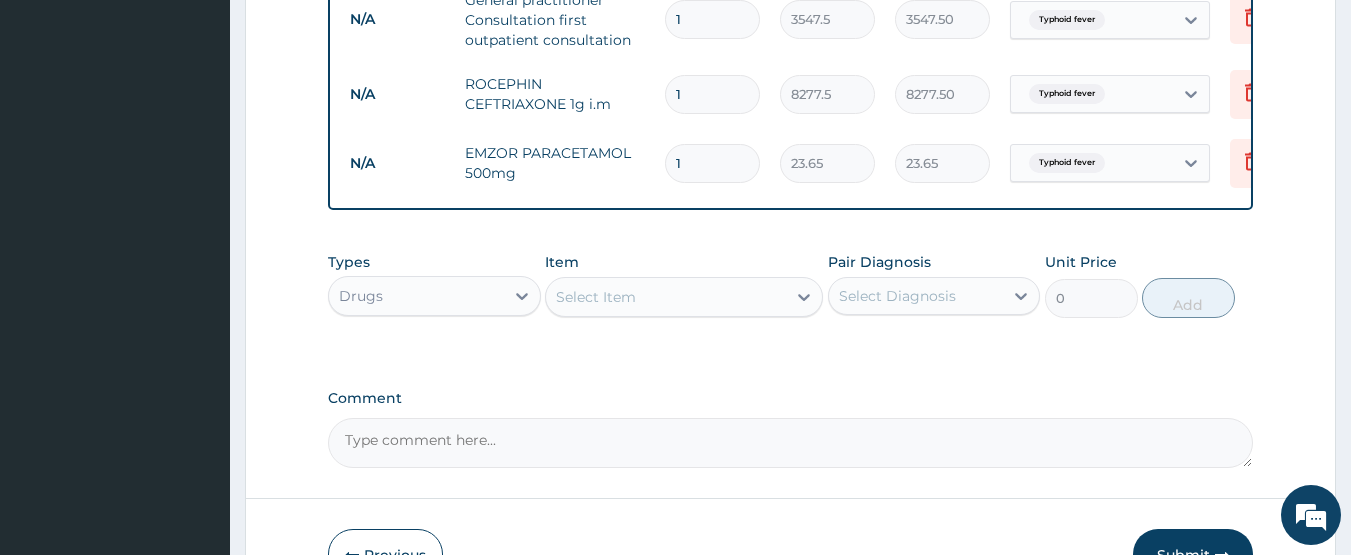 type on "425.70" 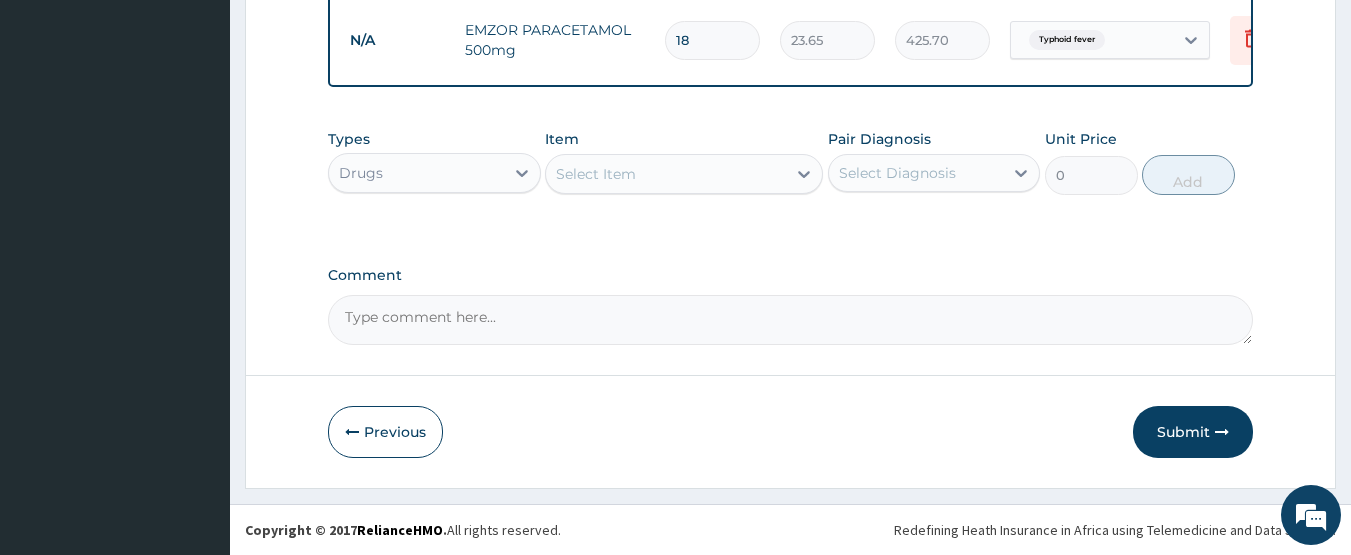type on "18" 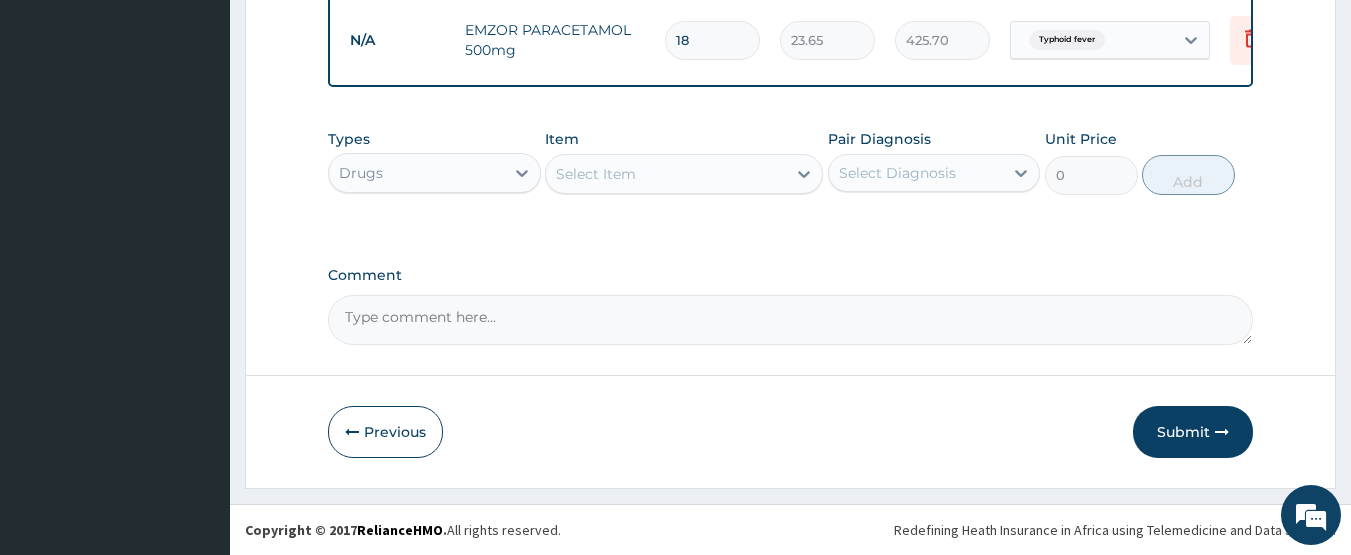 click on "Submit" at bounding box center (1193, 432) 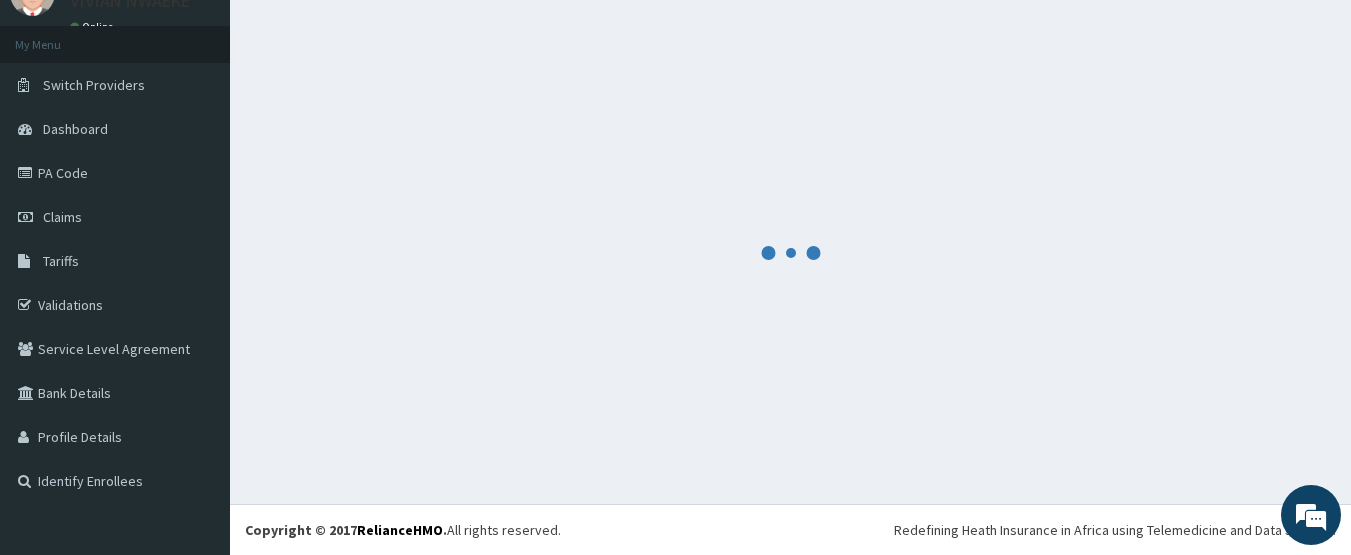 scroll, scrollTop: 89, scrollLeft: 0, axis: vertical 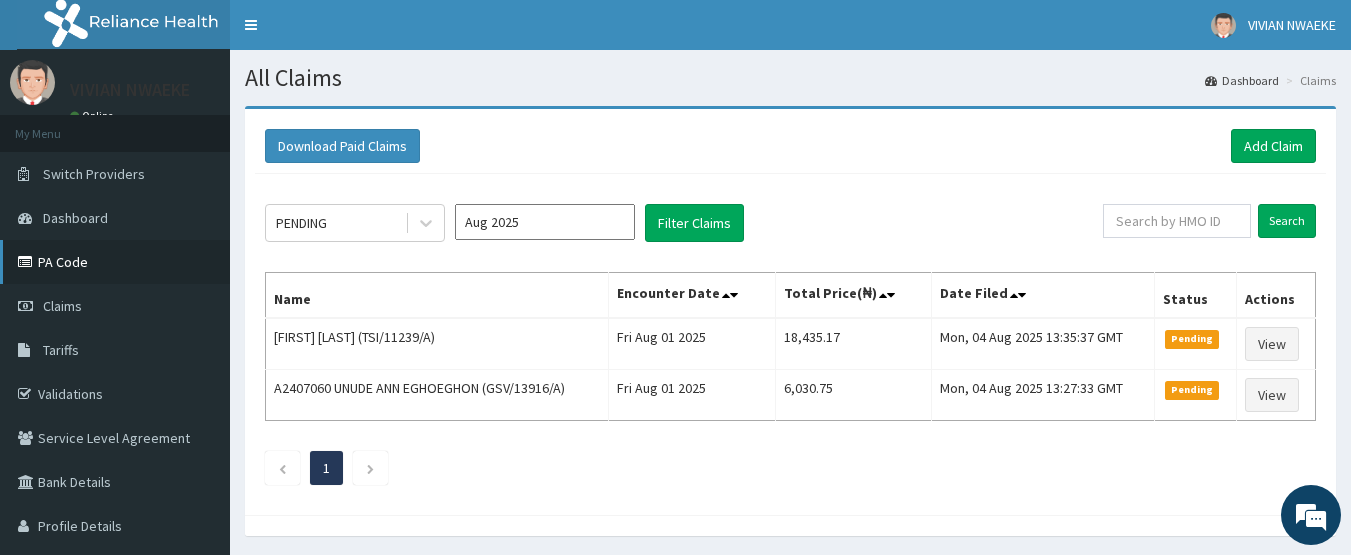 click on "PA Code" at bounding box center [115, 262] 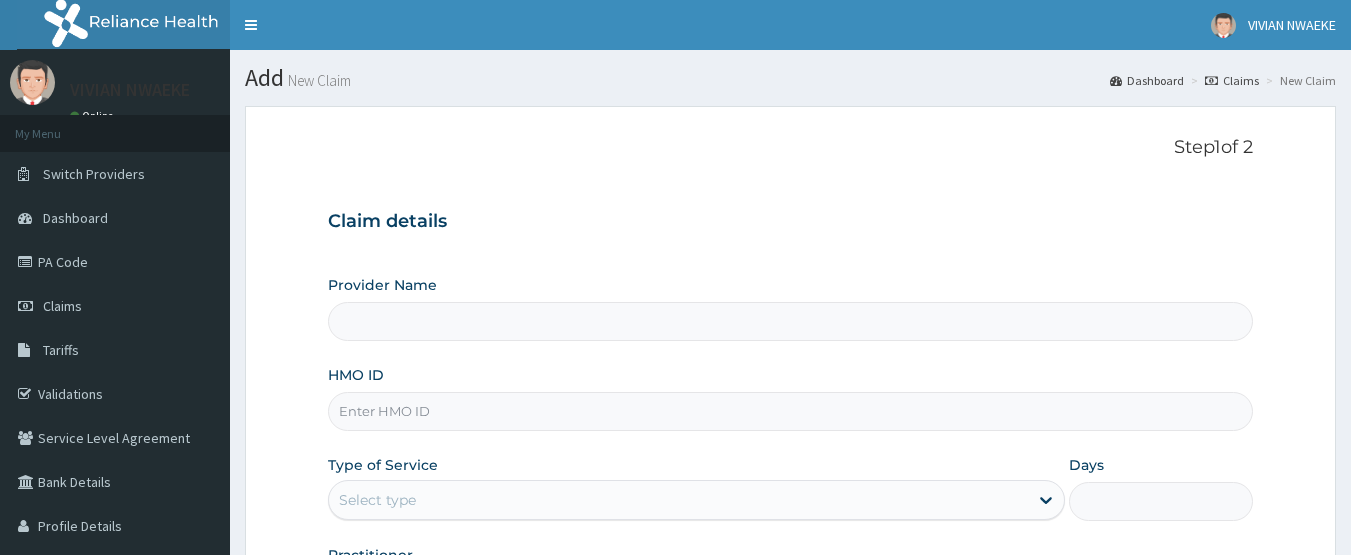 scroll, scrollTop: 0, scrollLeft: 0, axis: both 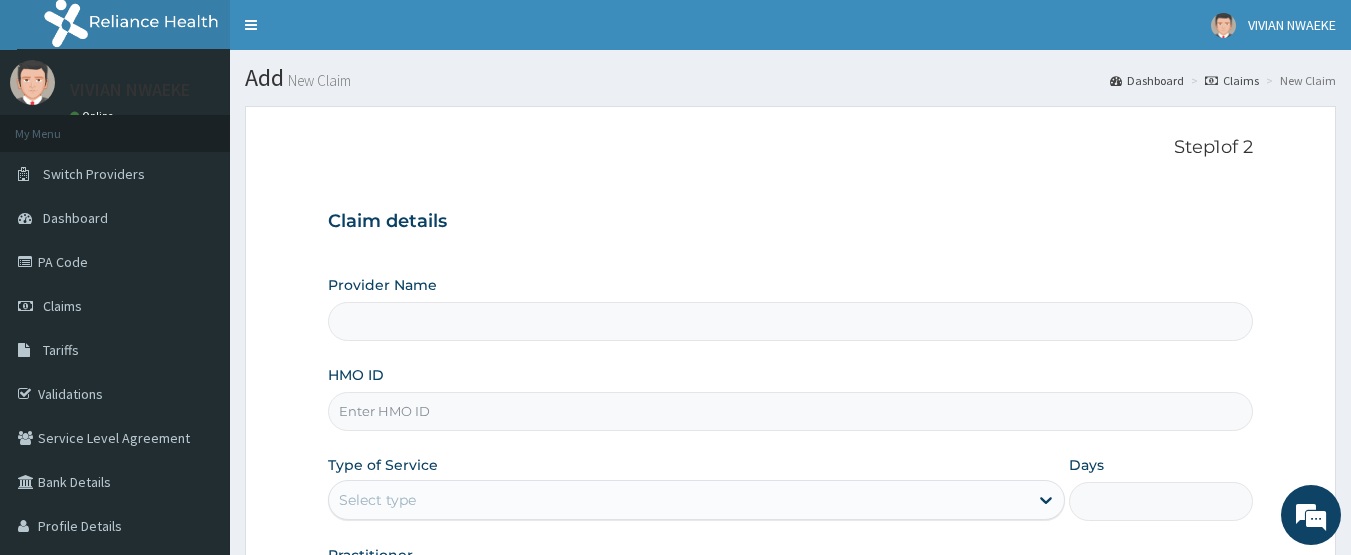 type on "CHIONHospital" 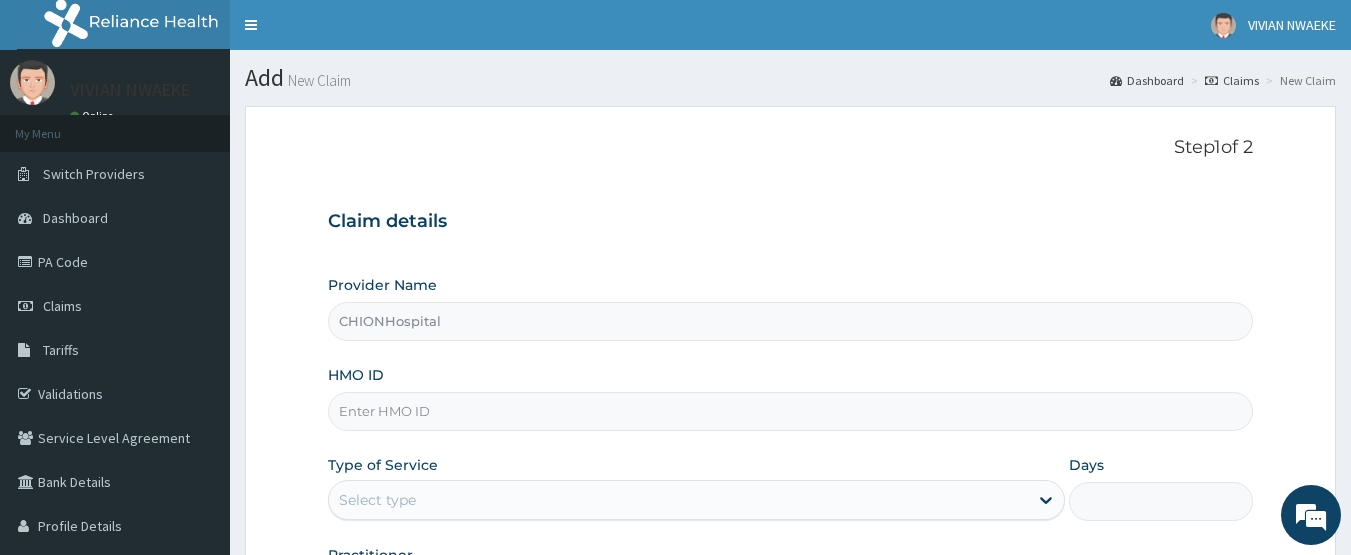 scroll, scrollTop: 0, scrollLeft: 0, axis: both 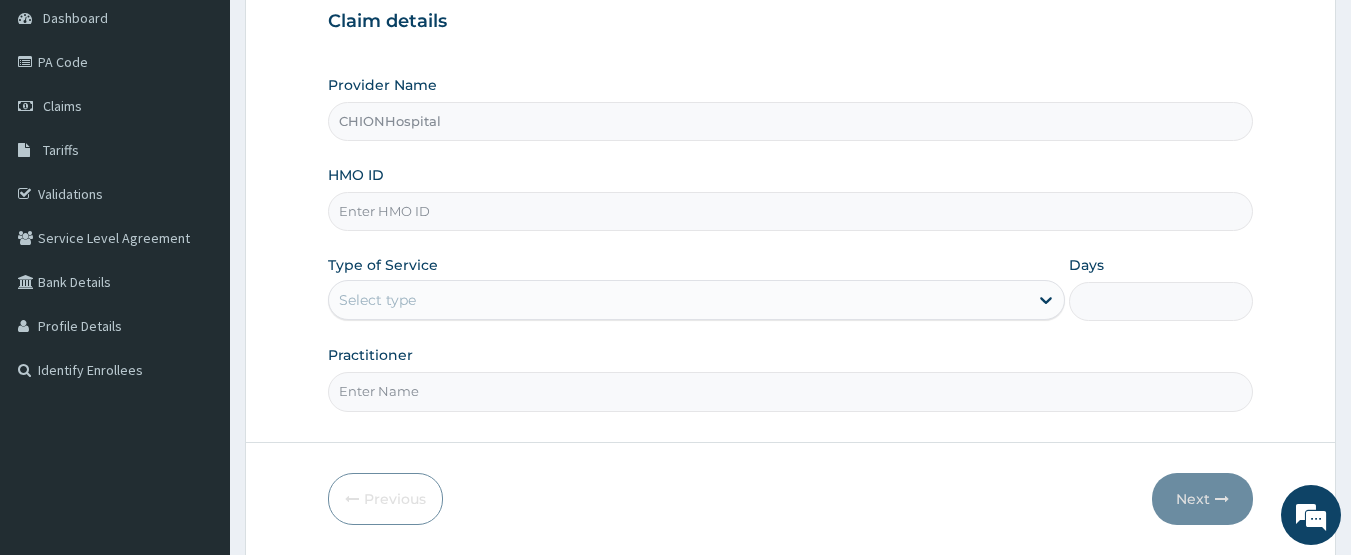 click on "HMO ID" at bounding box center [791, 211] 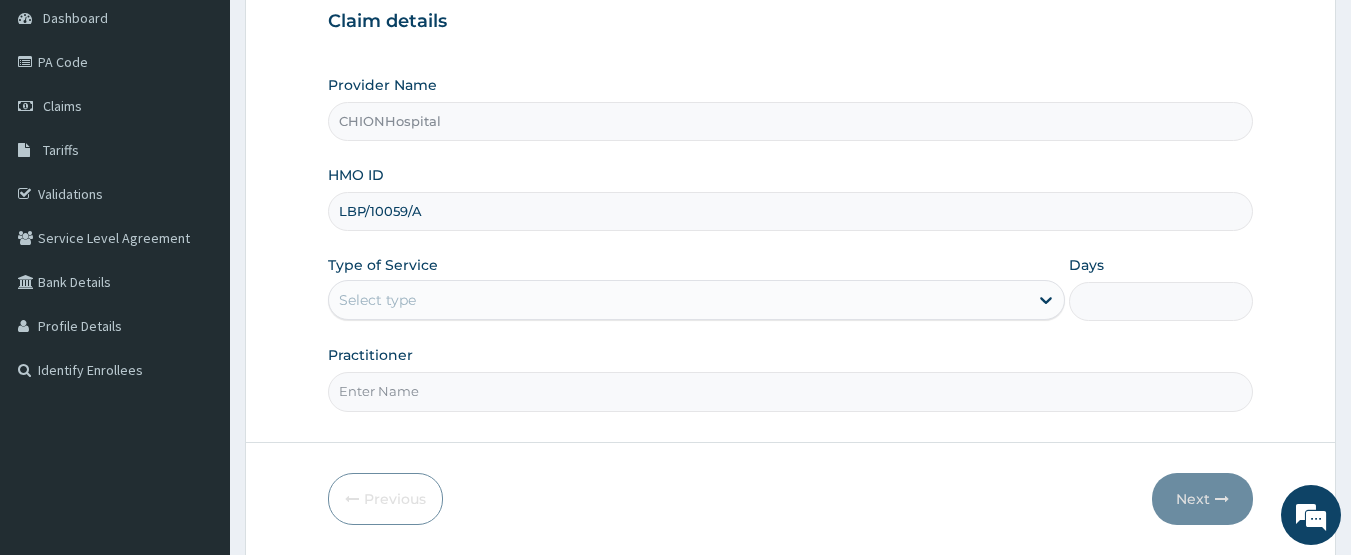 type on "LBP/10059/A" 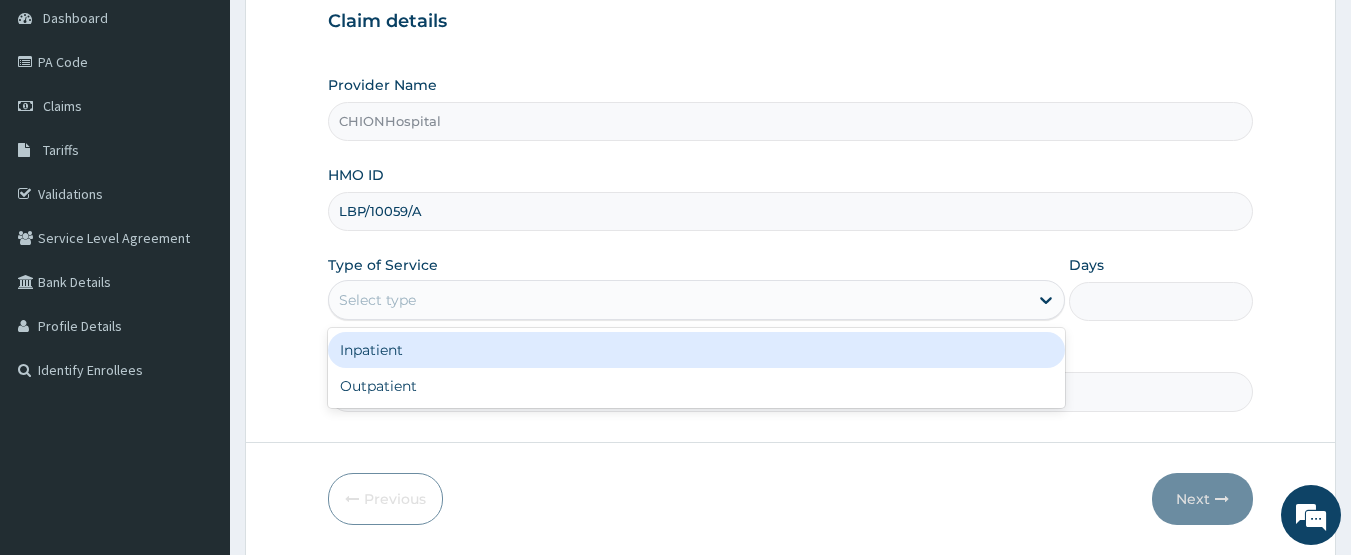 click on "Select type" at bounding box center (678, 300) 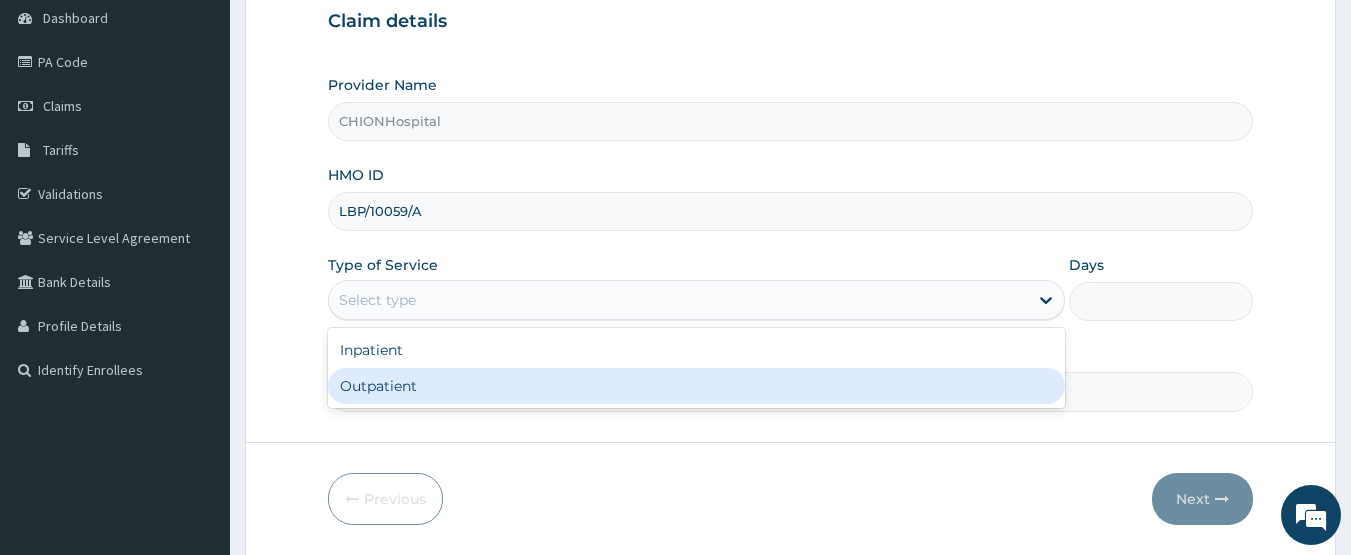 click on "Outpatient" at bounding box center [696, 386] 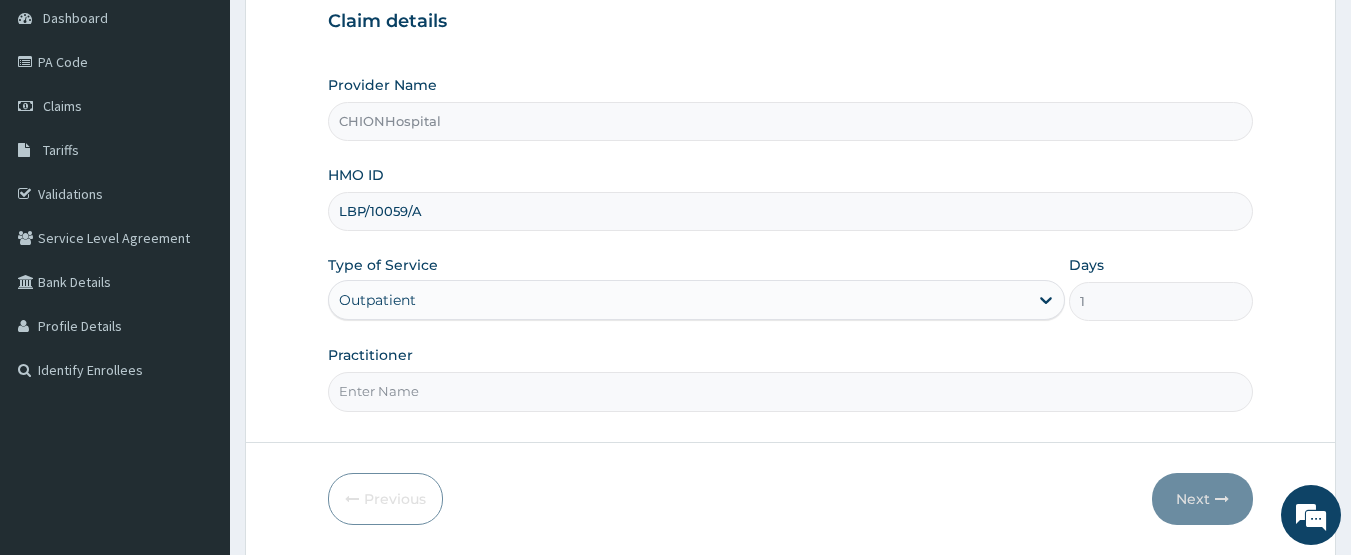 click on "Practitioner" at bounding box center (791, 391) 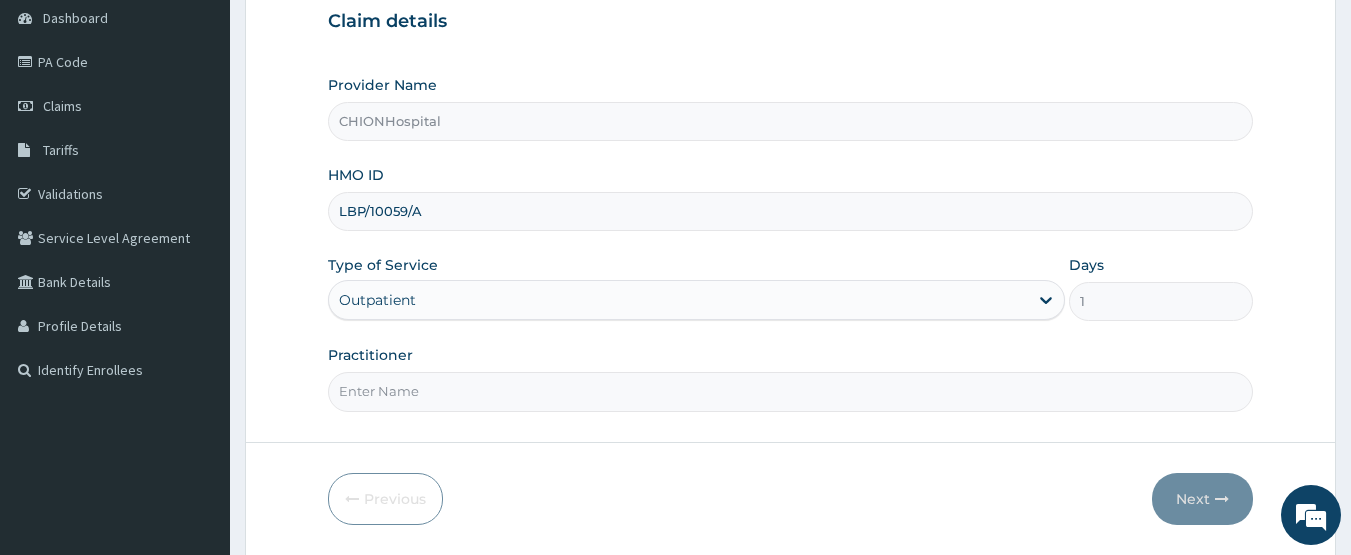 type on "DR EZE JONAH" 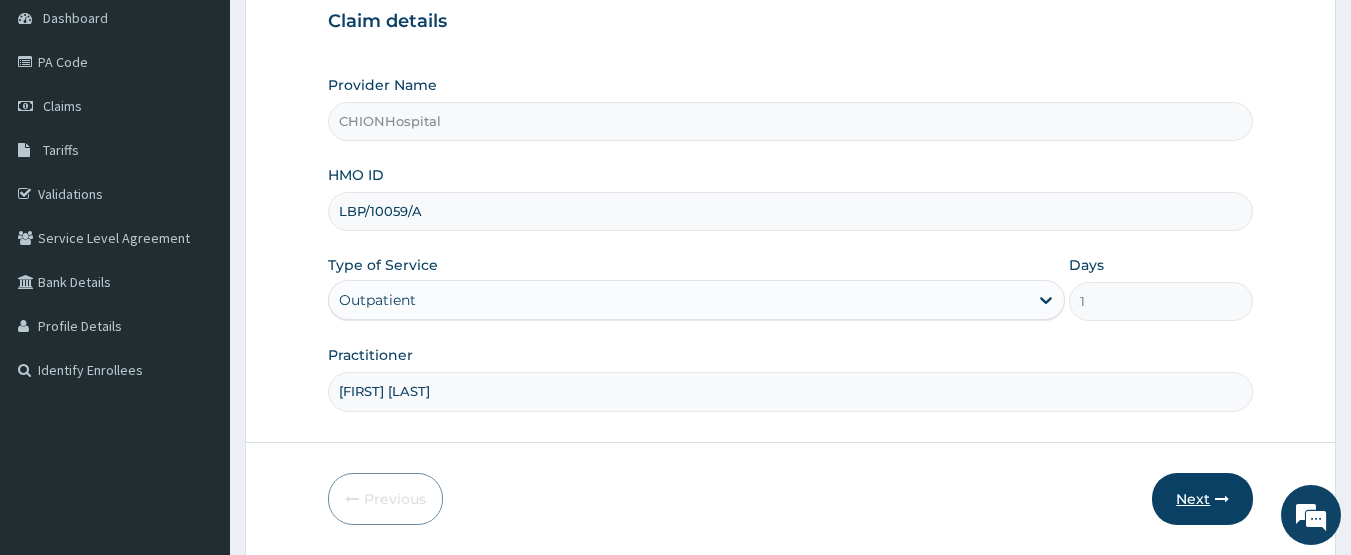 click on "Next" at bounding box center (1202, 499) 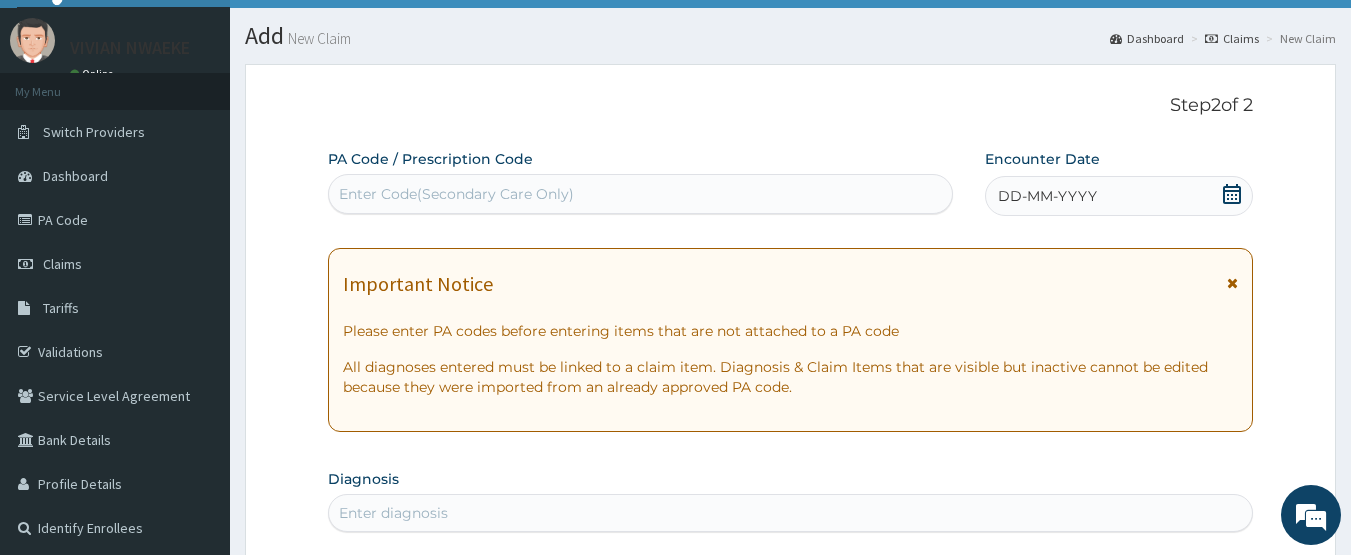 scroll, scrollTop: 0, scrollLeft: 0, axis: both 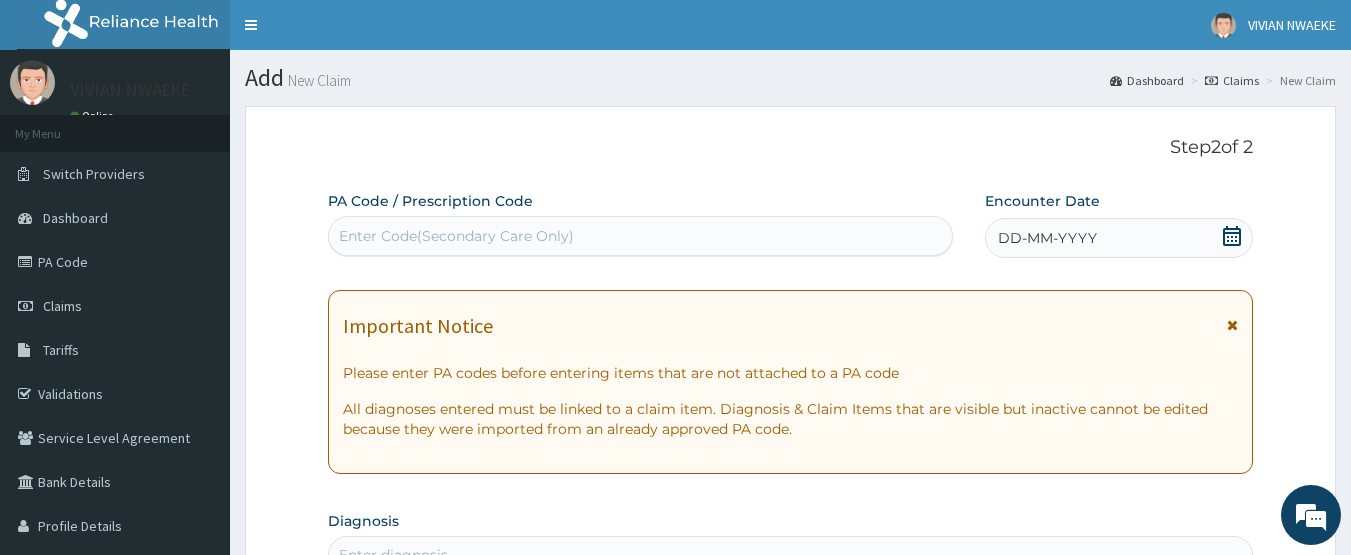 click on "Enter Code(Secondary Care Only)" at bounding box center [641, 236] 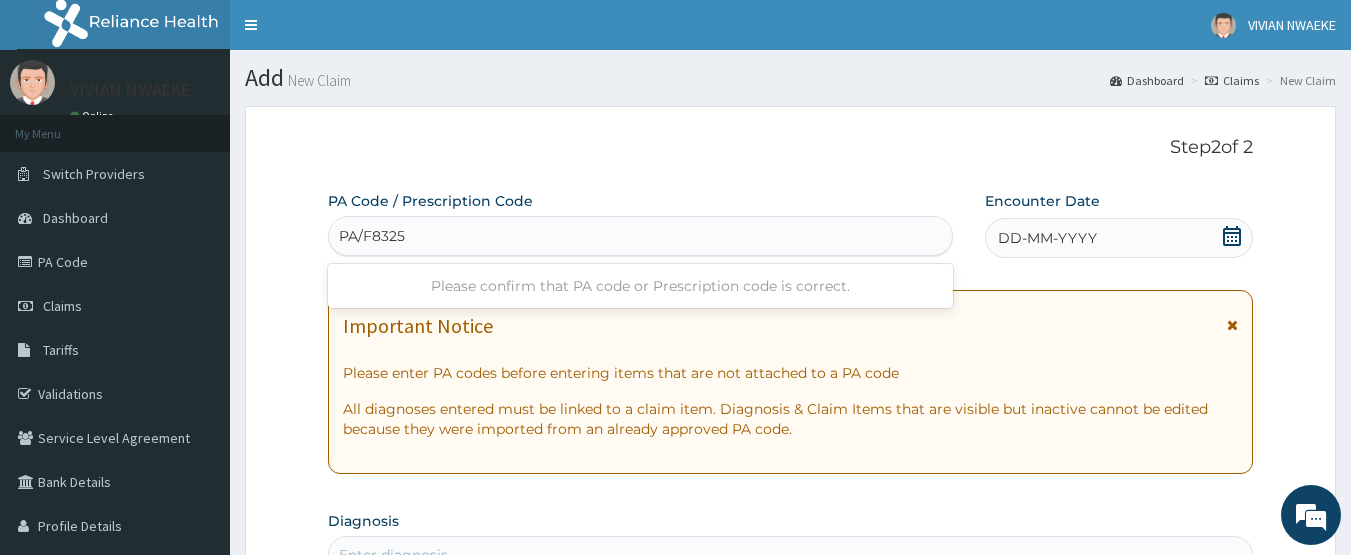 type on "PA/F83257" 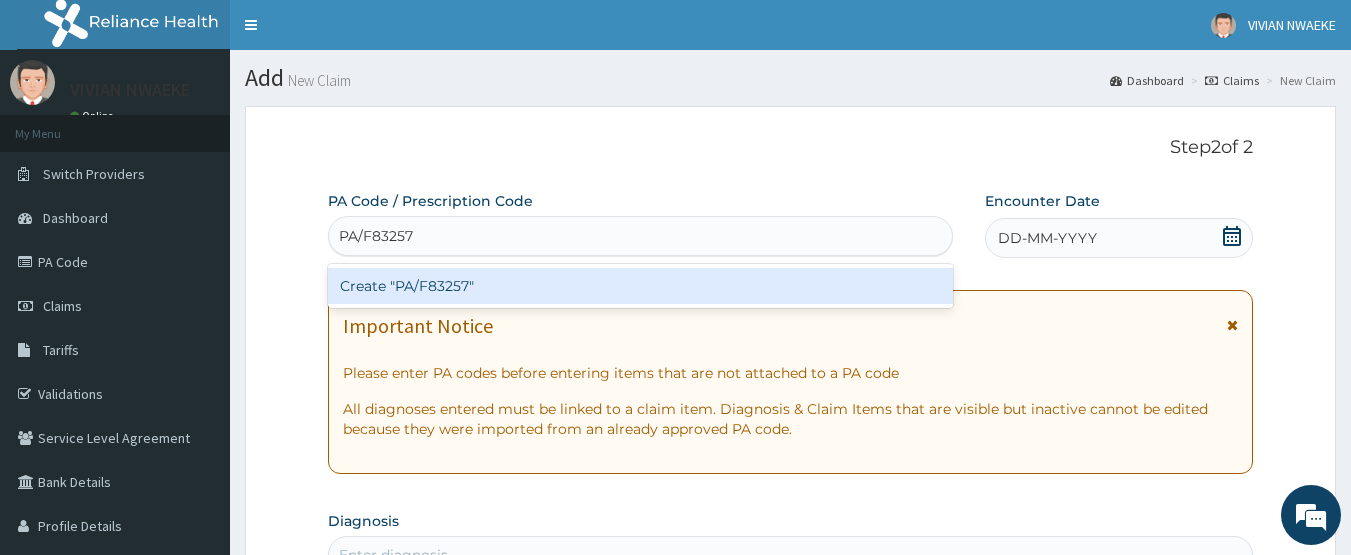 click on "Create "PA/F83257"" at bounding box center (641, 286) 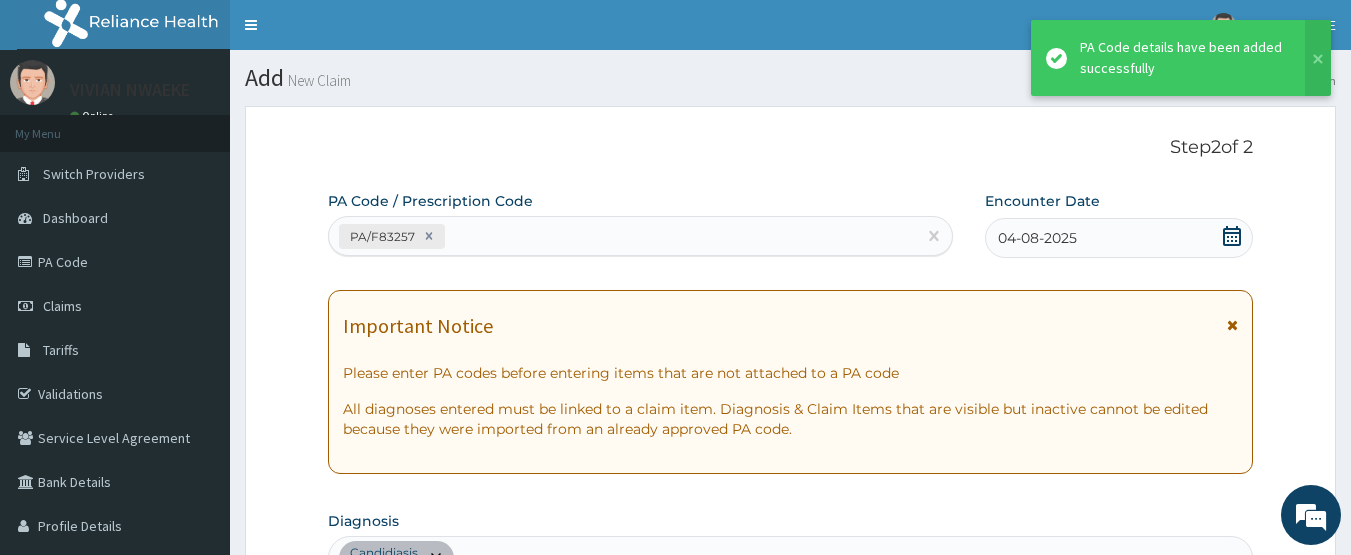 scroll, scrollTop: 560, scrollLeft: 0, axis: vertical 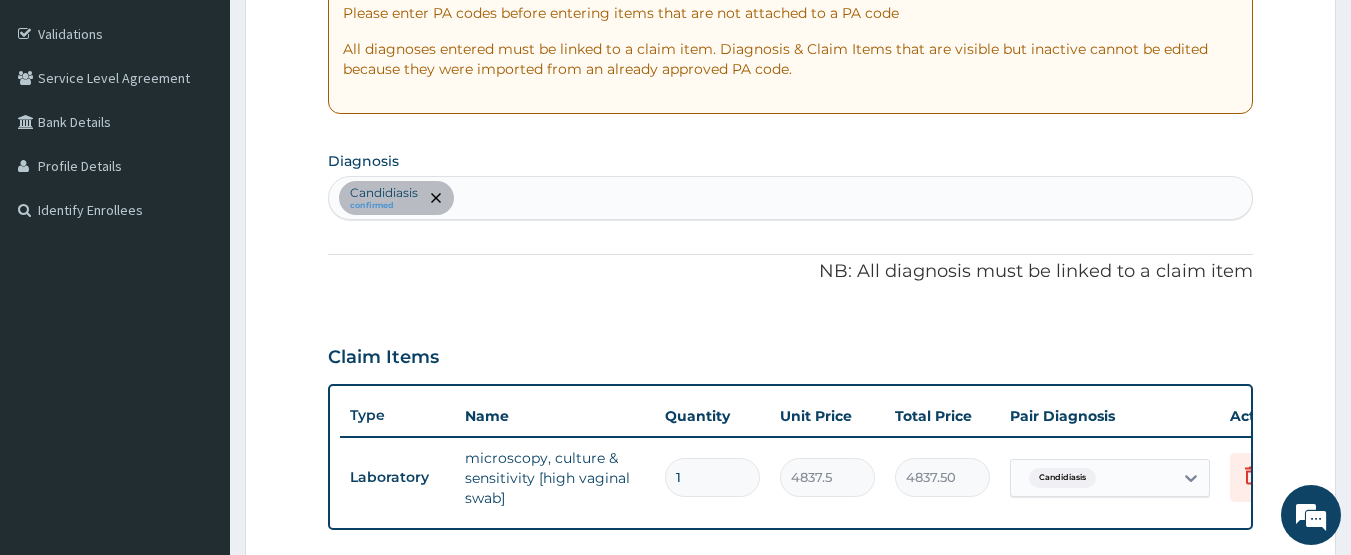 click on "Candidiasis confirmed" at bounding box center (791, 198) 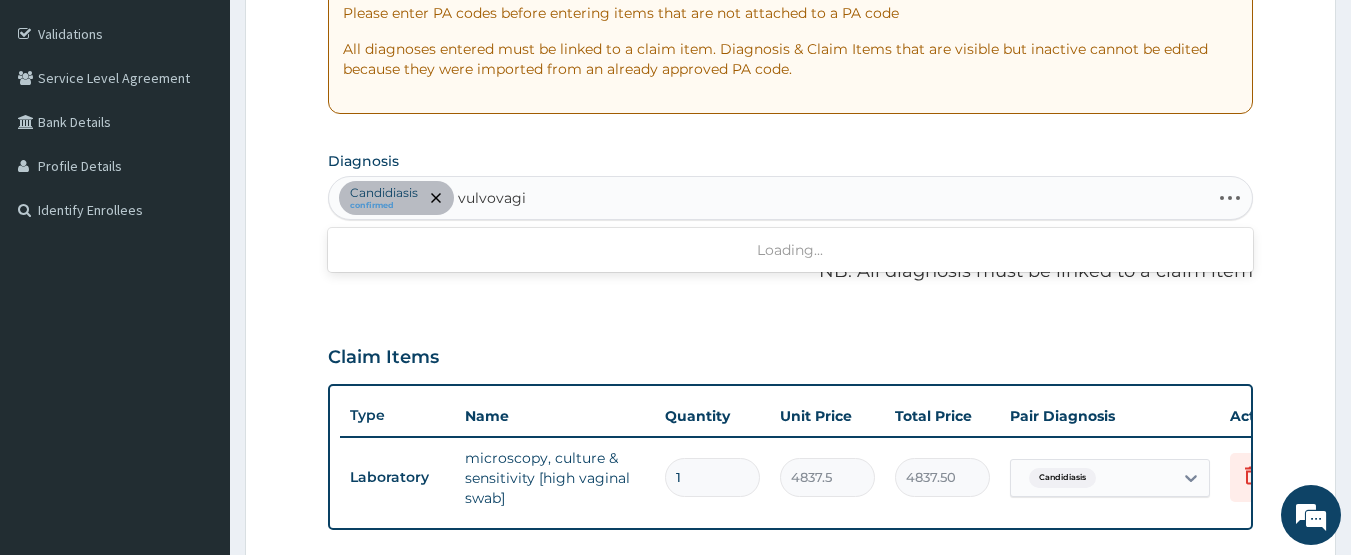 type on "vulvovagin" 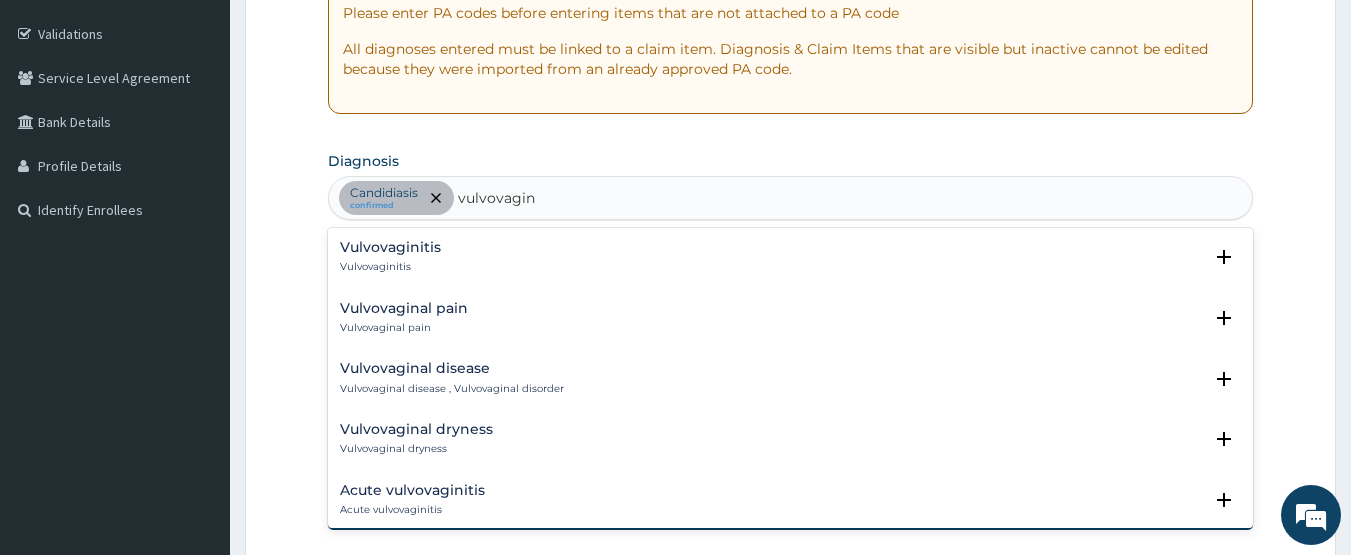 click on "Vulvovaginitis" at bounding box center (390, 267) 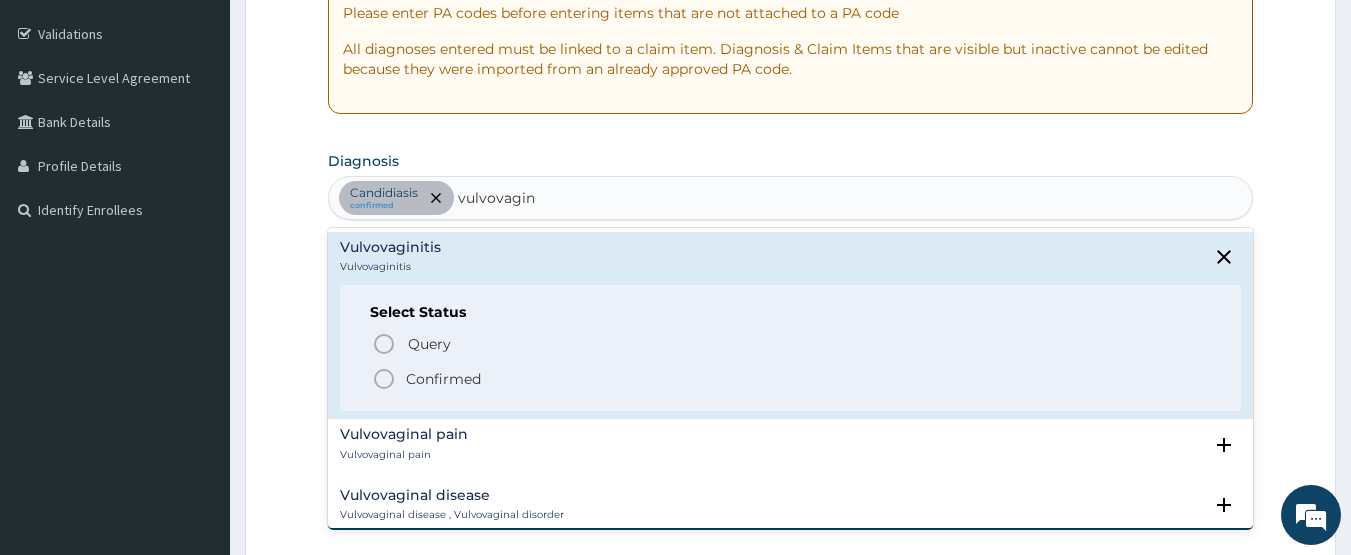 drag, startPoint x: 383, startPoint y: 379, endPoint x: 543, endPoint y: 325, distance: 168.8668 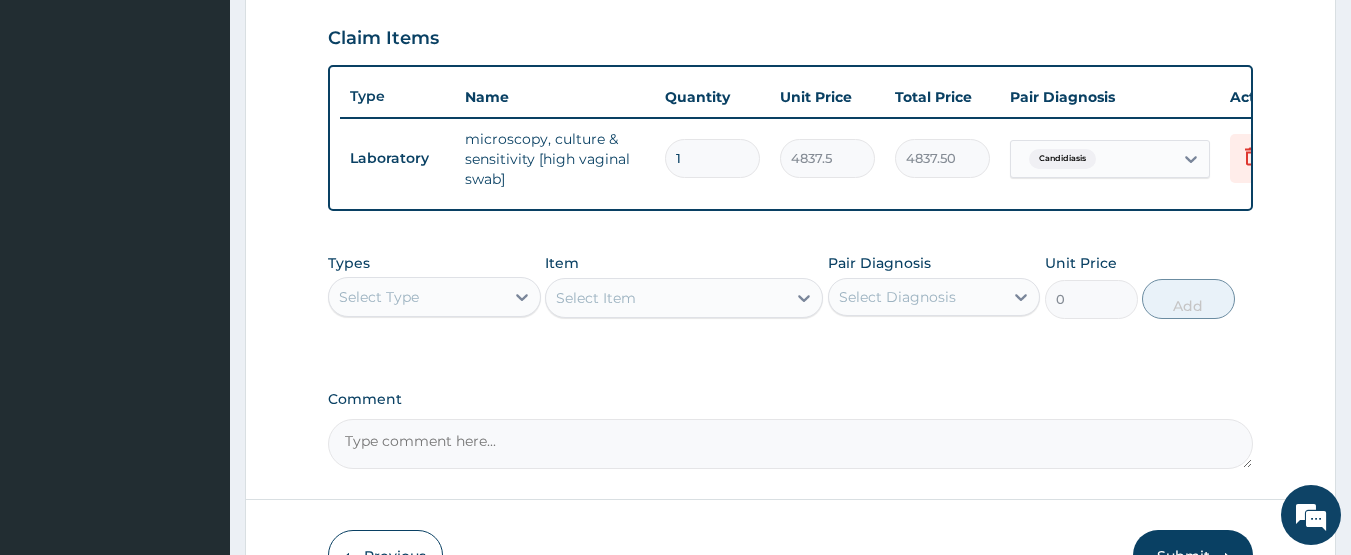 scroll, scrollTop: 760, scrollLeft: 0, axis: vertical 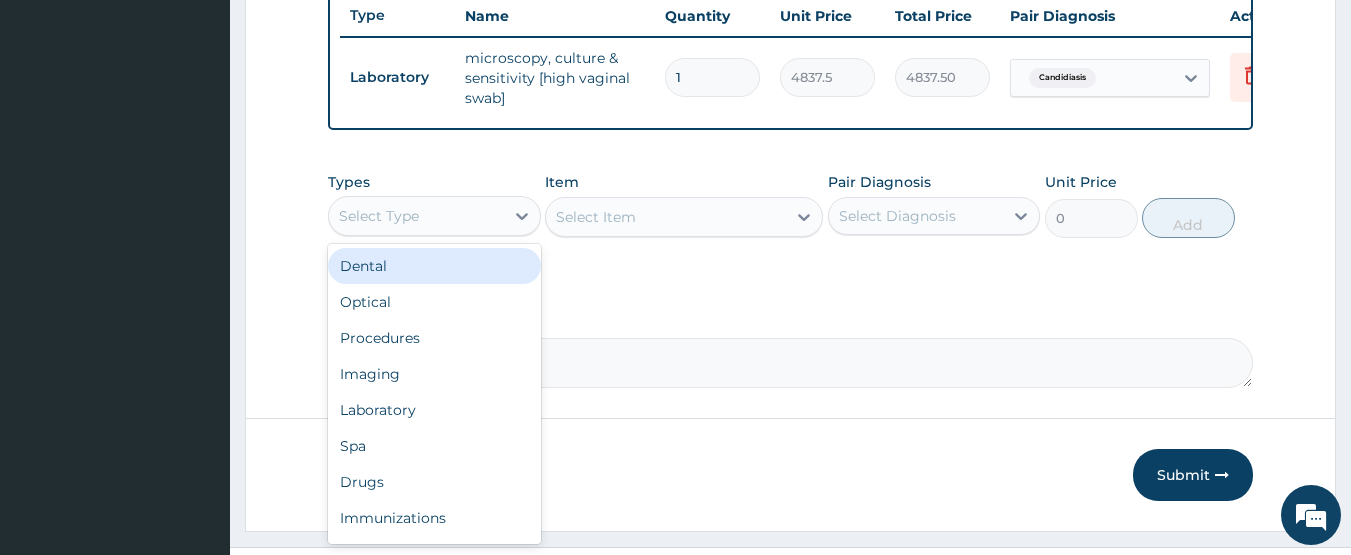 click on "Select Type" at bounding box center [416, 216] 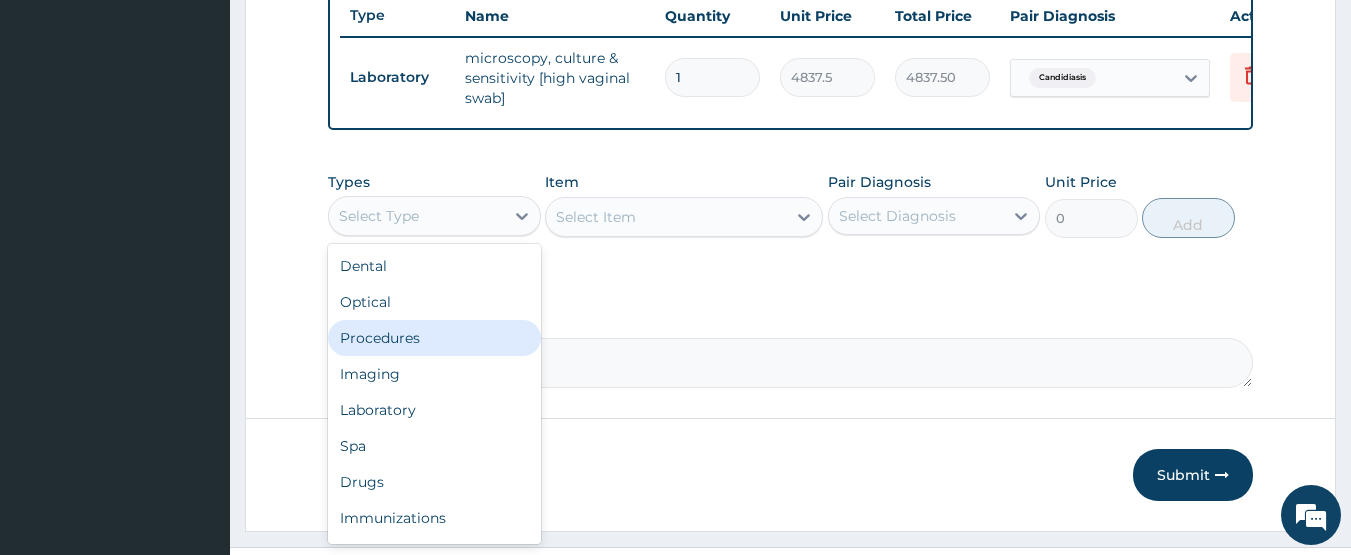click on "Procedures" at bounding box center [434, 338] 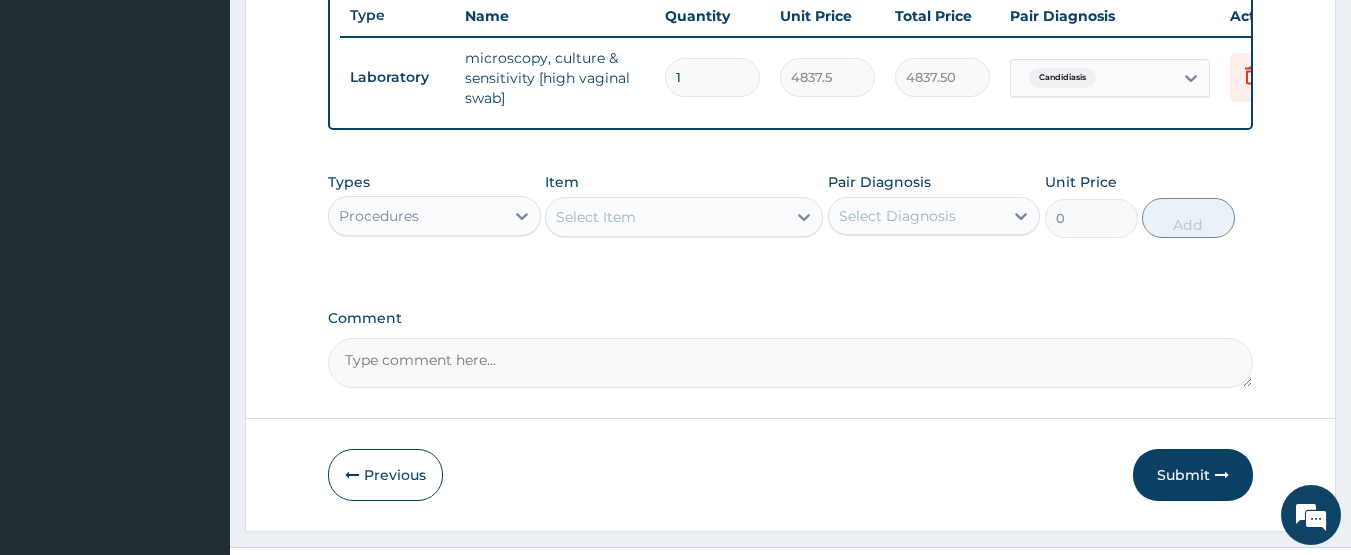 click on "Select Item" at bounding box center [666, 217] 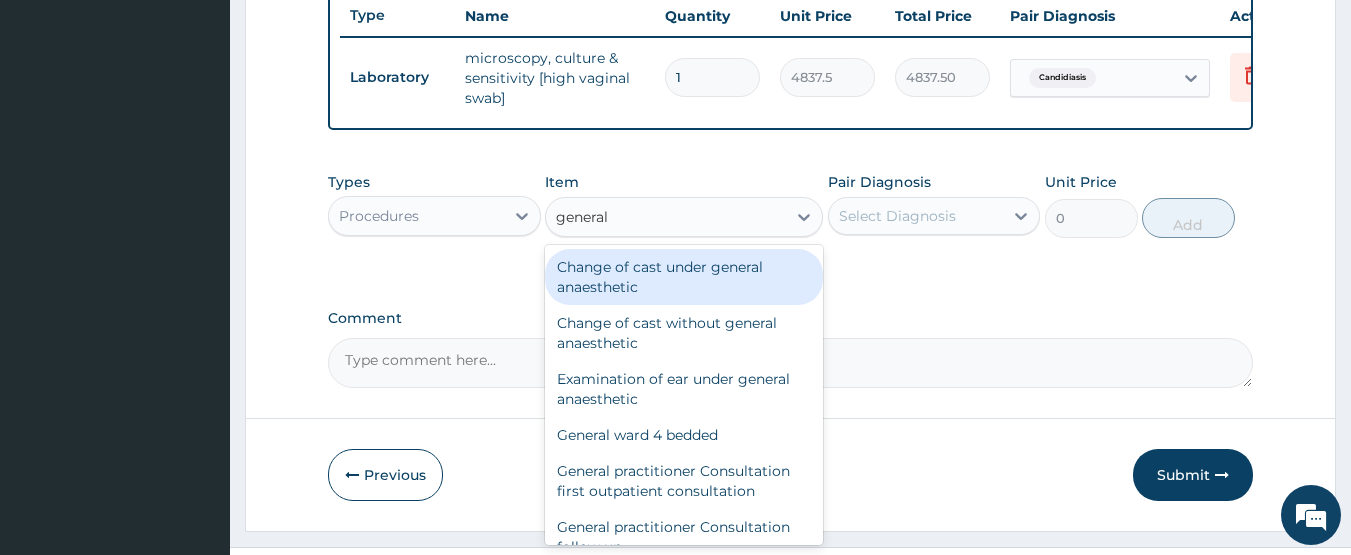 type on "general p" 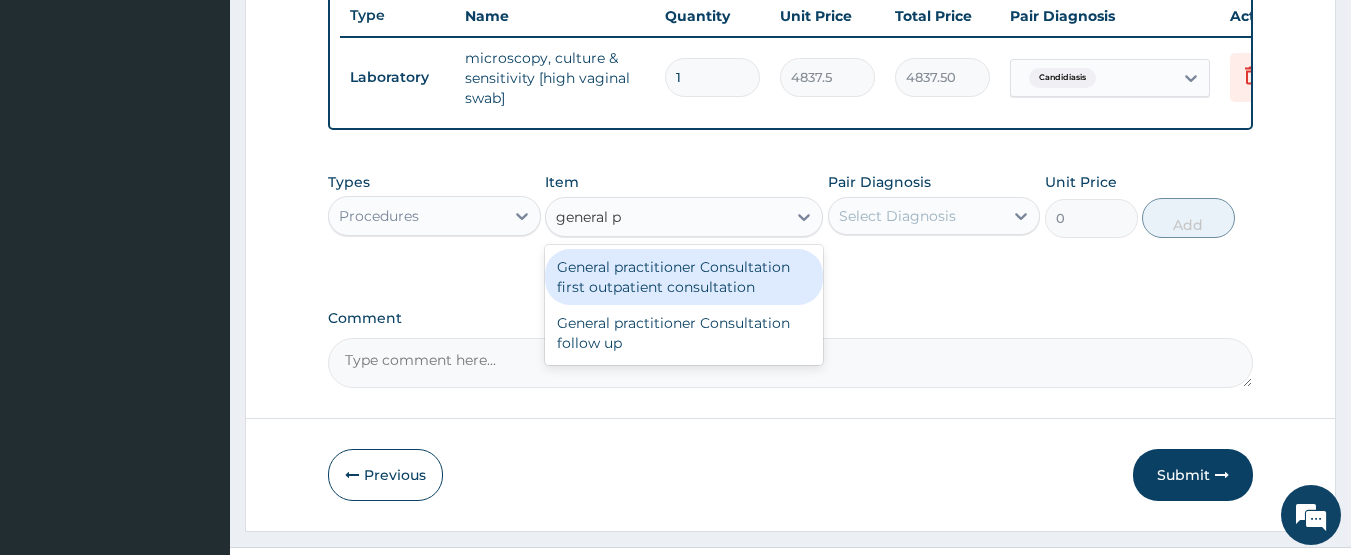 drag, startPoint x: 685, startPoint y: 282, endPoint x: 929, endPoint y: 231, distance: 249.27295 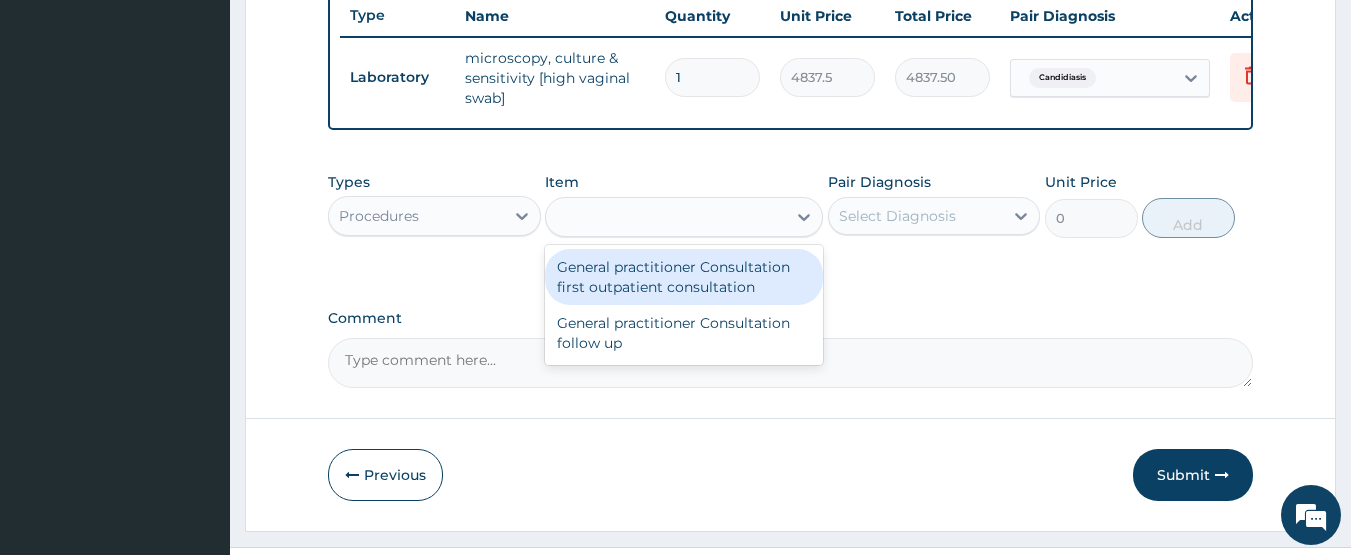 type on "3547.5" 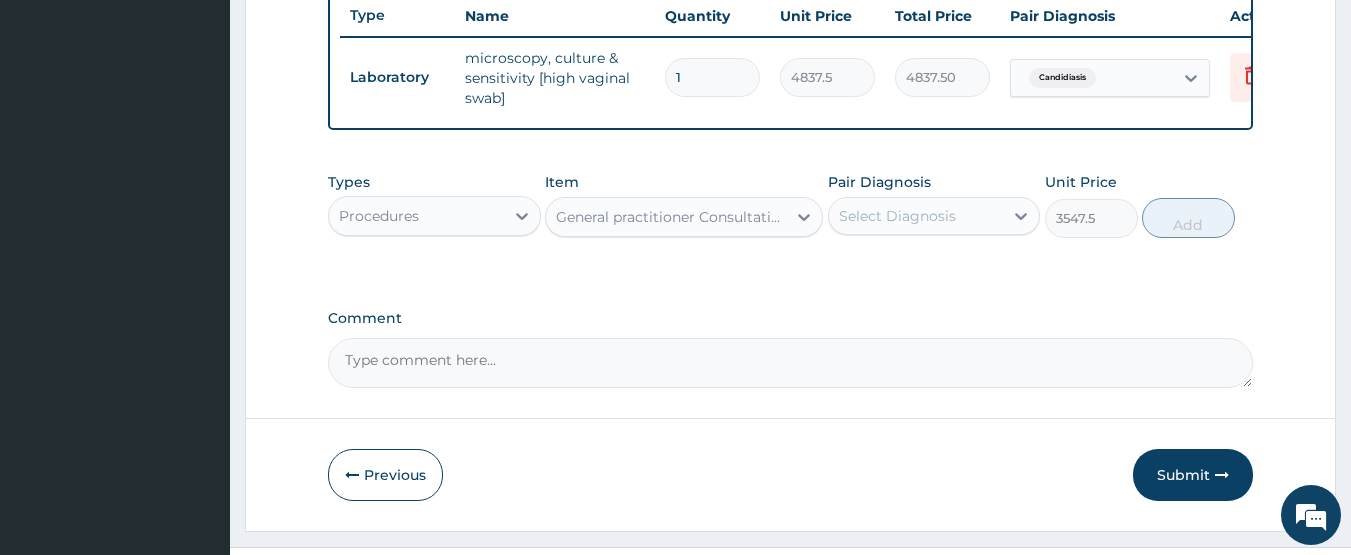 click on "Select Diagnosis" at bounding box center (897, 216) 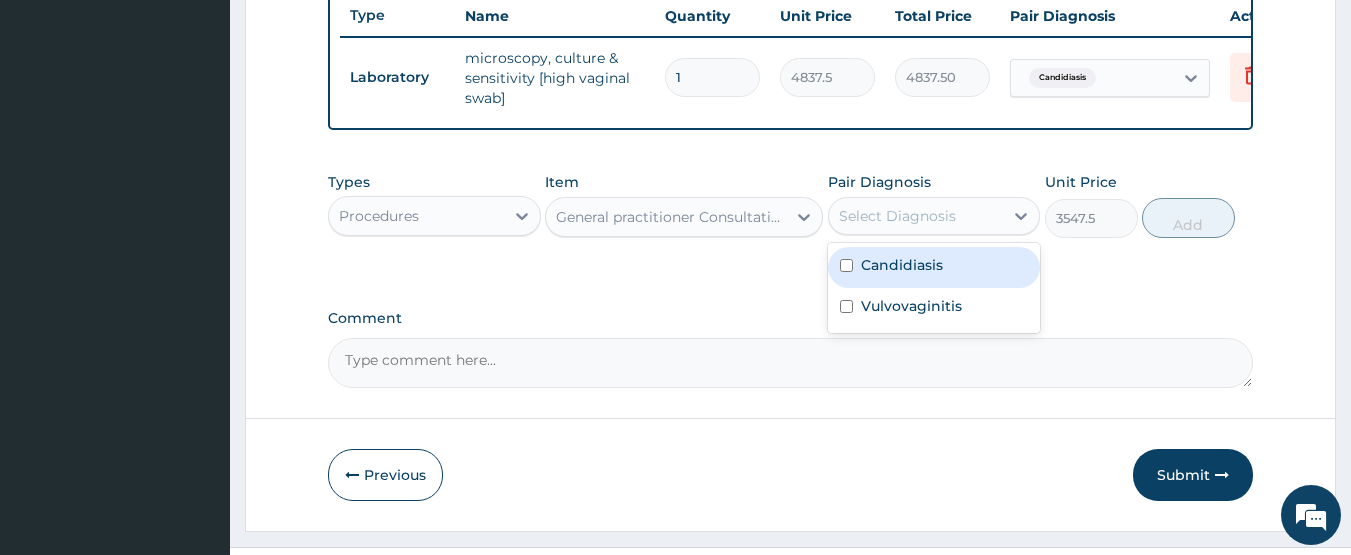 click on "Candidiasis" at bounding box center [902, 265] 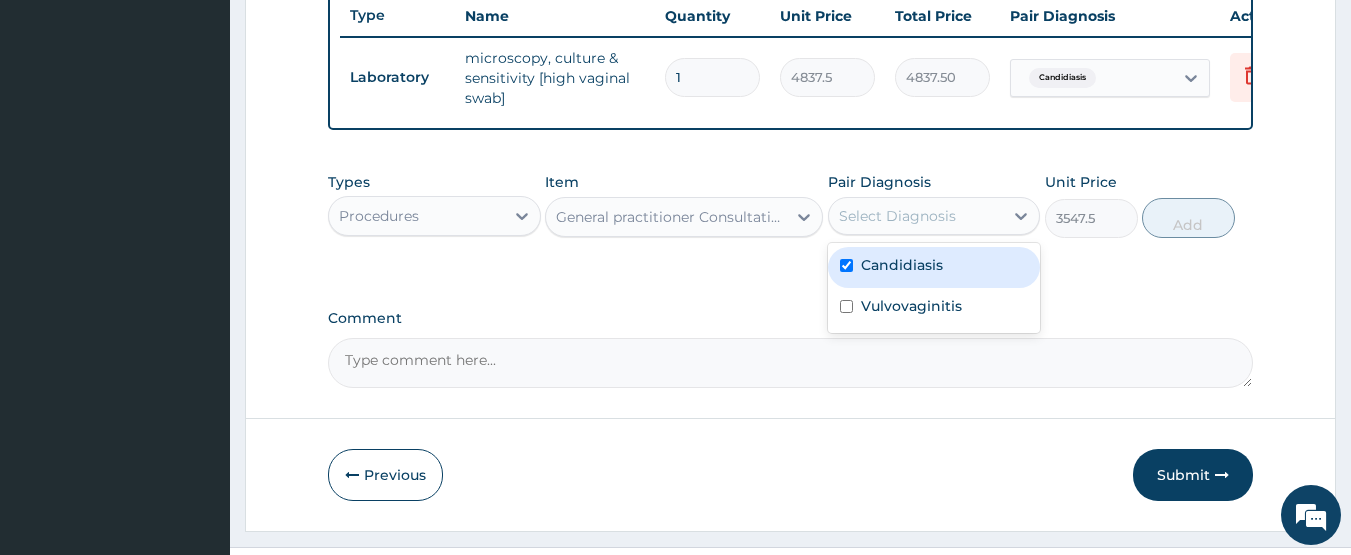 checkbox on "true" 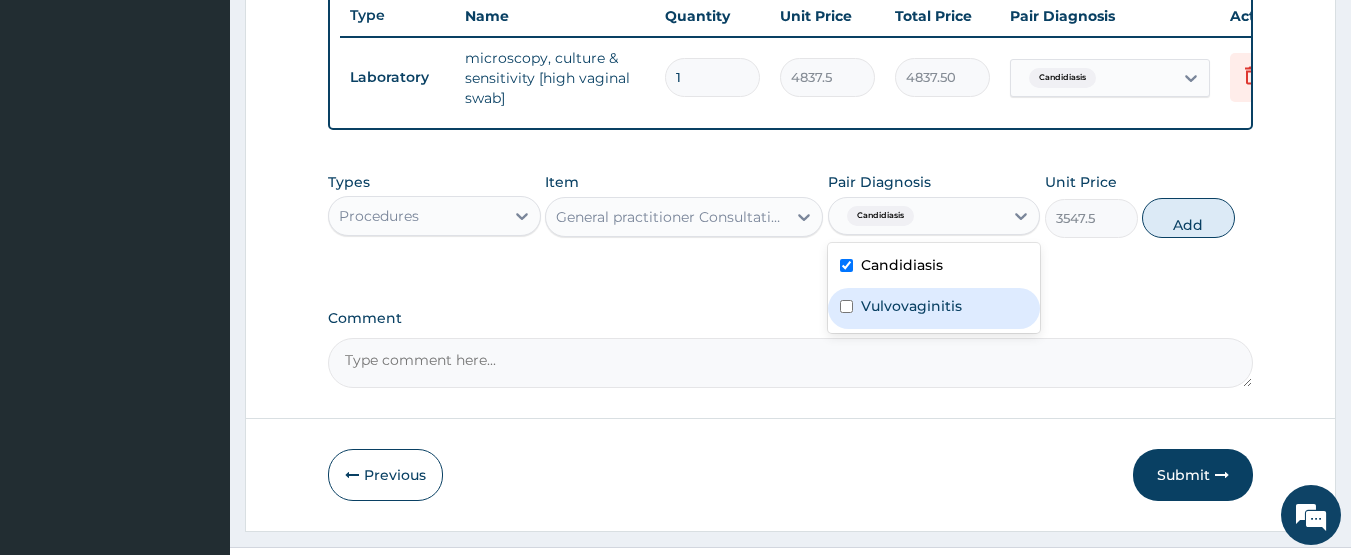 drag, startPoint x: 913, startPoint y: 321, endPoint x: 1164, endPoint y: 259, distance: 258.544 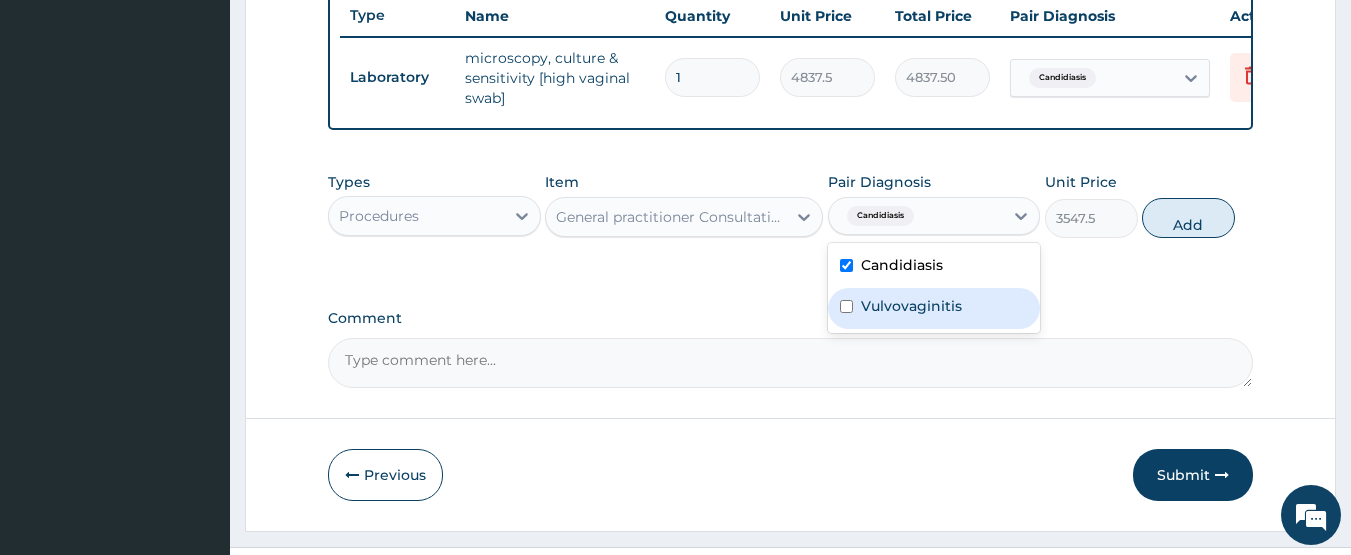 click on "Vulvovaginitis" at bounding box center [911, 306] 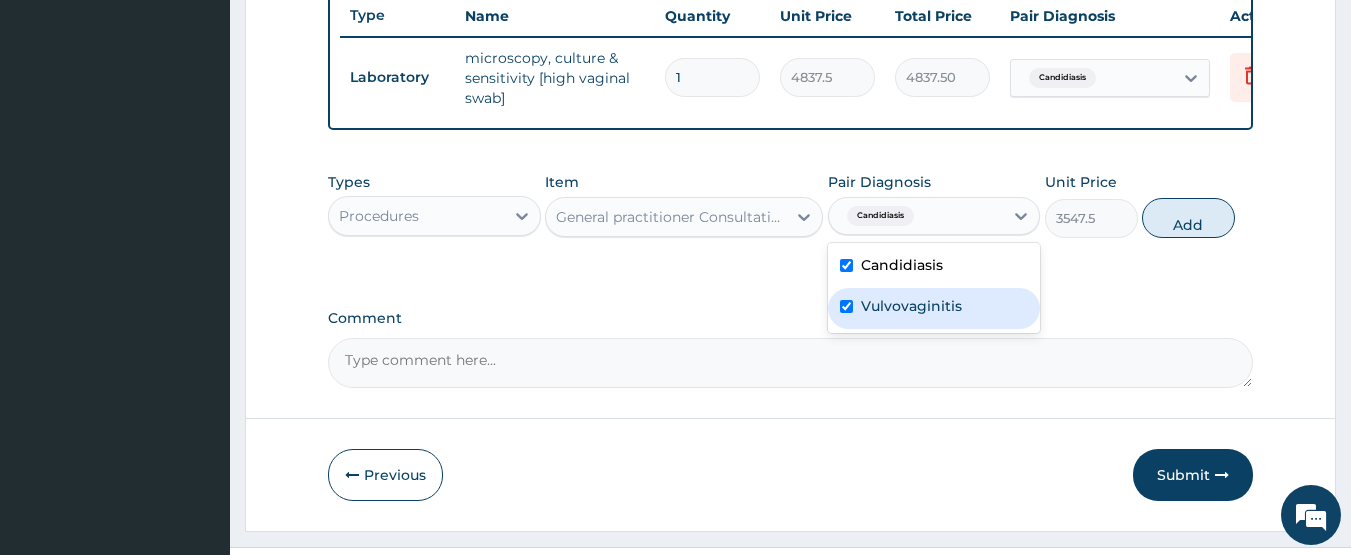checkbox on "true" 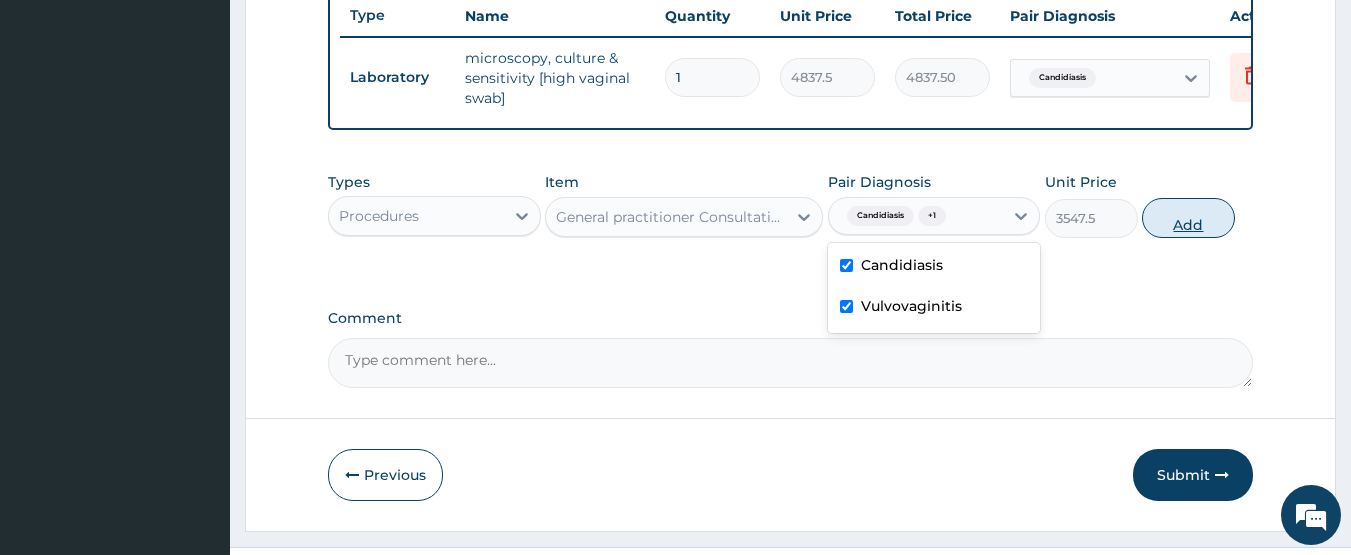 click on "Add" at bounding box center [1188, 218] 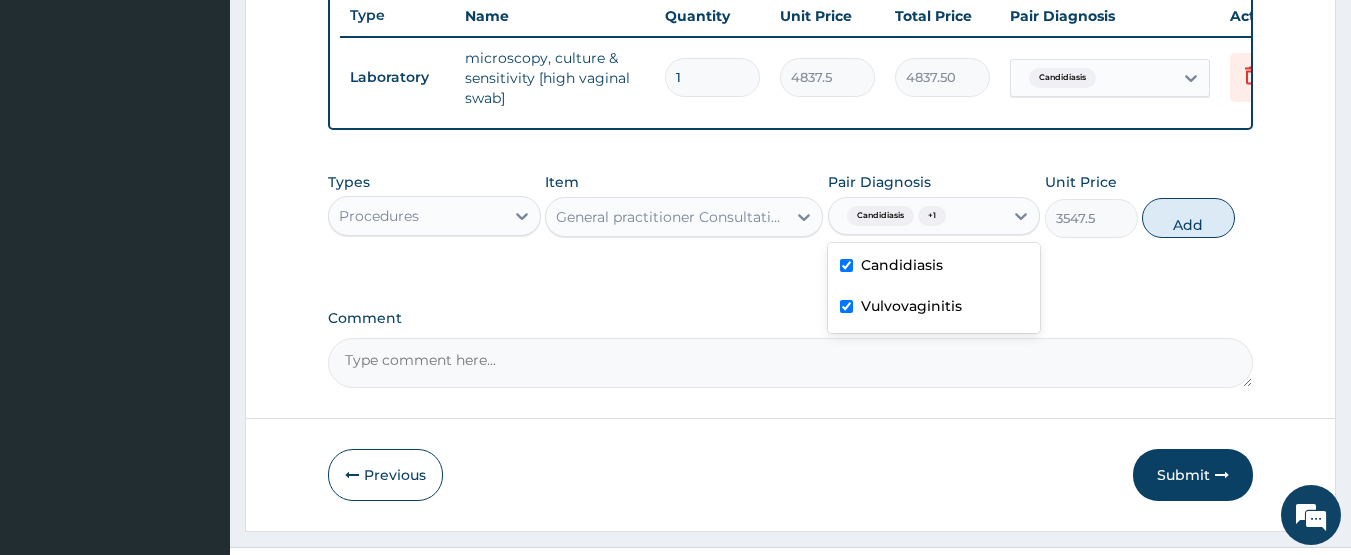 type on "0" 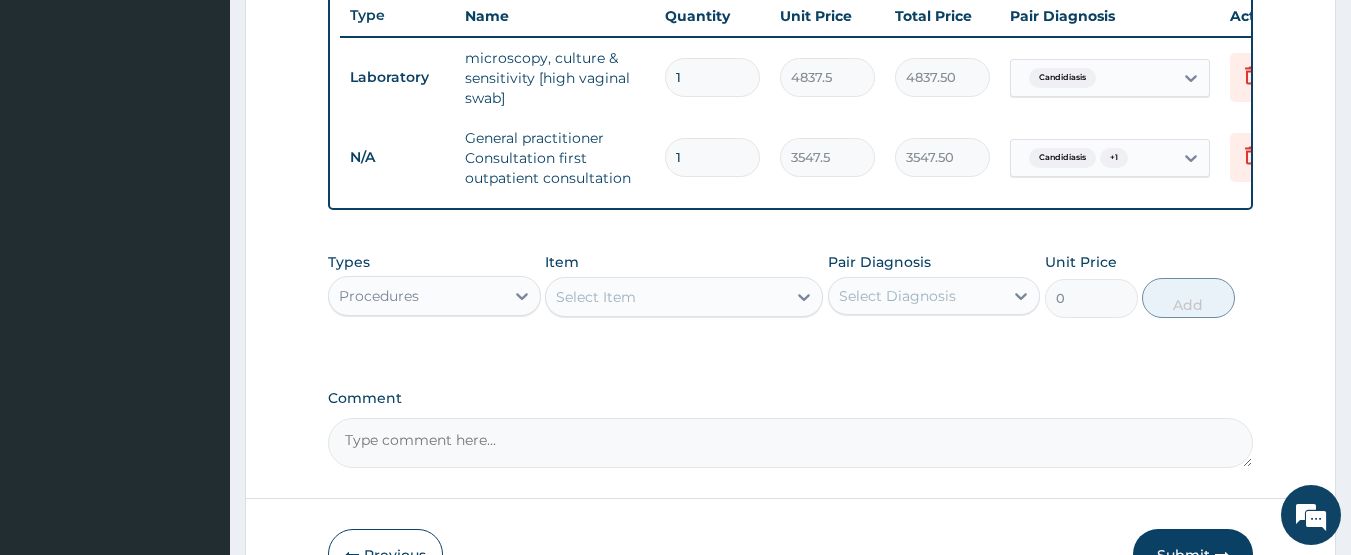 click on "Procedures" at bounding box center (416, 296) 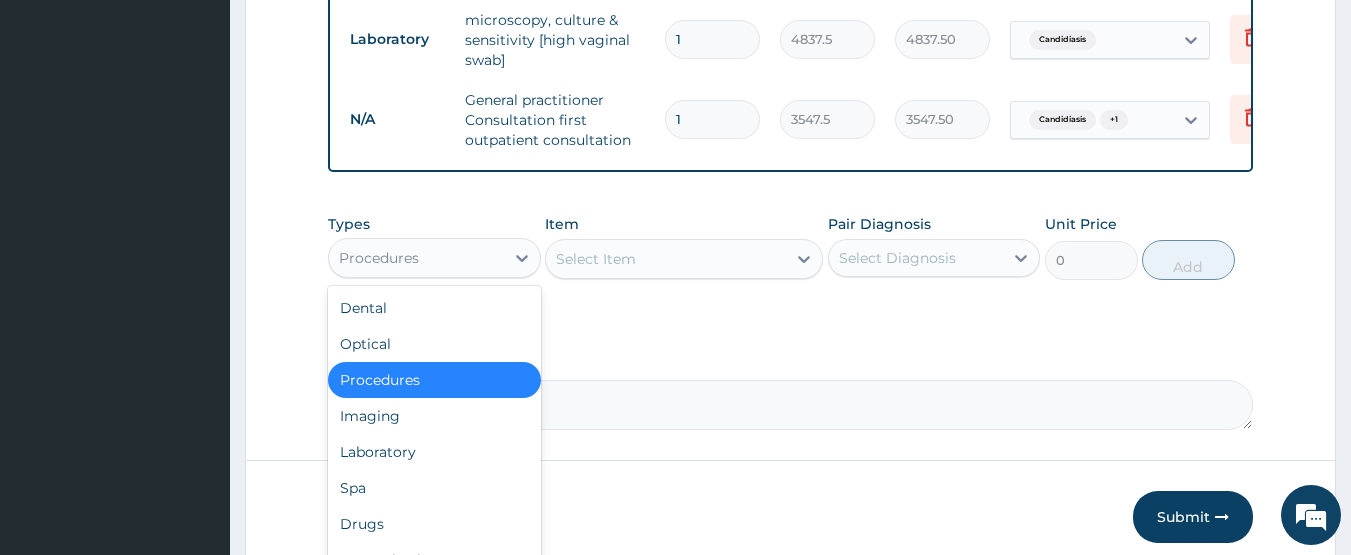 scroll, scrollTop: 860, scrollLeft: 0, axis: vertical 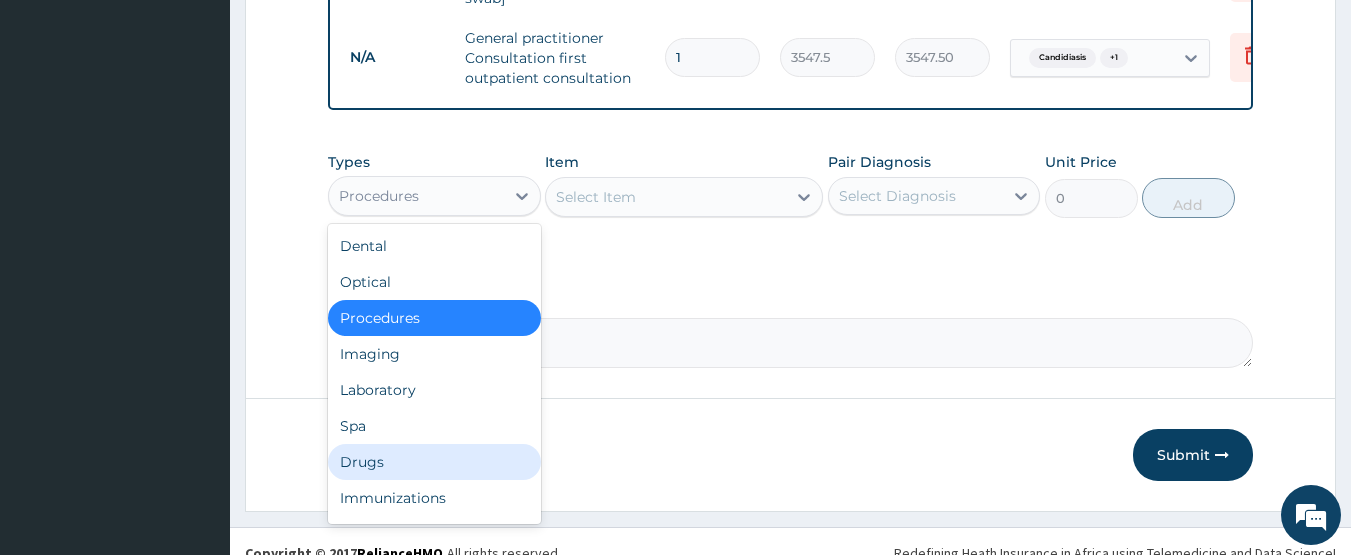 click on "Drugs" at bounding box center (434, 462) 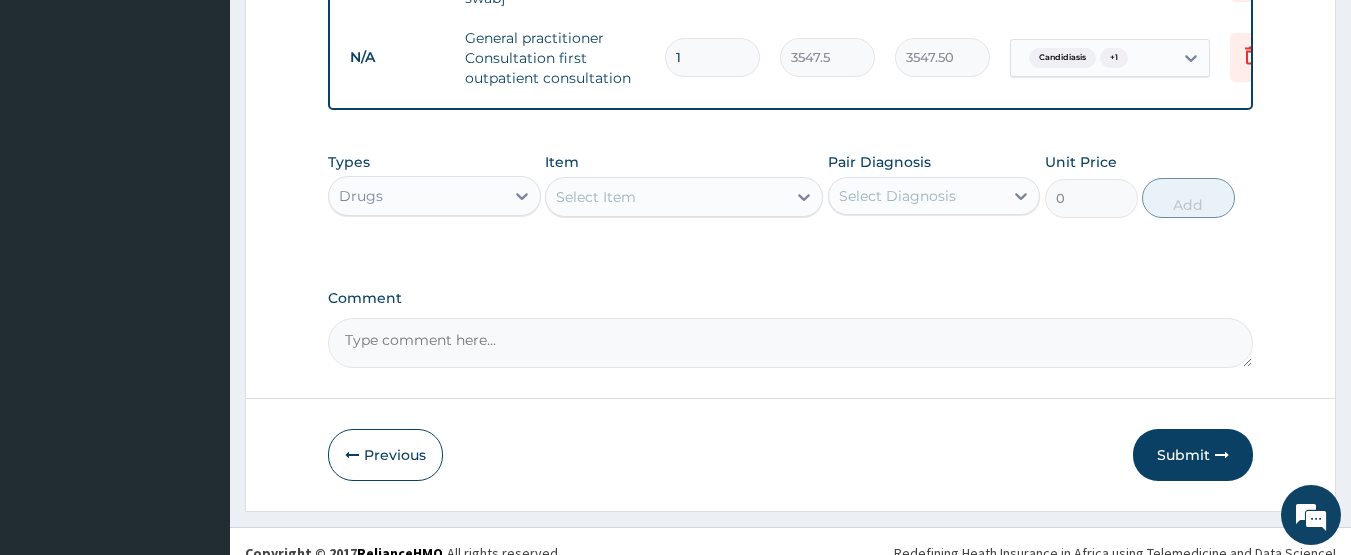 click on "Select Item" at bounding box center [596, 197] 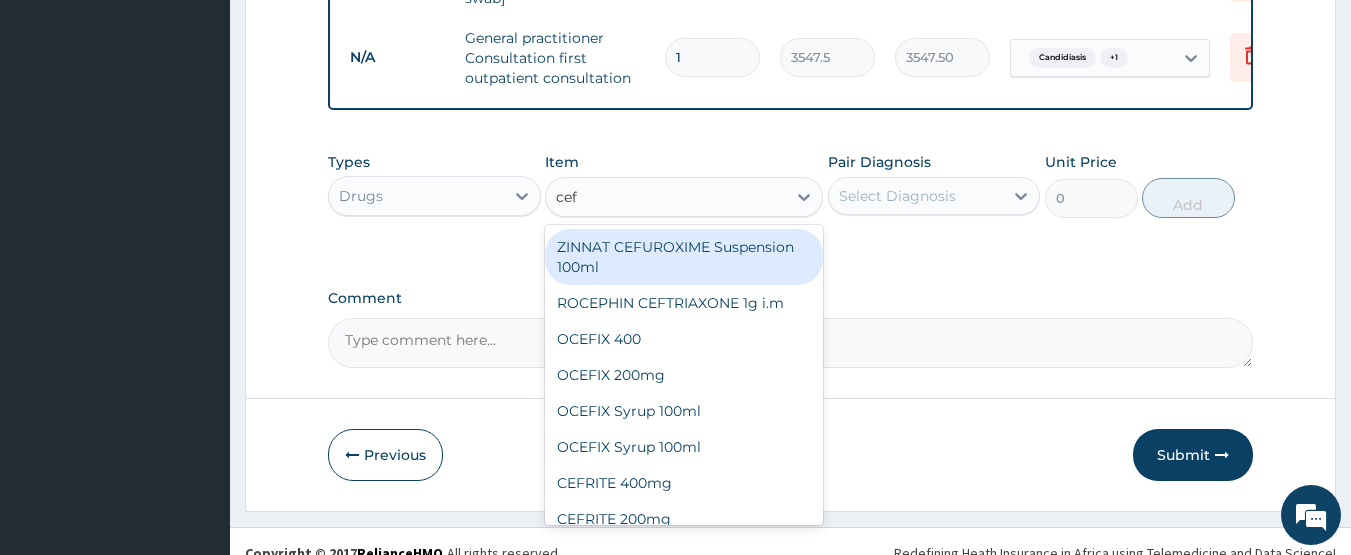 type on "ceft" 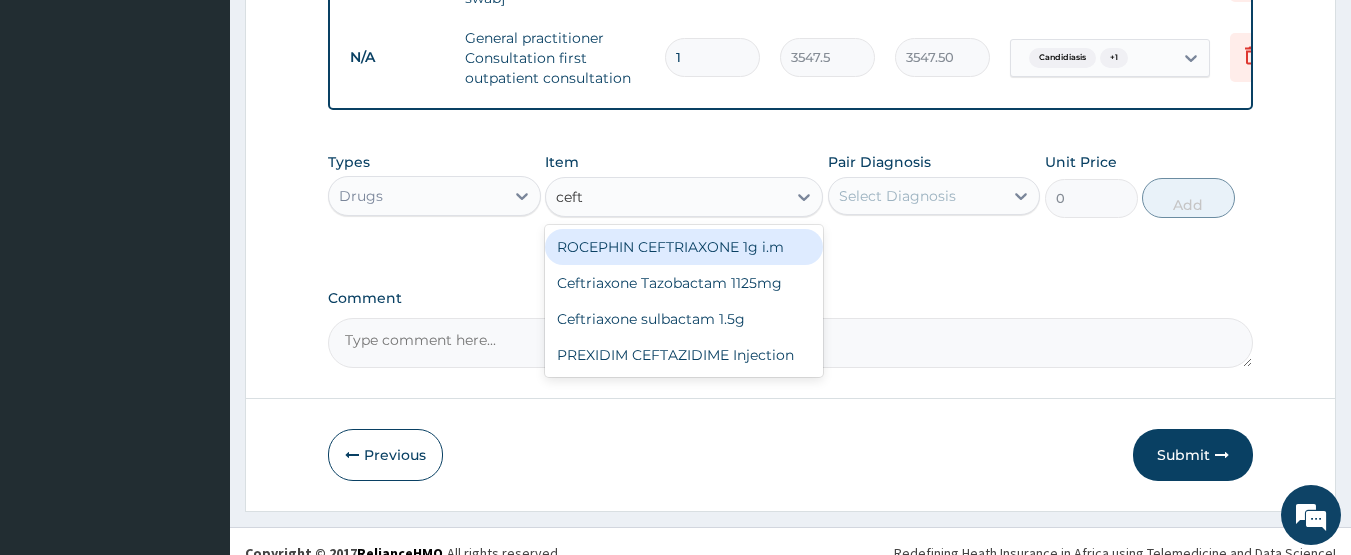 click on "ROCEPHIN CEFTRIAXONE 1g i.m" at bounding box center (684, 247) 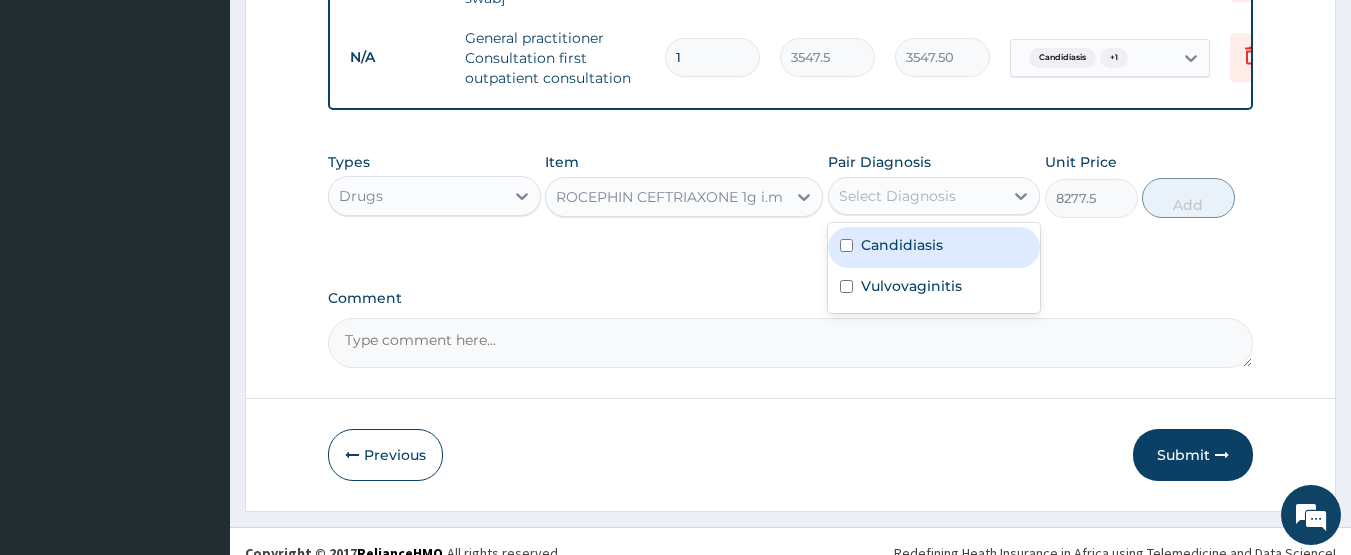 click on "Select Diagnosis" at bounding box center (897, 196) 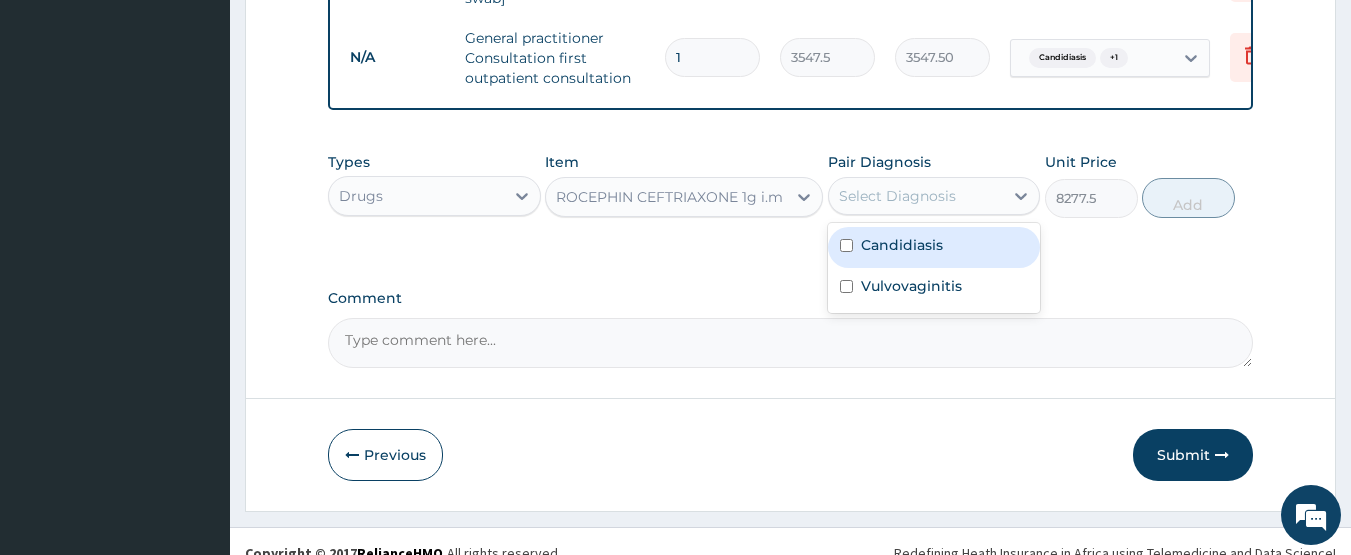 drag, startPoint x: 932, startPoint y: 262, endPoint x: 926, endPoint y: 293, distance: 31.575306 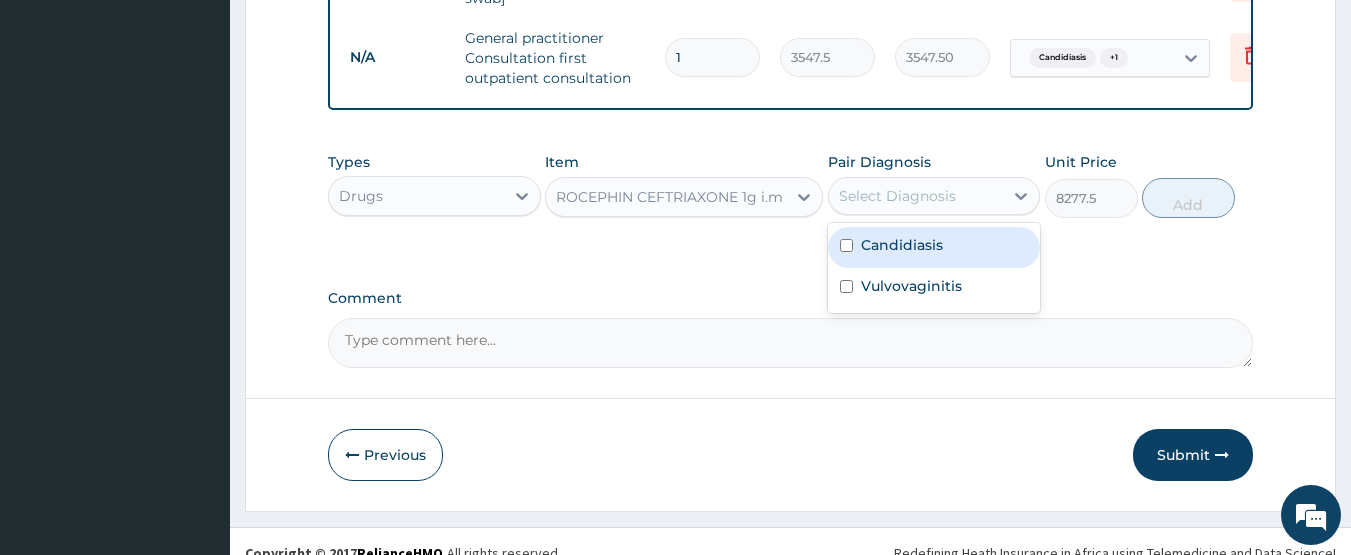 click on "Candidiasis" at bounding box center (902, 245) 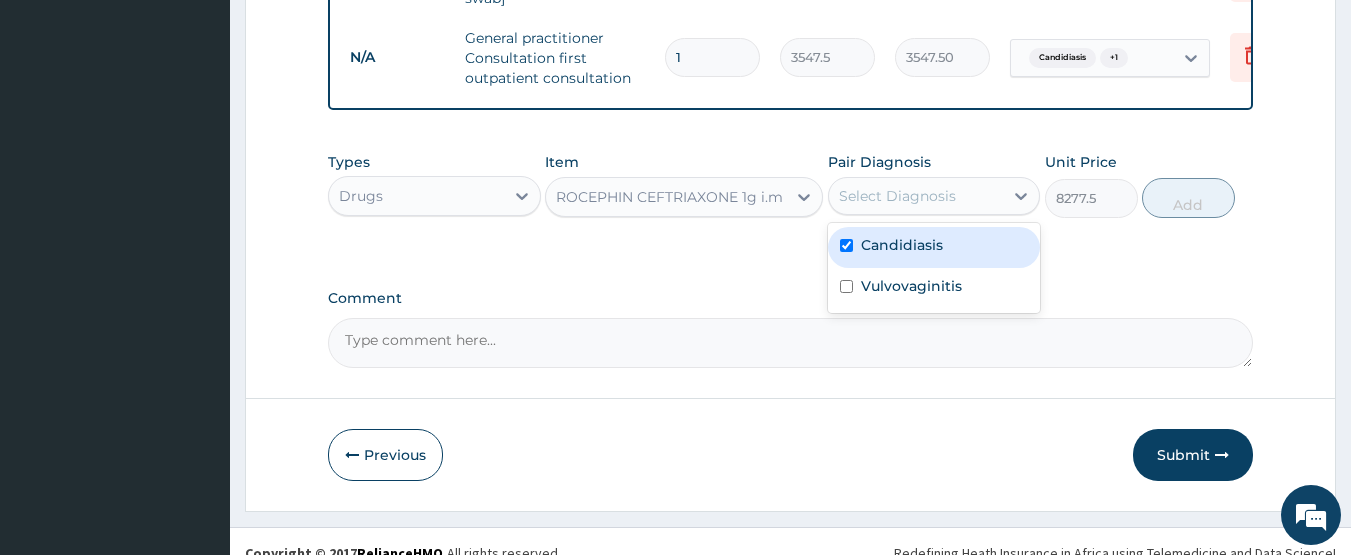 checkbox on "true" 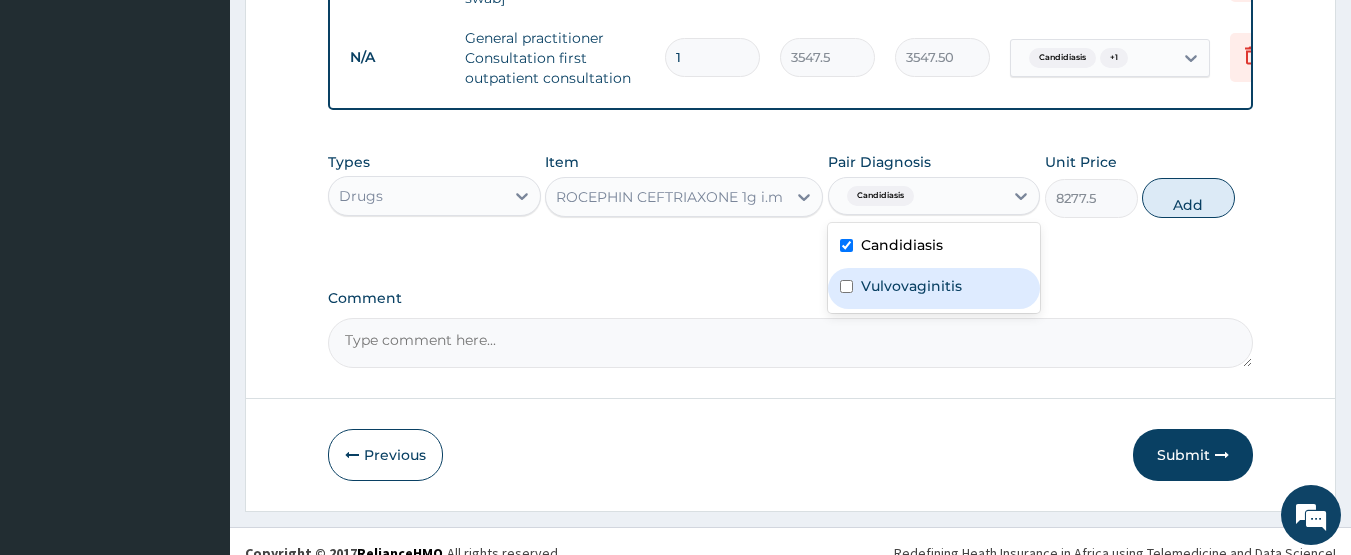 drag, startPoint x: 926, startPoint y: 293, endPoint x: 1143, endPoint y: 266, distance: 218.67328 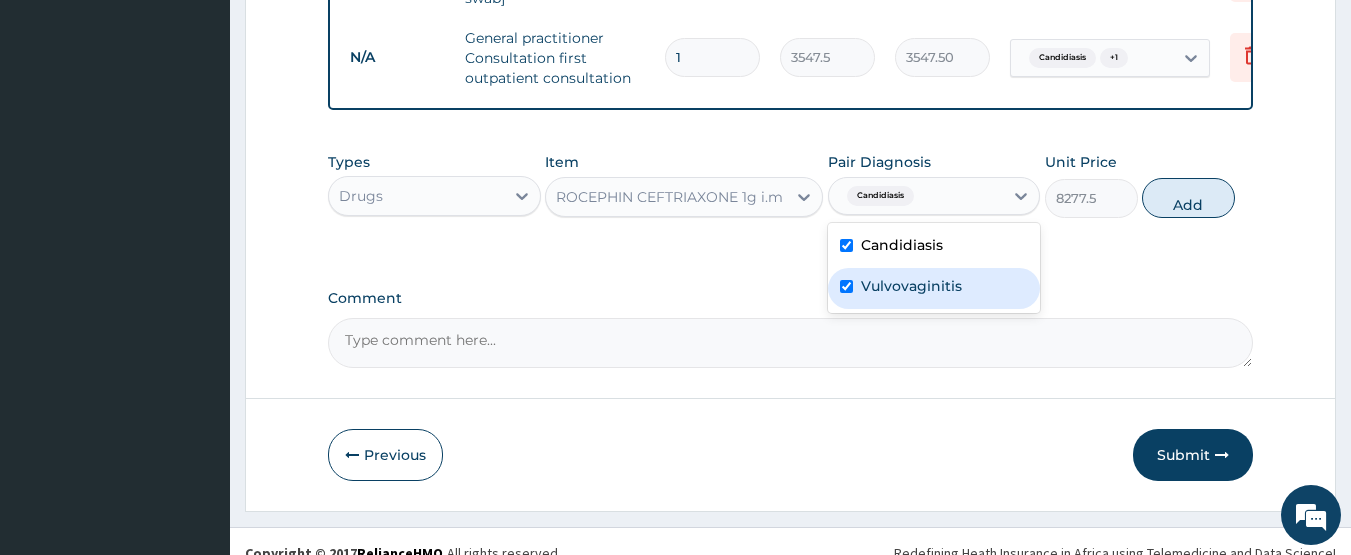 checkbox on "true" 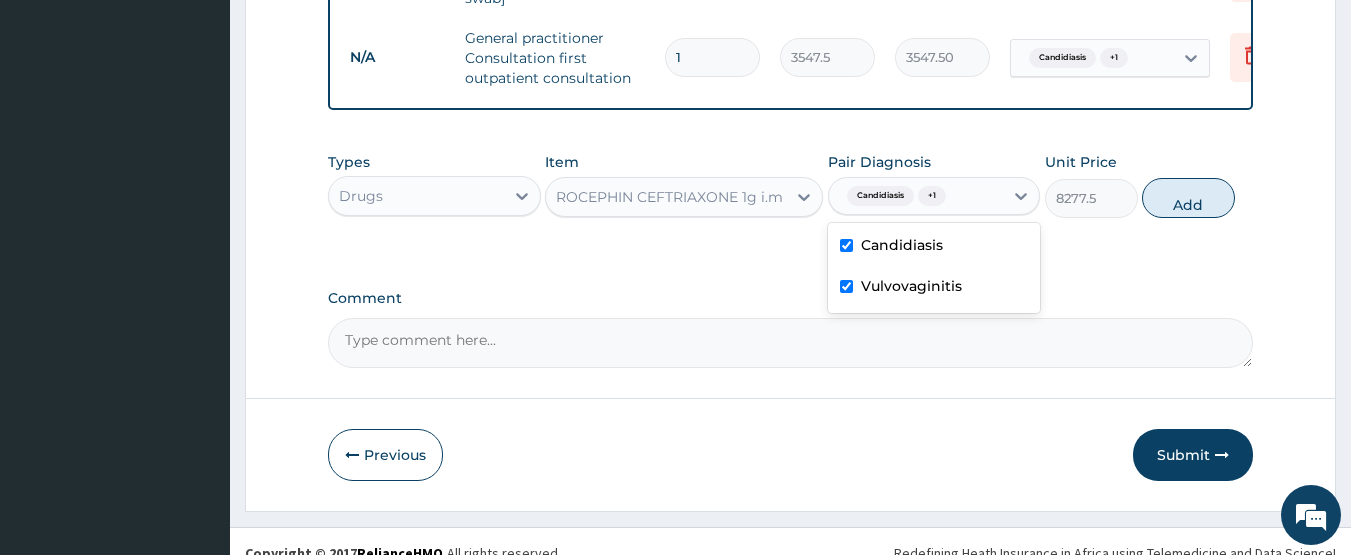 drag, startPoint x: 1192, startPoint y: 216, endPoint x: 906, endPoint y: 252, distance: 288.25684 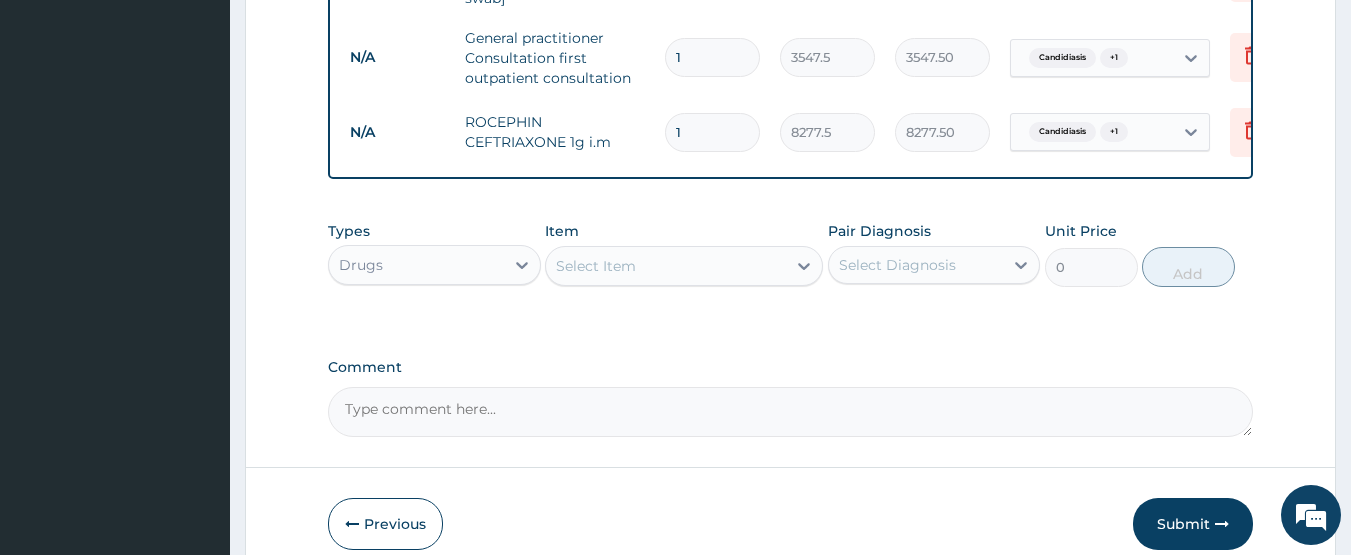 click on "Select Item" at bounding box center [684, 266] 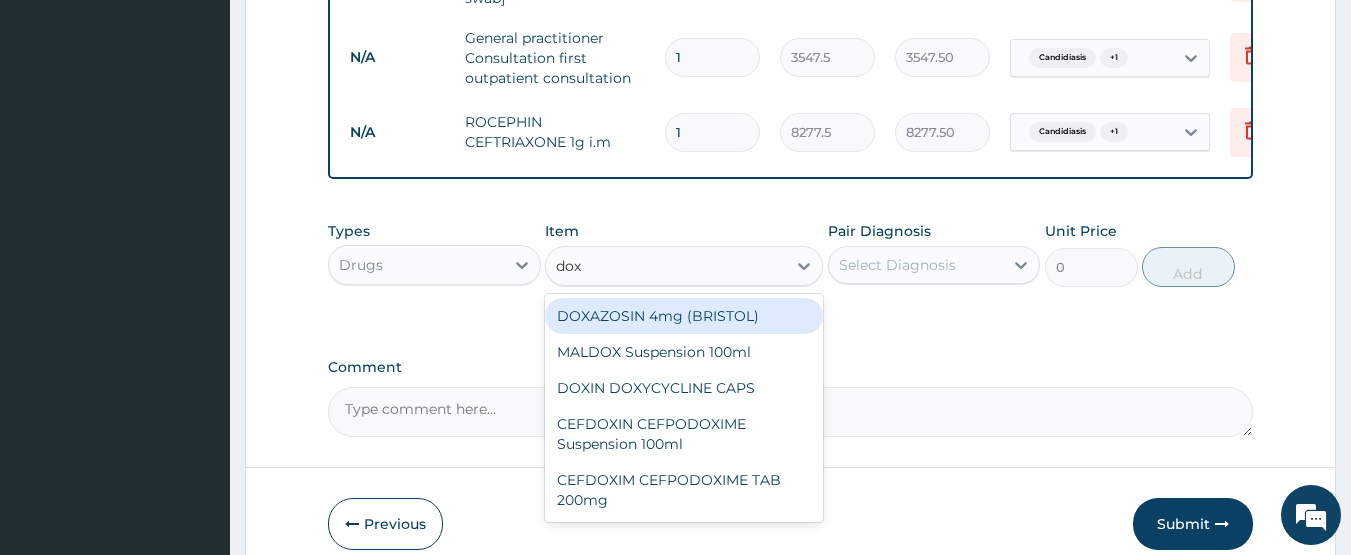 type on "doxy" 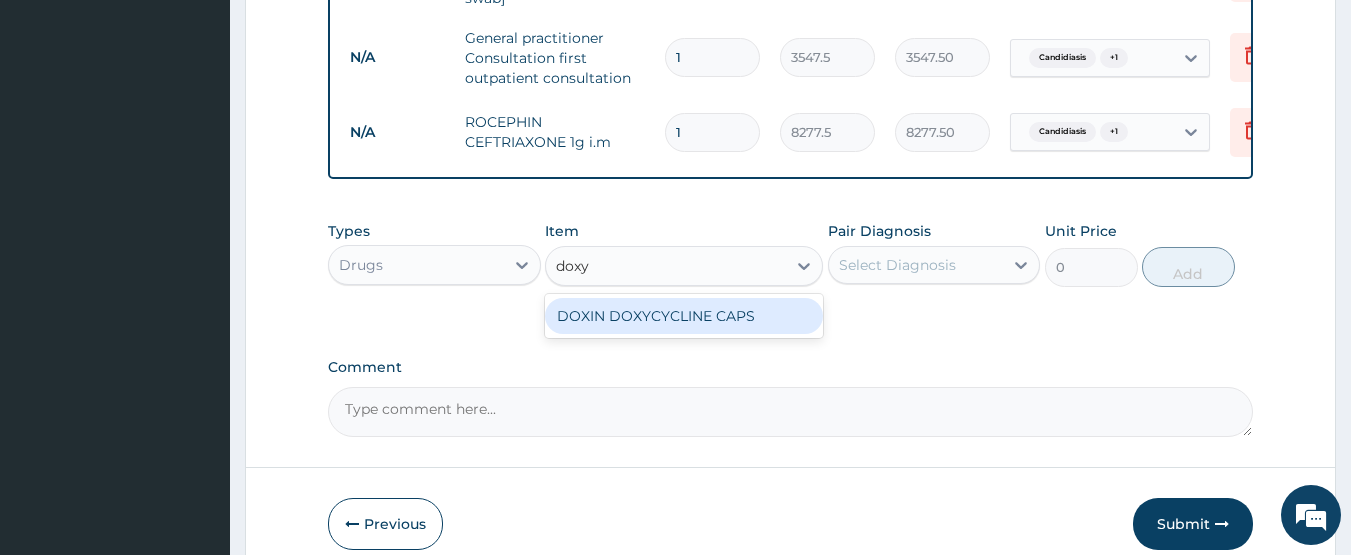 click on "DOXIN DOXYCYCLINE CAPS" at bounding box center (684, 316) 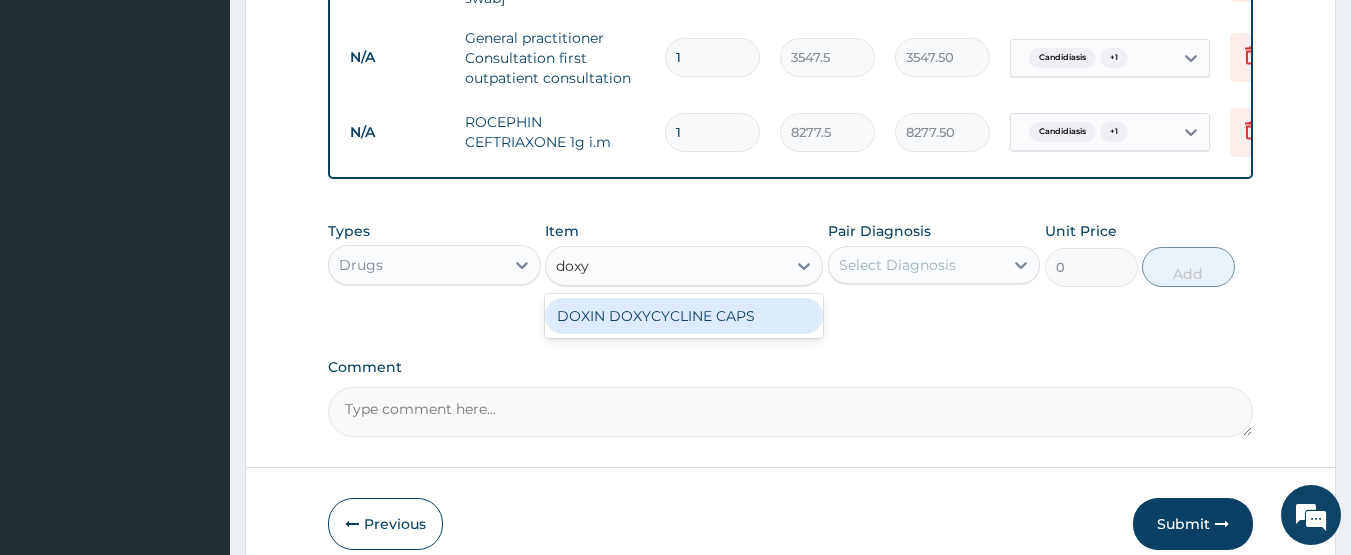 type 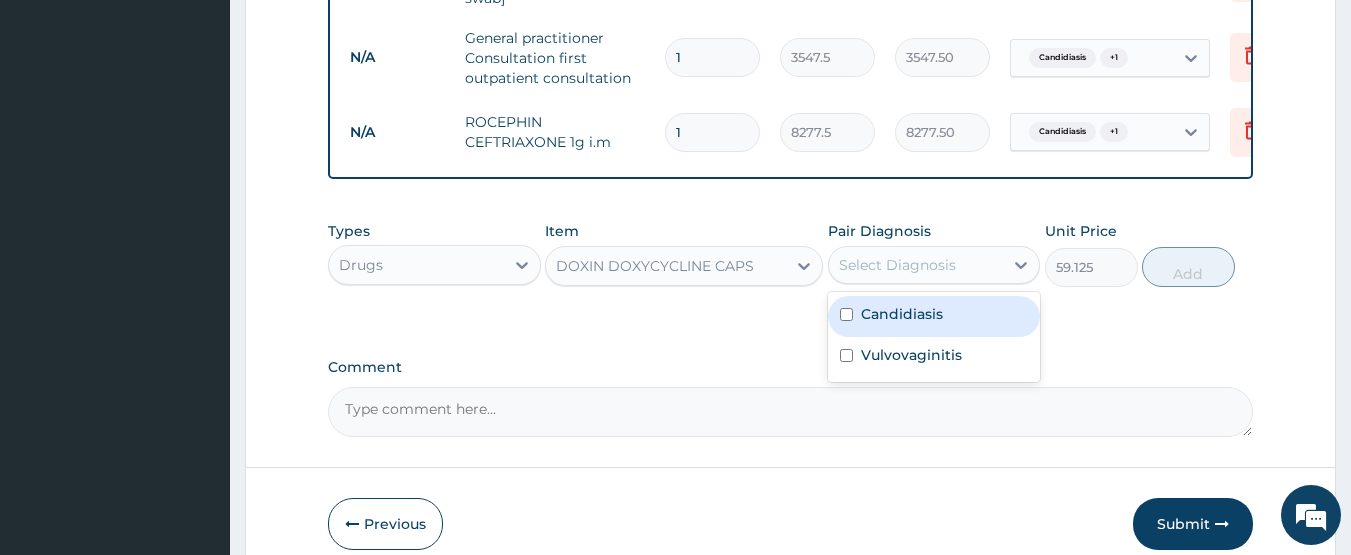 click on "Select Diagnosis" at bounding box center [916, 265] 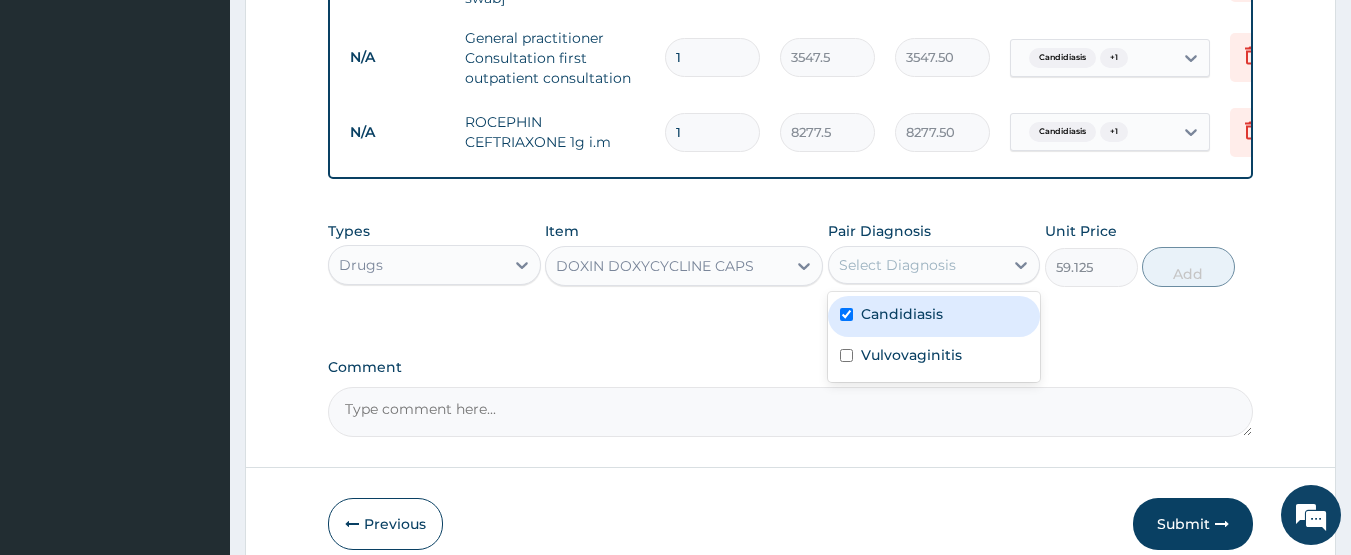checkbox on "true" 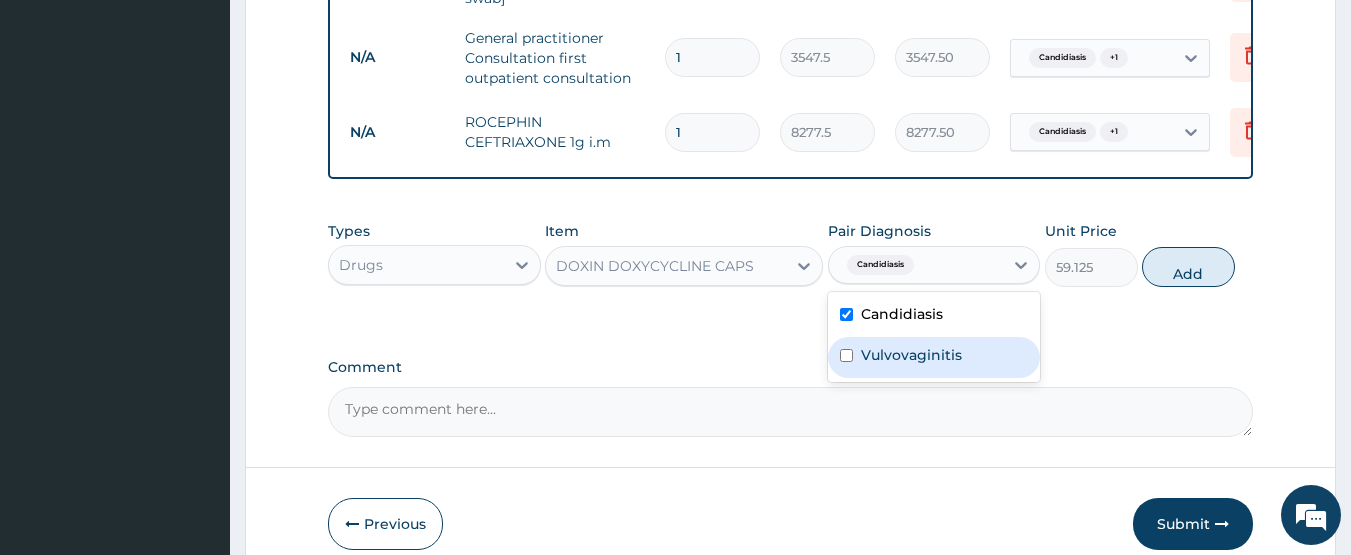 click on "Vulvovaginitis" at bounding box center (911, 355) 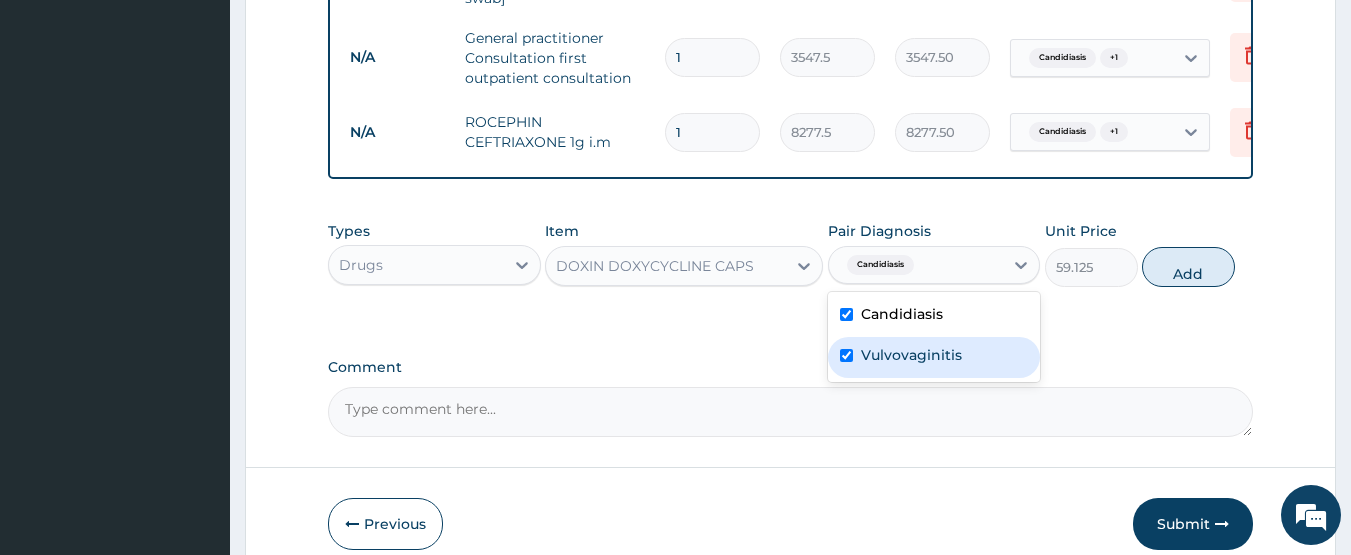 checkbox on "true" 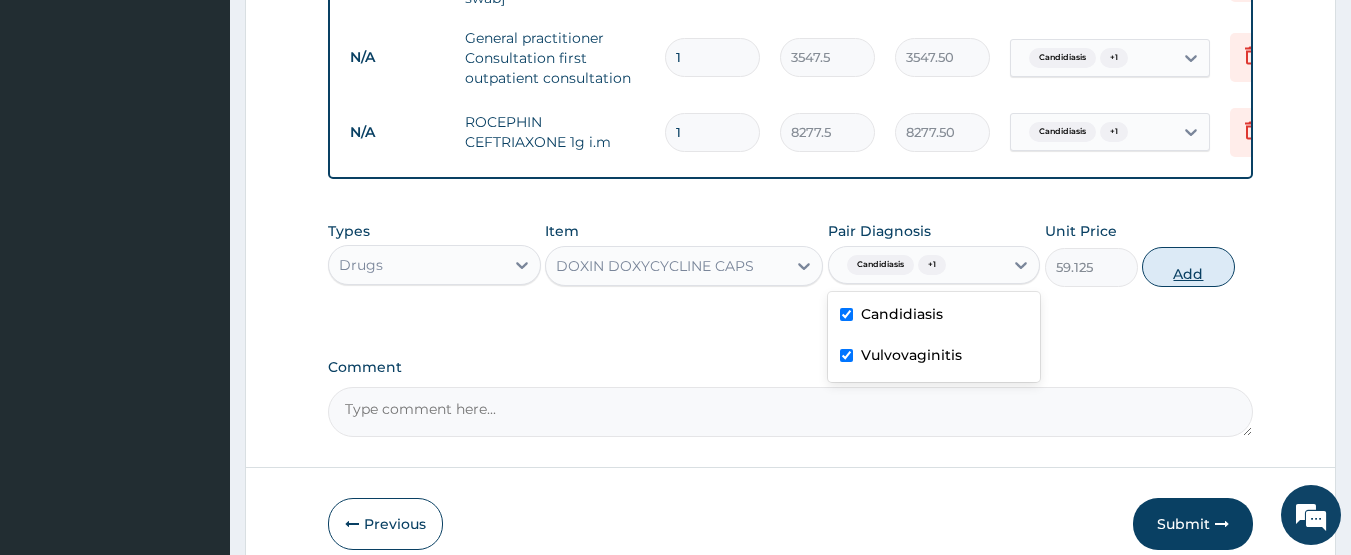 click on "Add" at bounding box center (1188, 267) 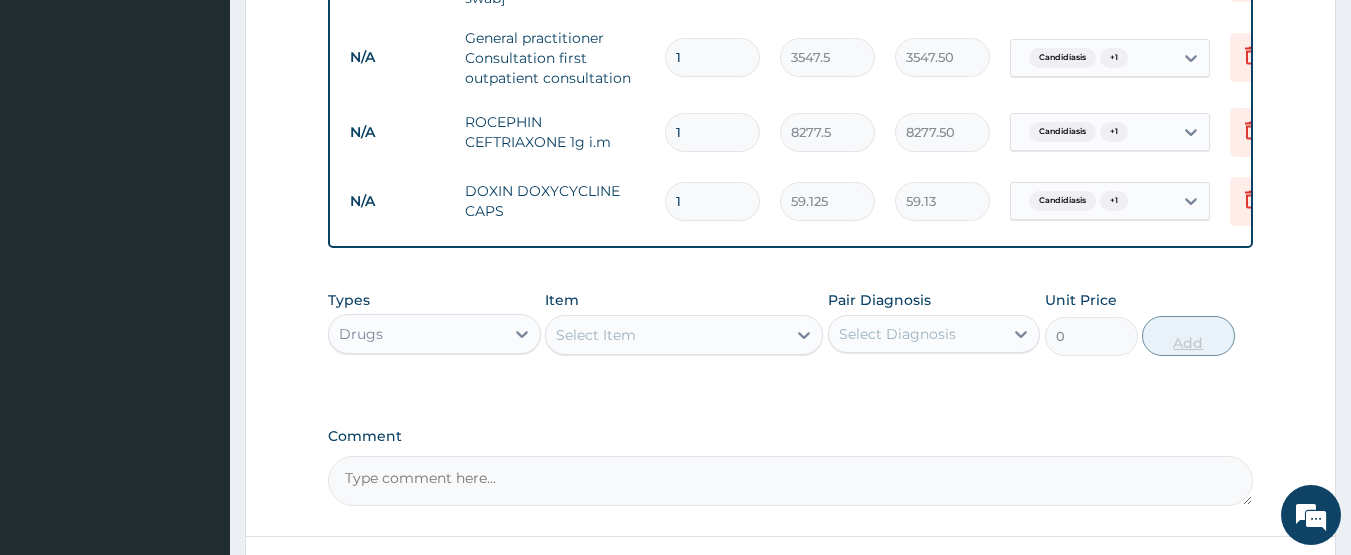 type on "14" 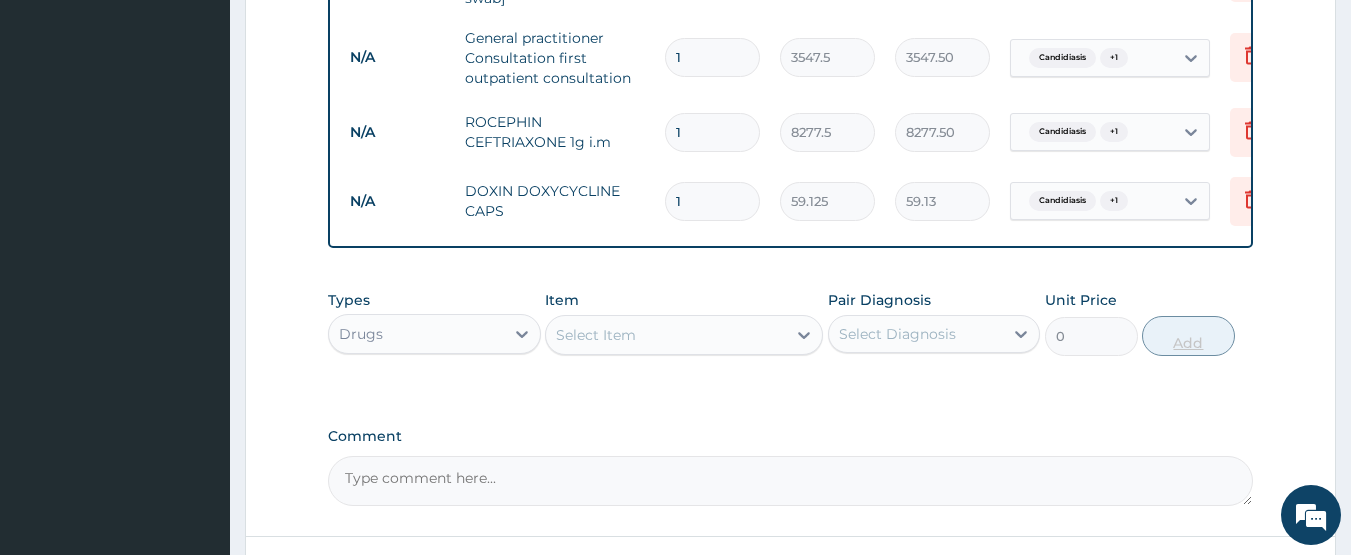 type on "827.75" 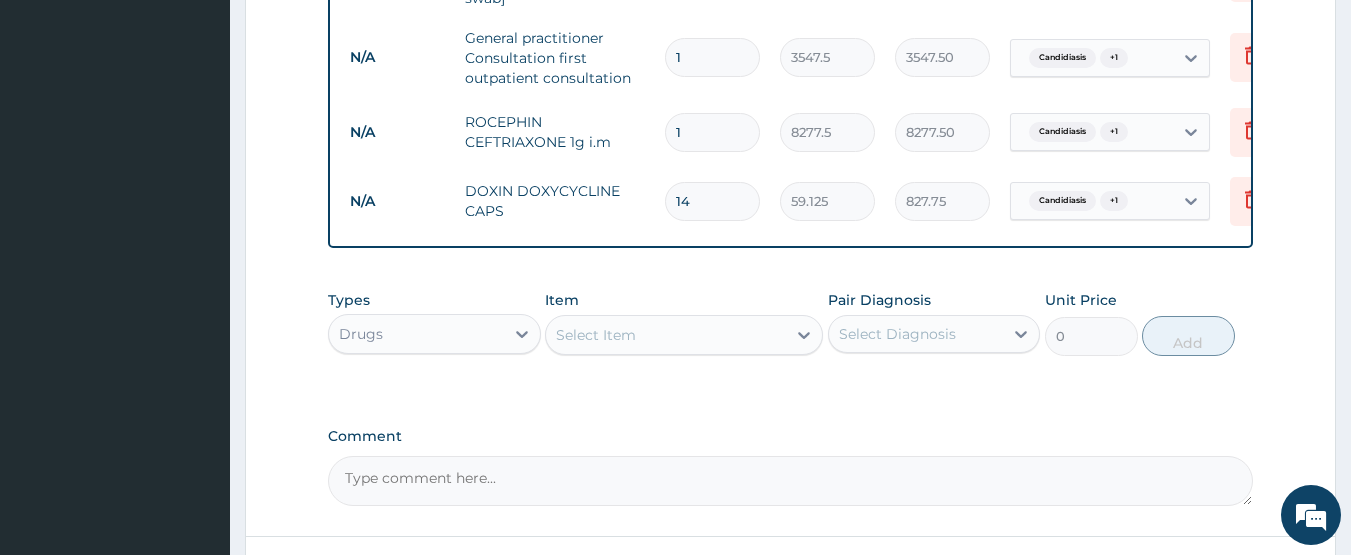 type on "14" 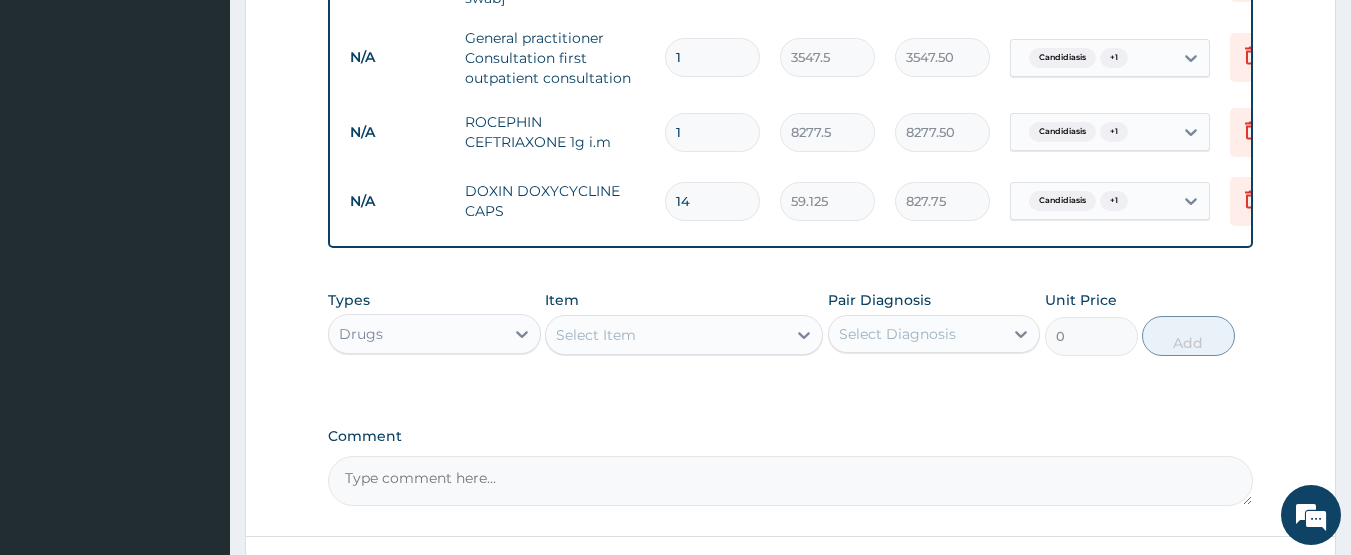 click on "Select Item" at bounding box center (596, 335) 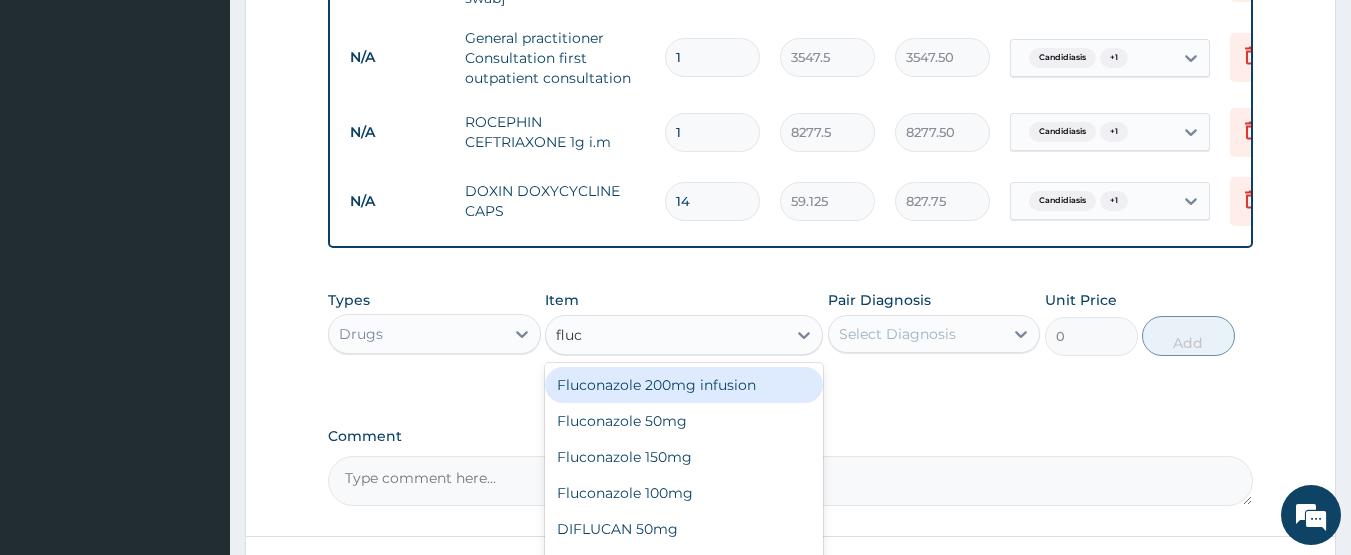 type on "fluco" 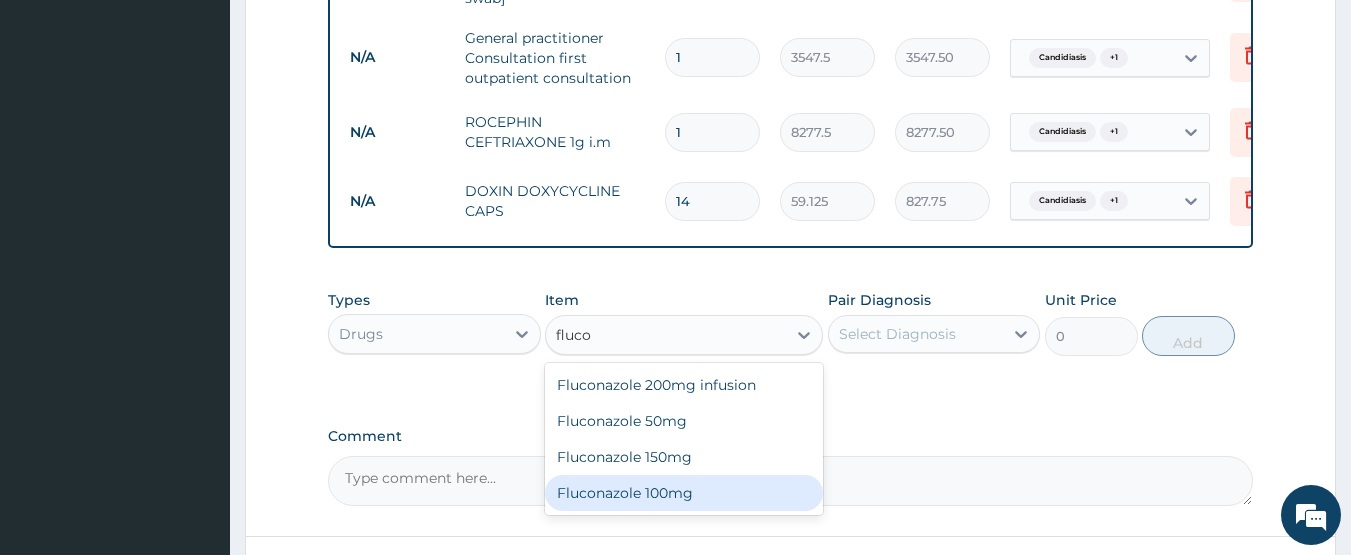 drag, startPoint x: 635, startPoint y: 500, endPoint x: 763, endPoint y: 469, distance: 131.70042 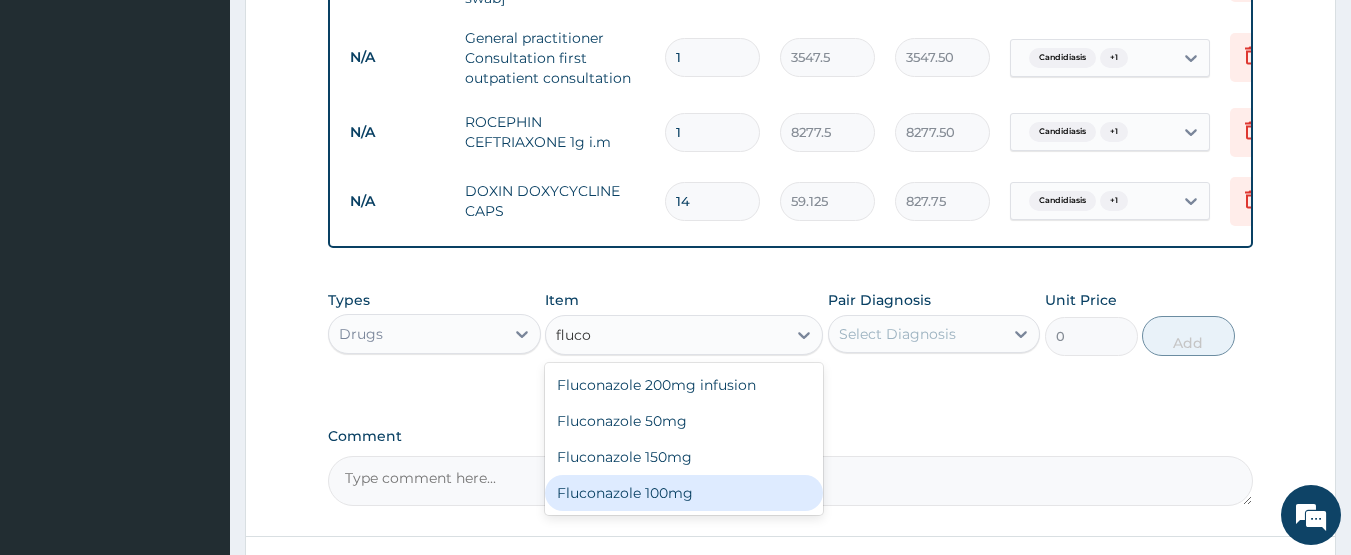 click on "Fluconazole 100mg" at bounding box center [684, 493] 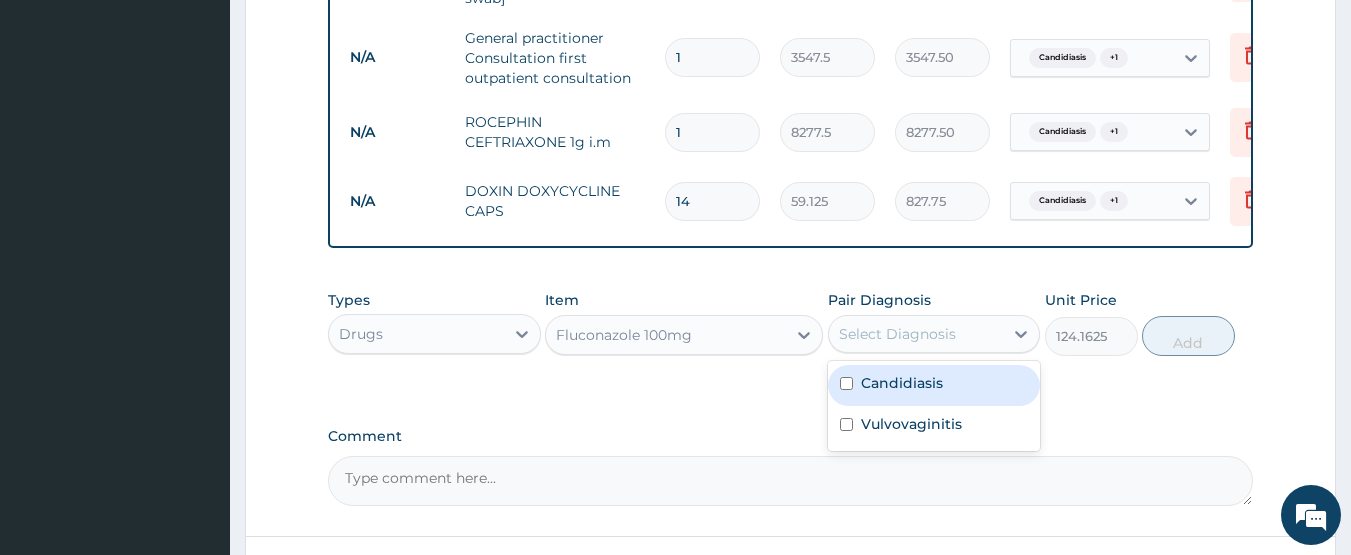 click on "Select Diagnosis" at bounding box center (897, 334) 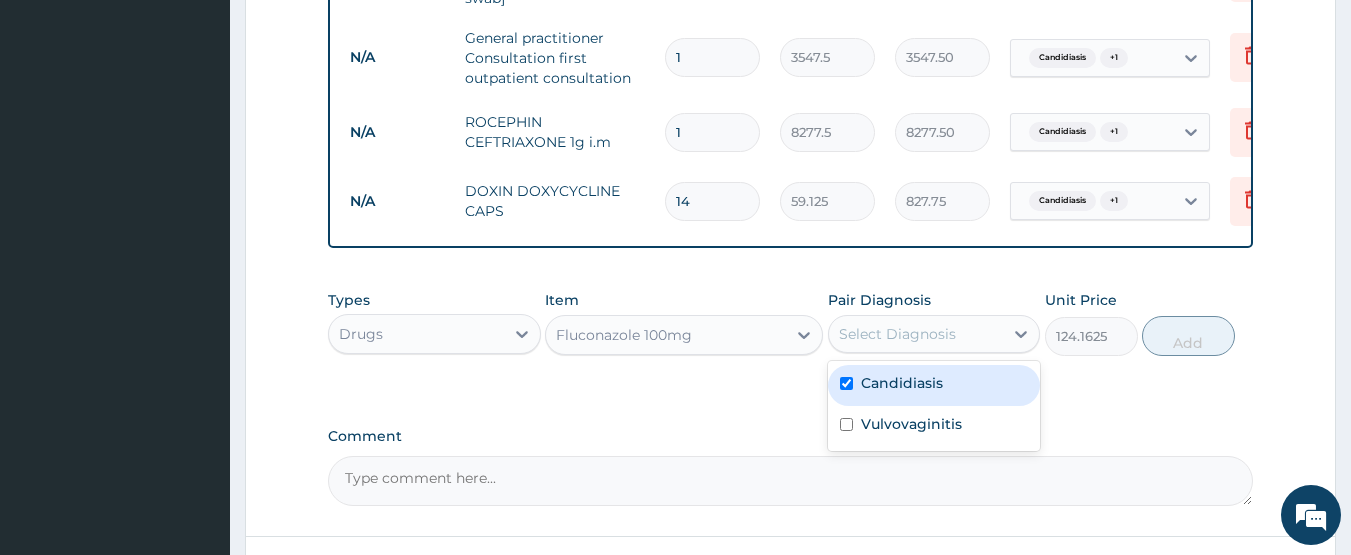 checkbox on "true" 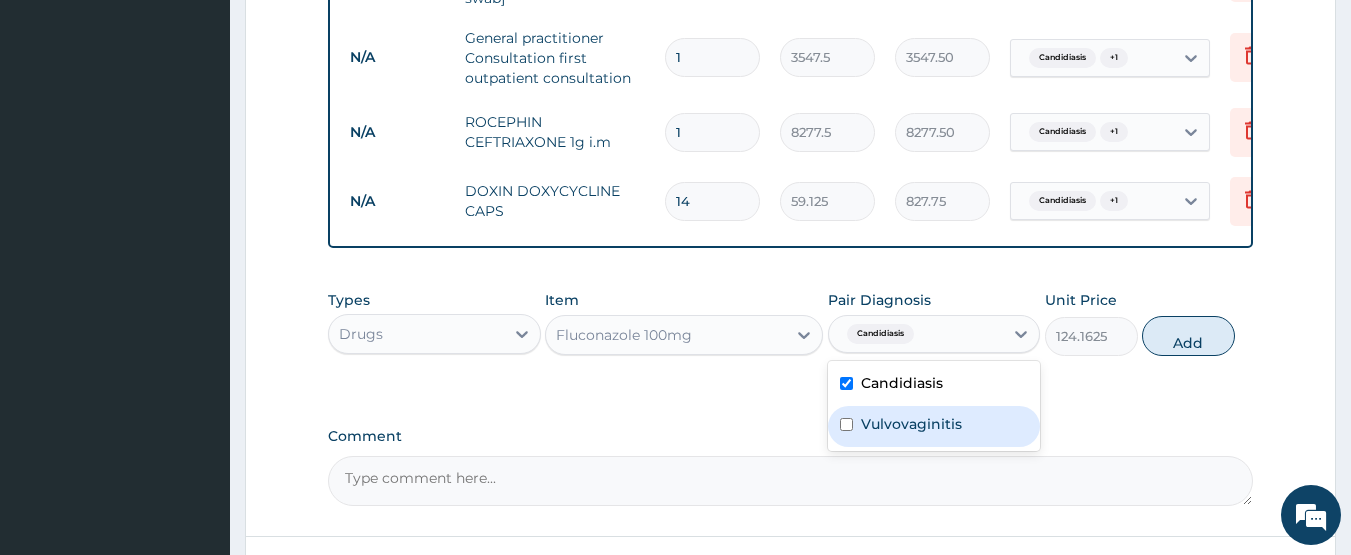 drag, startPoint x: 861, startPoint y: 447, endPoint x: 903, endPoint y: 435, distance: 43.68066 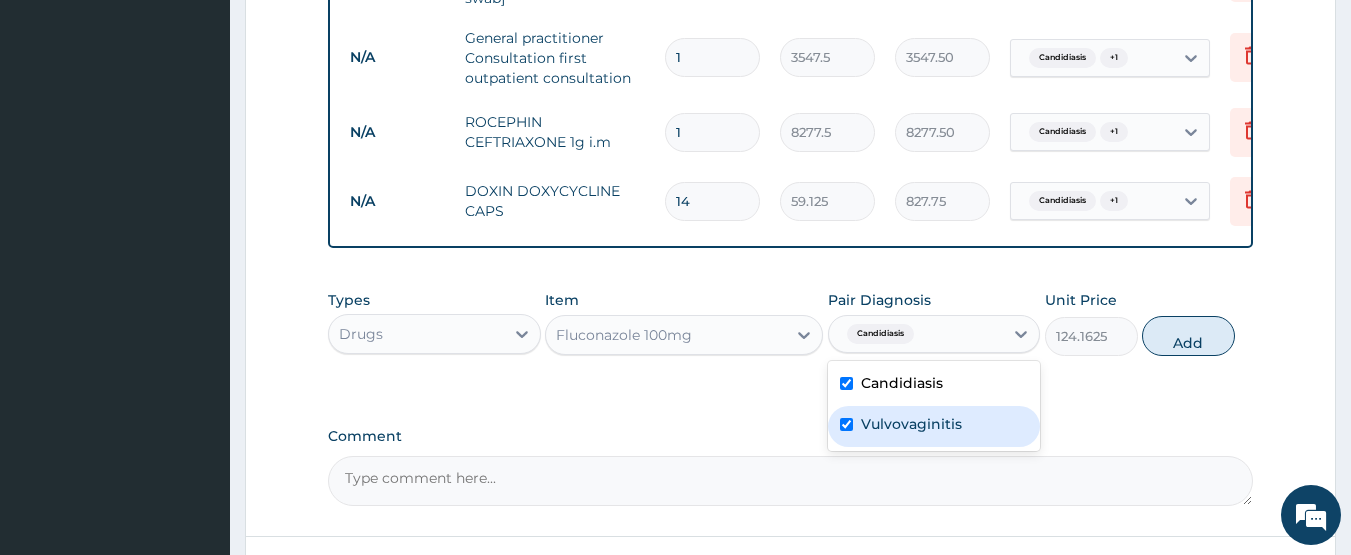 checkbox on "true" 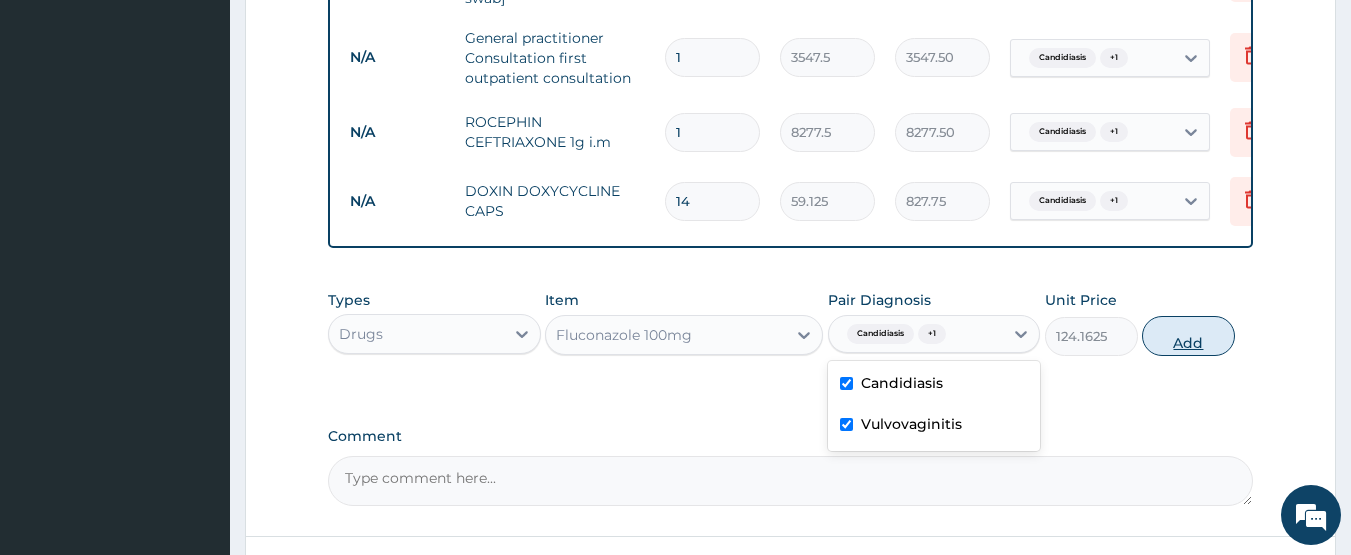 click on "Add" at bounding box center [1188, 336] 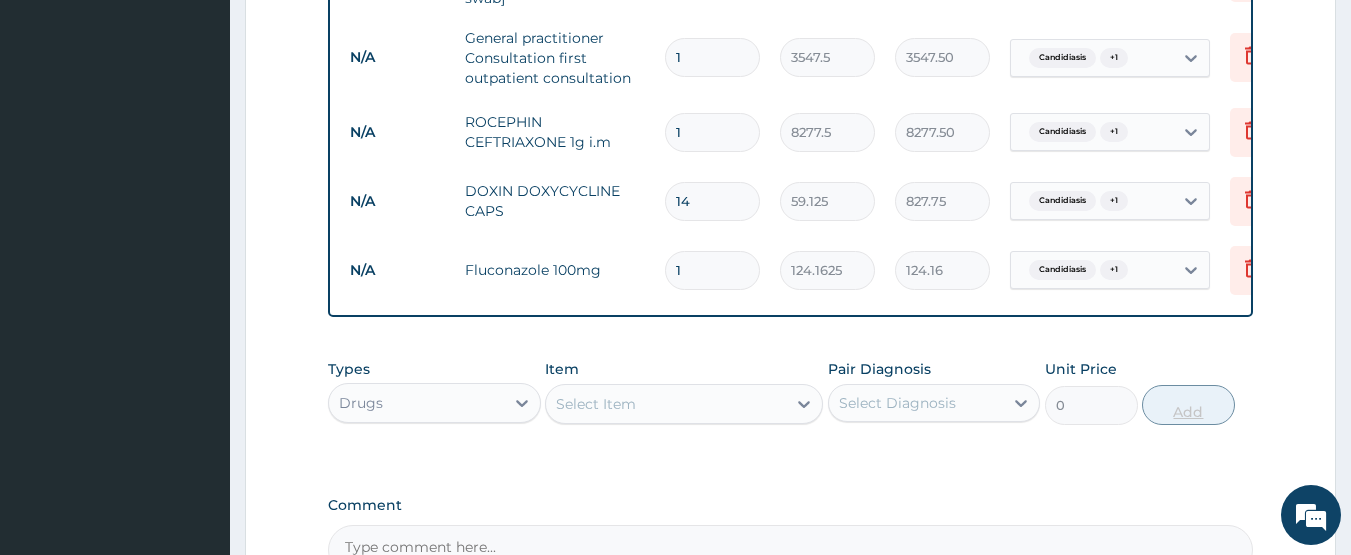 type 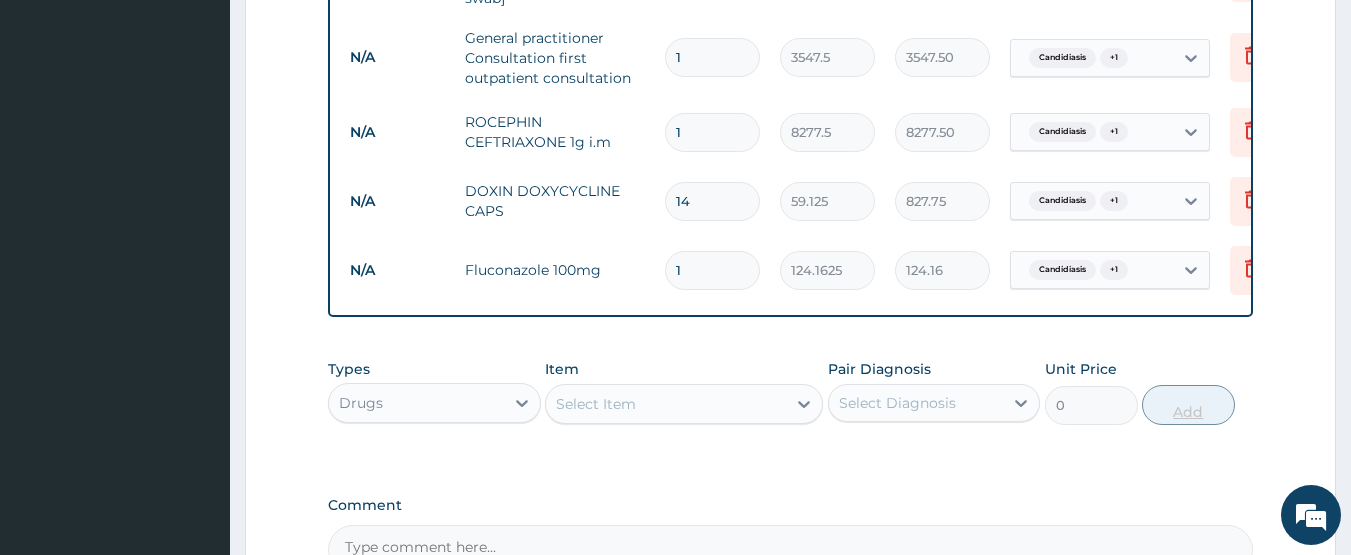 type on "0.00" 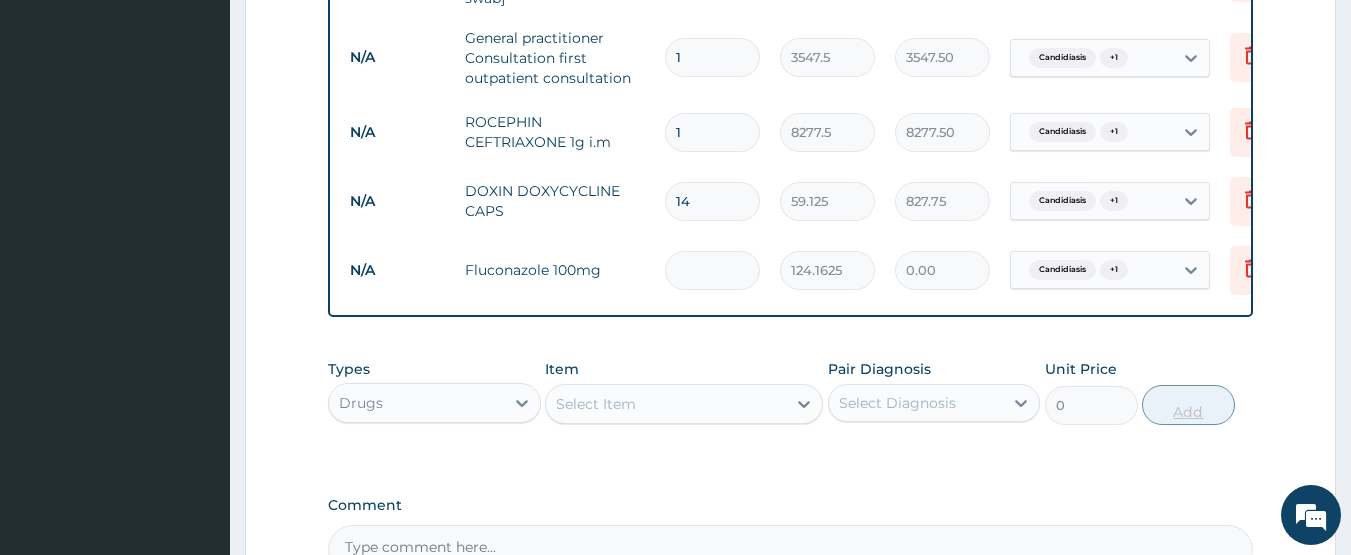 type on "6" 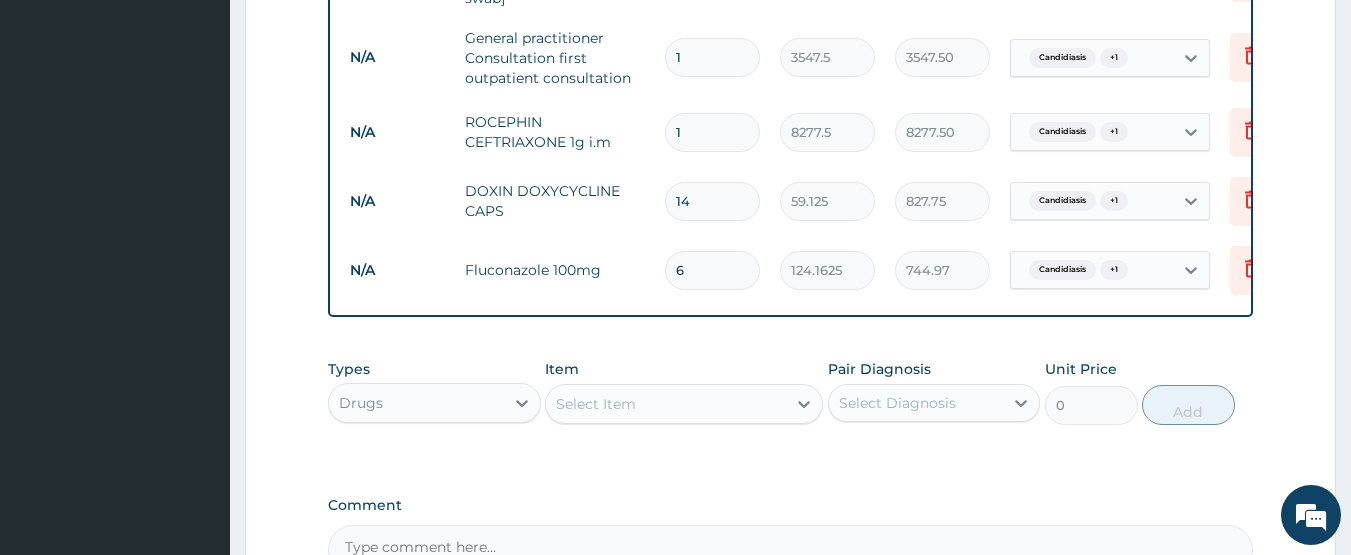 type on "6" 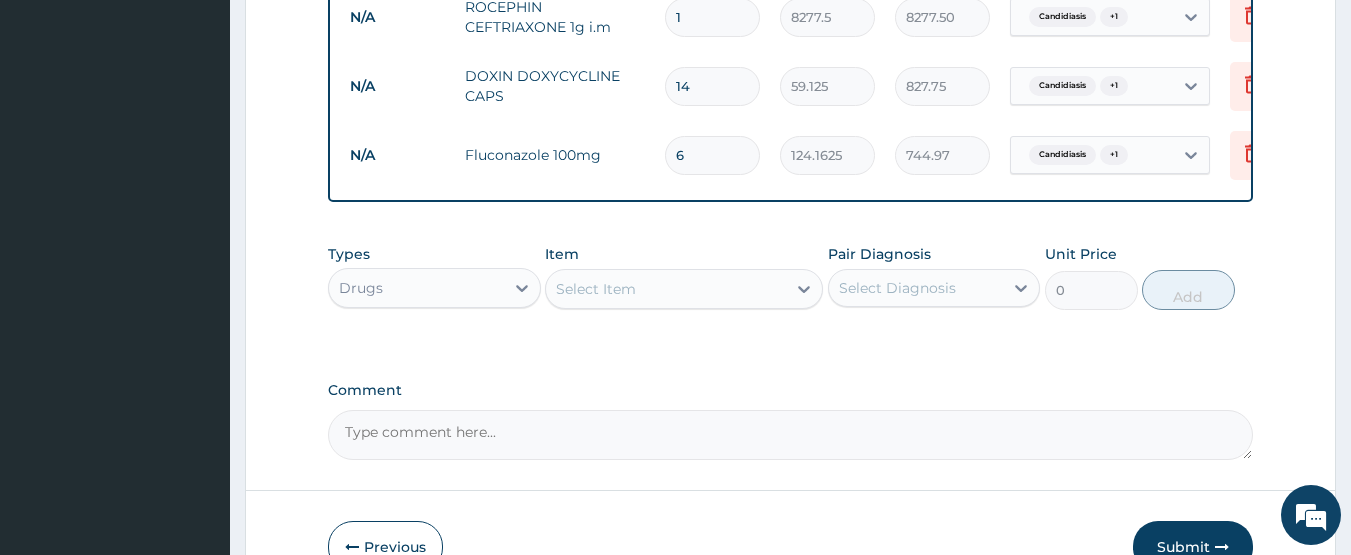 scroll, scrollTop: 1105, scrollLeft: 0, axis: vertical 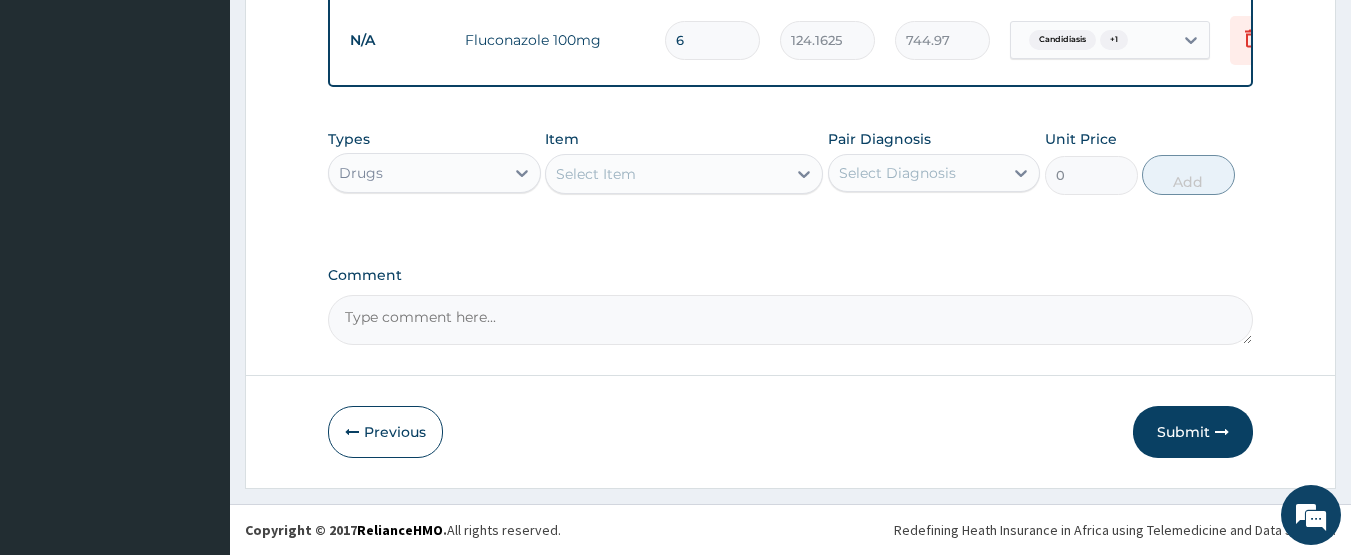 click on "Select Item" at bounding box center (596, 174) 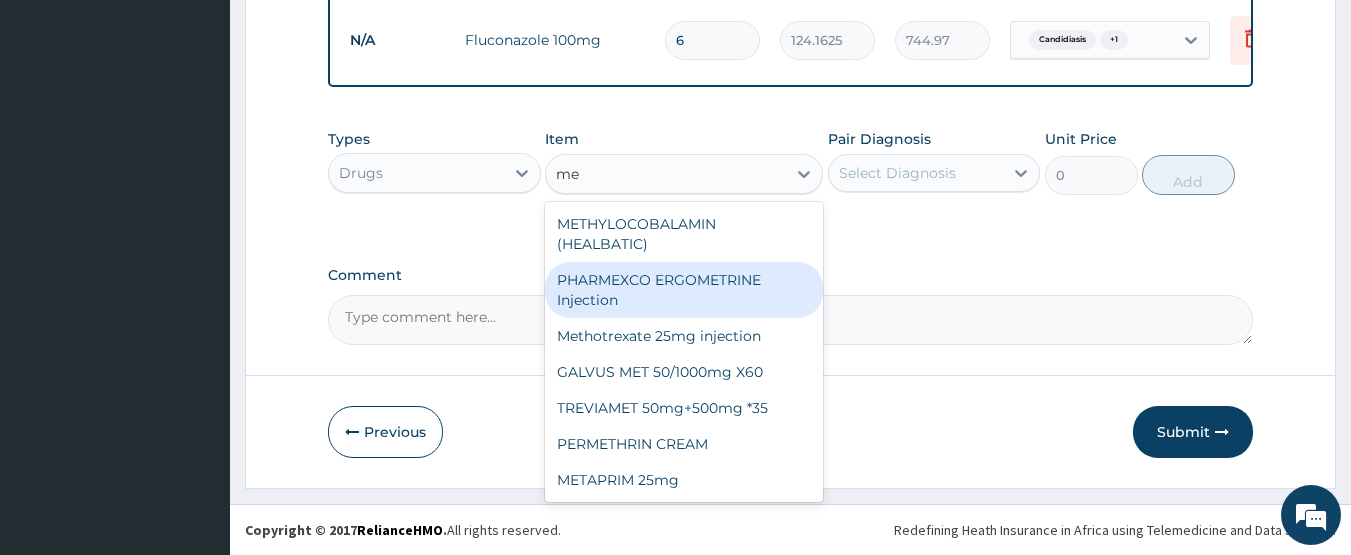 type on "m" 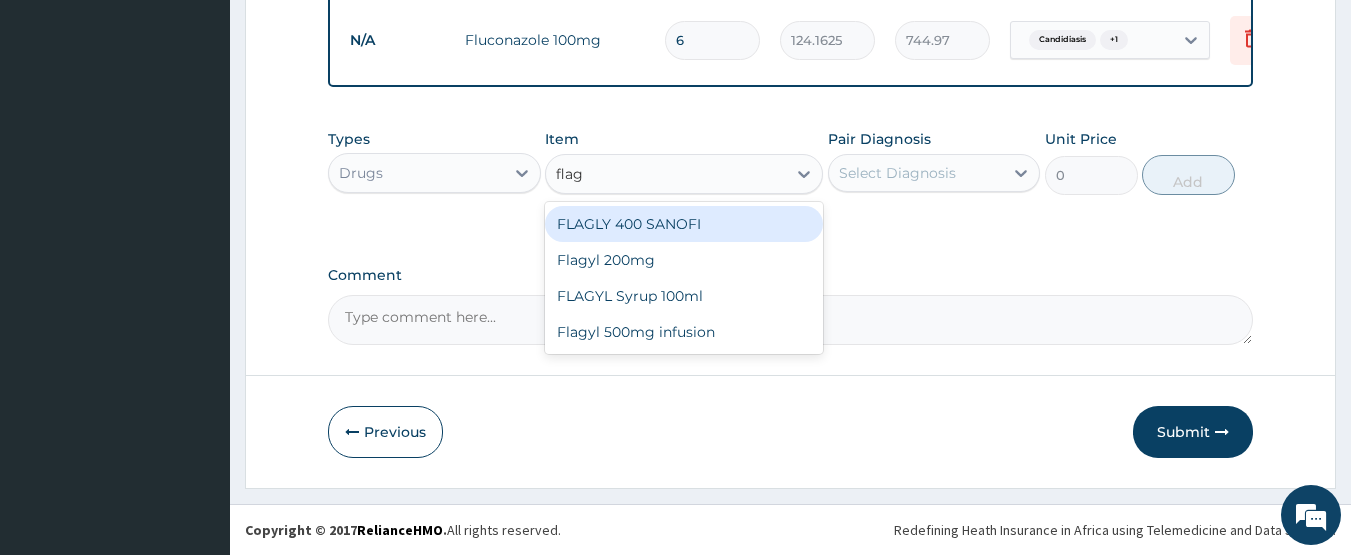 type on "flagy" 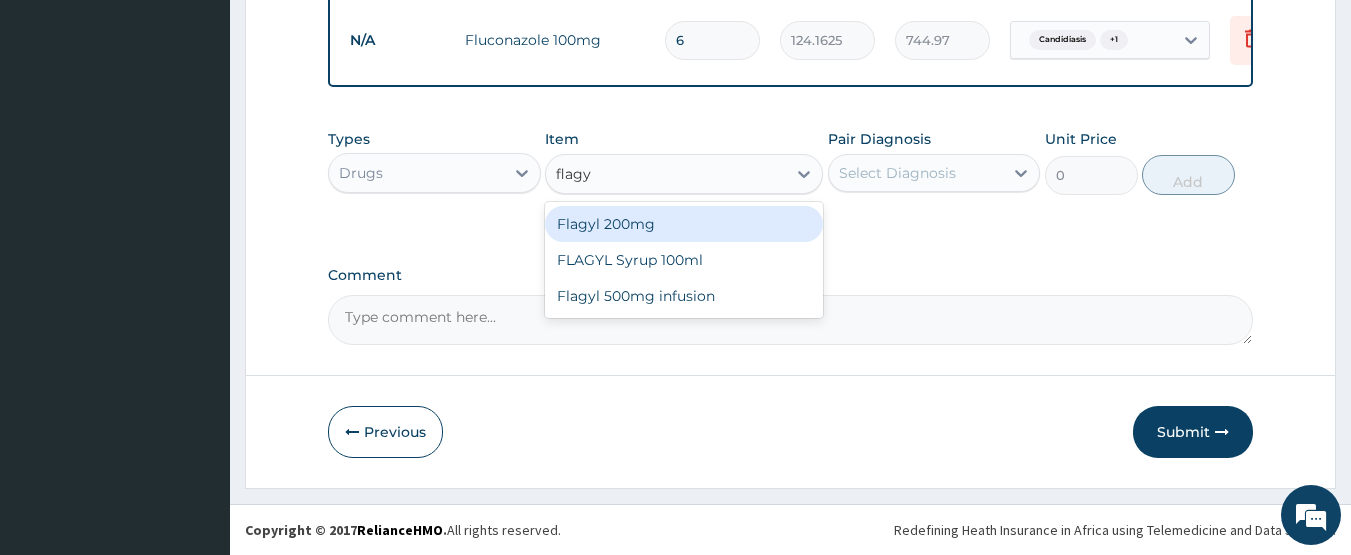 drag, startPoint x: 620, startPoint y: 216, endPoint x: 832, endPoint y: 219, distance: 212.02122 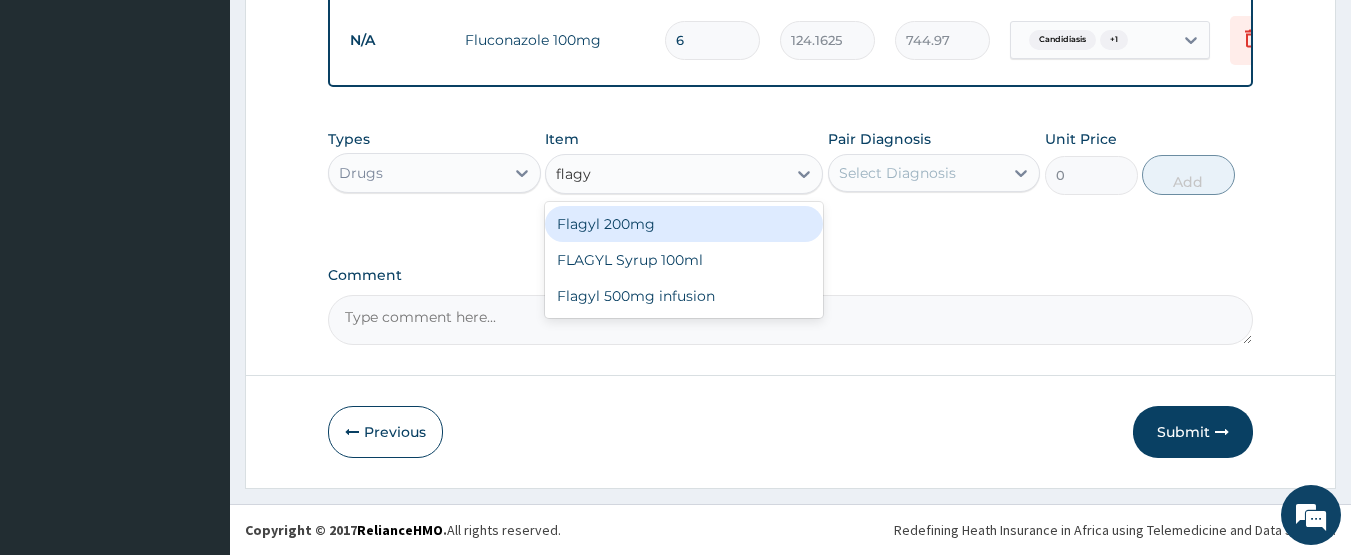 click on "Flagyl 200mg" at bounding box center [684, 224] 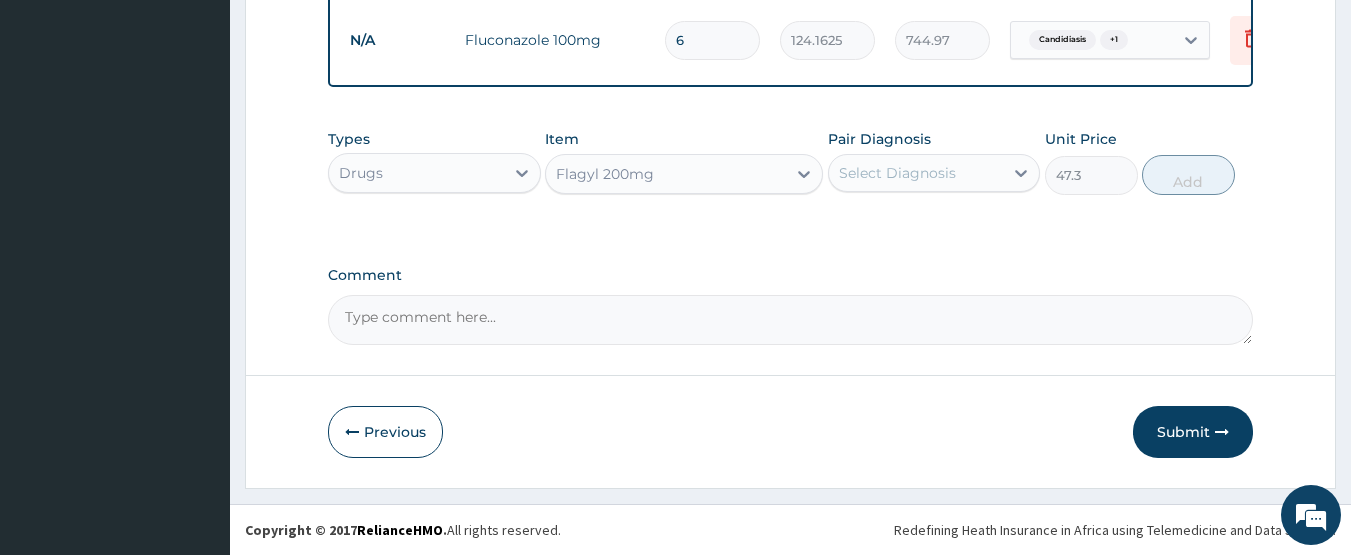 click on "Select Diagnosis" at bounding box center [916, 173] 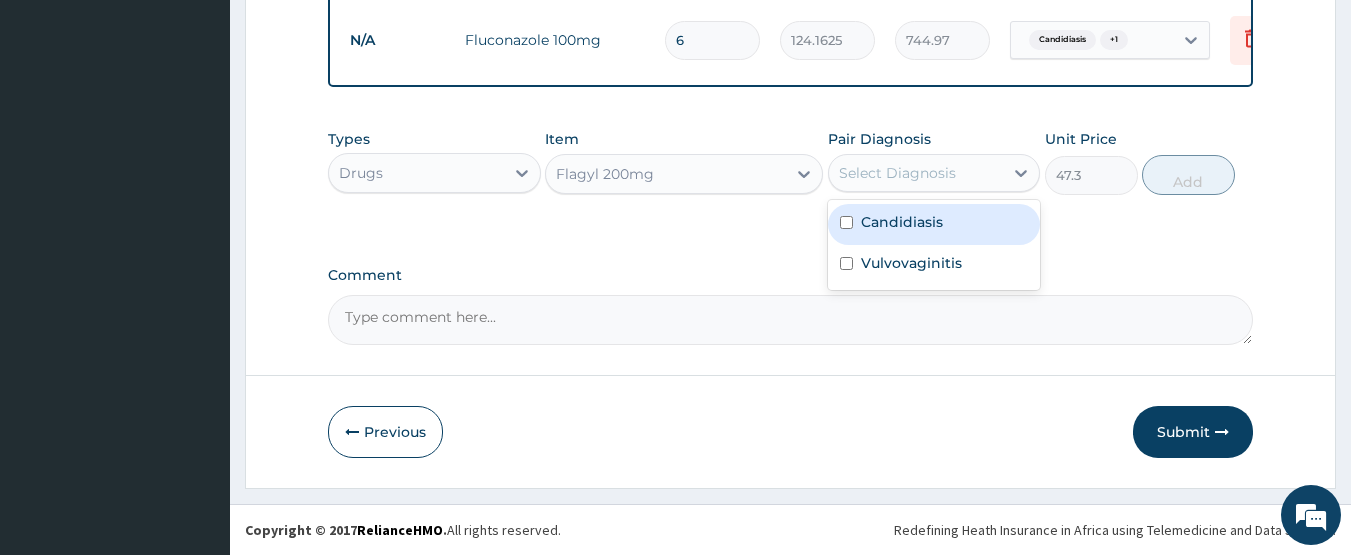 click on "Candidiasis" at bounding box center (934, 224) 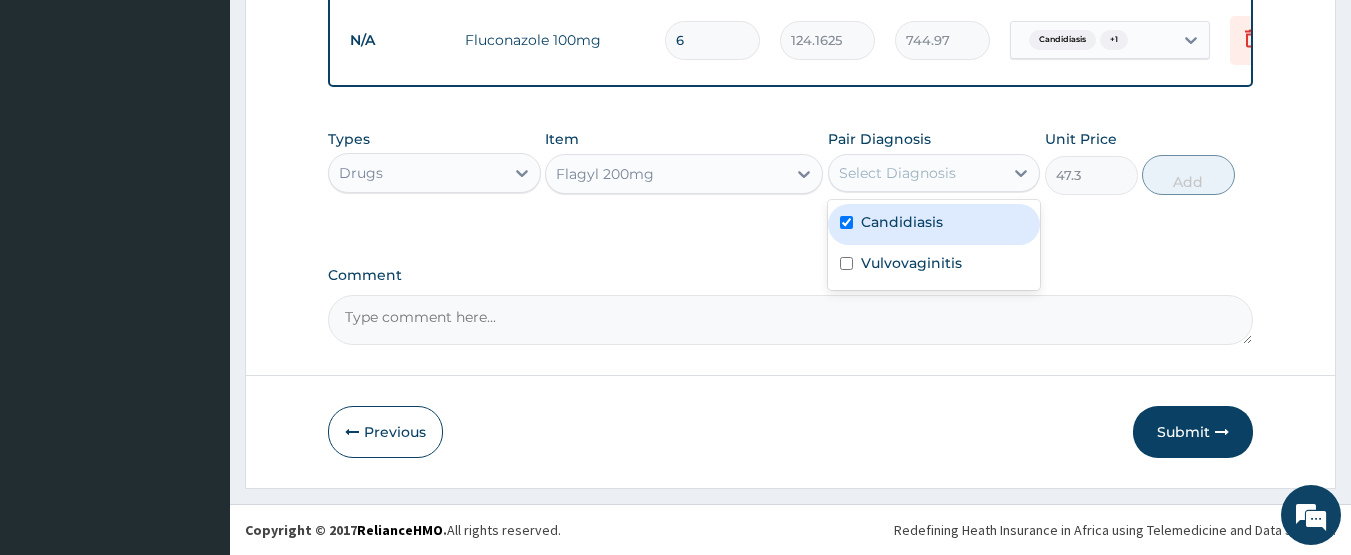checkbox on "true" 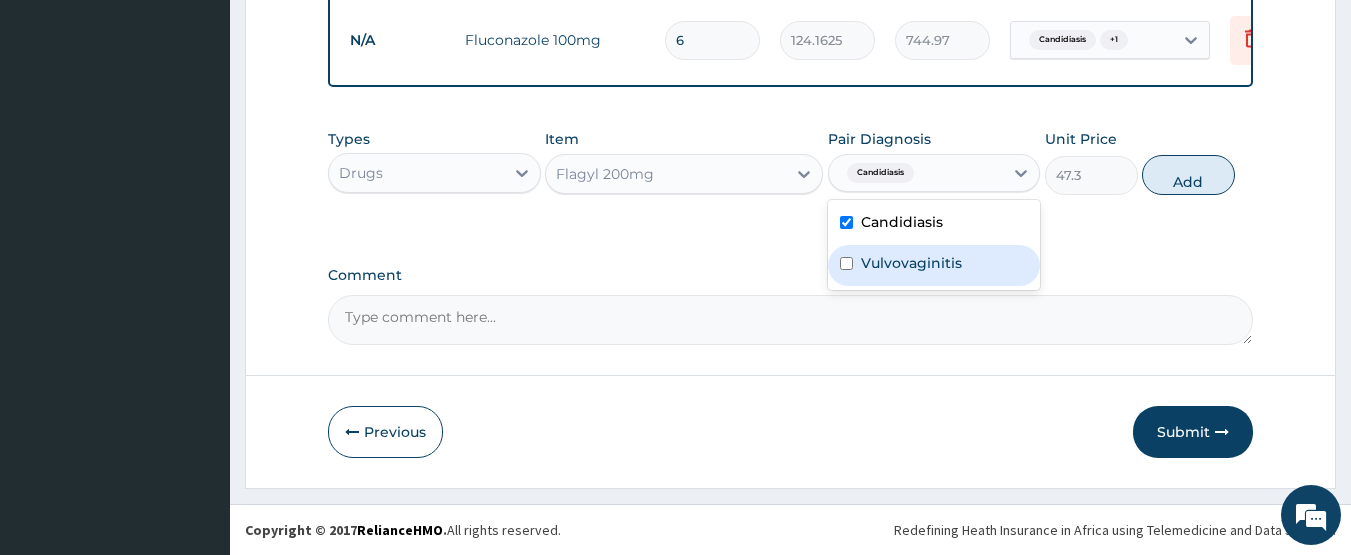 drag, startPoint x: 901, startPoint y: 263, endPoint x: 976, endPoint y: 255, distance: 75.42546 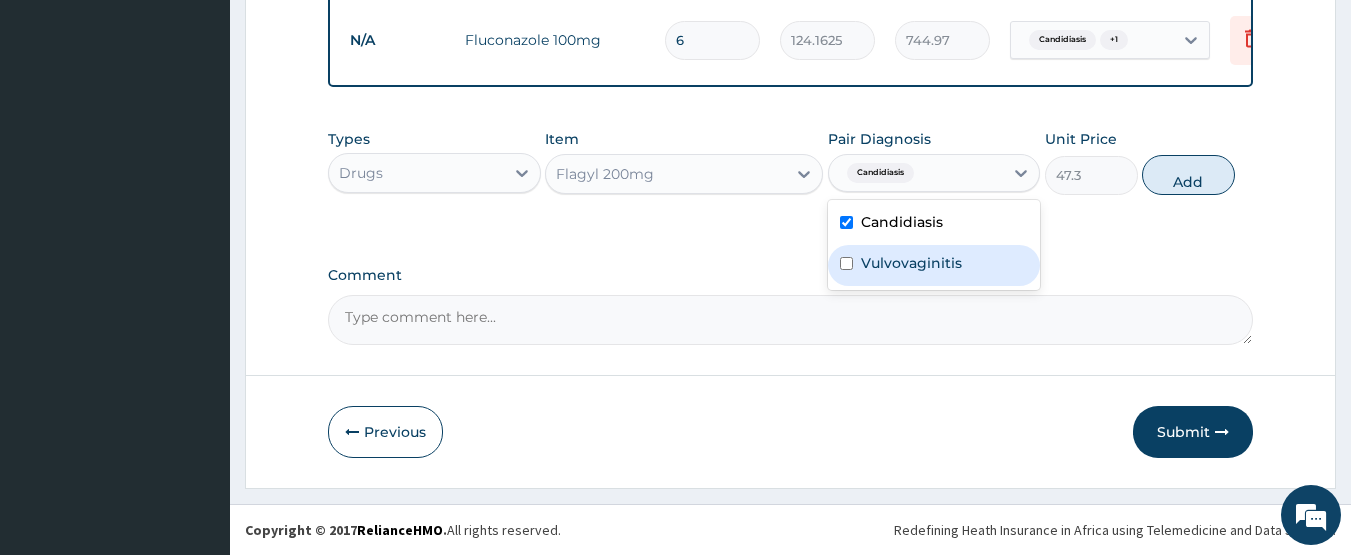 click on "Vulvovaginitis" at bounding box center [911, 263] 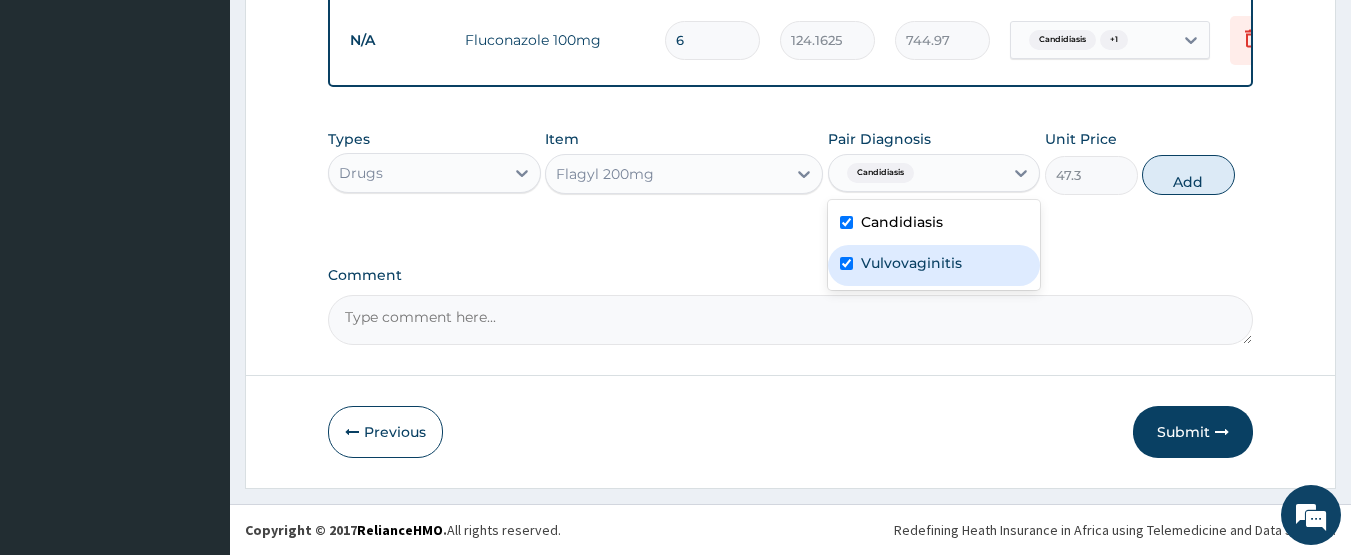 checkbox on "true" 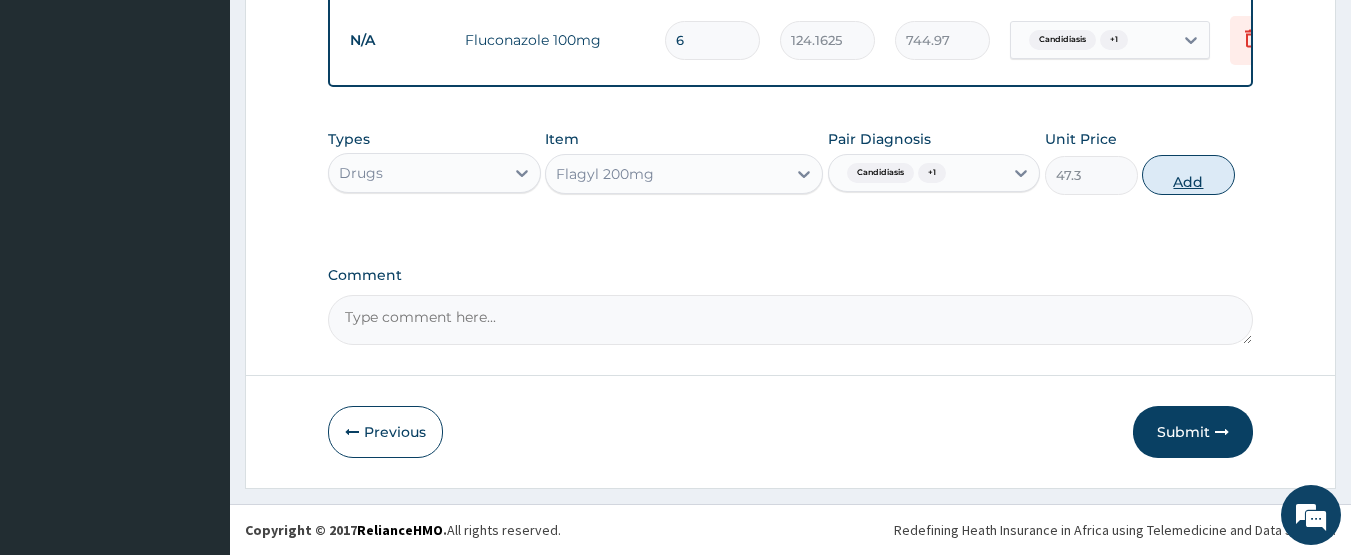 click on "Add" at bounding box center [1188, 175] 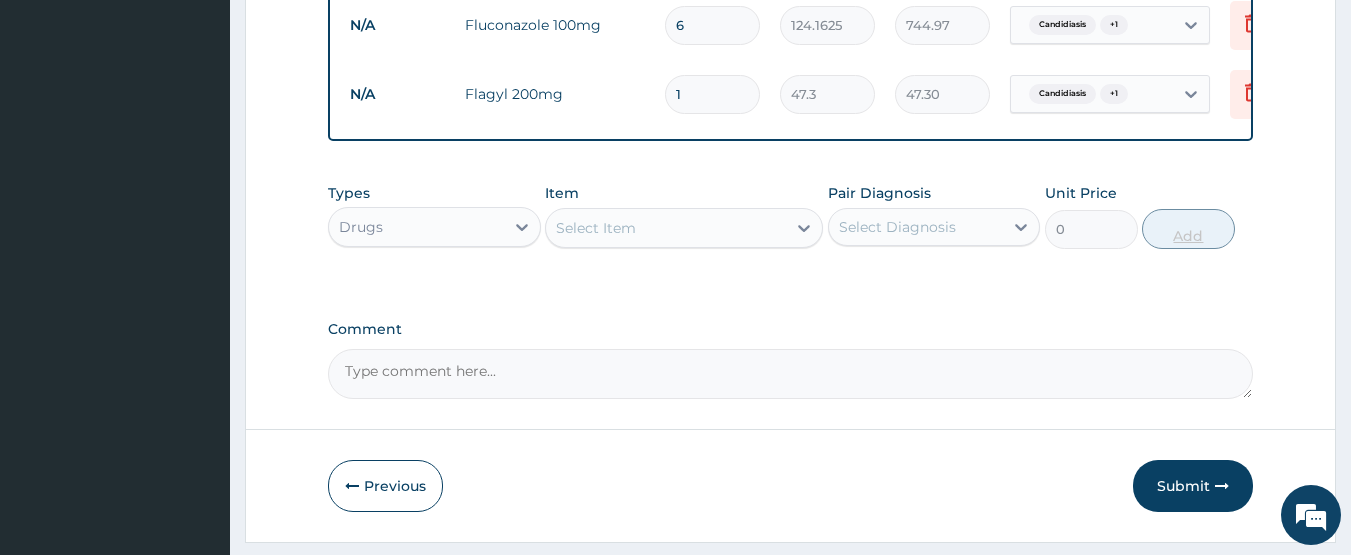 type 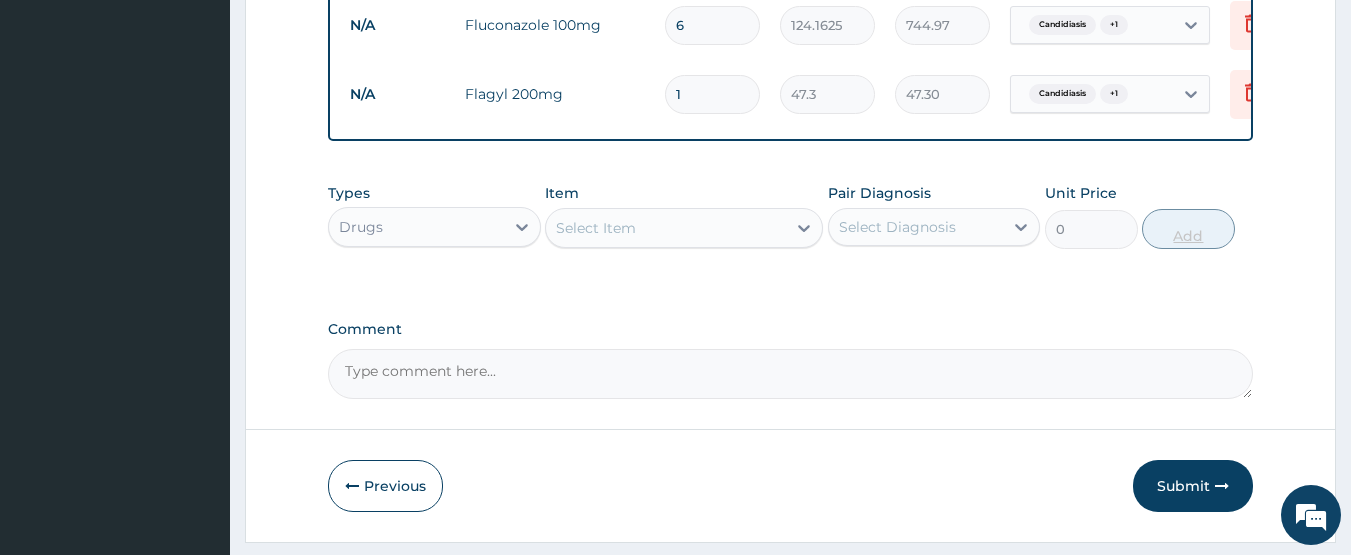 type on "0.00" 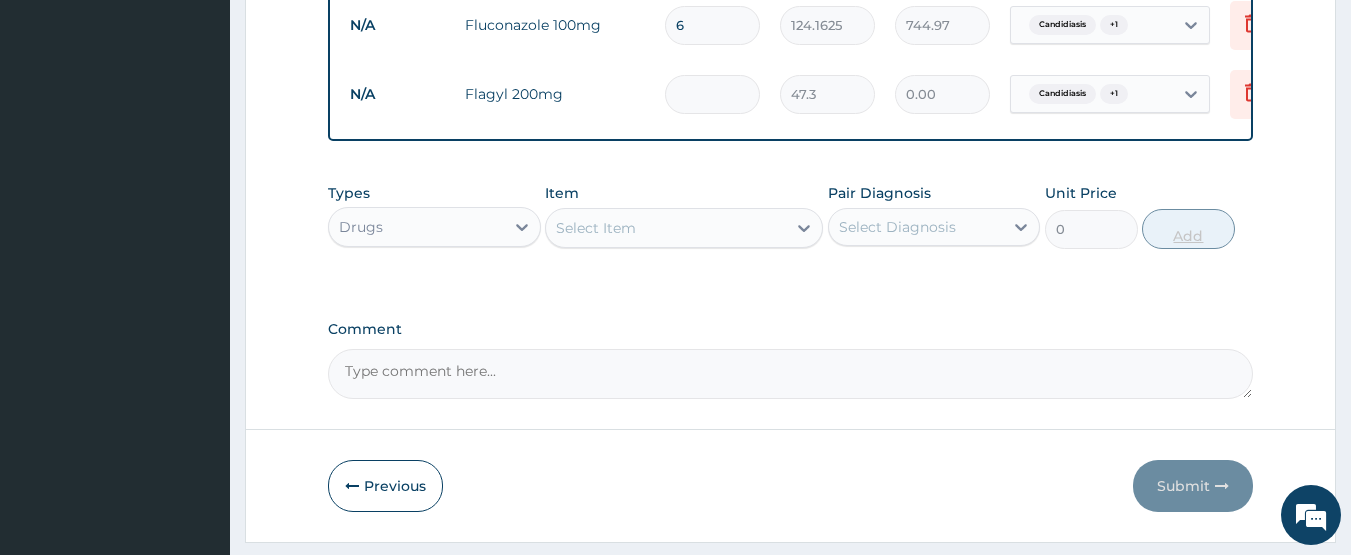 type on "2" 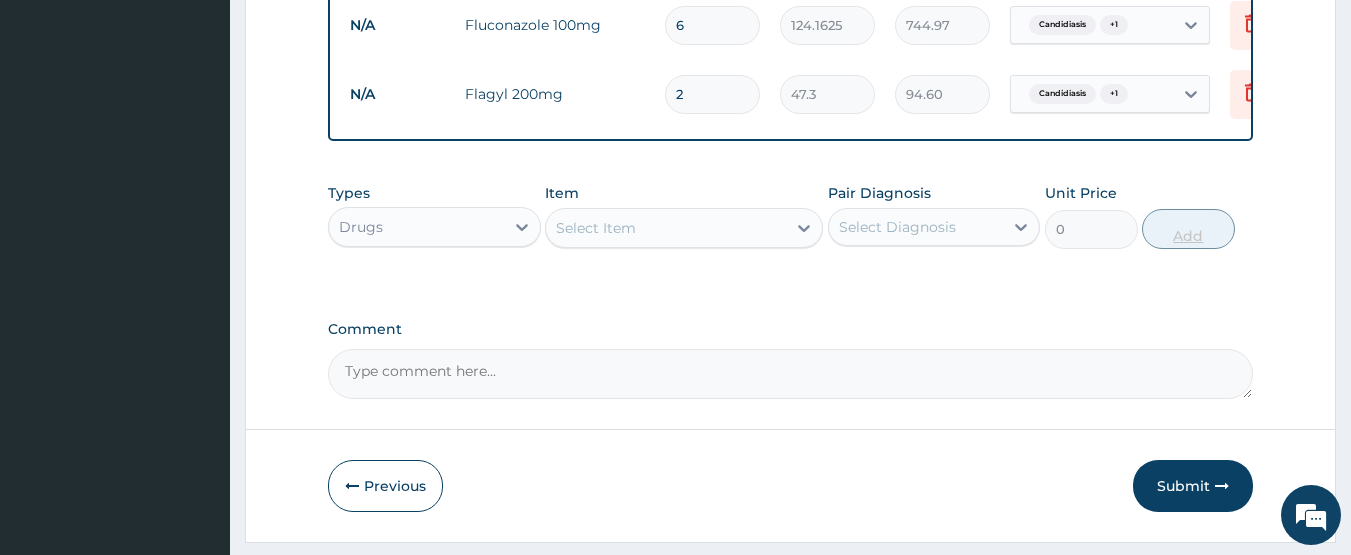 type on "28" 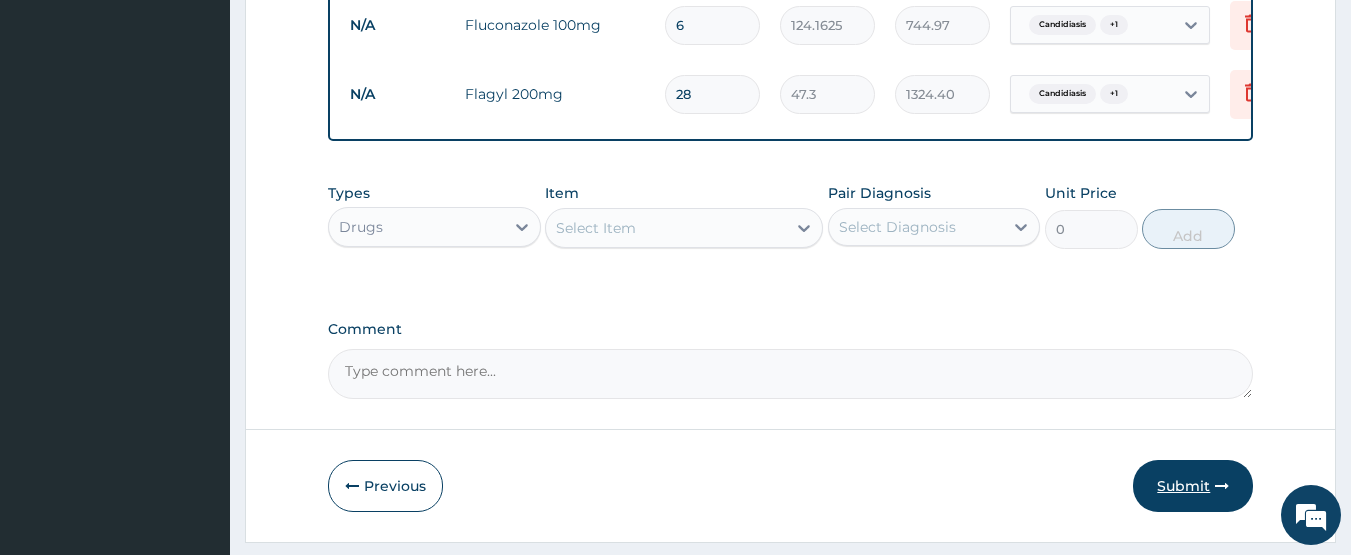 type on "28" 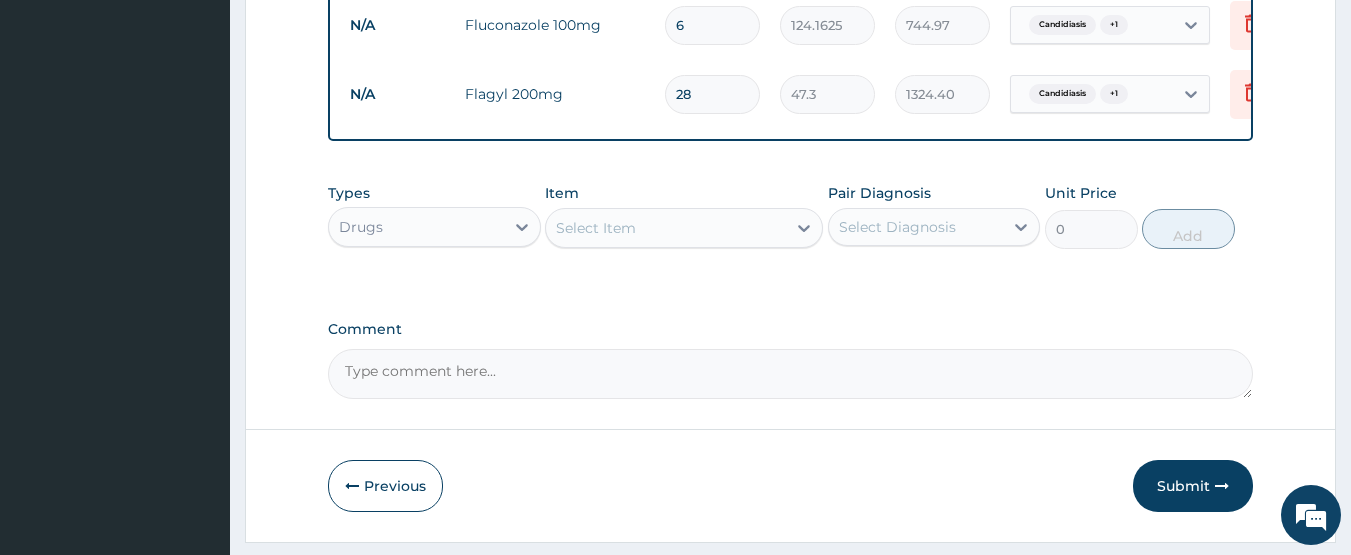 drag, startPoint x: 1172, startPoint y: 495, endPoint x: 707, endPoint y: 7, distance: 674.069 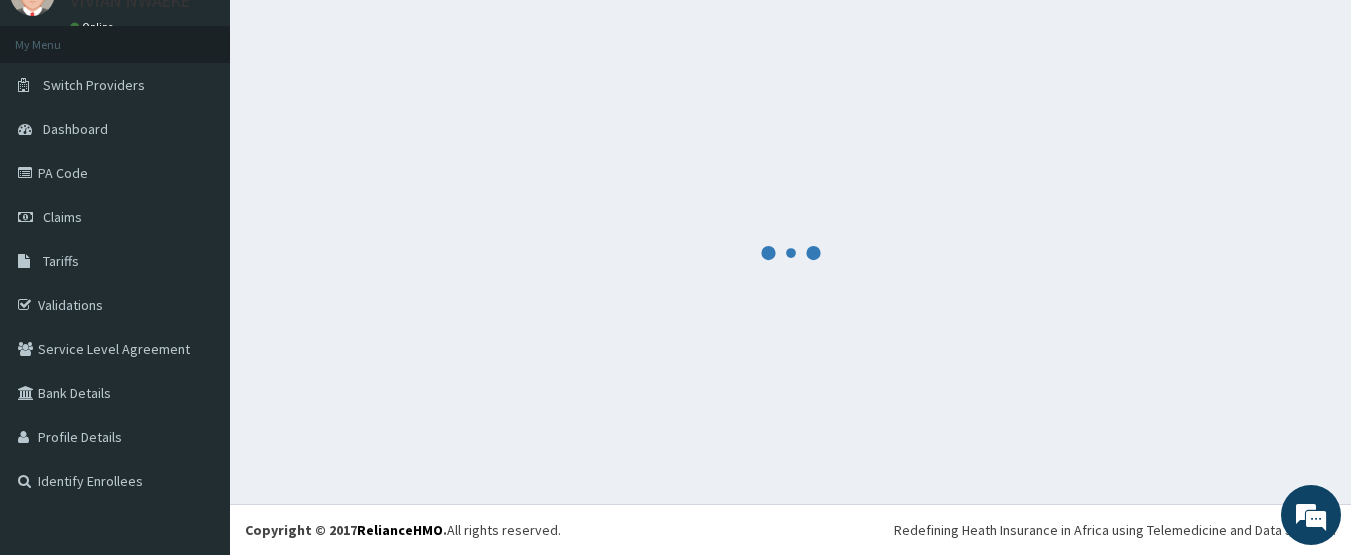 scroll, scrollTop: 89, scrollLeft: 0, axis: vertical 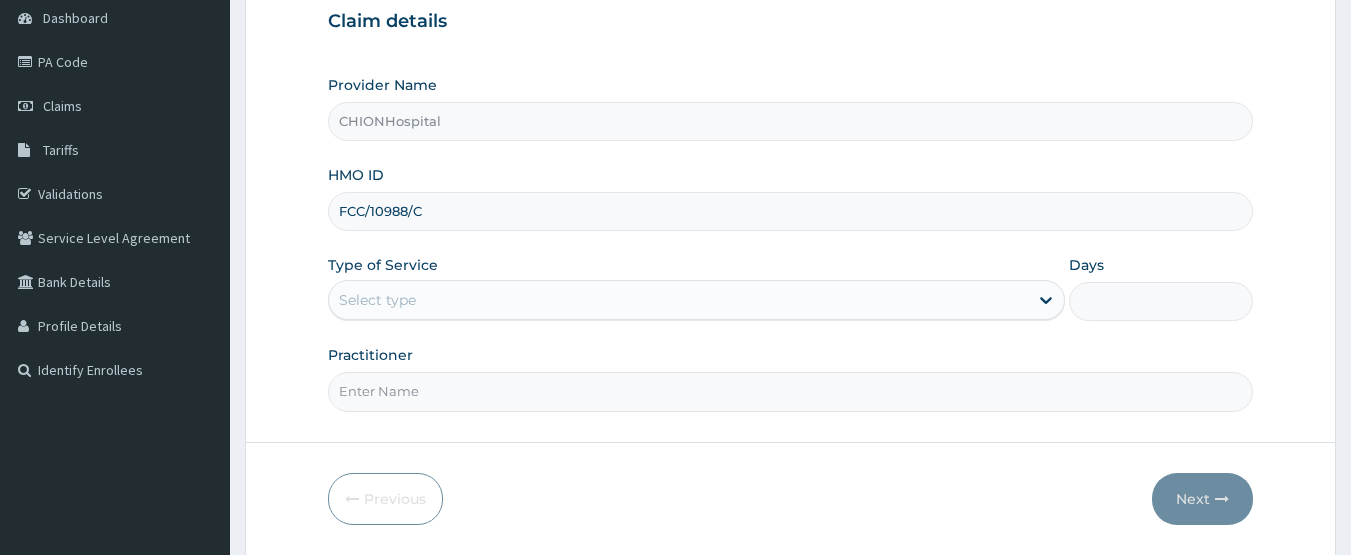 type on "FCC/10988/C" 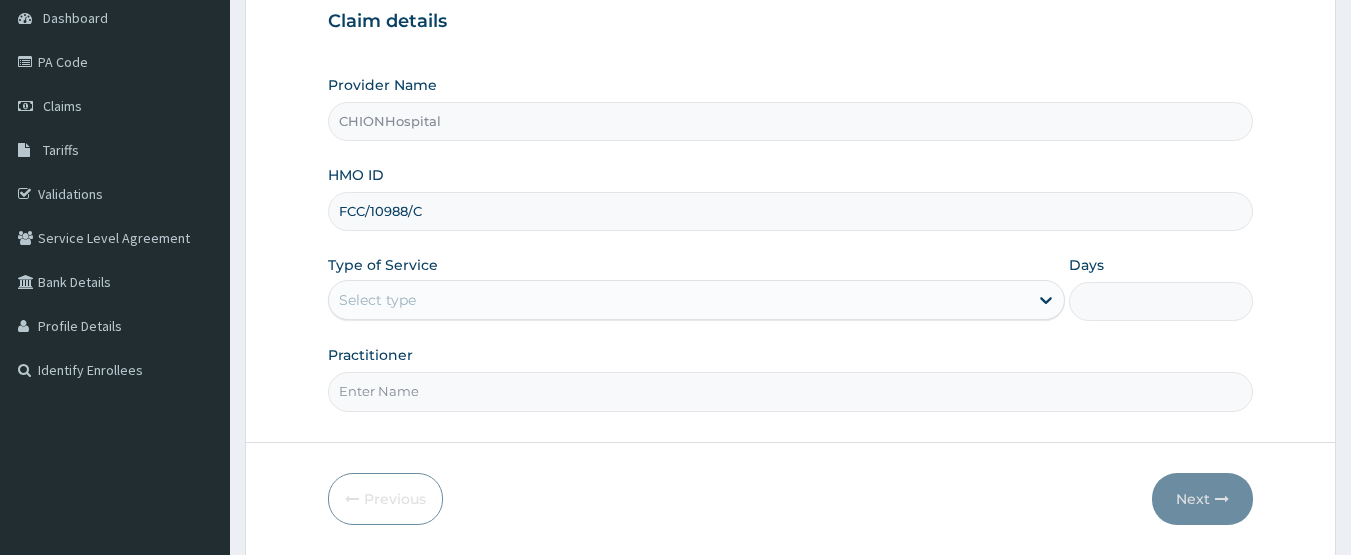 click on "Select type" at bounding box center [678, 300] 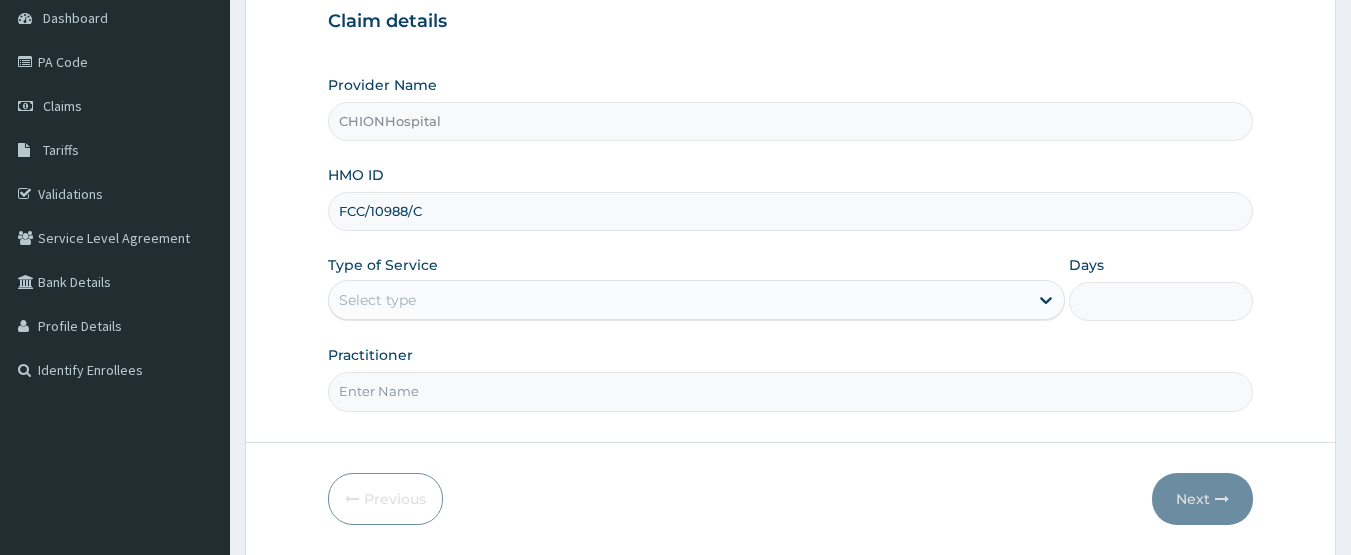 click on "Practitioner" at bounding box center (791, 391) 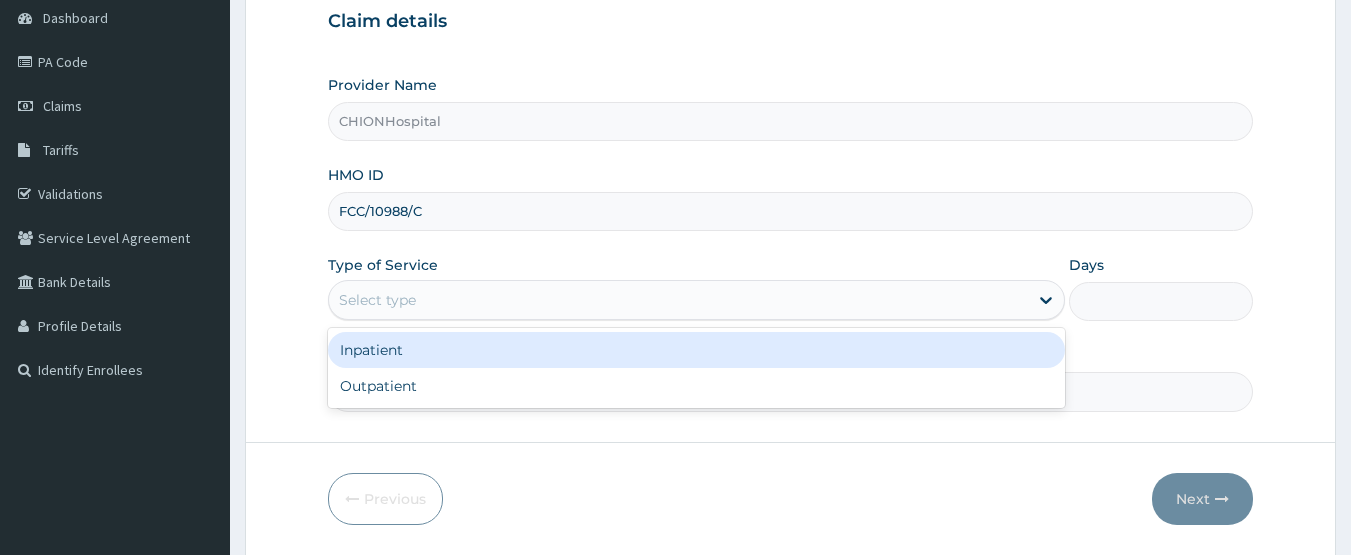 click on "Select type" at bounding box center [678, 300] 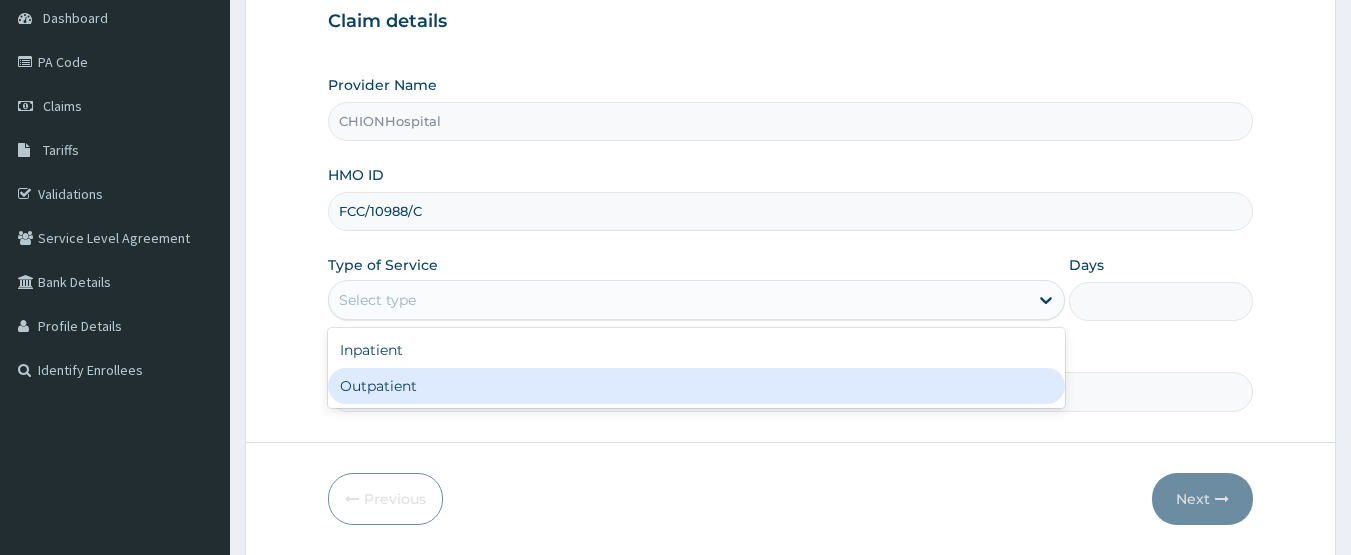 click on "Outpatient" at bounding box center [696, 386] 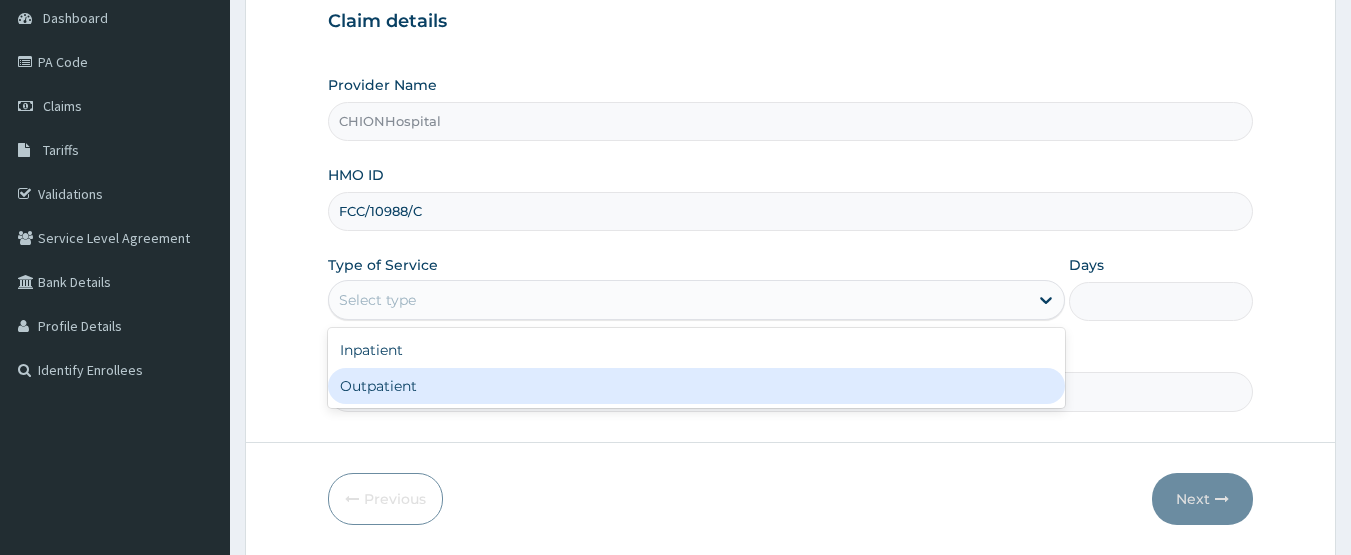 type on "1" 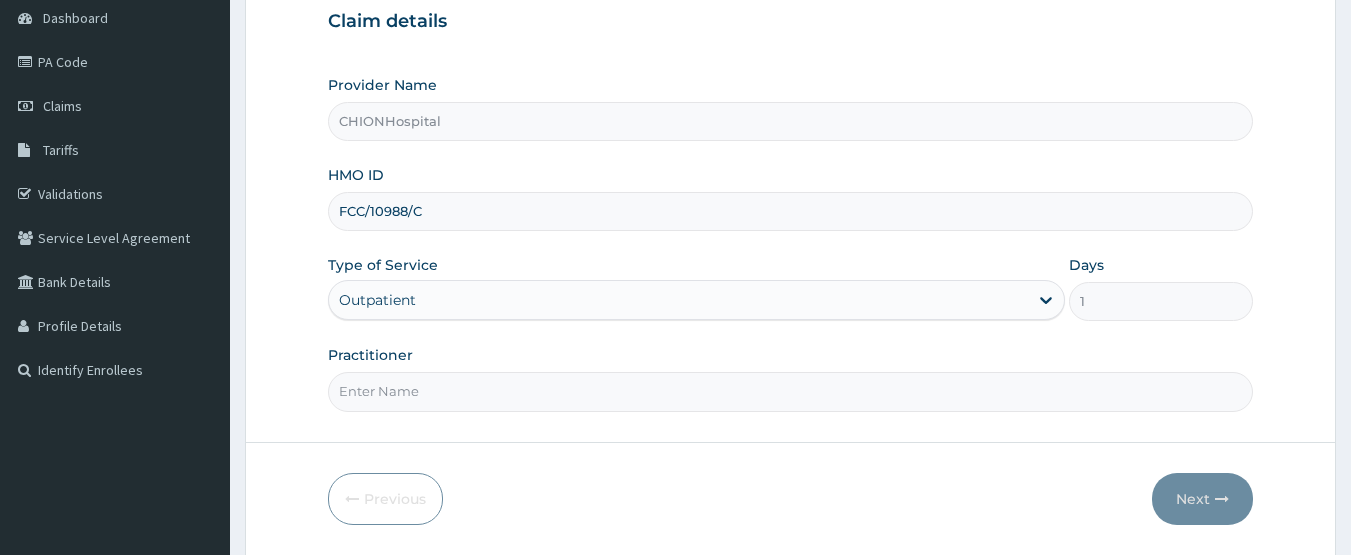click on "Practitioner" at bounding box center [791, 391] 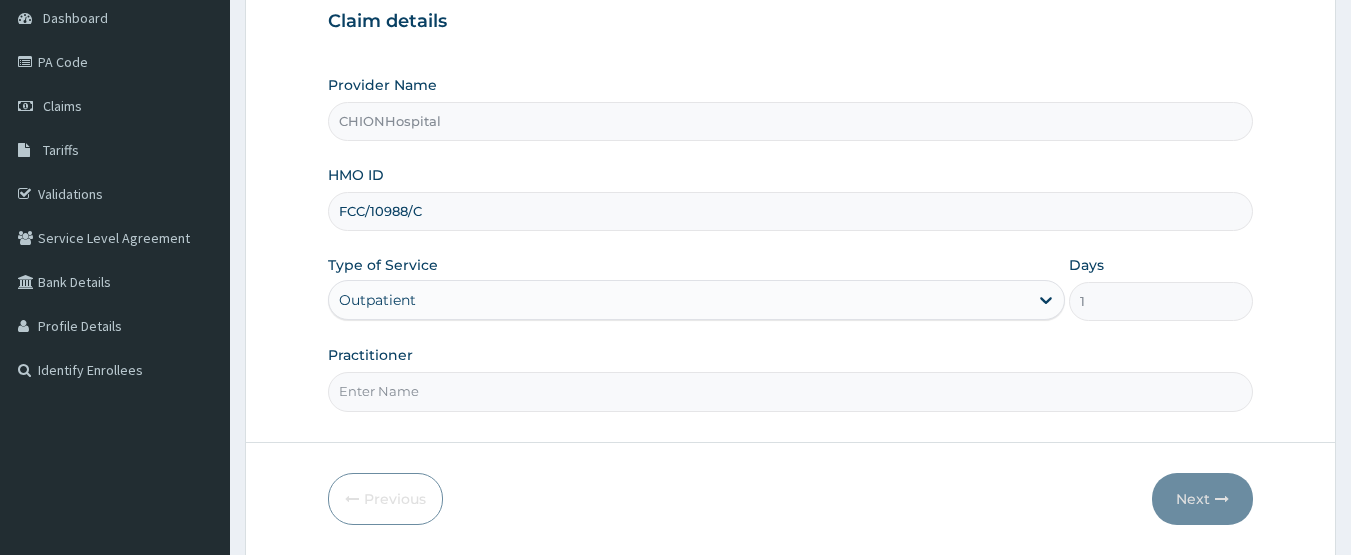 type on "DR [FIRST] [LAST]" 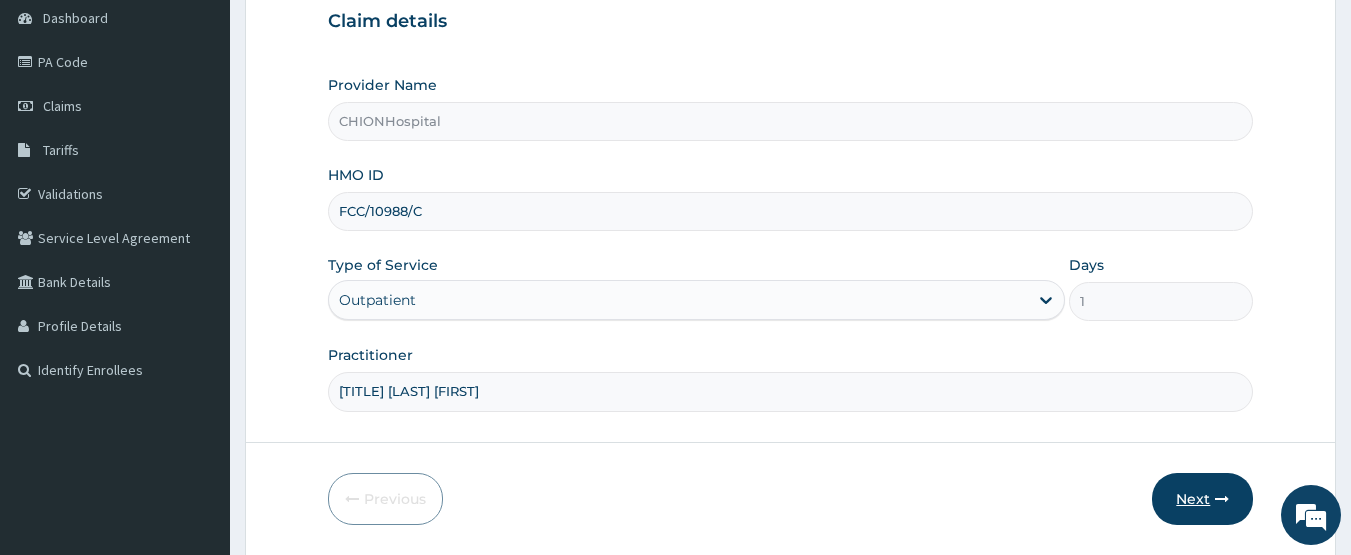 click on "Next" at bounding box center [1202, 499] 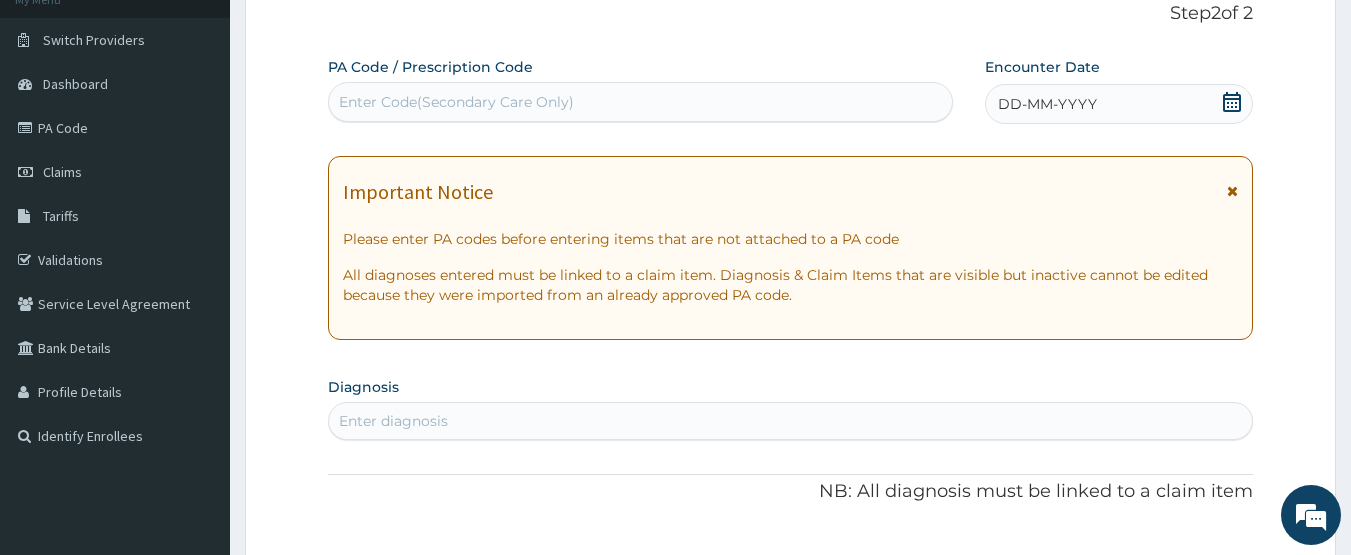 scroll, scrollTop: 100, scrollLeft: 0, axis: vertical 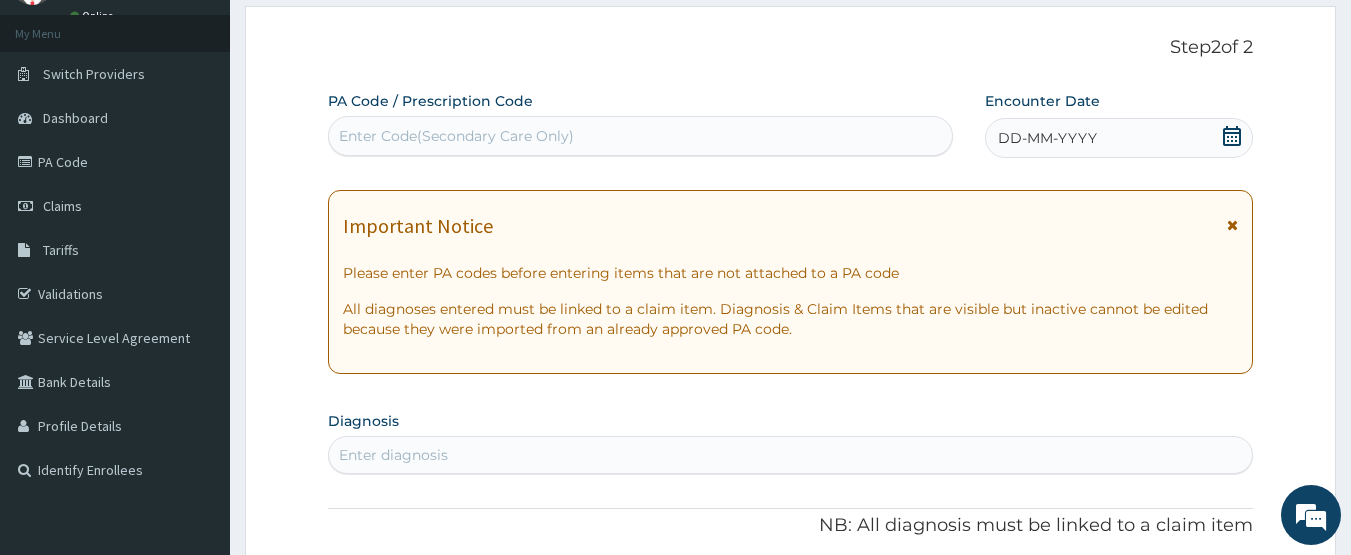 click 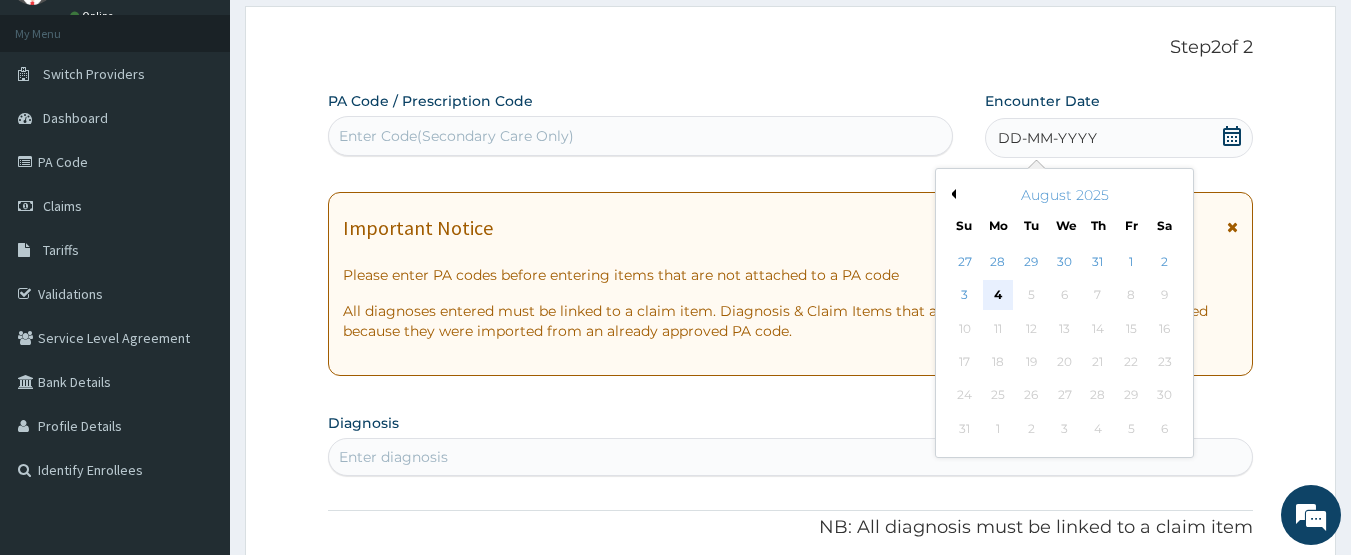 click on "4" at bounding box center (998, 296) 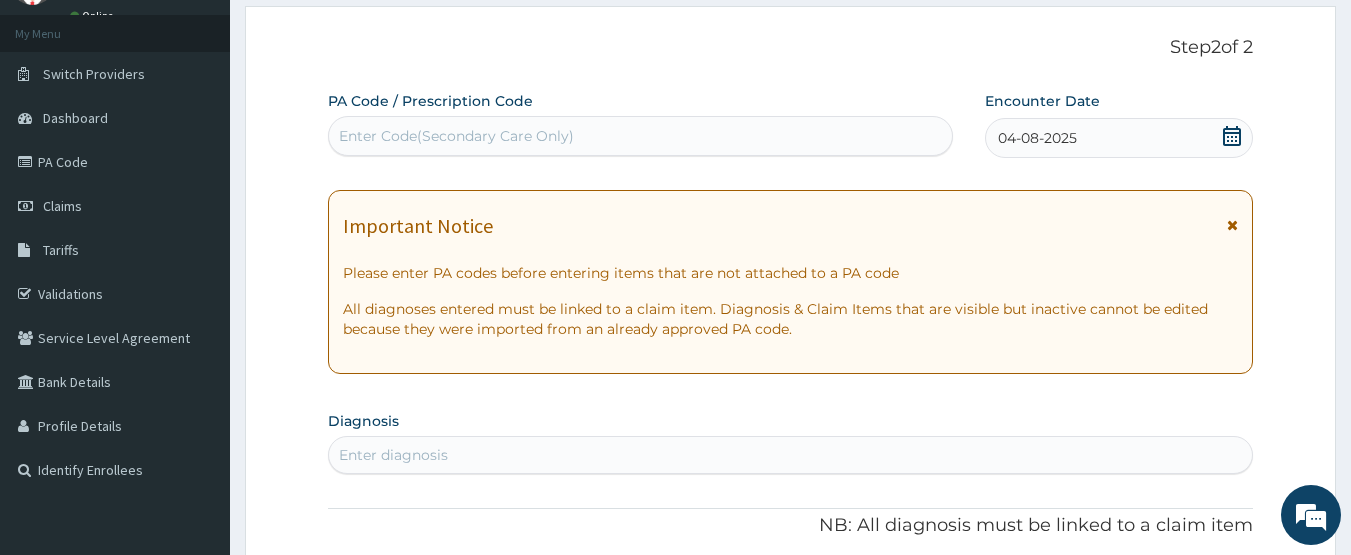 scroll, scrollTop: 0, scrollLeft: 0, axis: both 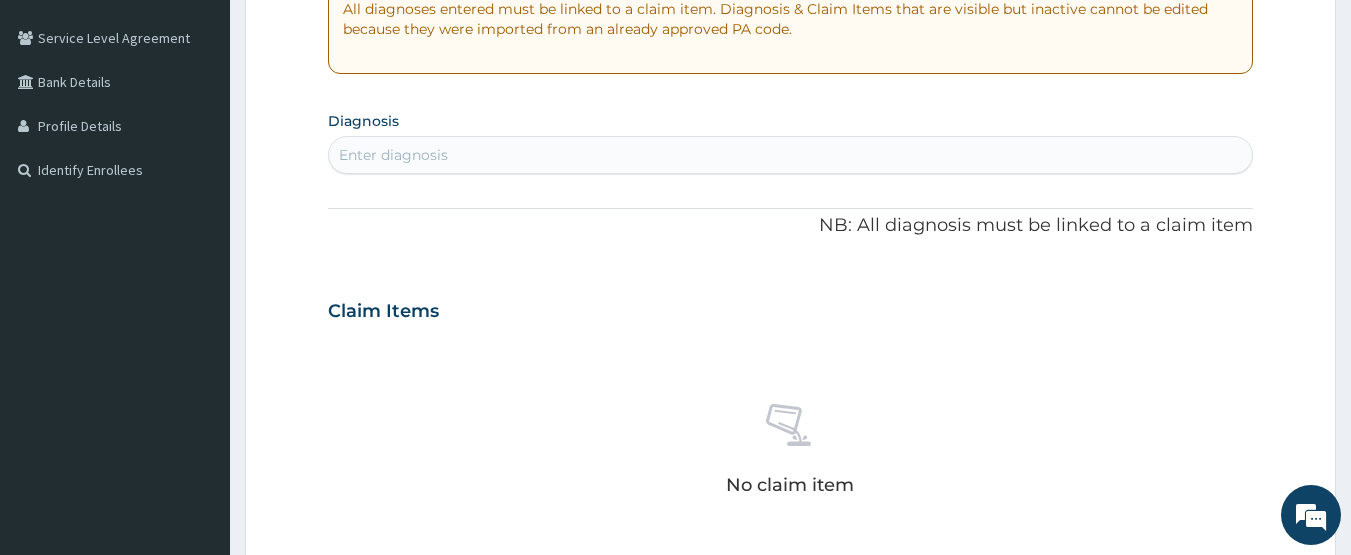 click on "Enter diagnosis" at bounding box center [791, 155] 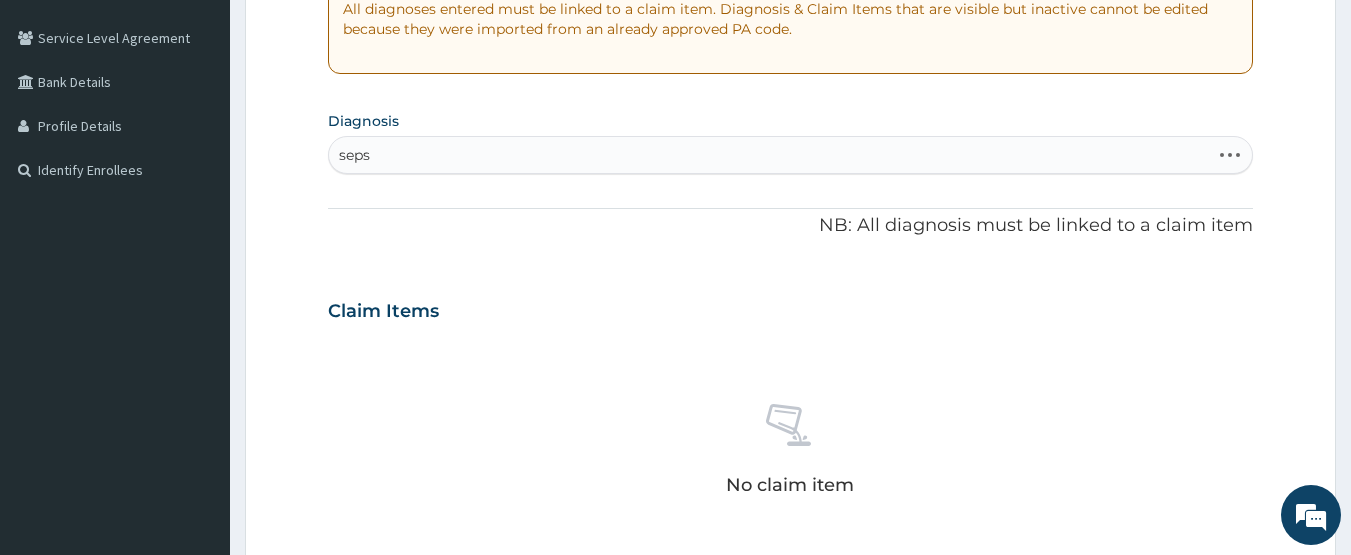 type on "sepsi" 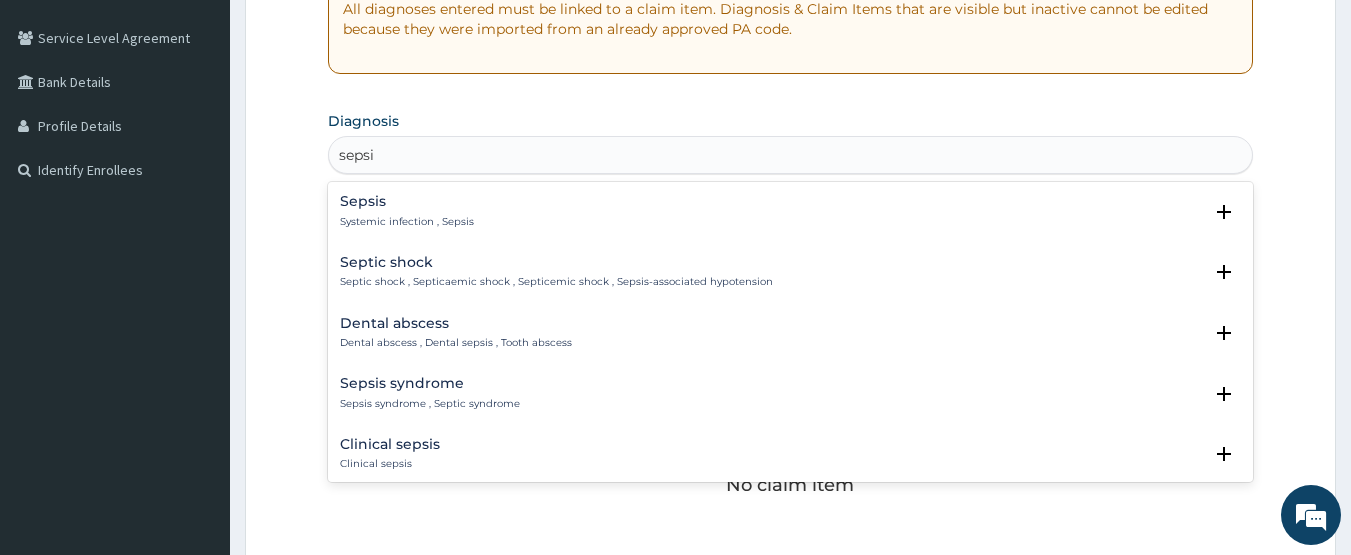 click on "Sepsis" at bounding box center [407, 201] 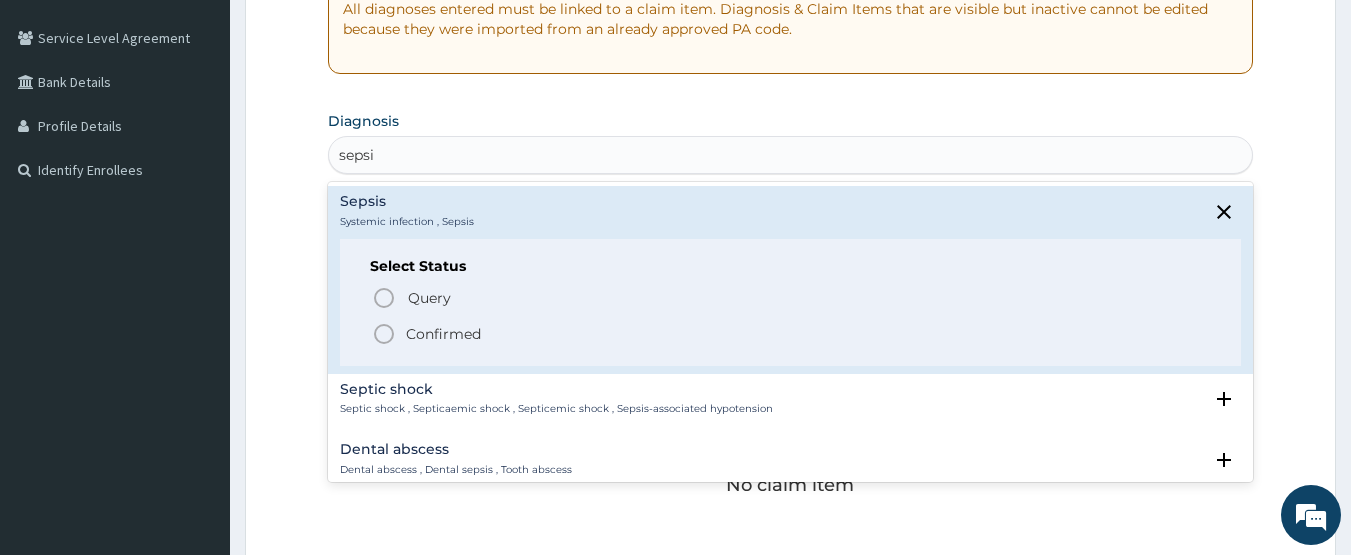 click 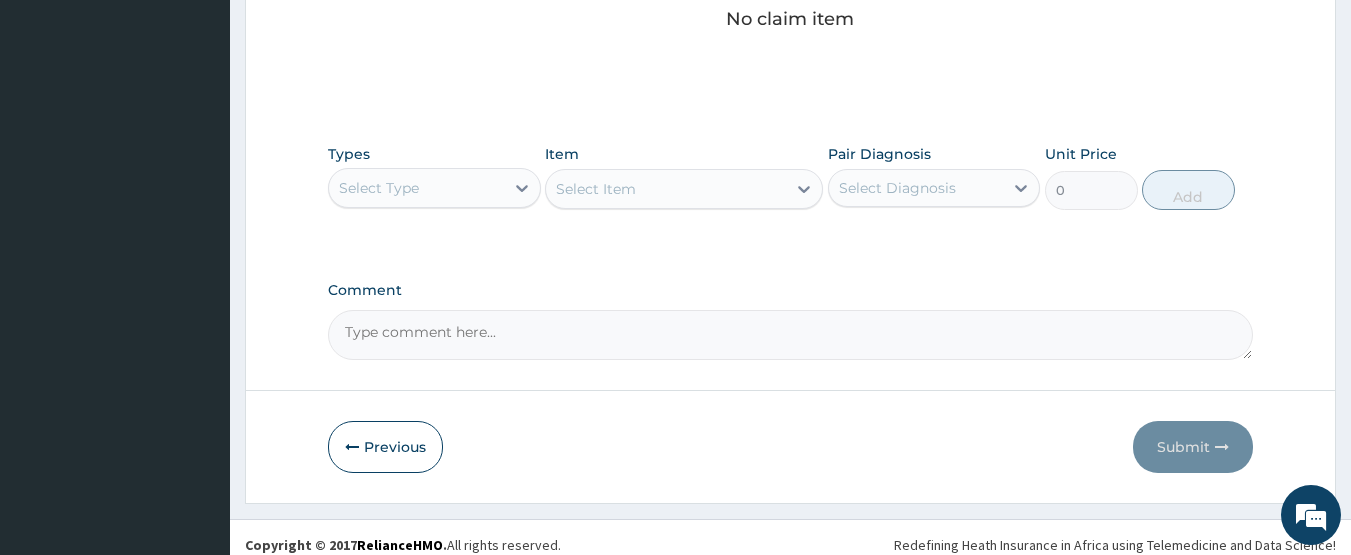scroll, scrollTop: 887, scrollLeft: 0, axis: vertical 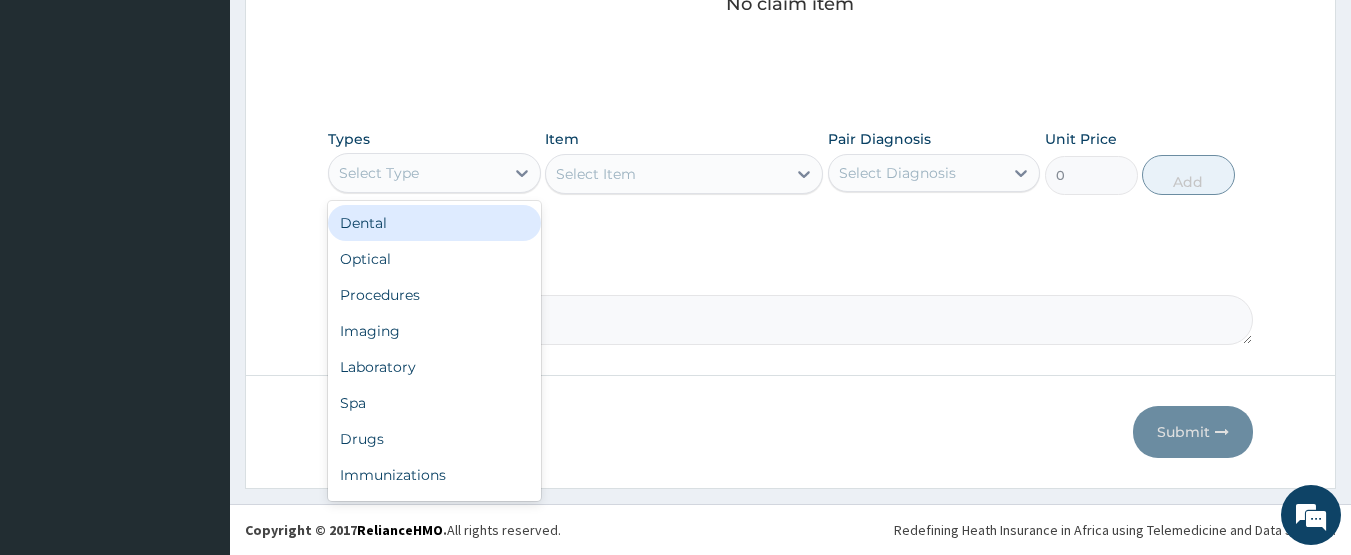 click on "Select Type" at bounding box center [416, 173] 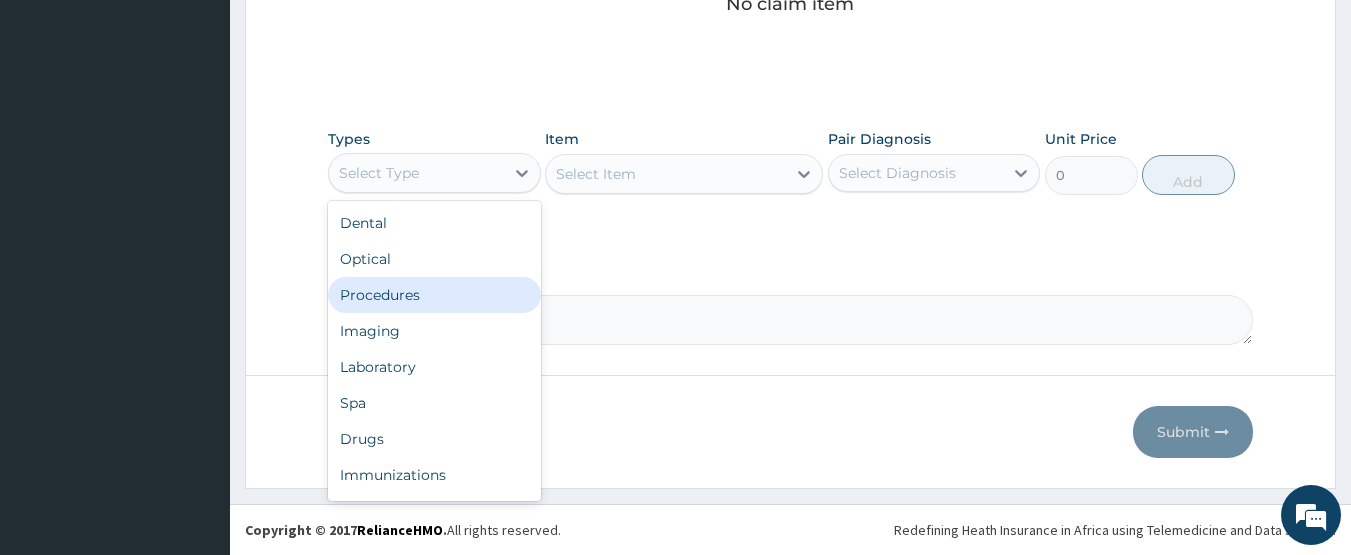 click on "Procedures" at bounding box center (434, 295) 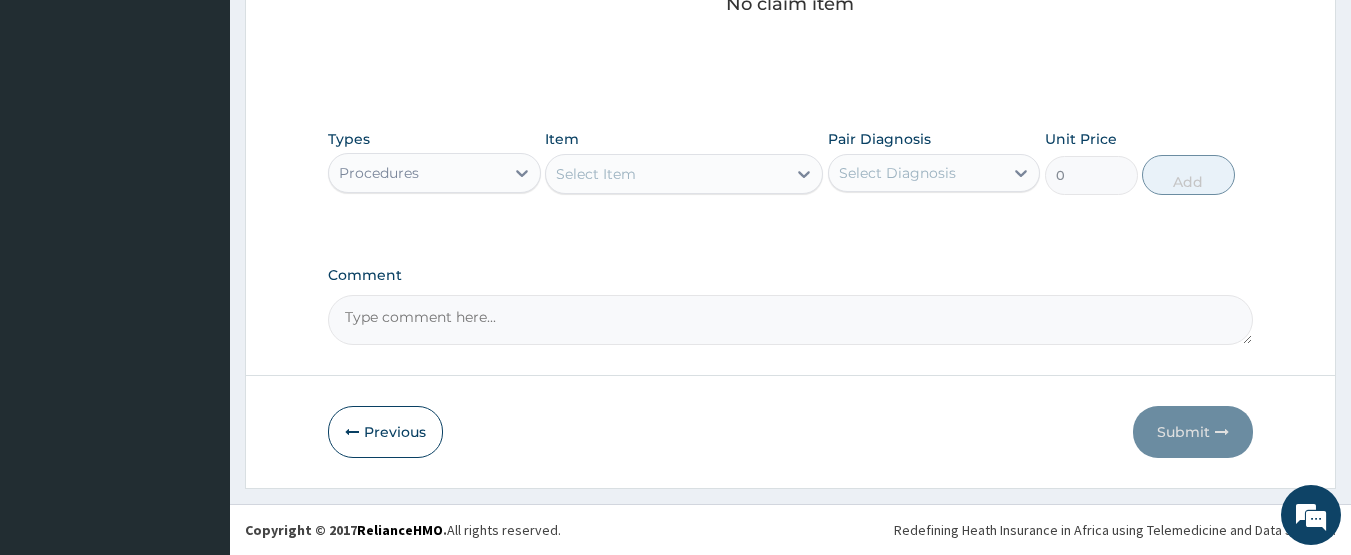click on "Select Item" at bounding box center (666, 174) 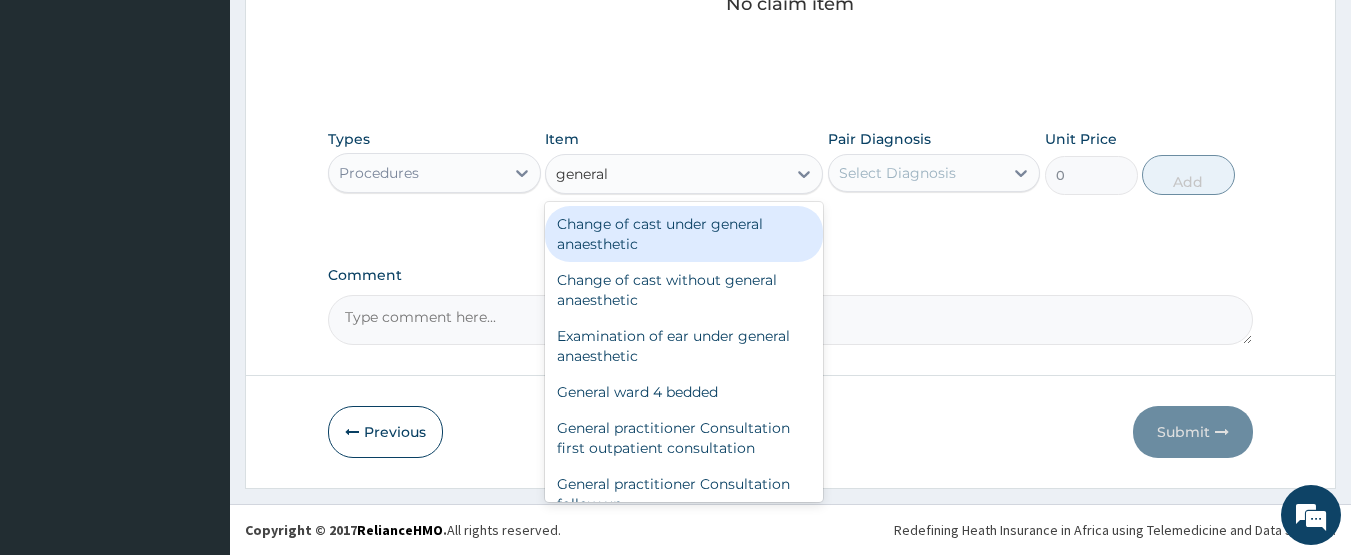 type on "general p" 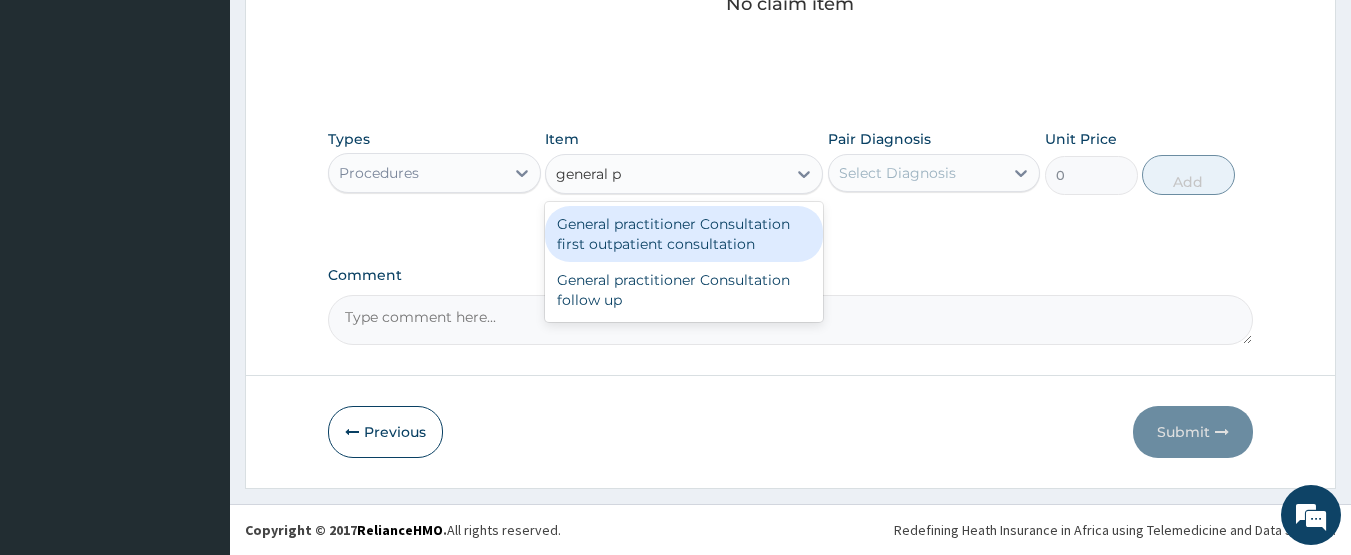 drag, startPoint x: 706, startPoint y: 233, endPoint x: 873, endPoint y: 210, distance: 168.57639 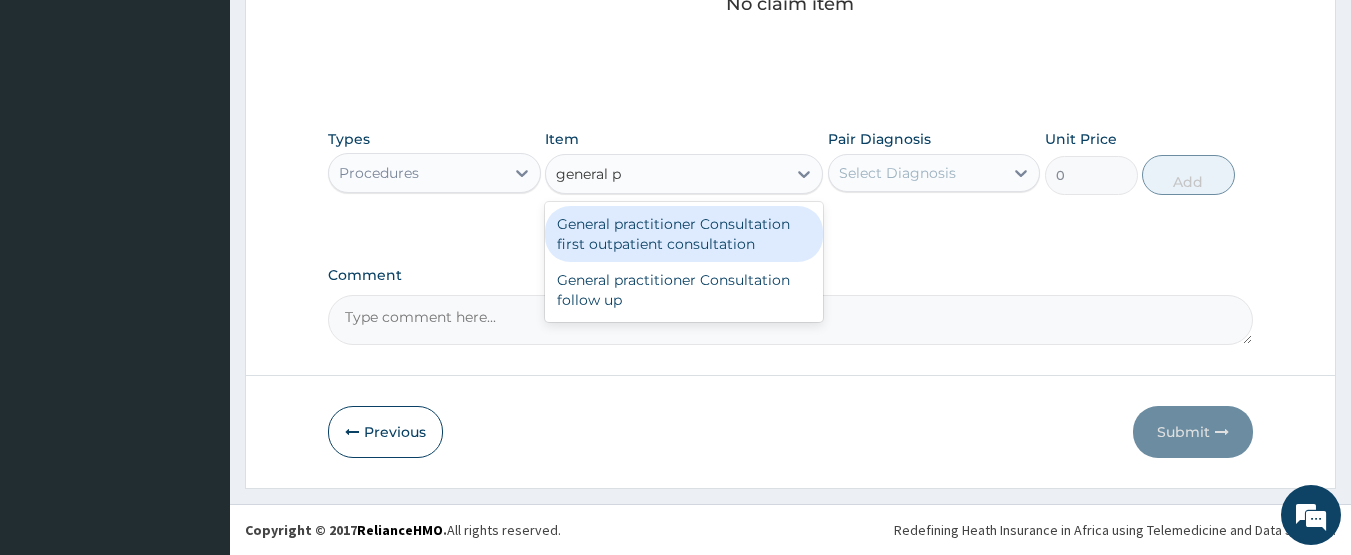 click on "General practitioner Consultation first outpatient consultation" at bounding box center (684, 234) 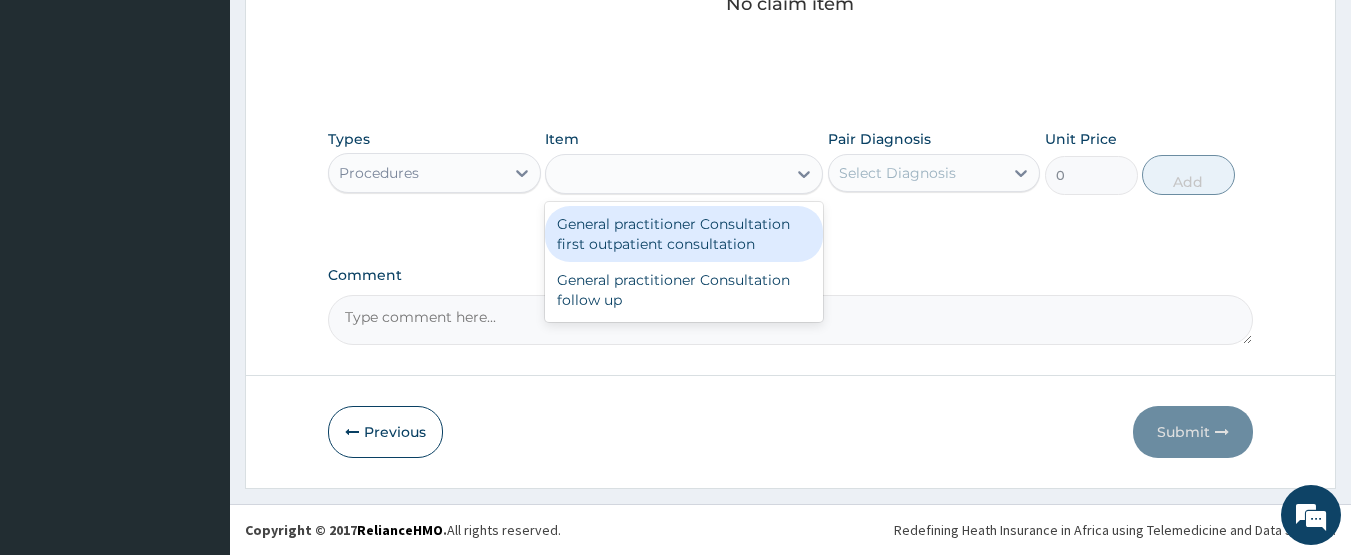 type on "3547.5" 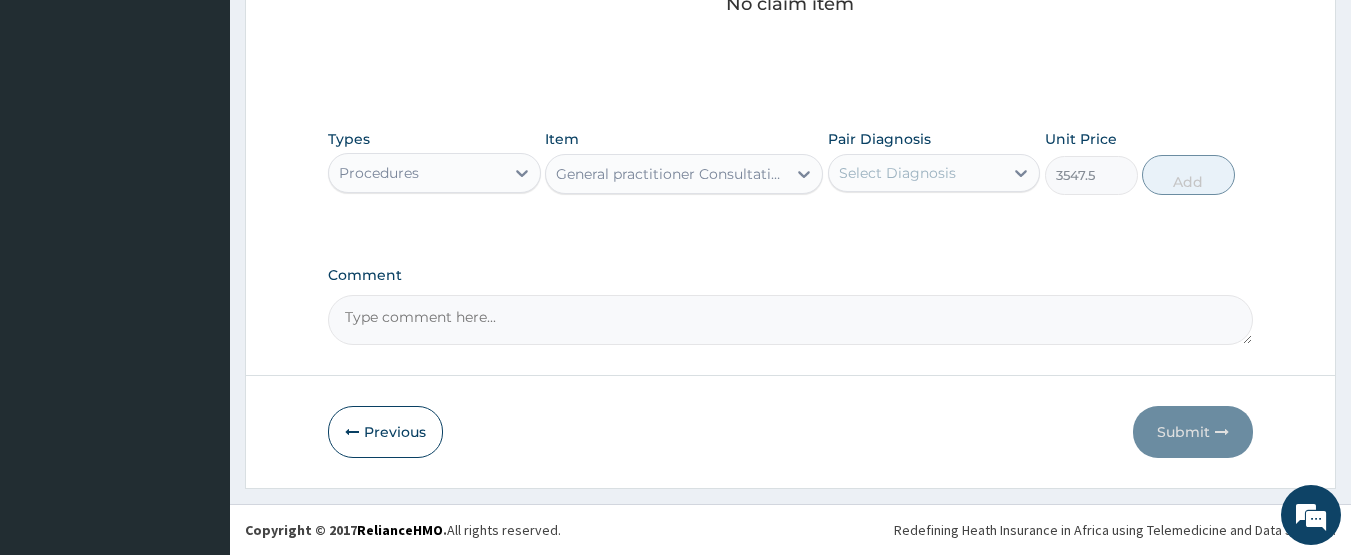 click on "Select Diagnosis" at bounding box center [897, 173] 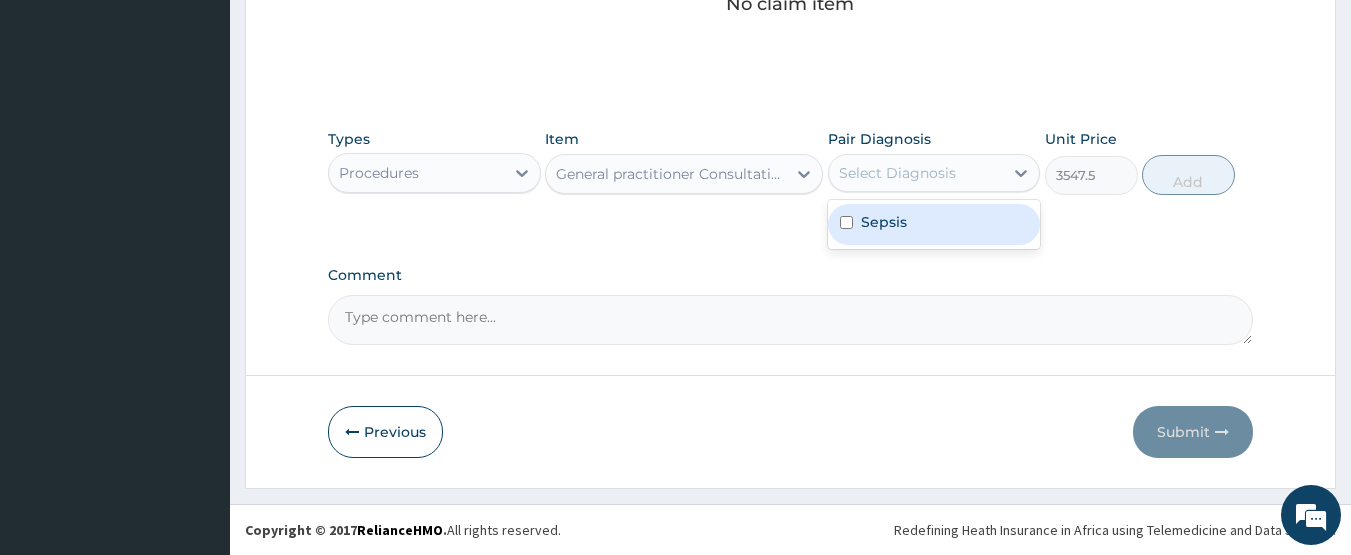 click on "Sepsis" at bounding box center (934, 224) 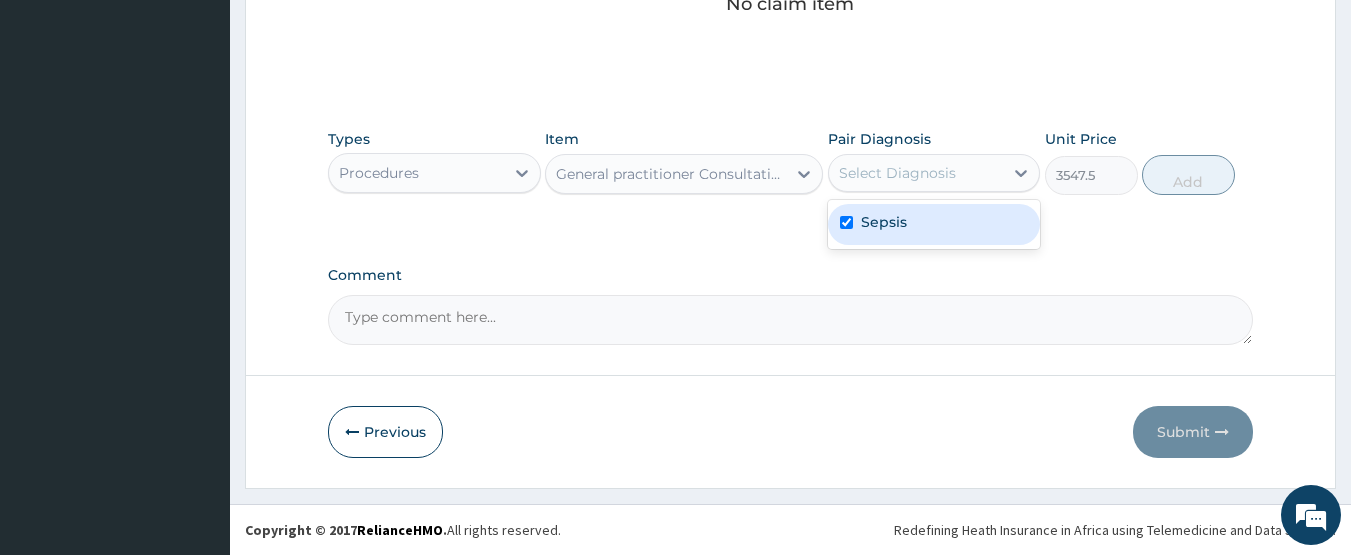 checkbox on "true" 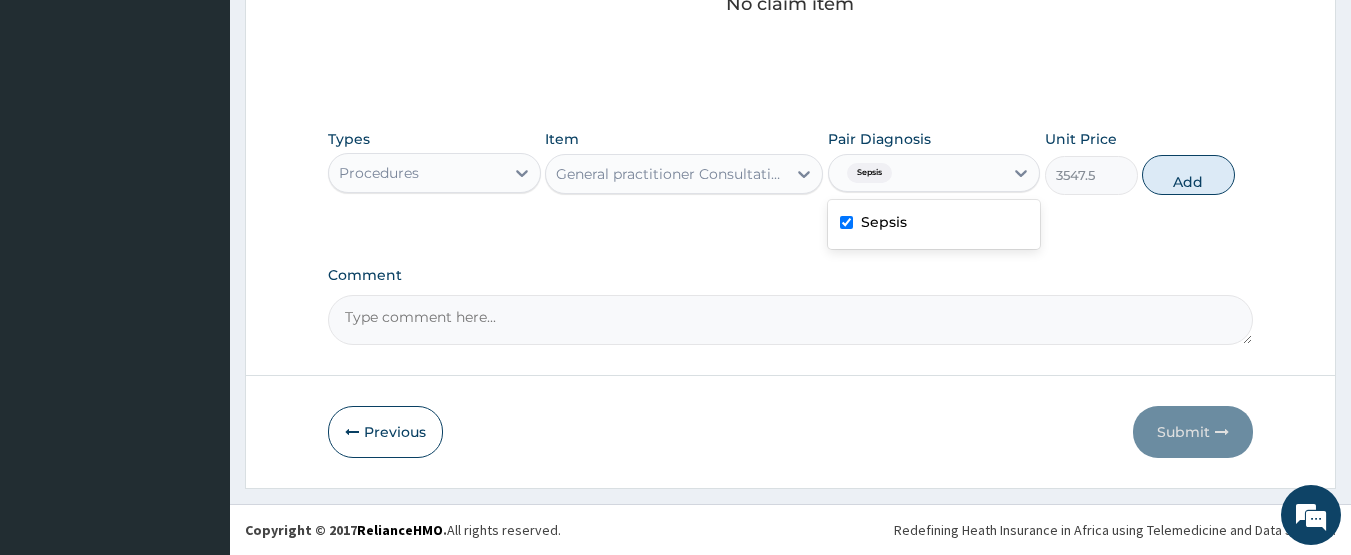click on "Add" at bounding box center [1188, 175] 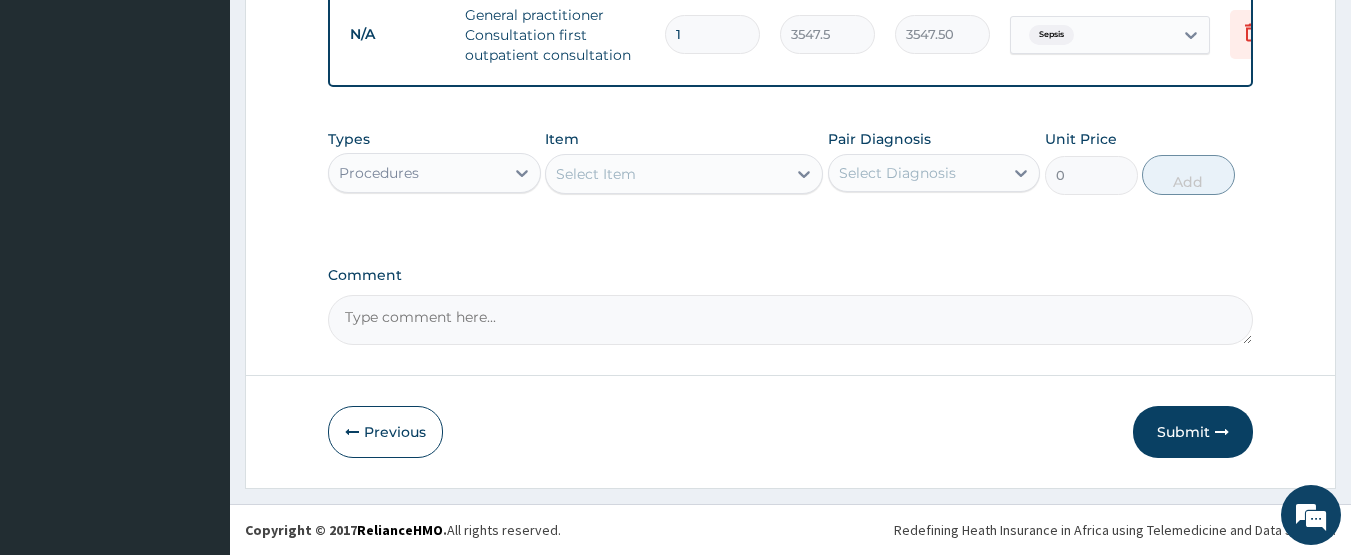 scroll, scrollTop: 818, scrollLeft: 0, axis: vertical 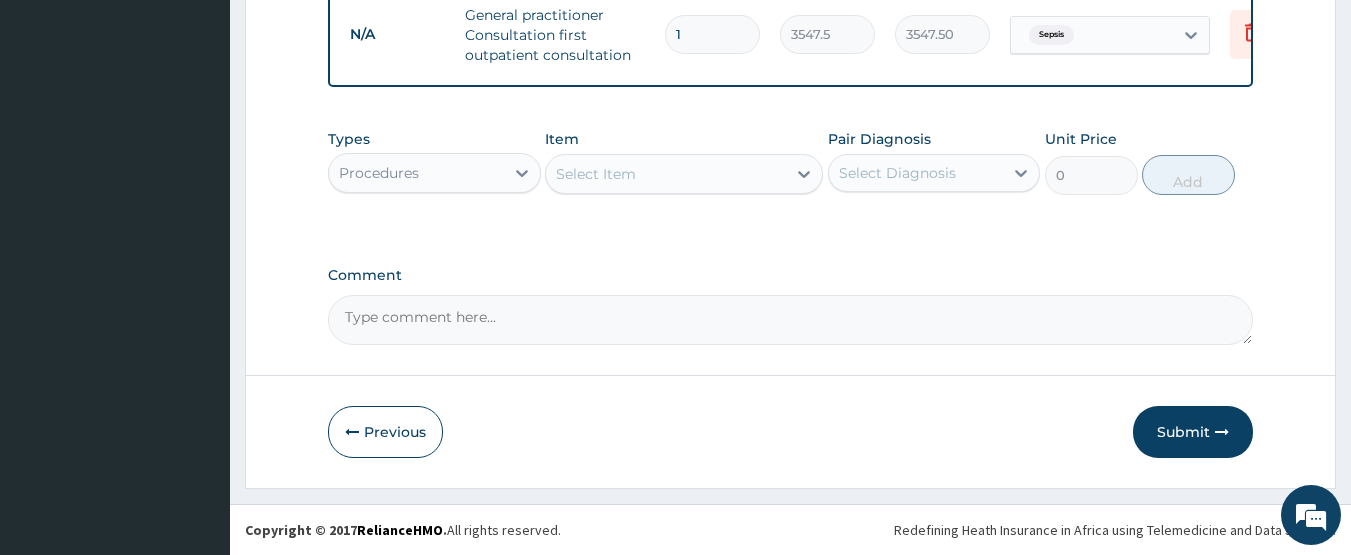 drag, startPoint x: 456, startPoint y: 171, endPoint x: 445, endPoint y: 187, distance: 19.416489 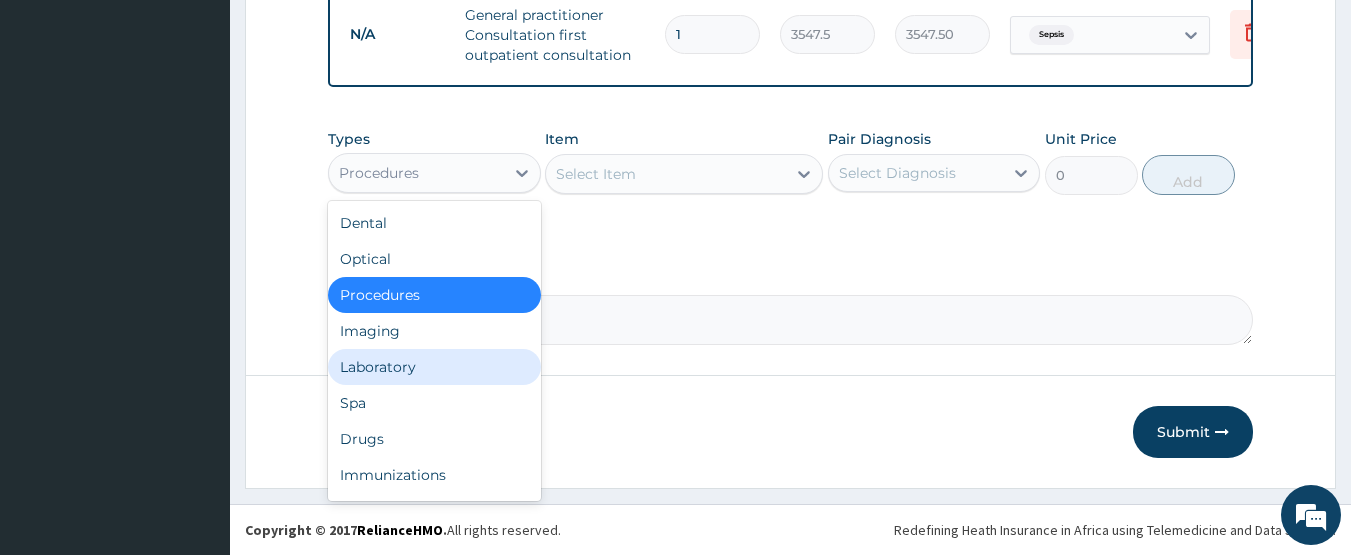 click on "Laboratory" at bounding box center [434, 367] 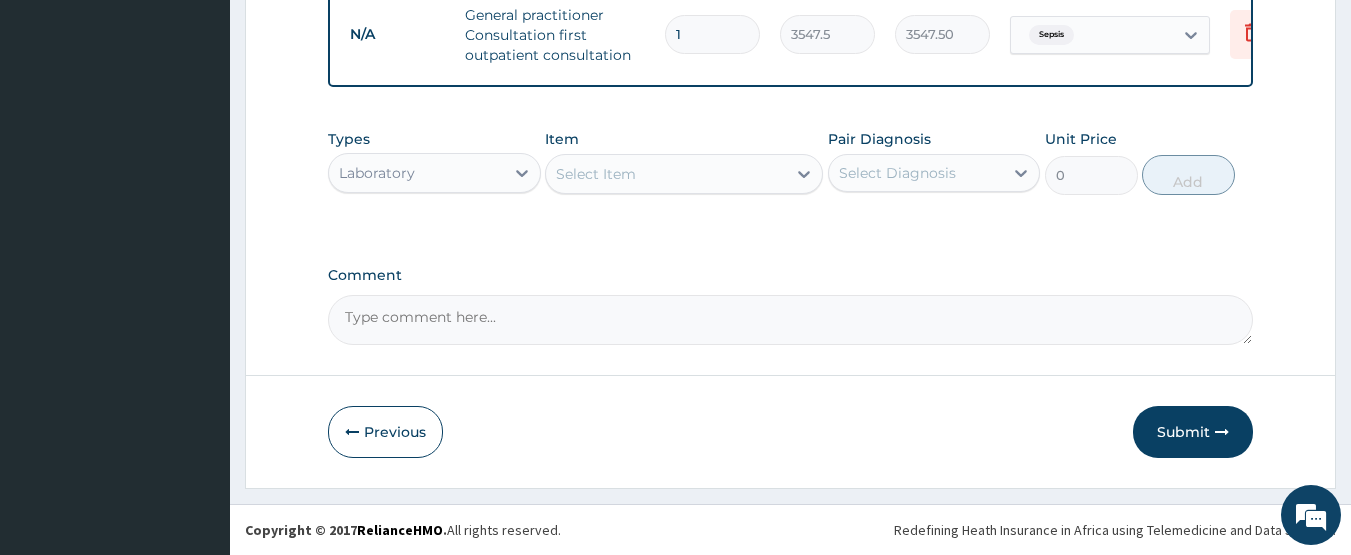click on "Select Item" at bounding box center (666, 174) 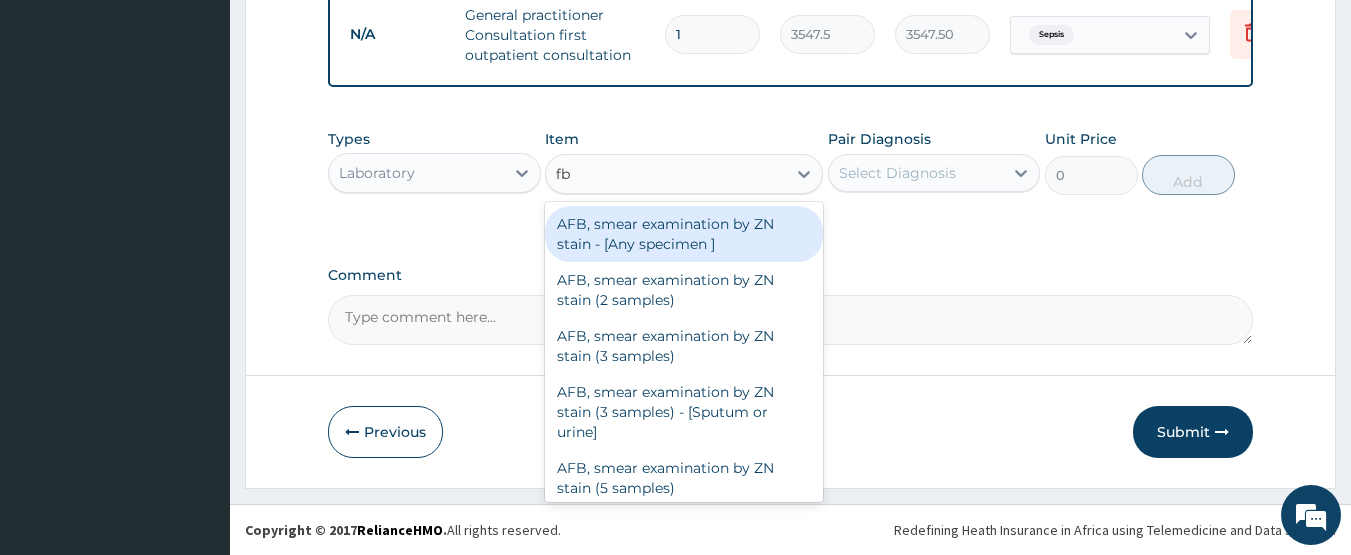 type on "fbc" 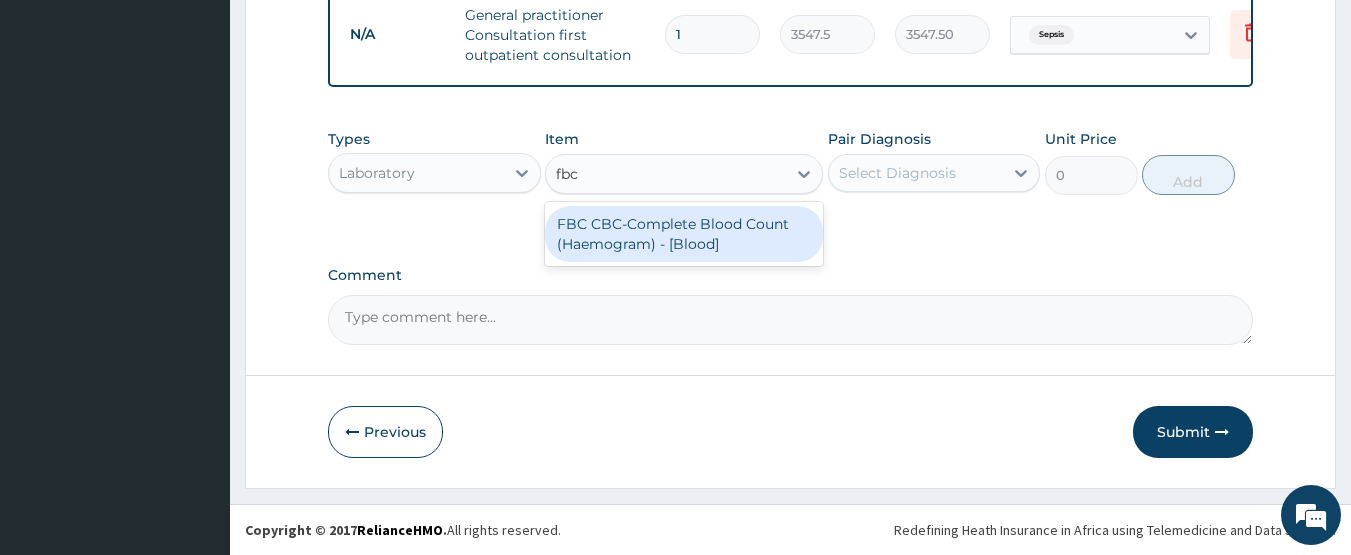 click on "FBC CBC-Complete Blood Count (Haemogram) - [Blood]" at bounding box center [684, 234] 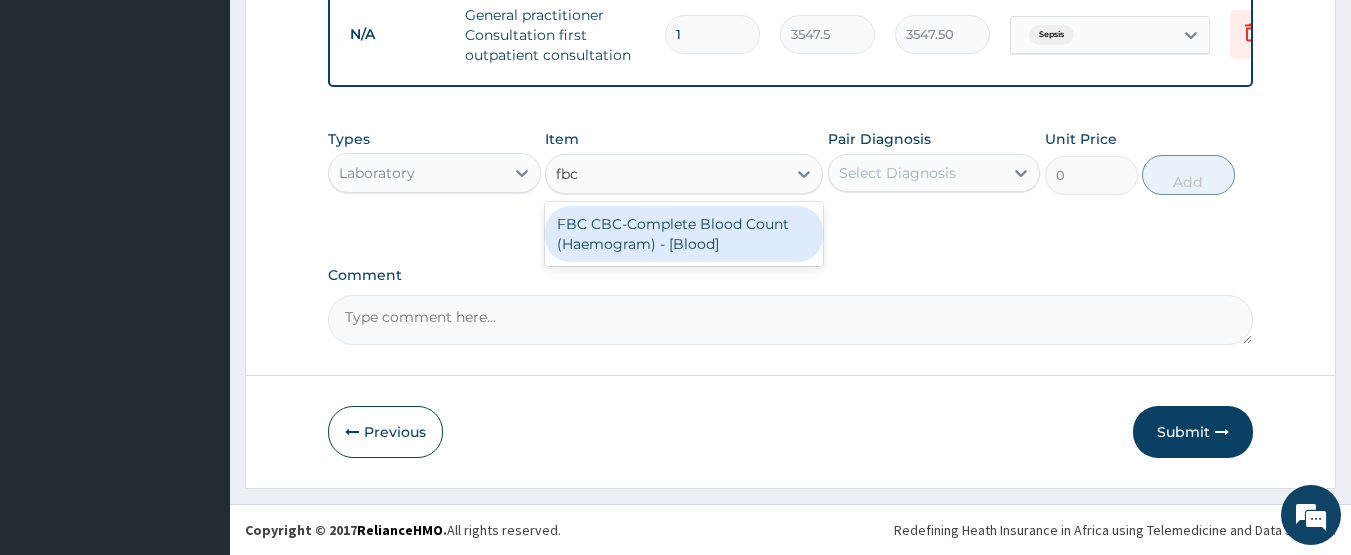 type 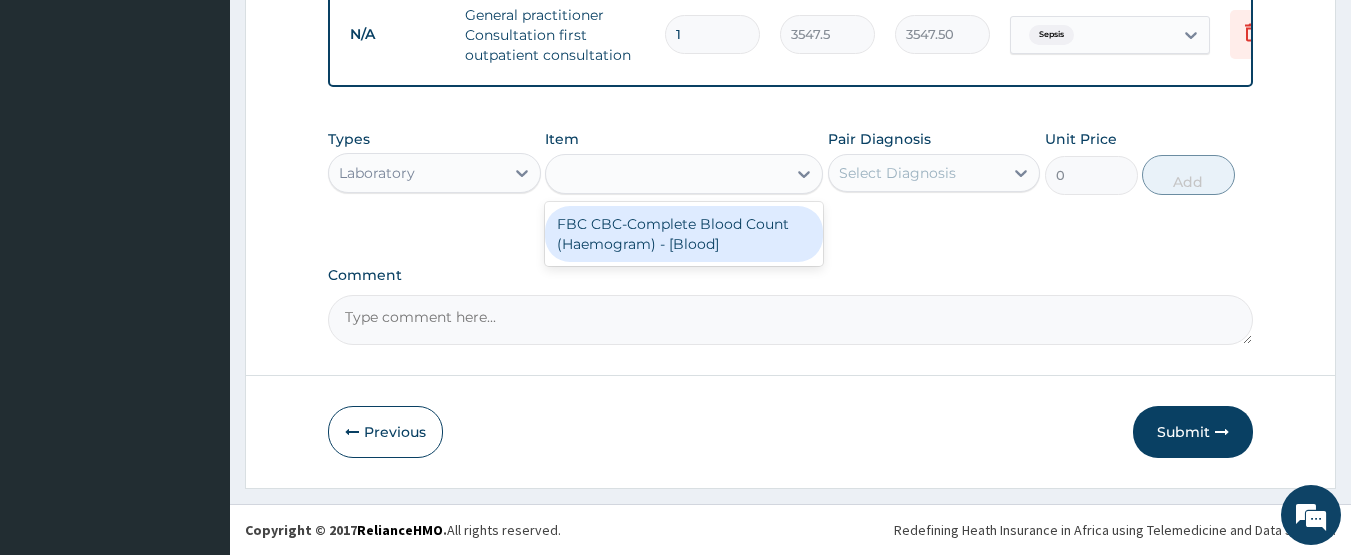 type on "4300" 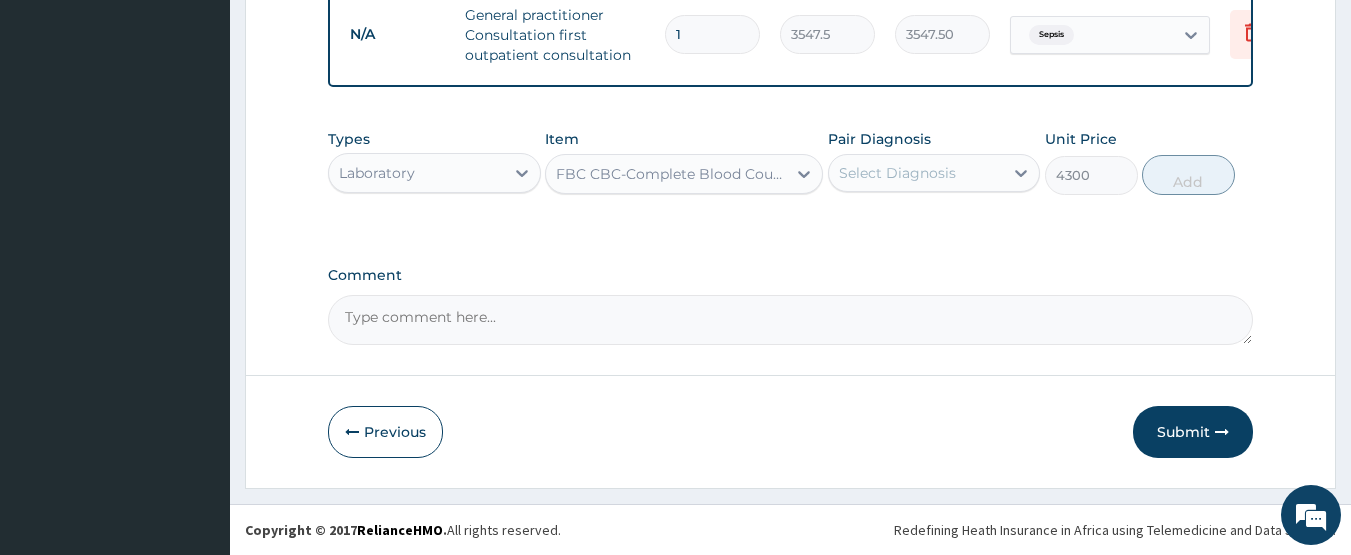 click on "Select Diagnosis" at bounding box center (897, 173) 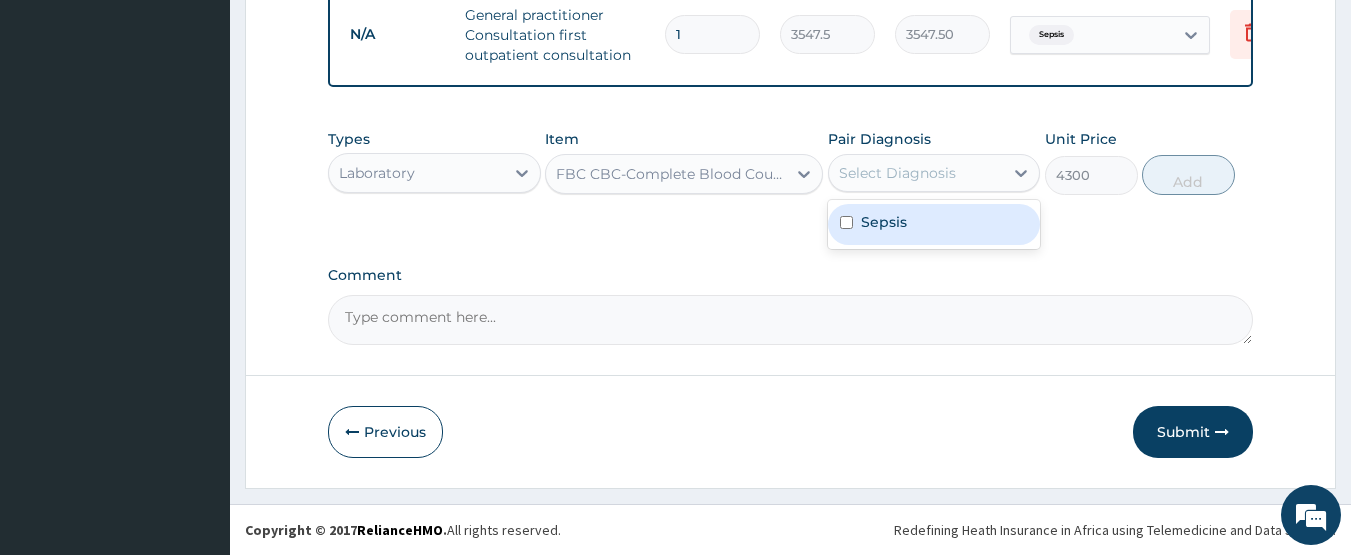 click on "Sepsis" at bounding box center [884, 222] 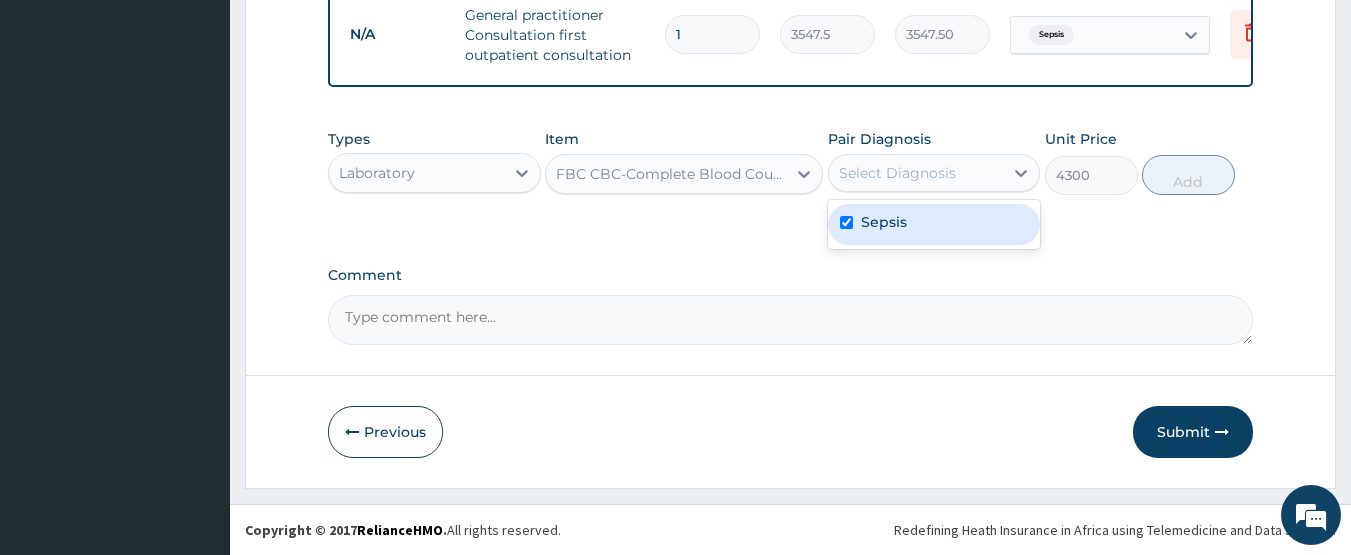 checkbox on "true" 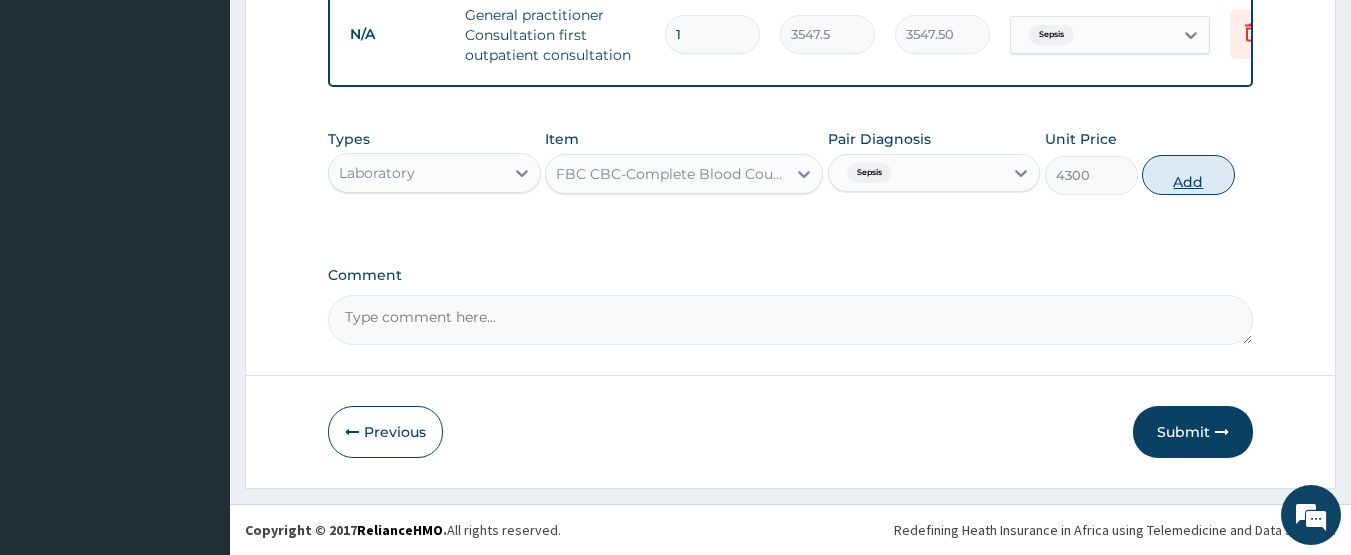 click on "Add" at bounding box center [1188, 175] 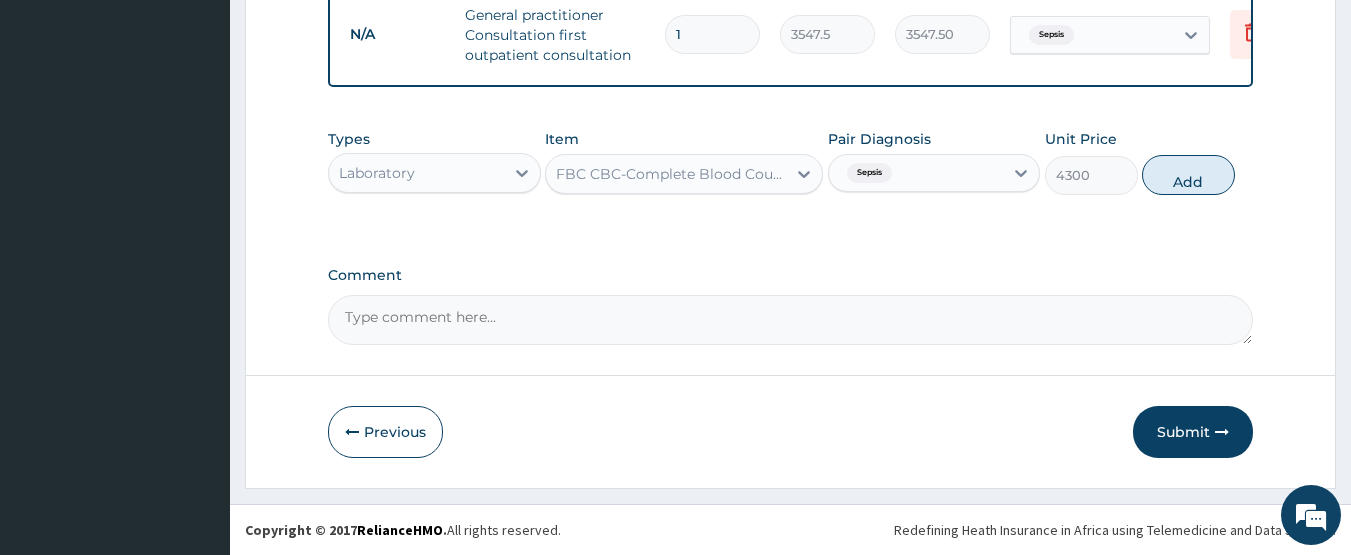 type on "0" 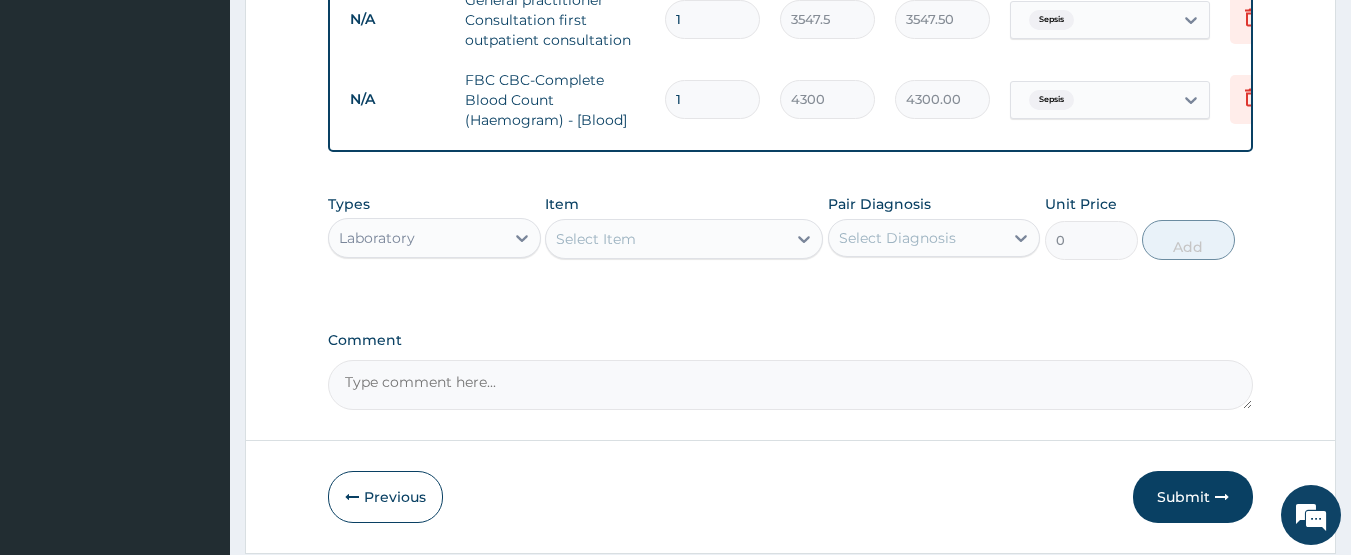 click on "Laboratory" at bounding box center (416, 238) 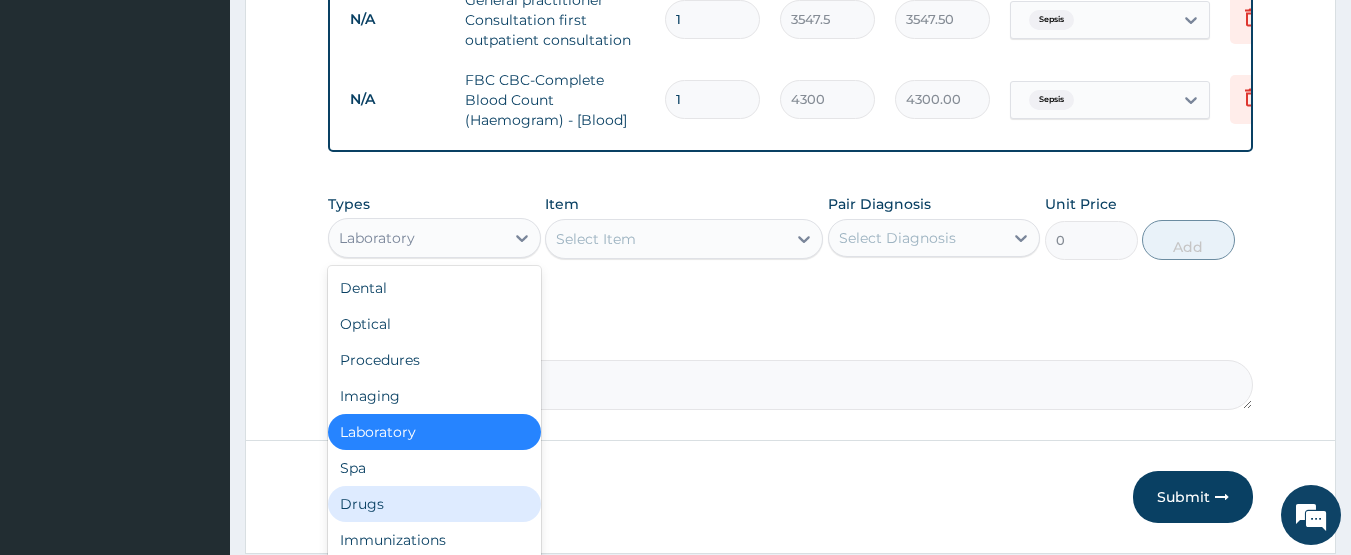 click on "Drugs" at bounding box center [434, 504] 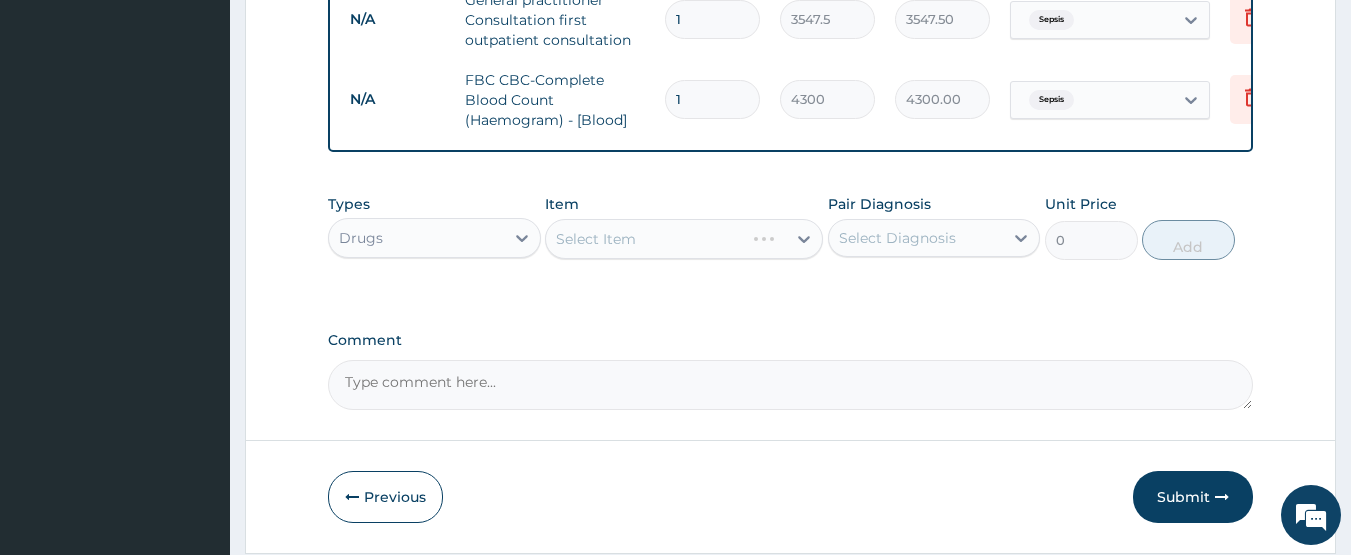 scroll, scrollTop: 898, scrollLeft: 0, axis: vertical 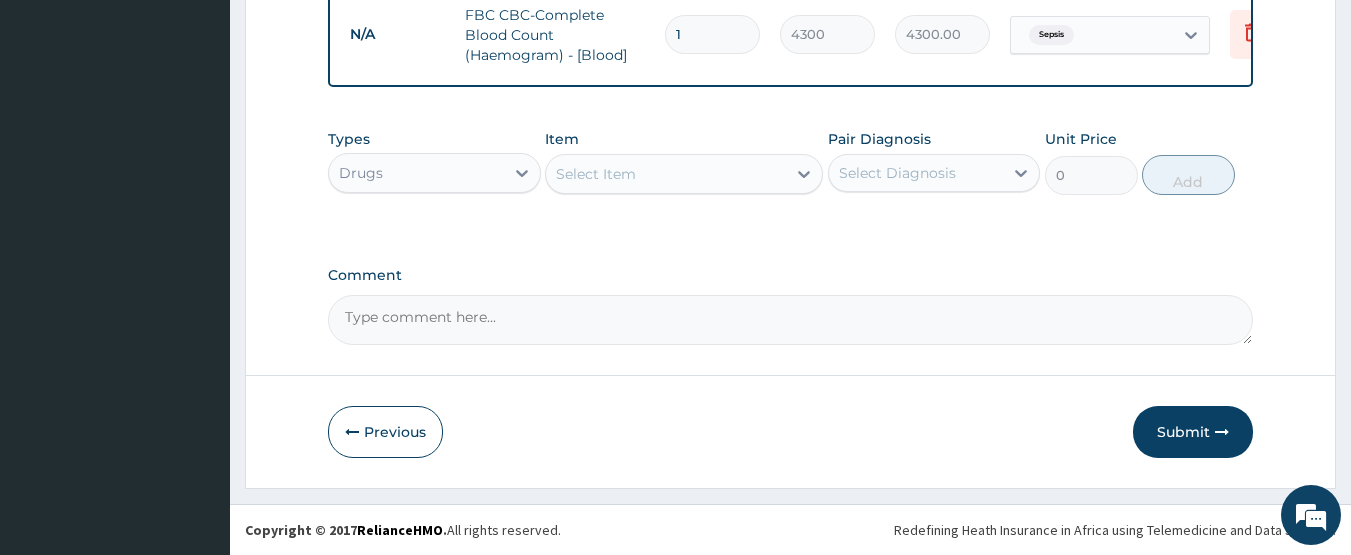 click on "Select Item" at bounding box center (666, 174) 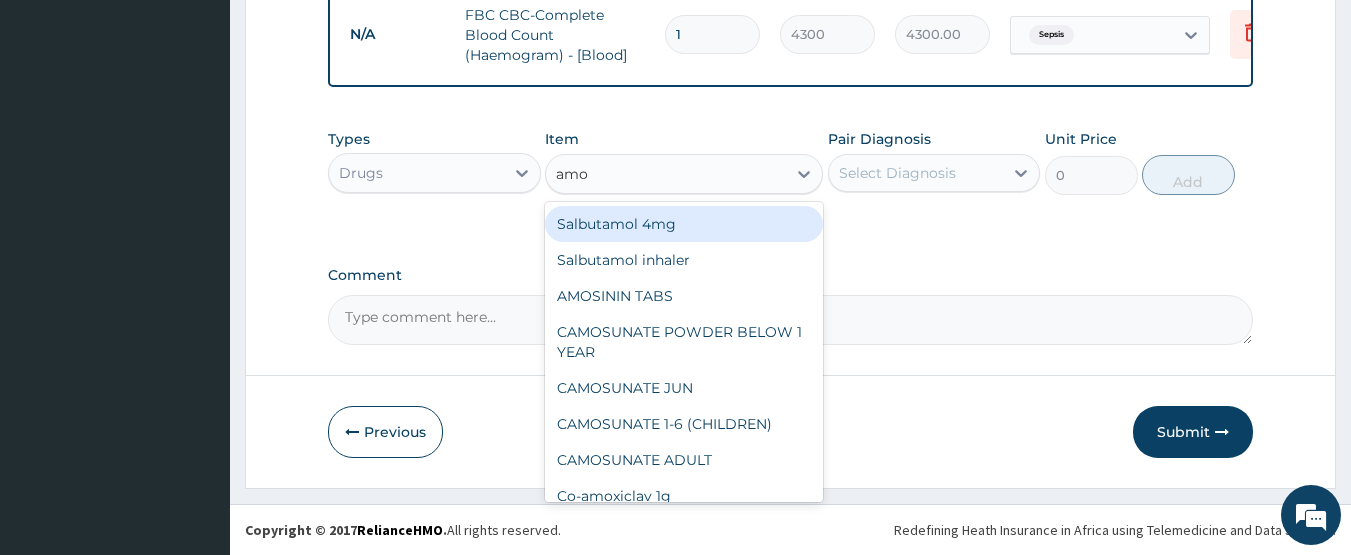 type on "amox" 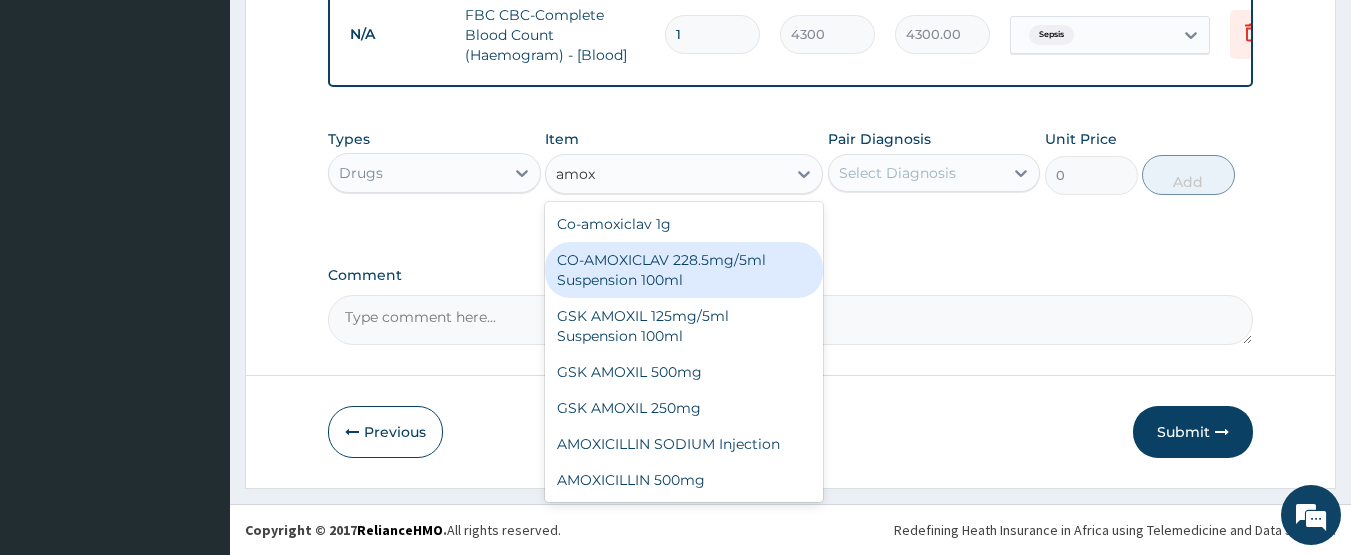 click on "CO-AMOXICLAV 228.5mg/5ml Suspension 100ml" at bounding box center [684, 270] 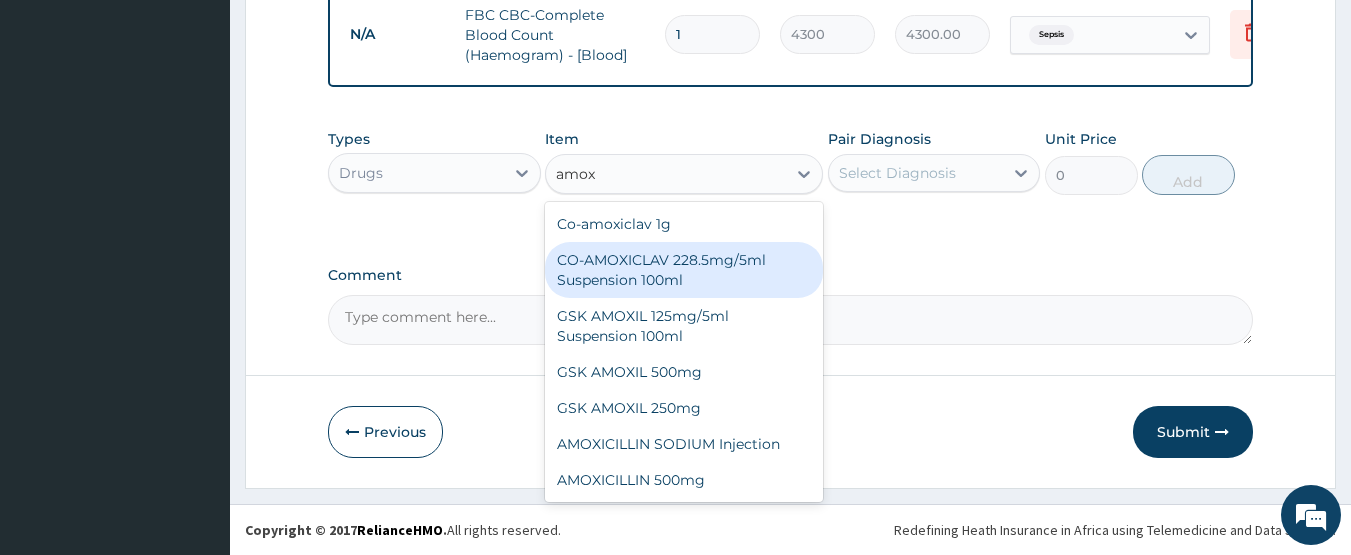 type 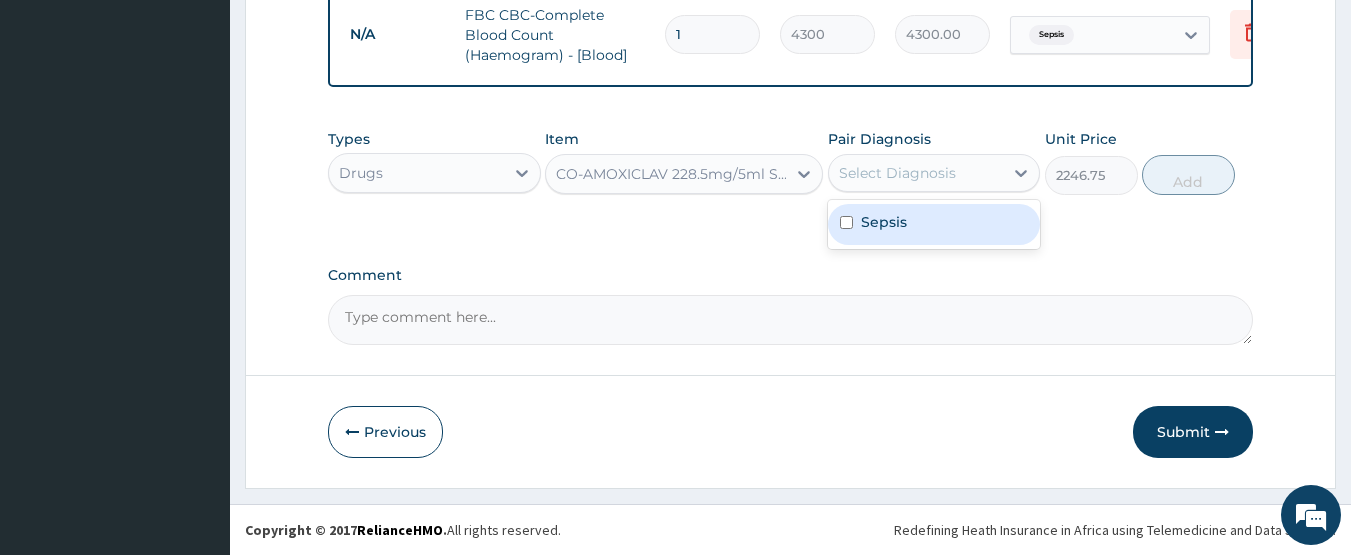 click on "Select Diagnosis" at bounding box center [916, 173] 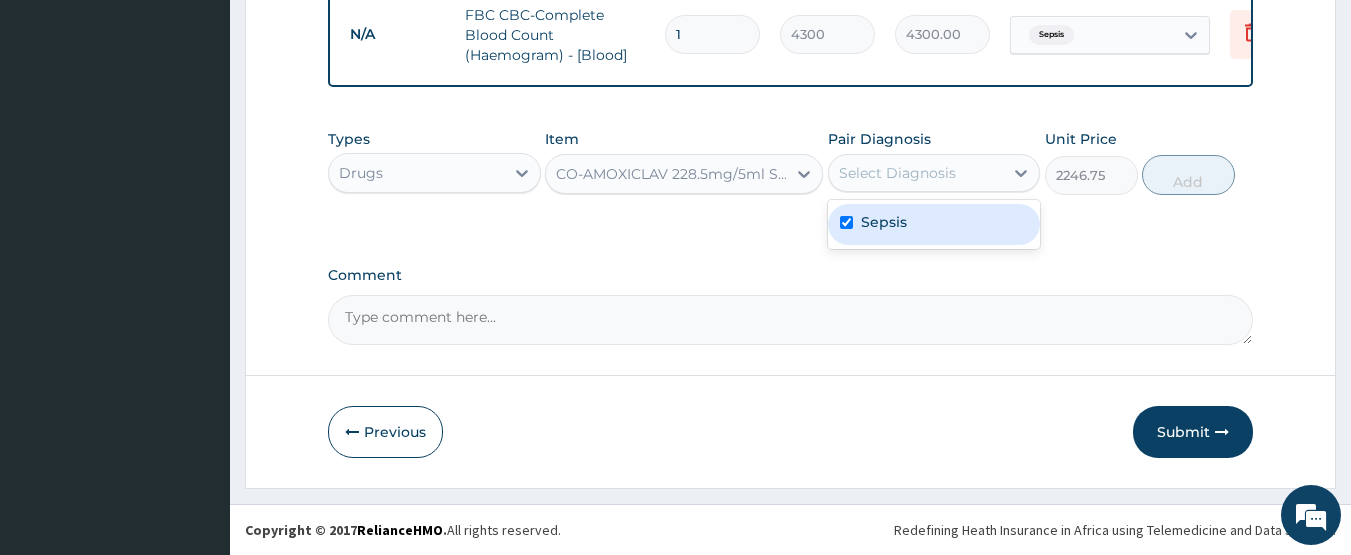 checkbox on "true" 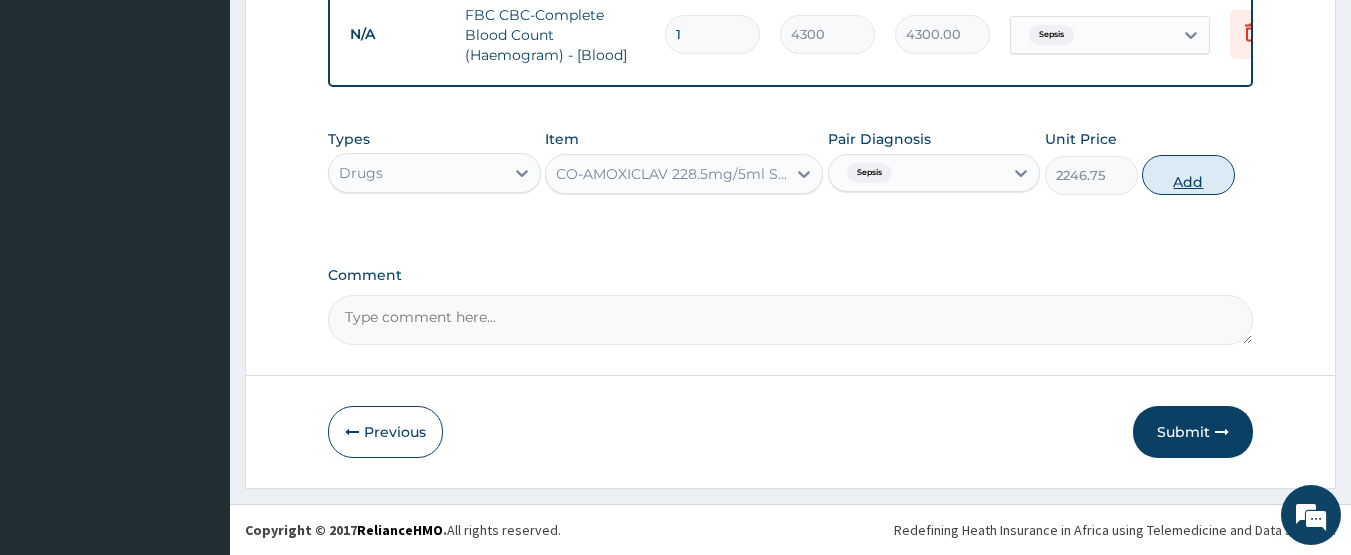 click on "Add" at bounding box center (1188, 175) 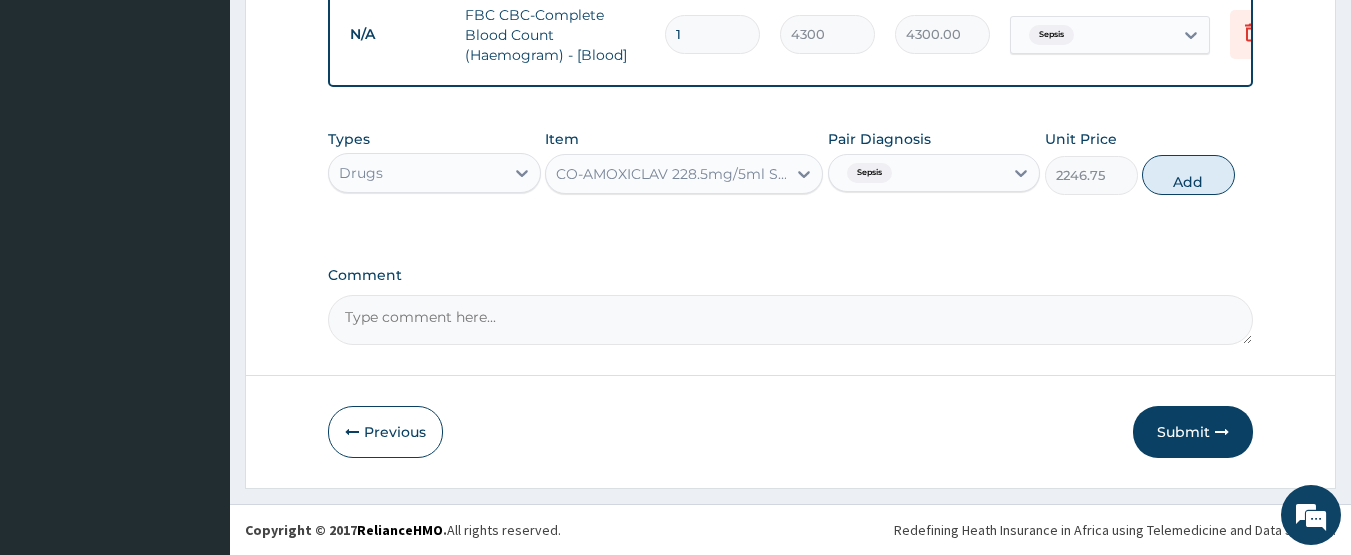 type on "0" 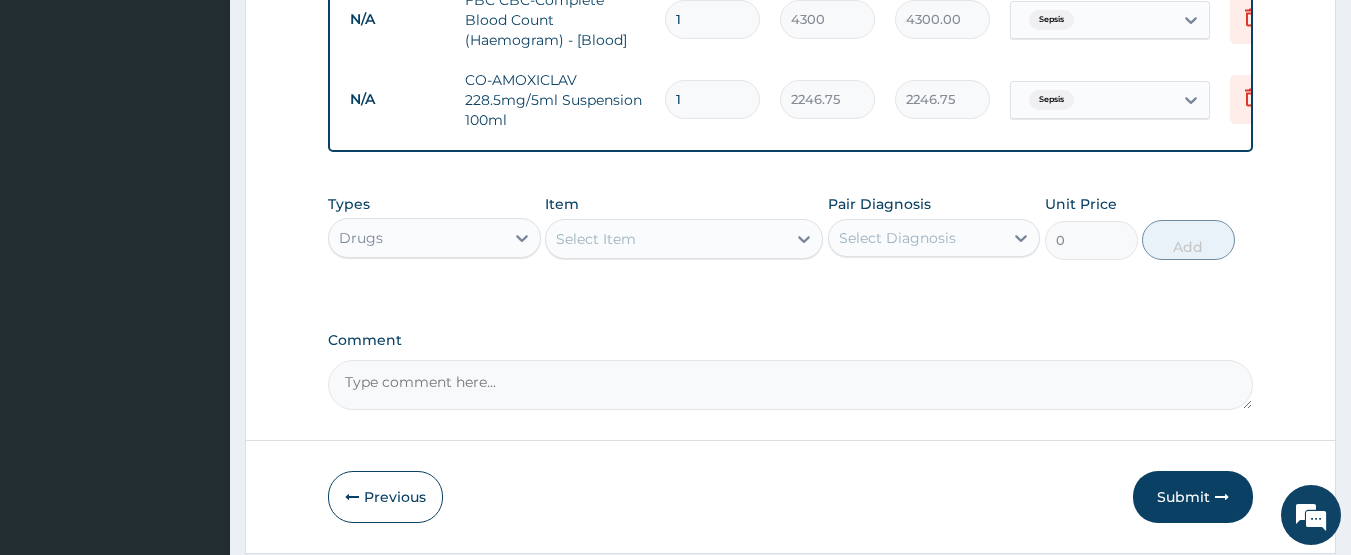drag, startPoint x: 1180, startPoint y: 509, endPoint x: 895, endPoint y: 278, distance: 366.85965 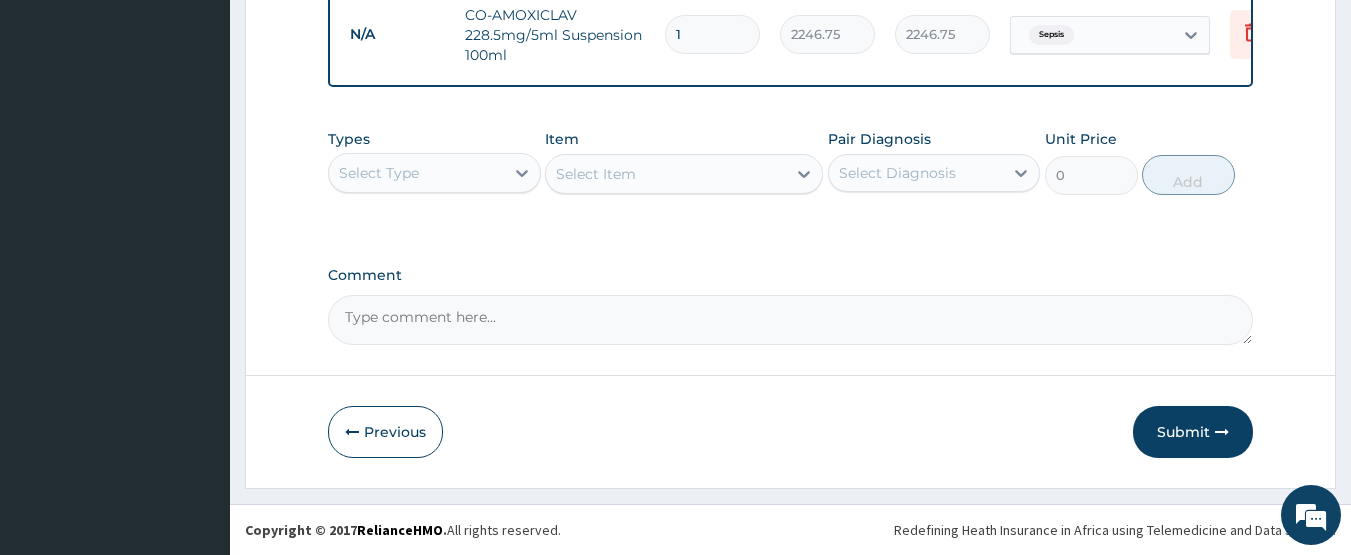 scroll, scrollTop: 978, scrollLeft: 0, axis: vertical 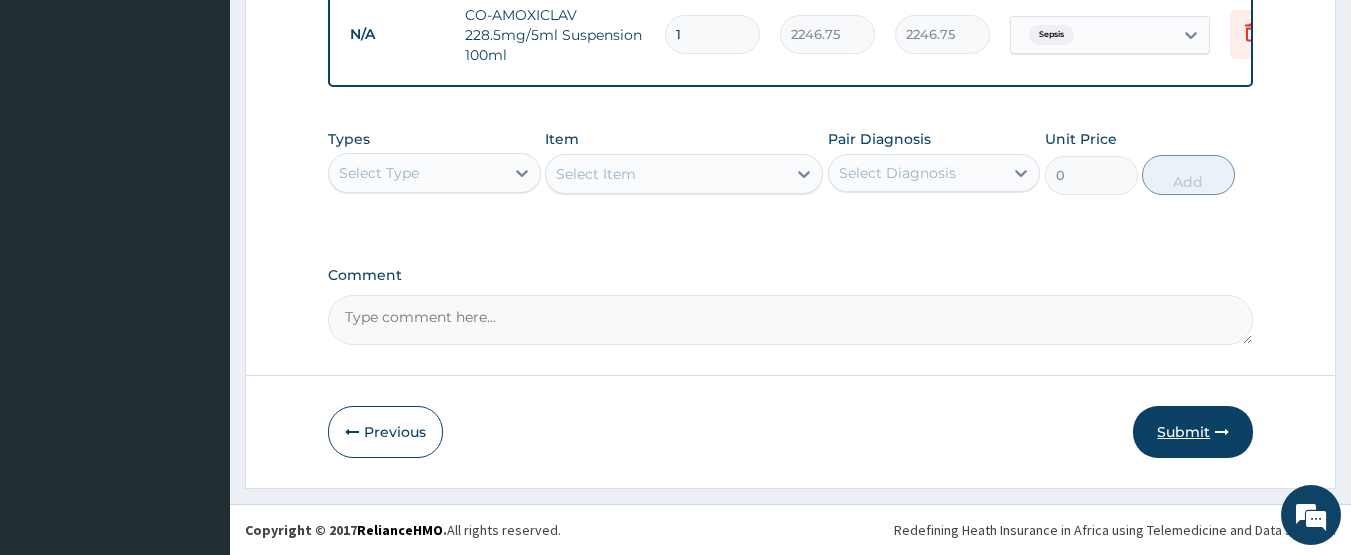 click on "Submit" at bounding box center [1193, 432] 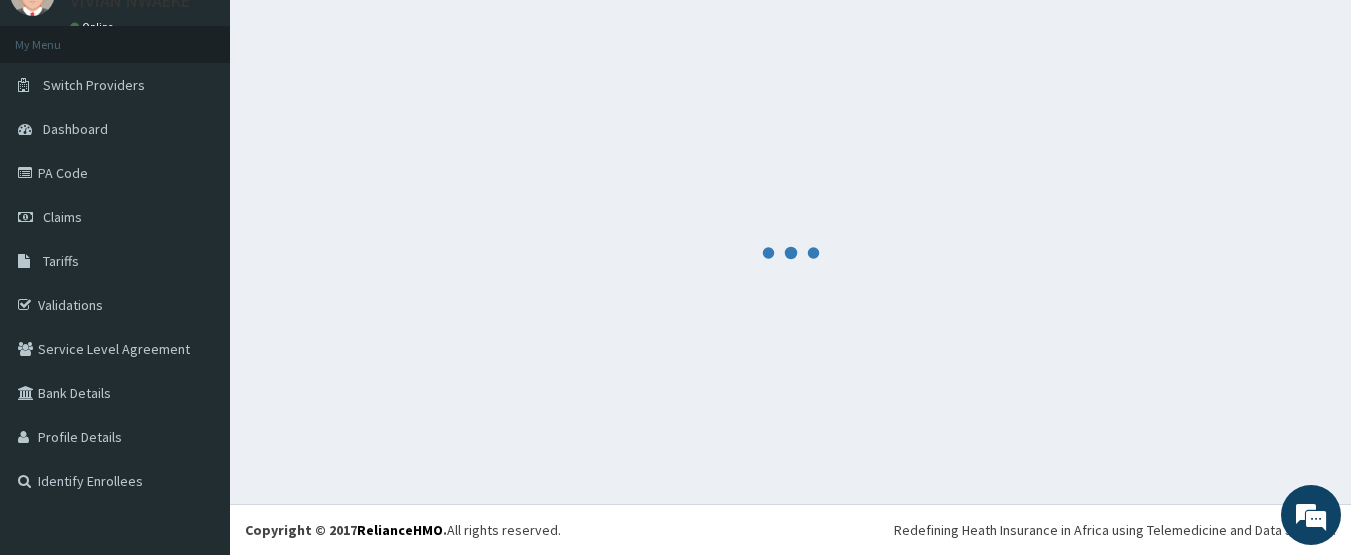 scroll, scrollTop: 978, scrollLeft: 0, axis: vertical 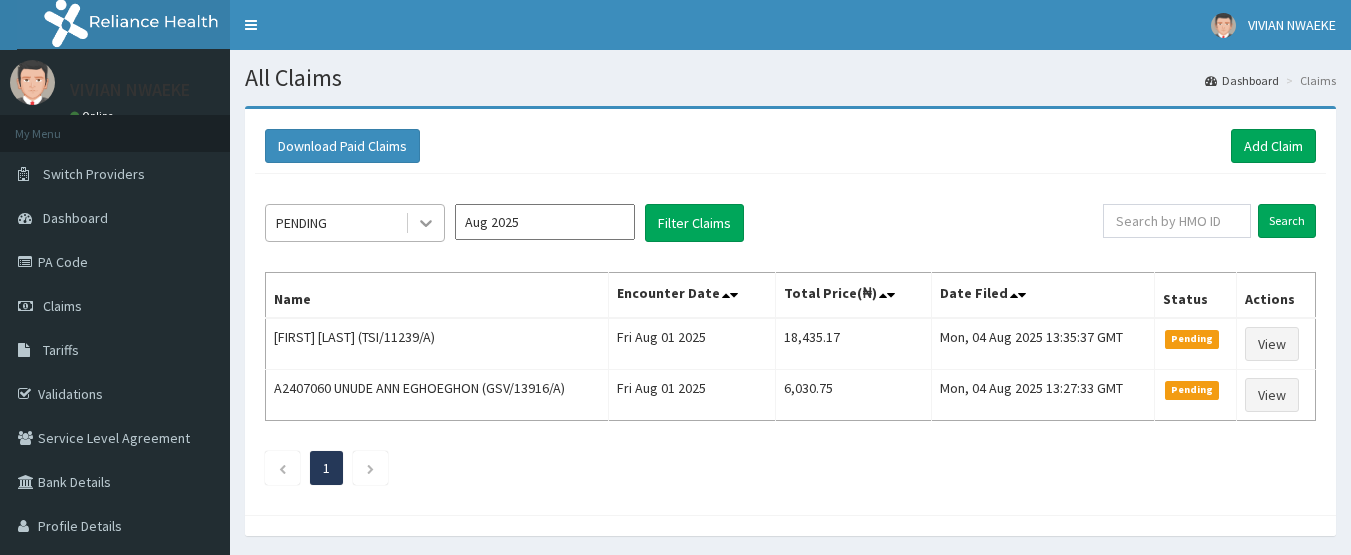 click 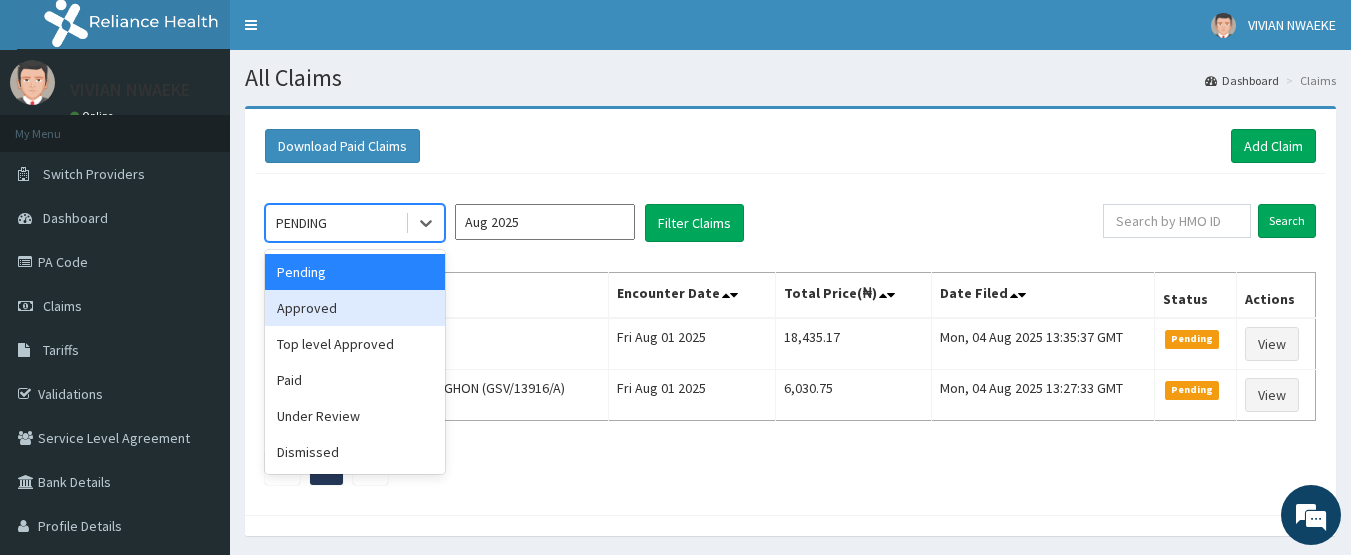 drag, startPoint x: 373, startPoint y: 308, endPoint x: 530, endPoint y: 251, distance: 167.02695 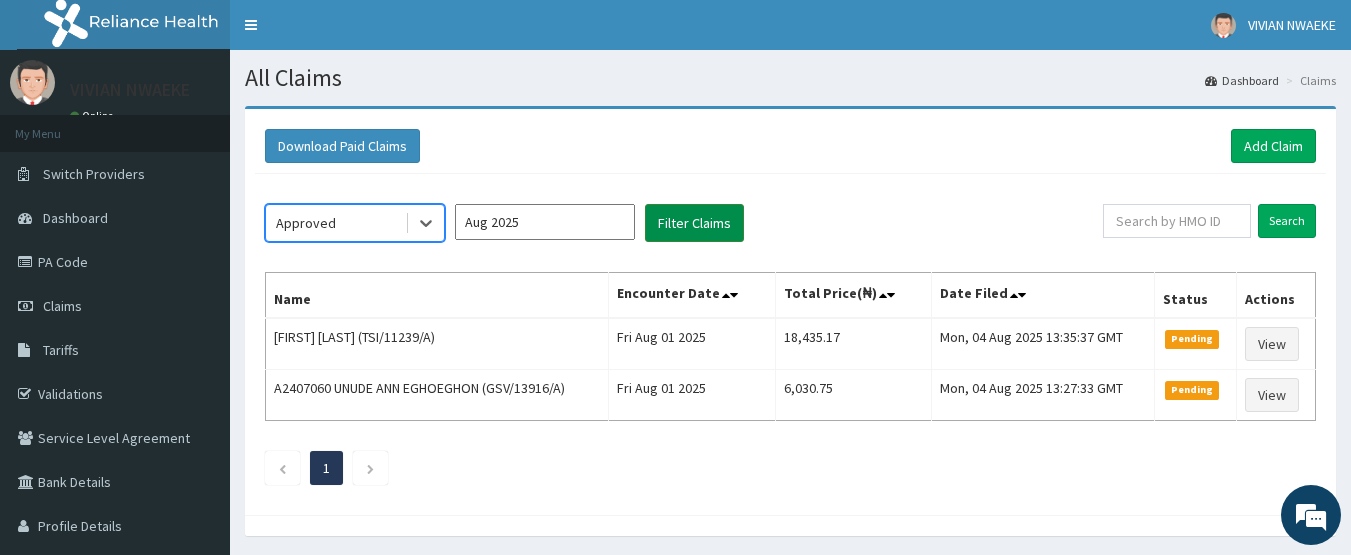 click on "Filter Claims" at bounding box center [694, 223] 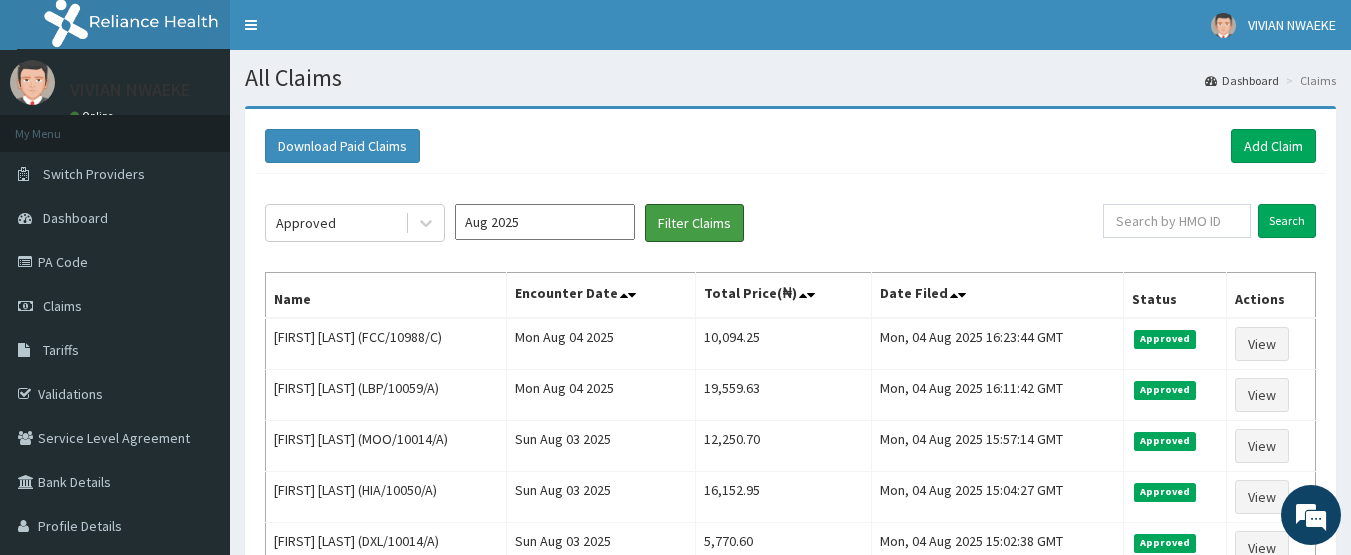 scroll, scrollTop: 0, scrollLeft: 0, axis: both 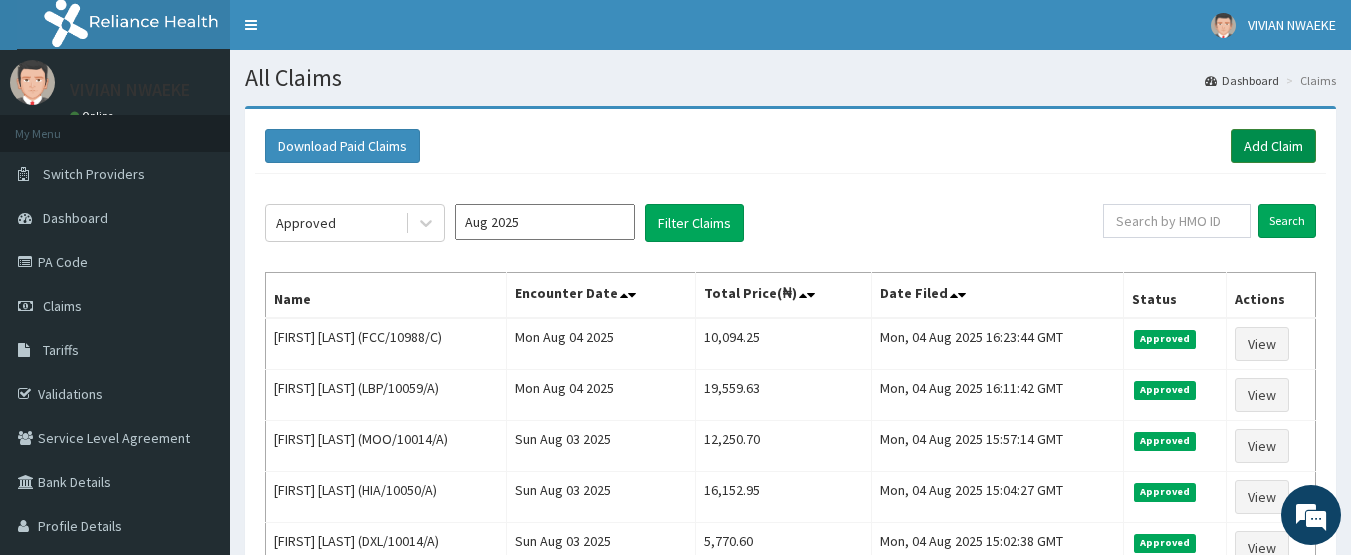 click on "Add Claim" at bounding box center [1273, 146] 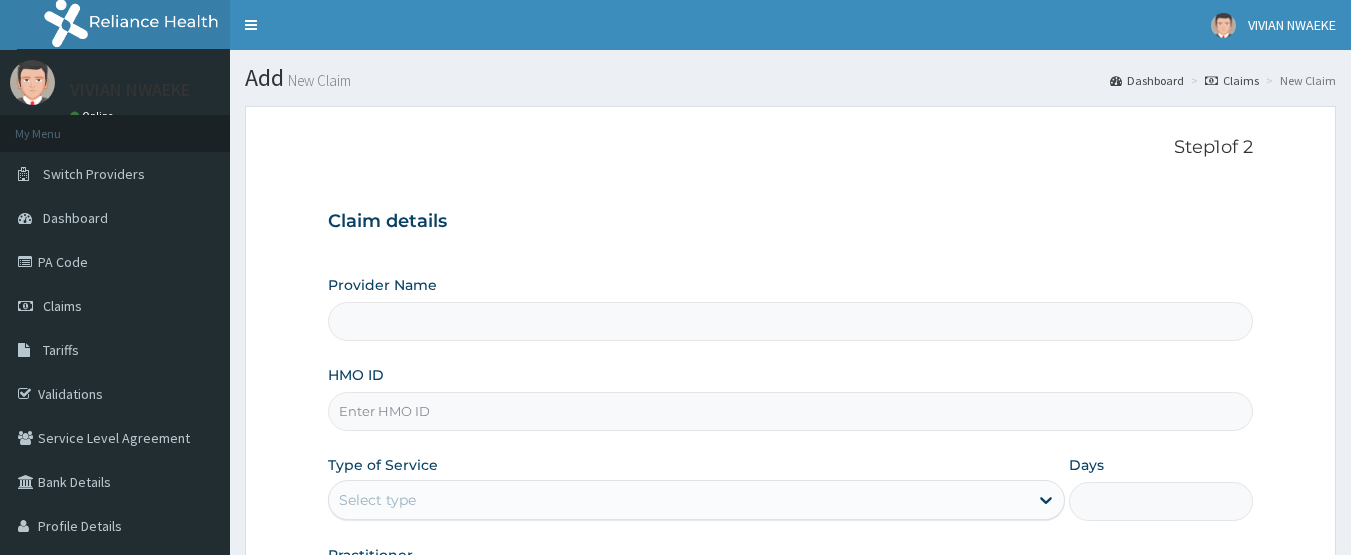 scroll, scrollTop: 100, scrollLeft: 0, axis: vertical 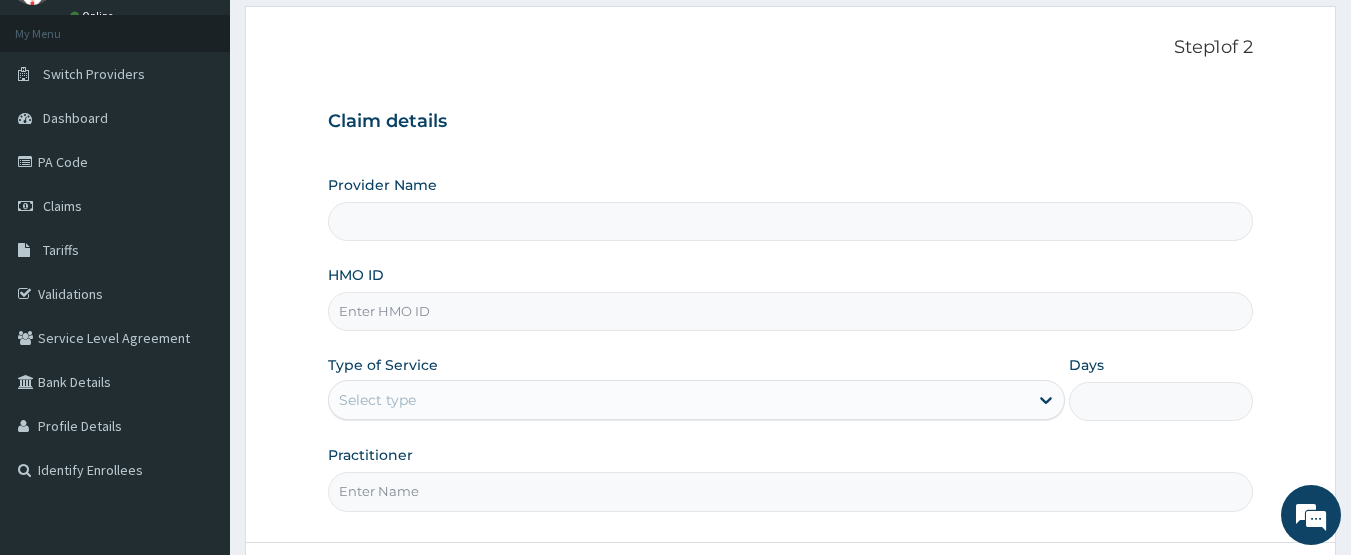 type on "CHIONHospital" 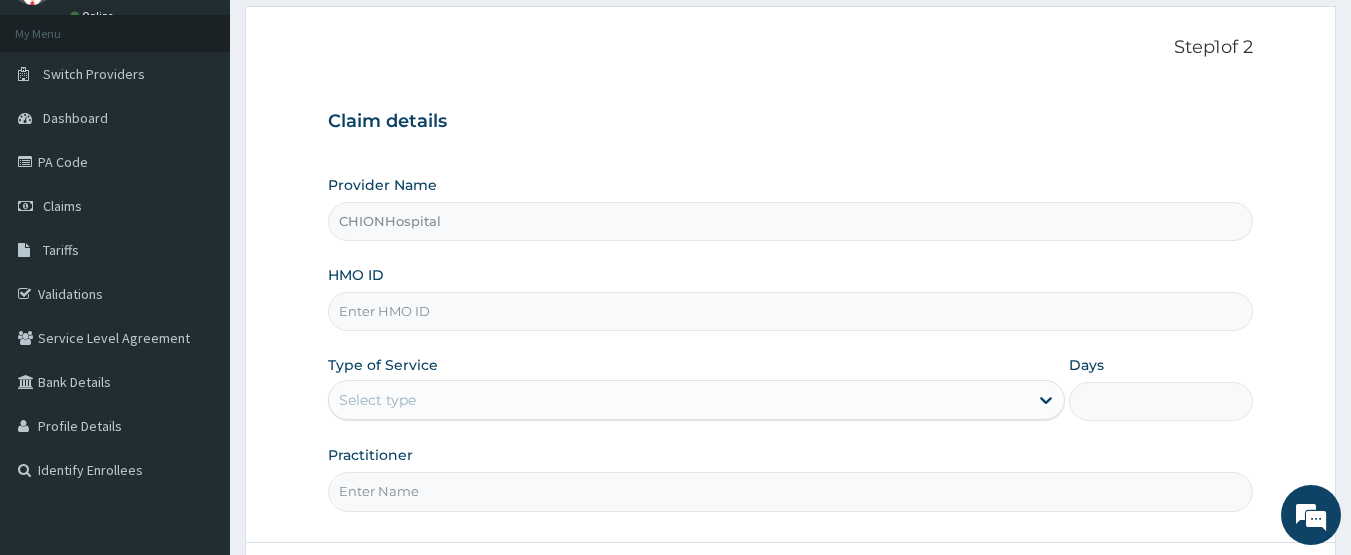 scroll, scrollTop: 0, scrollLeft: 0, axis: both 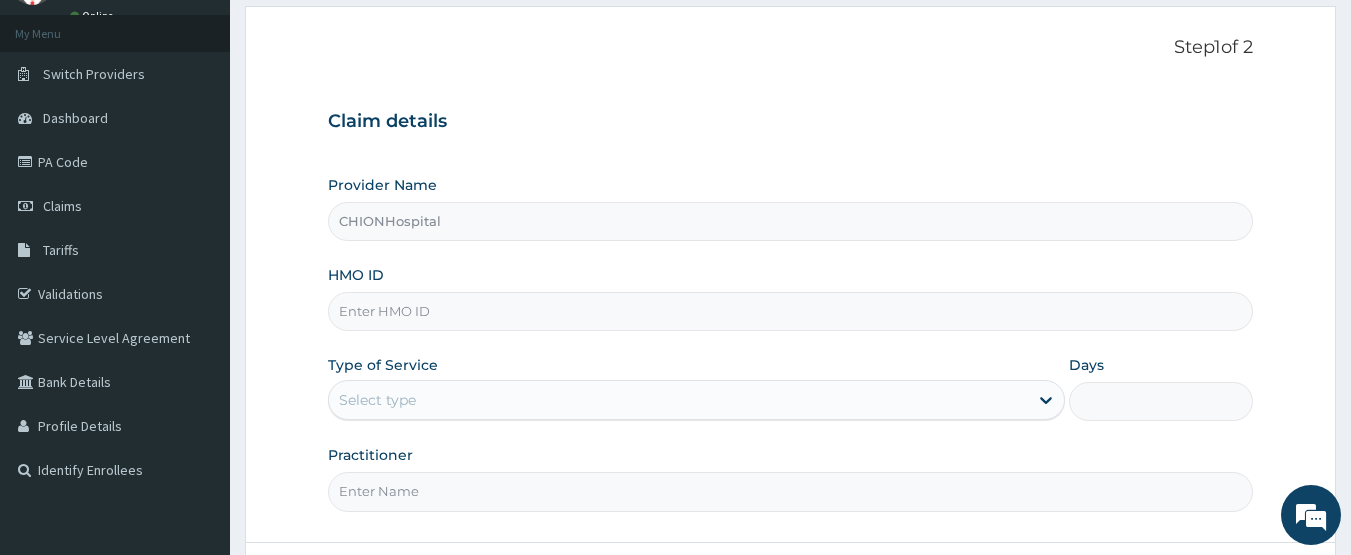 click on "HMO ID" at bounding box center (791, 311) 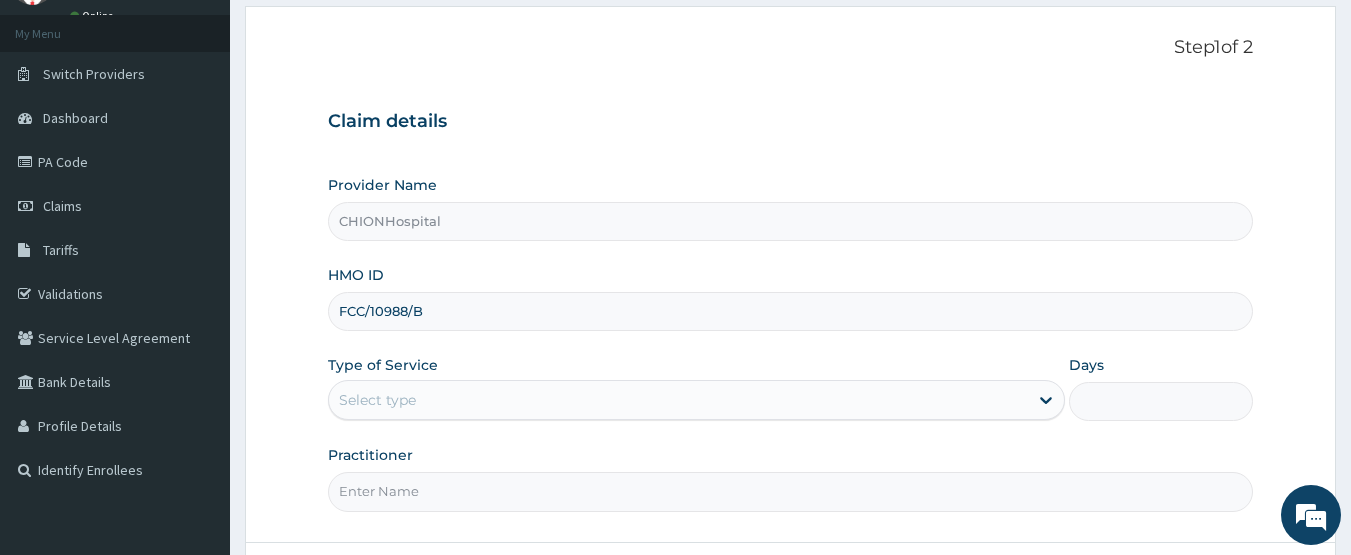 type on "FCC/10988/B" 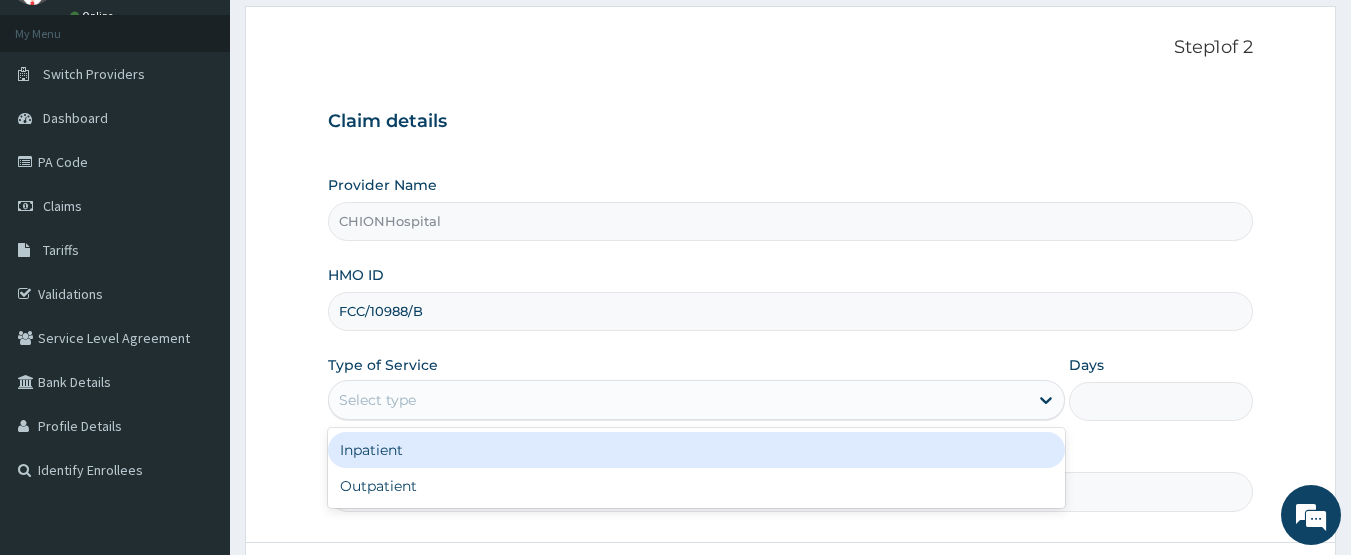 click on "Select type" at bounding box center (678, 400) 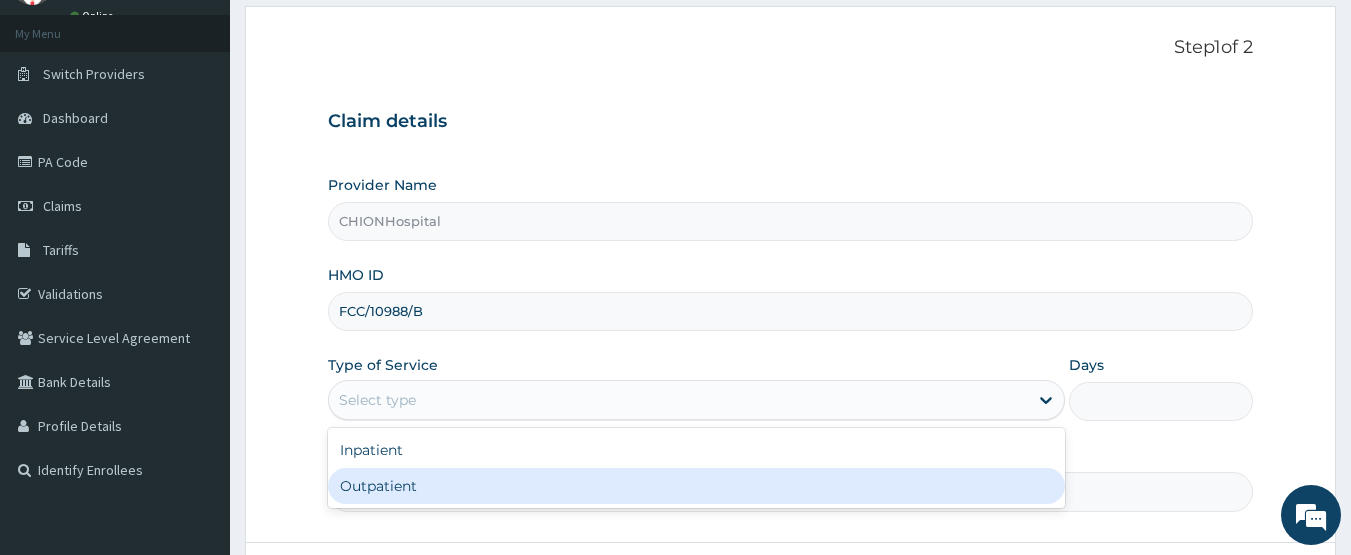 click on "Outpatient" at bounding box center (696, 486) 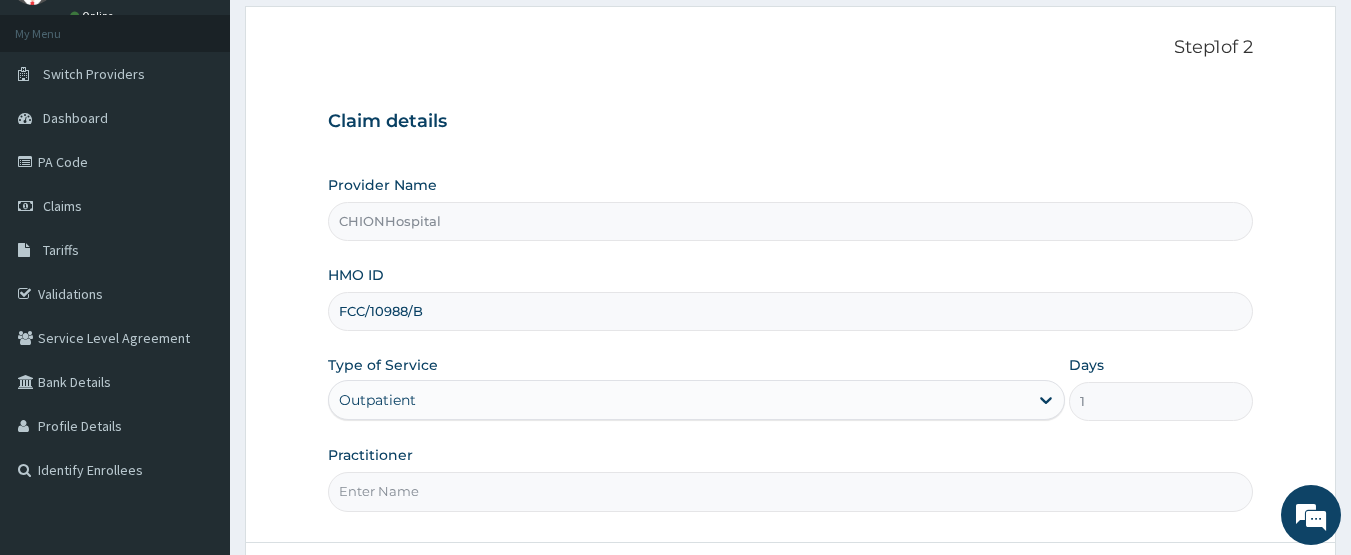 drag, startPoint x: 389, startPoint y: 481, endPoint x: 405, endPoint y: 423, distance: 60.166435 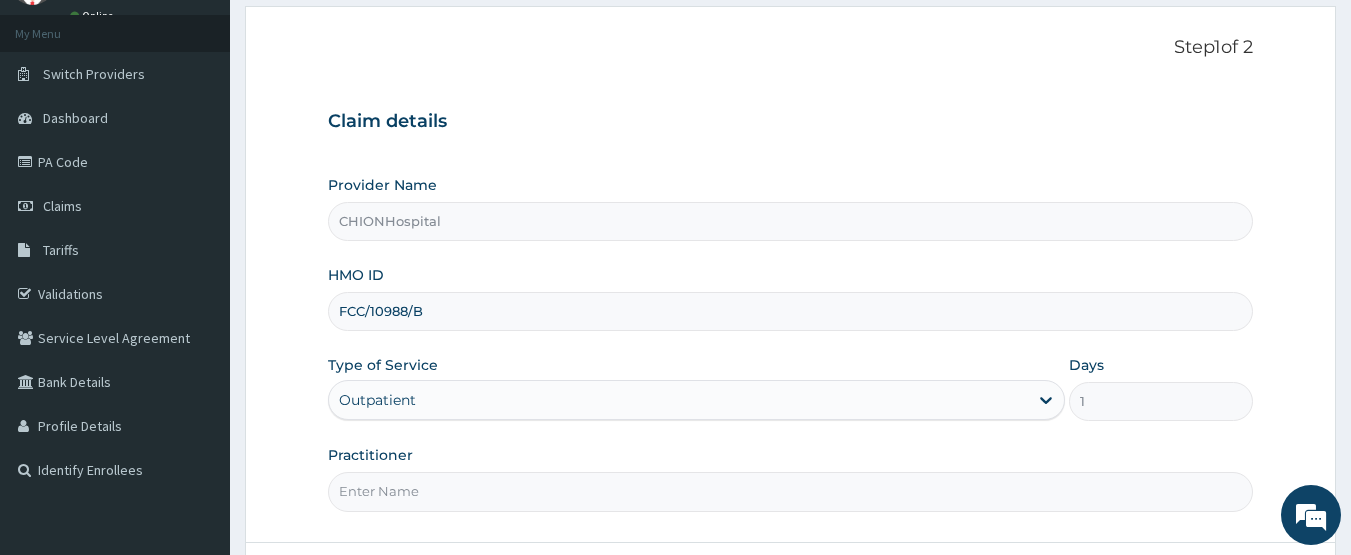 type on "[FIRST] [LAST]" 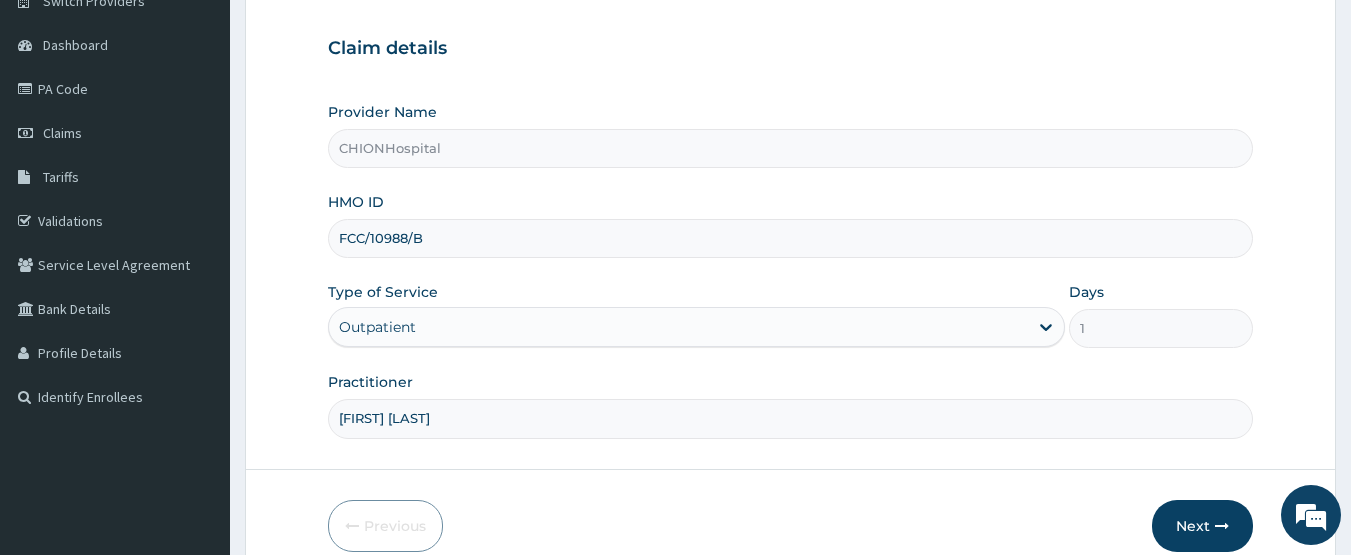 scroll, scrollTop: 267, scrollLeft: 0, axis: vertical 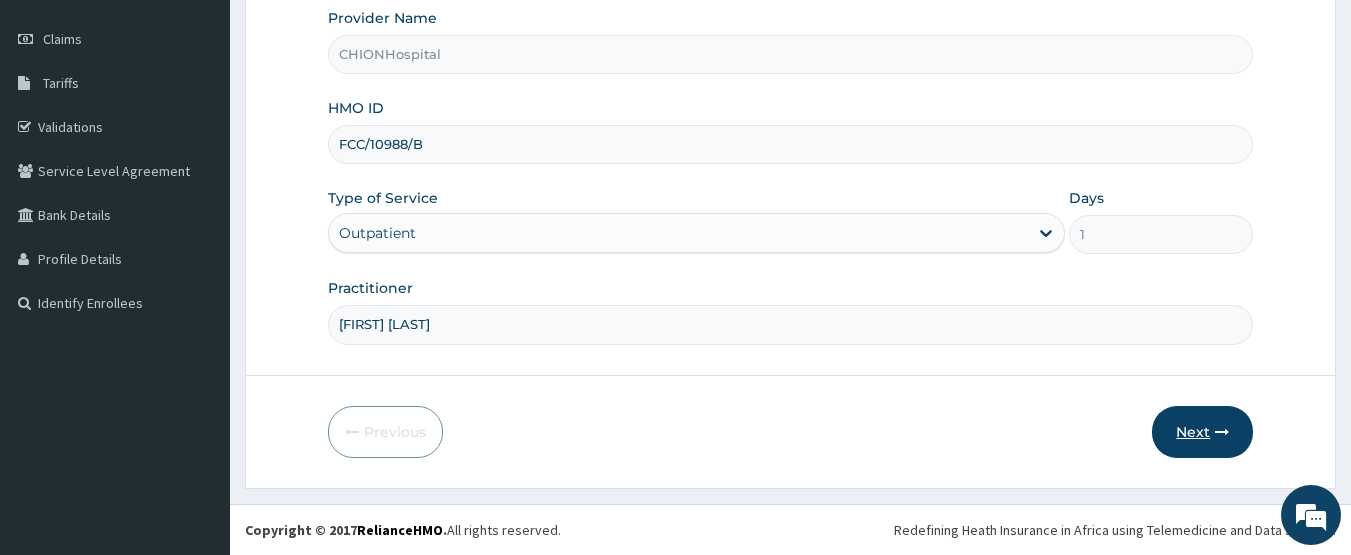 click on "Next" at bounding box center (1202, 432) 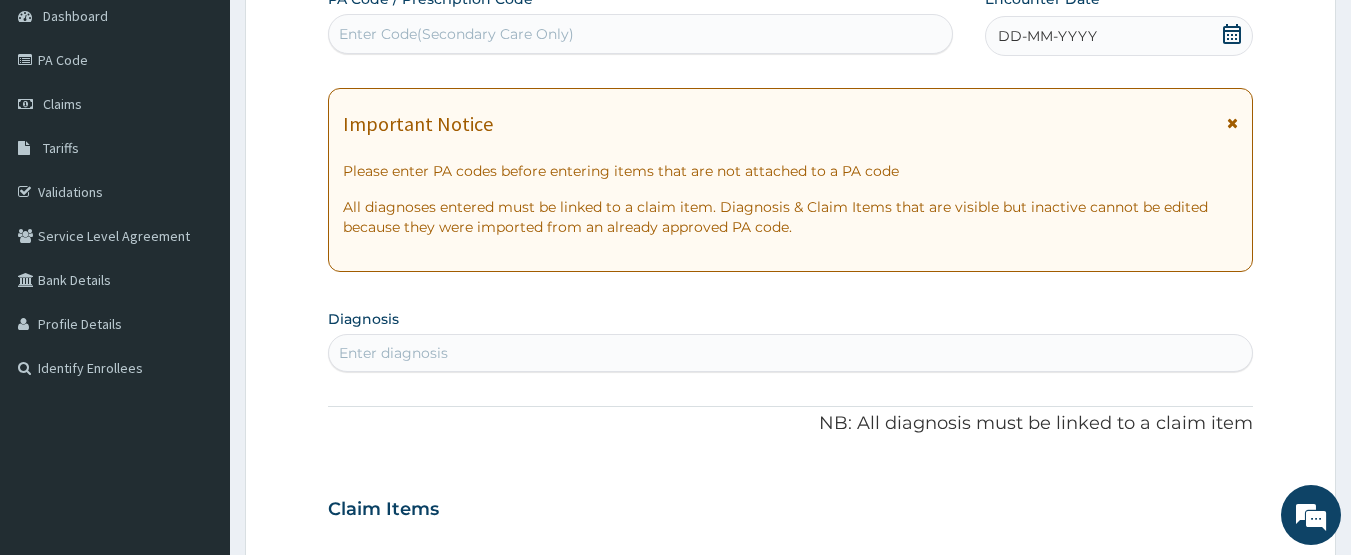 scroll, scrollTop: 167, scrollLeft: 0, axis: vertical 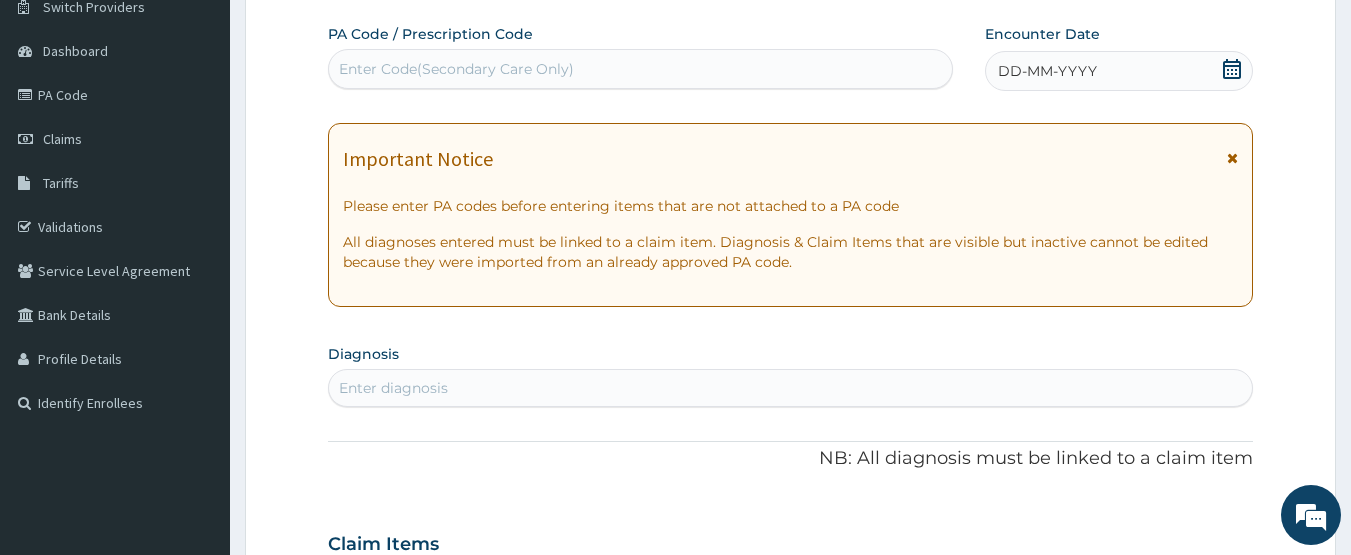 click 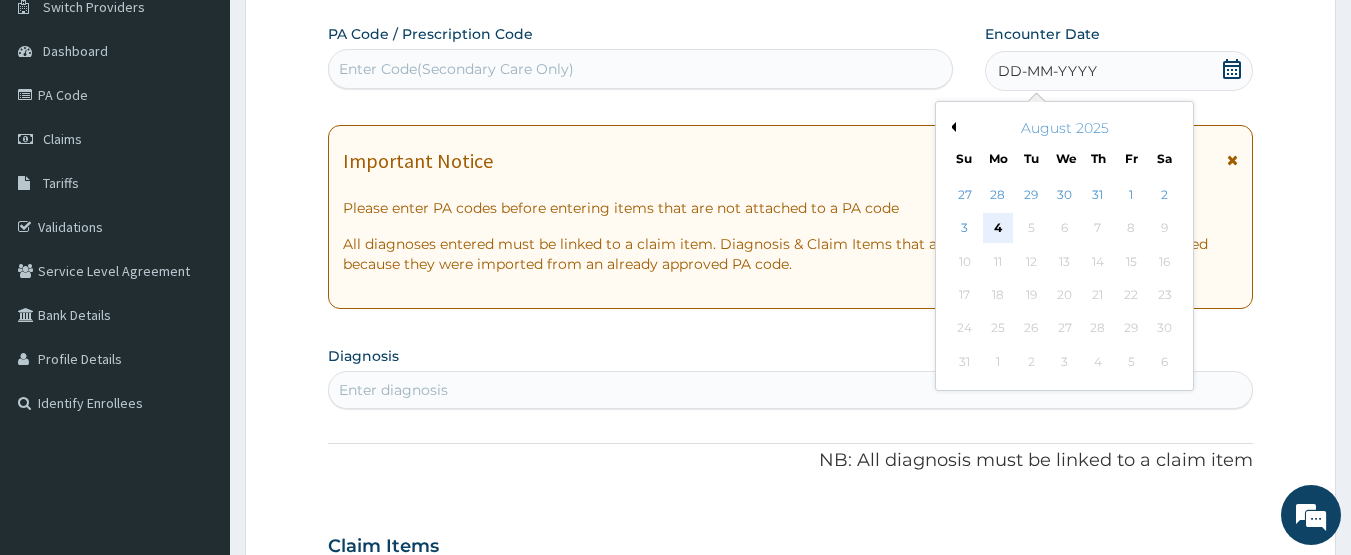 drag, startPoint x: 1004, startPoint y: 225, endPoint x: 604, endPoint y: 320, distance: 411.1265 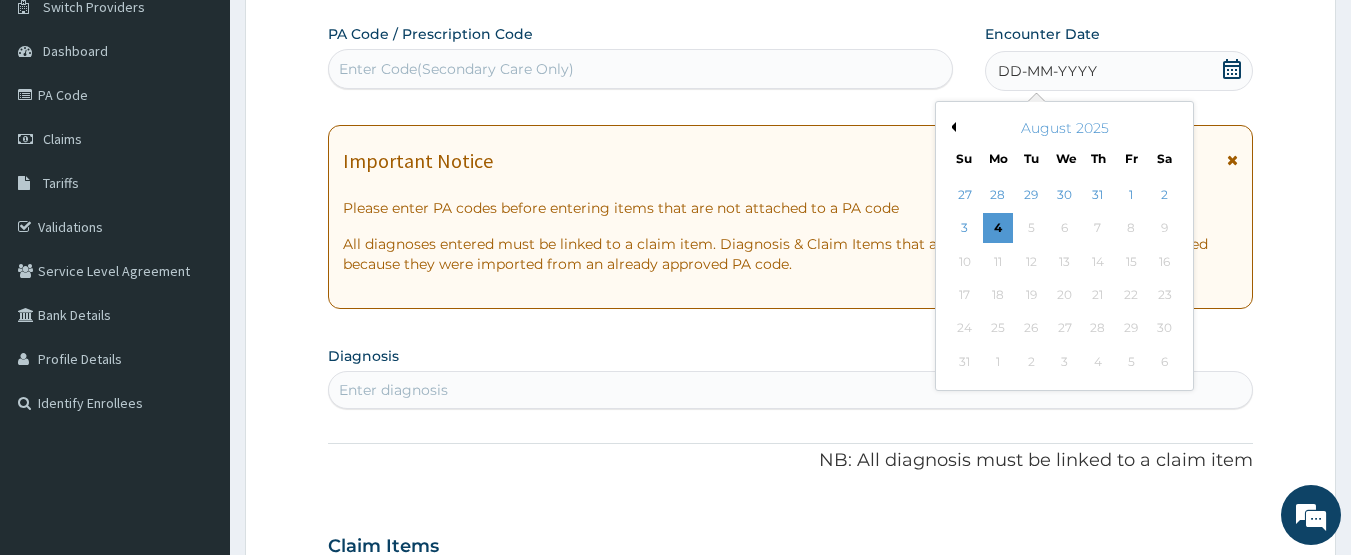 click on "4" at bounding box center [998, 229] 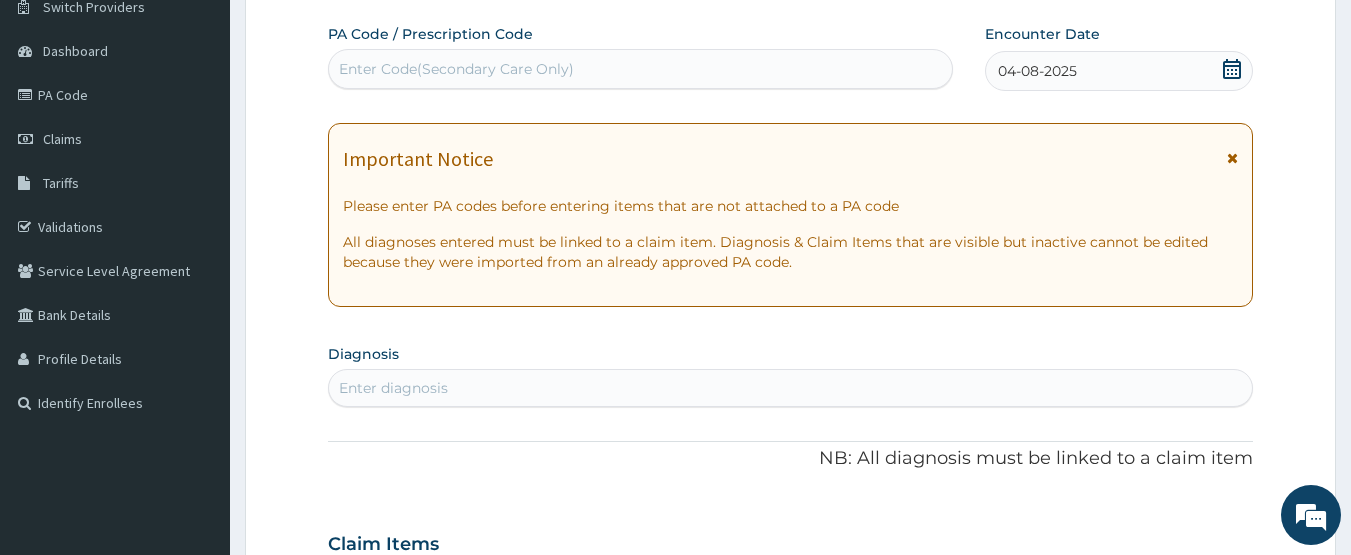 click on "Enter diagnosis" at bounding box center (791, 388) 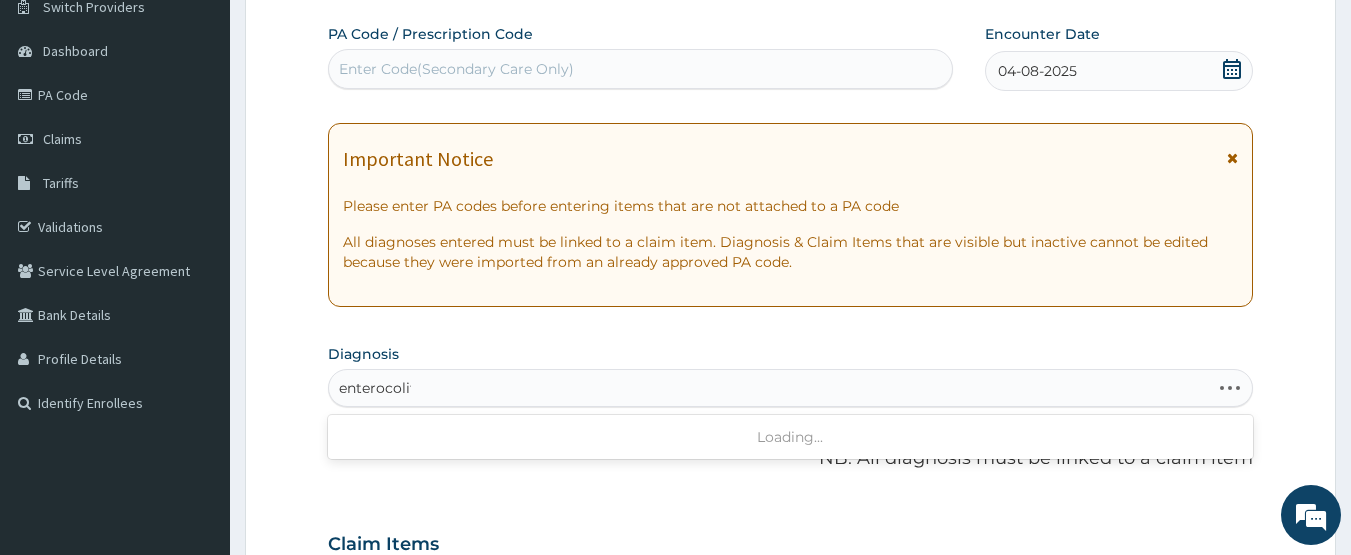type on "enterocoliti" 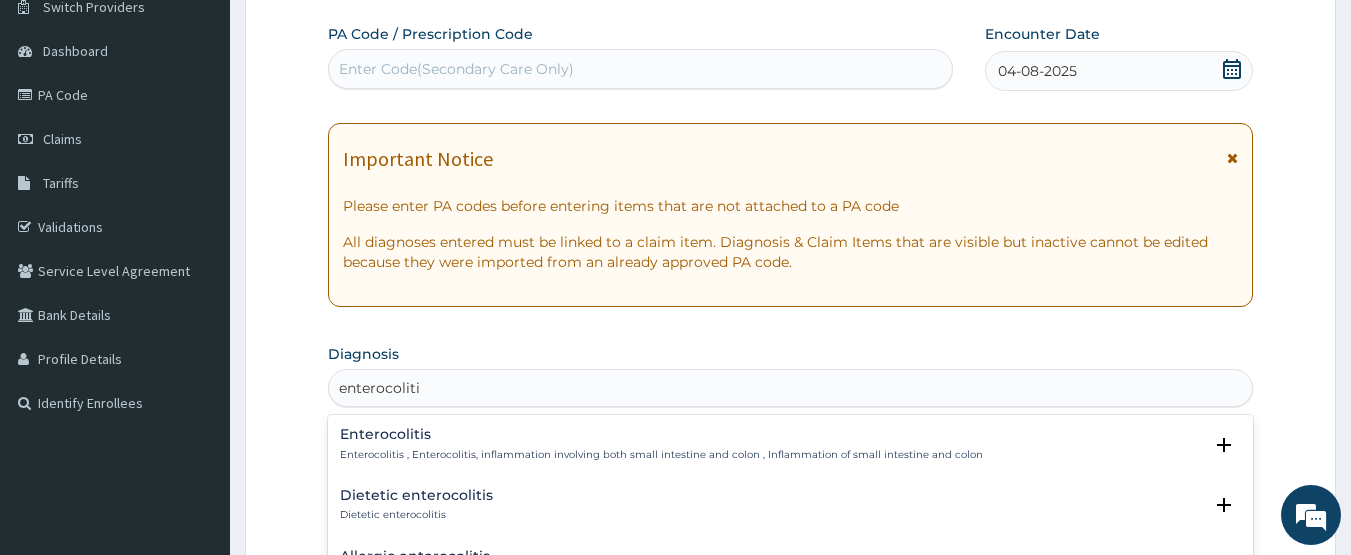 click on "Enterocolitis" at bounding box center (661, 434) 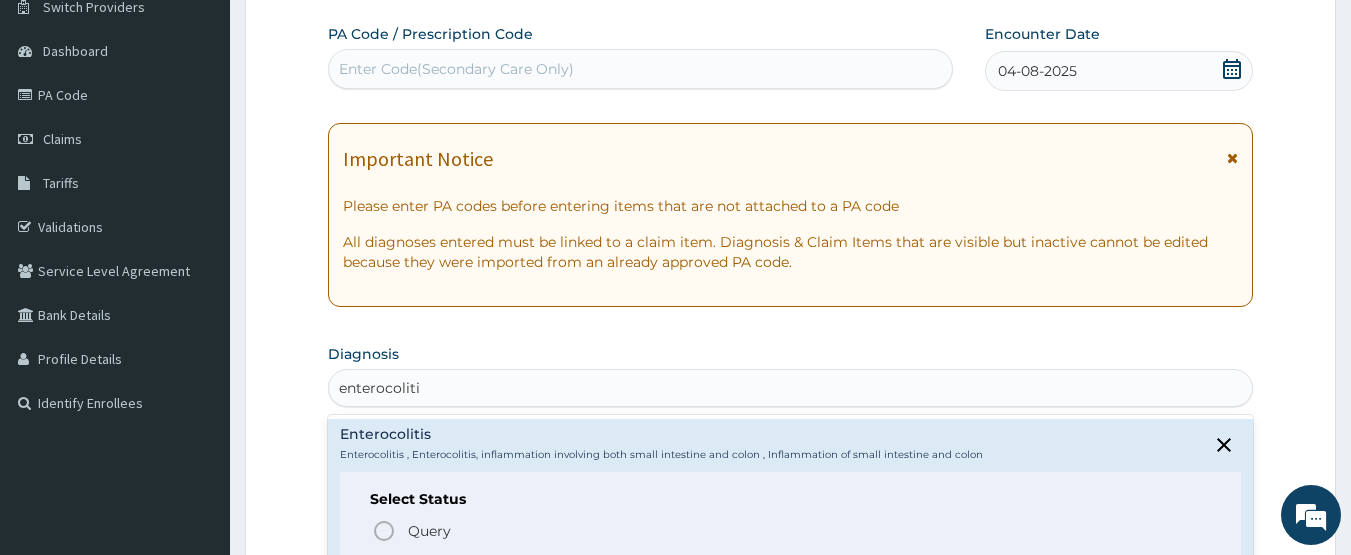 scroll, scrollTop: 100, scrollLeft: 0, axis: vertical 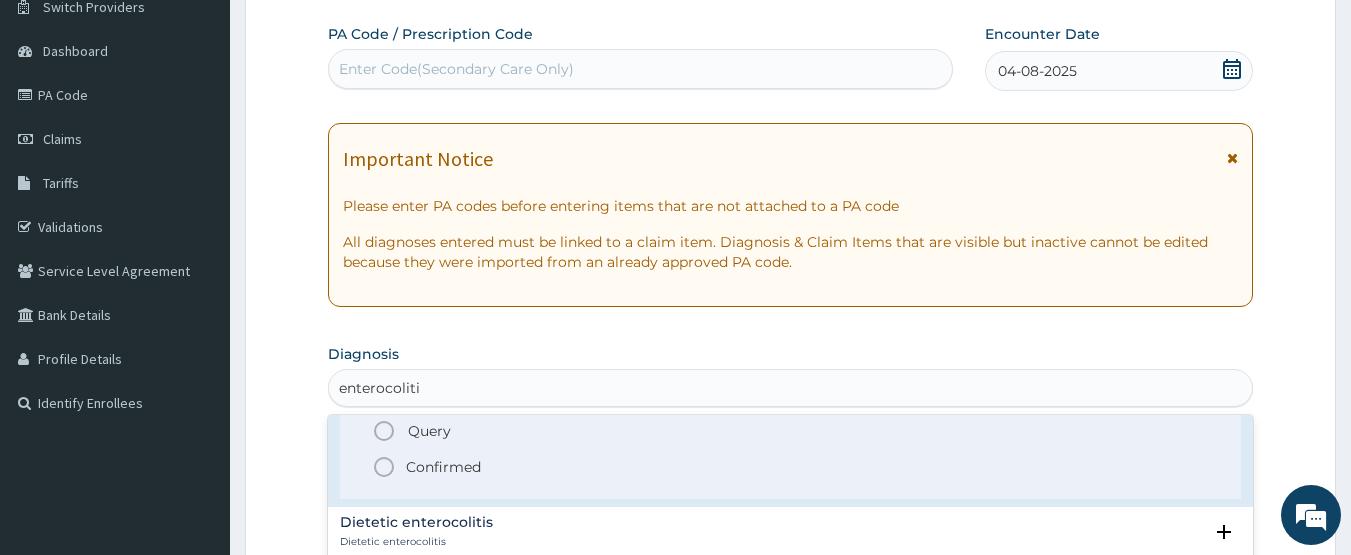 click 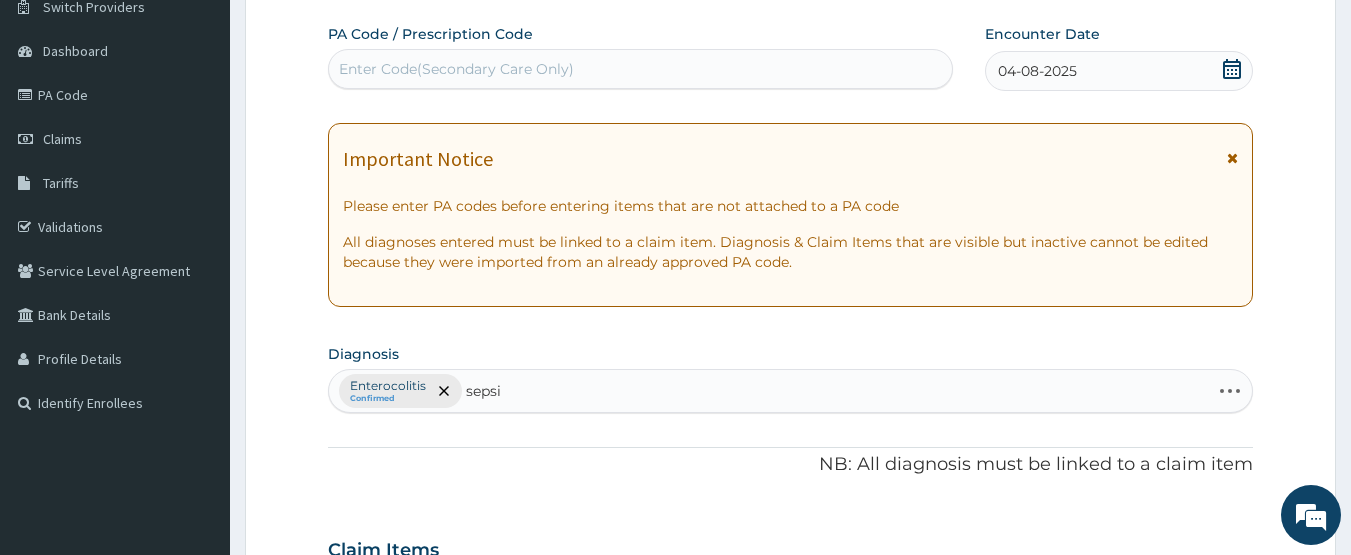 type on "sepsis" 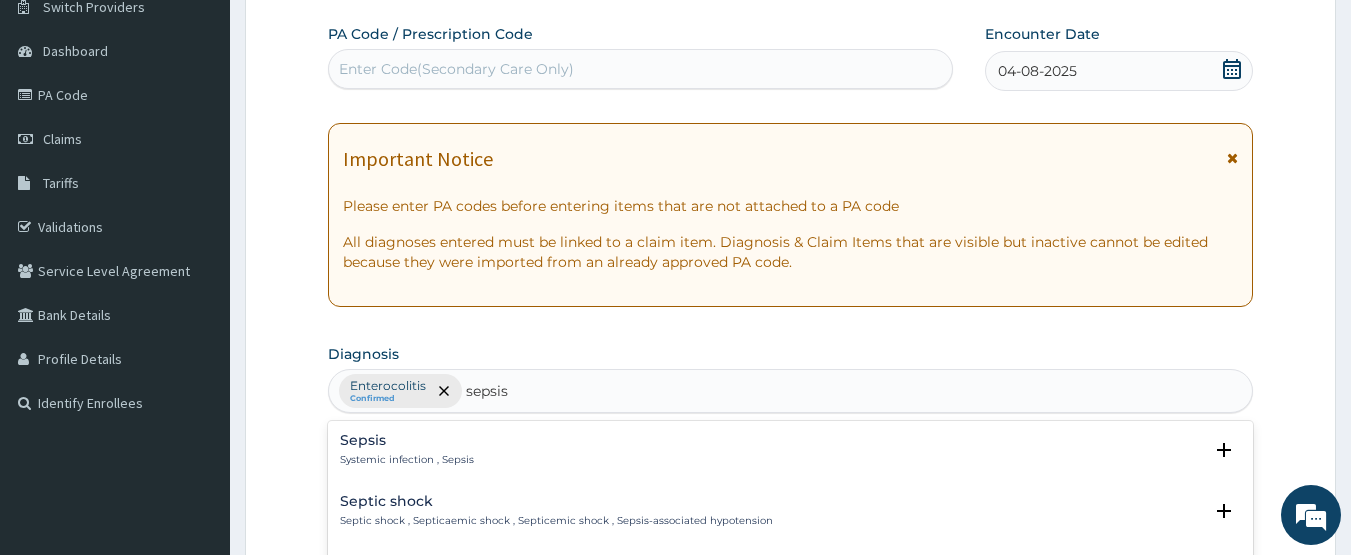 click on "Systemic infection , Sepsis" at bounding box center (407, 460) 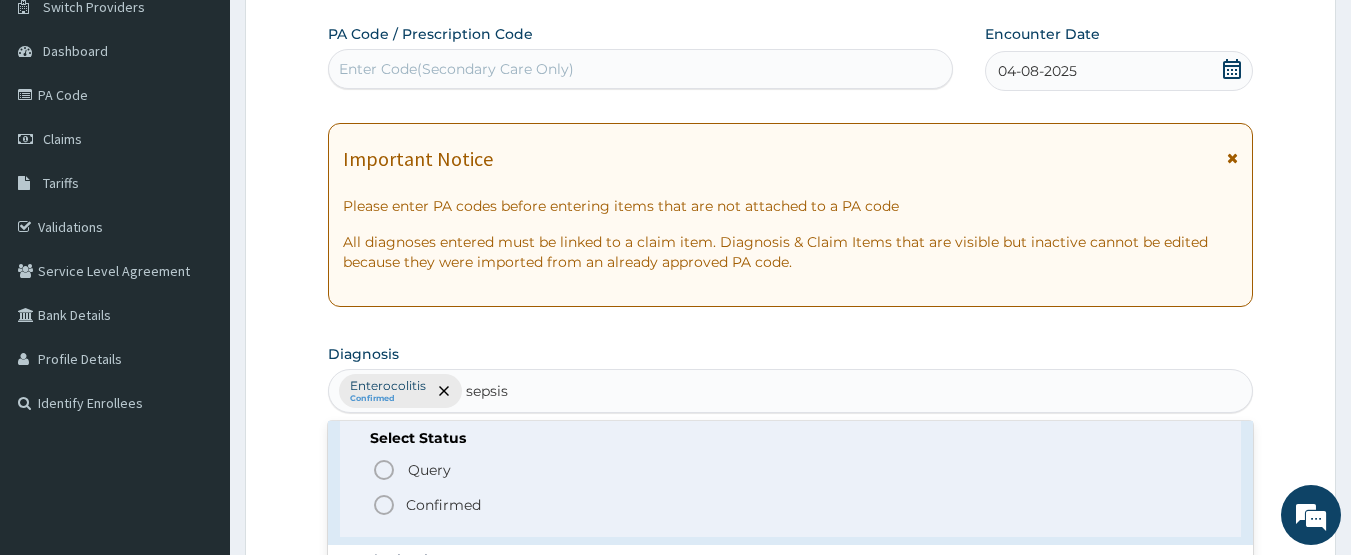 scroll, scrollTop: 100, scrollLeft: 0, axis: vertical 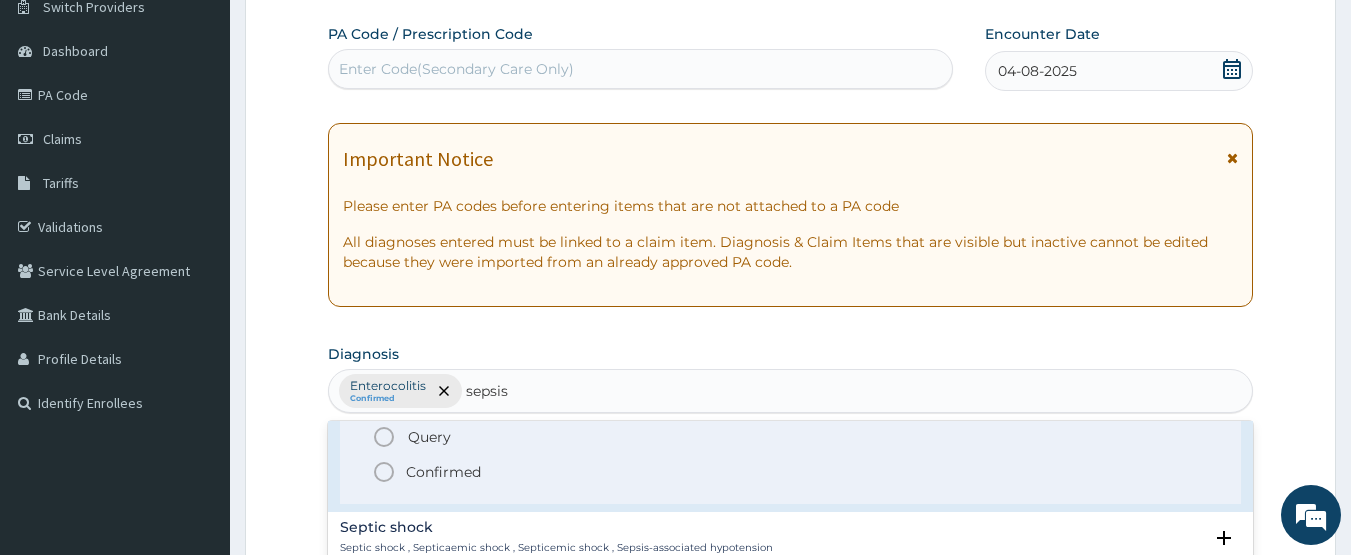 click 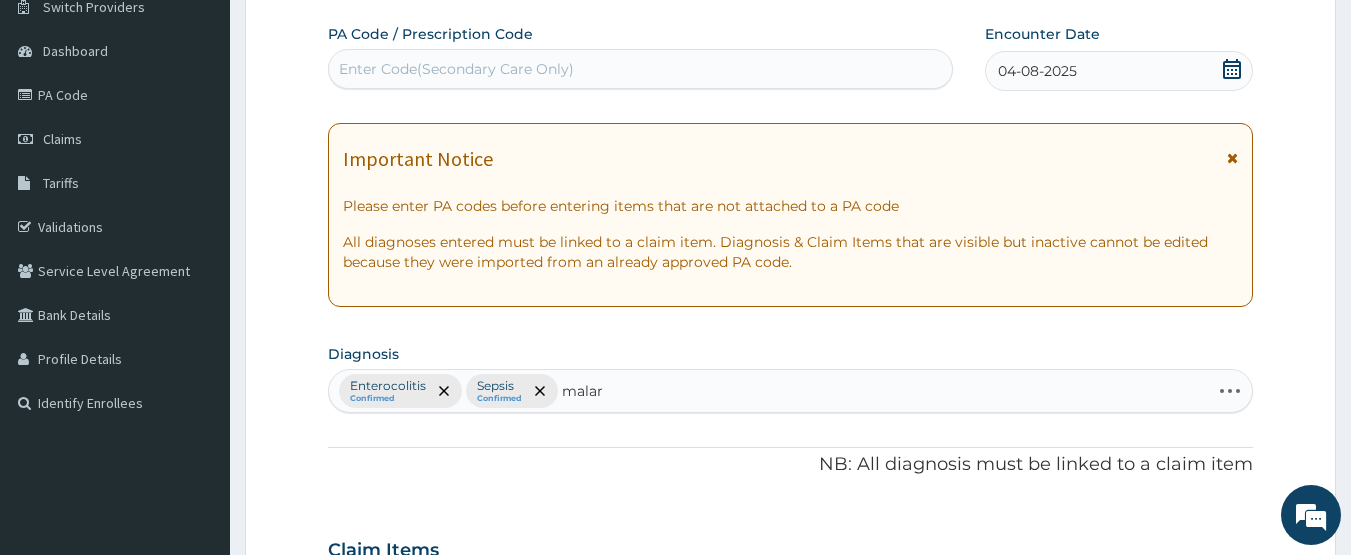 type on "malari" 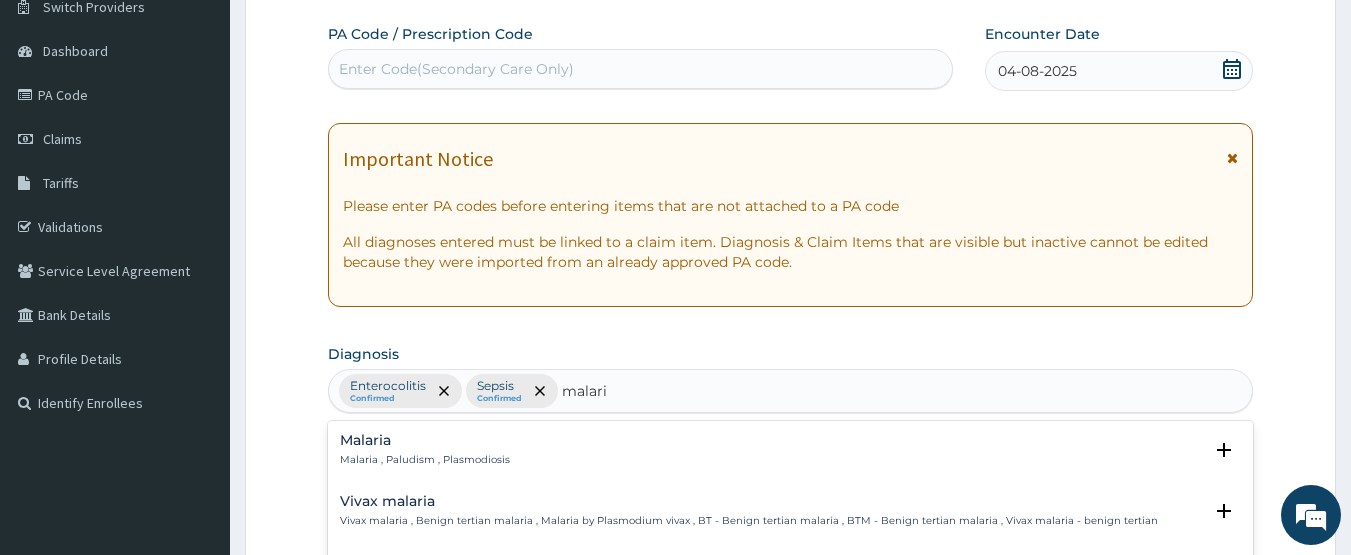 click on "Malaria Malaria , Paludism , Plasmodiosis" at bounding box center [425, 450] 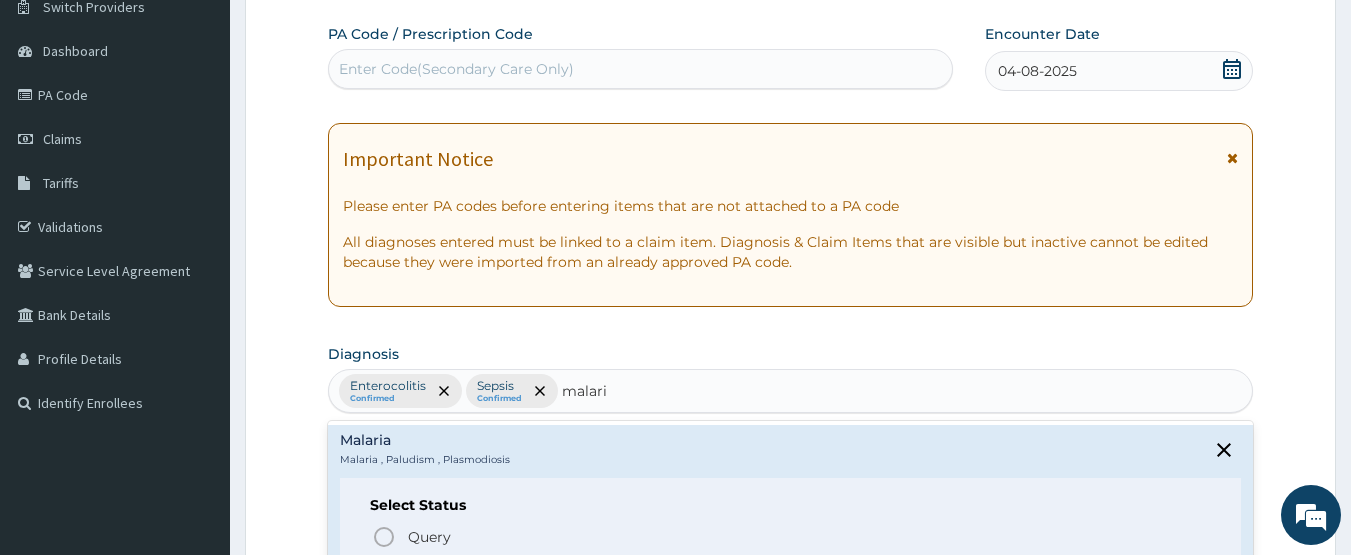 scroll, scrollTop: 100, scrollLeft: 0, axis: vertical 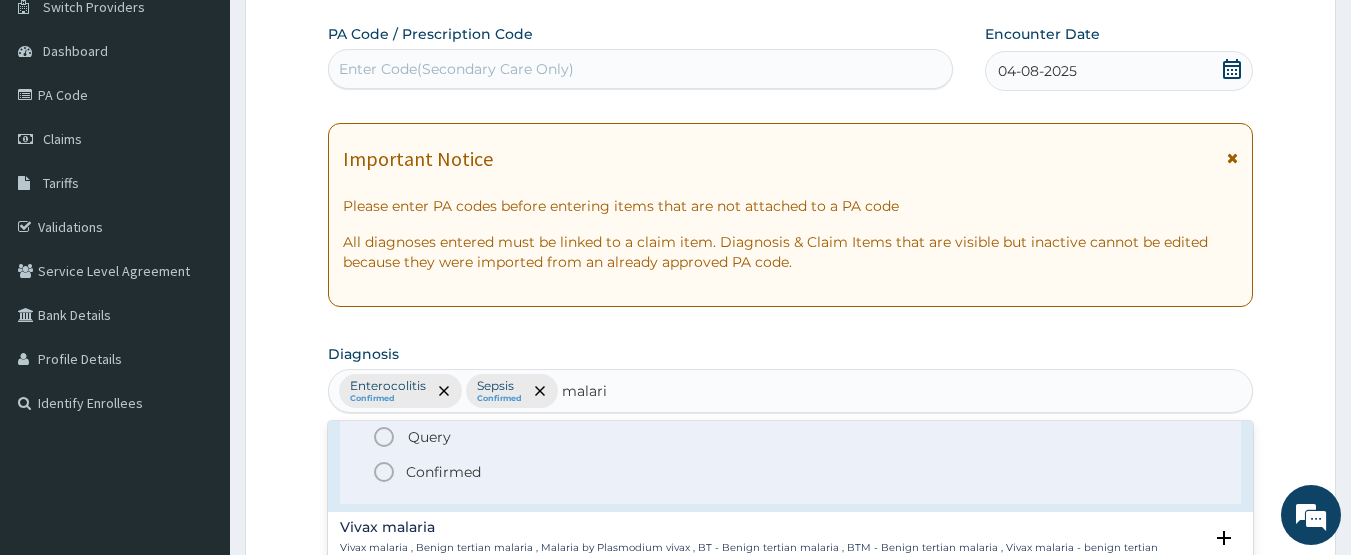 click 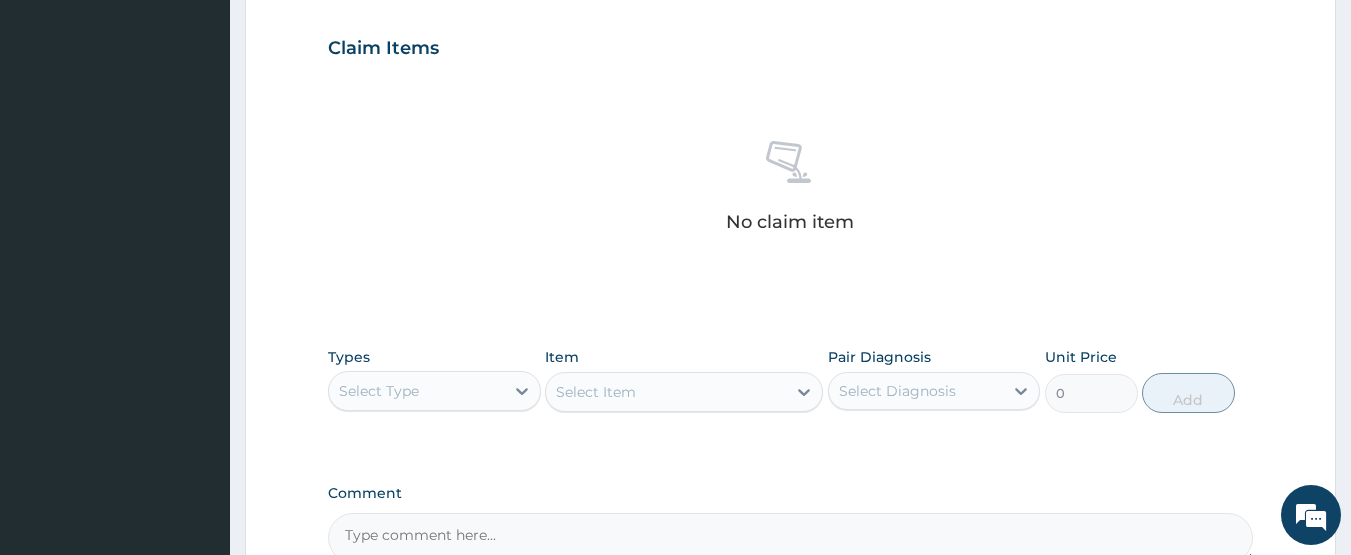 scroll, scrollTop: 767, scrollLeft: 0, axis: vertical 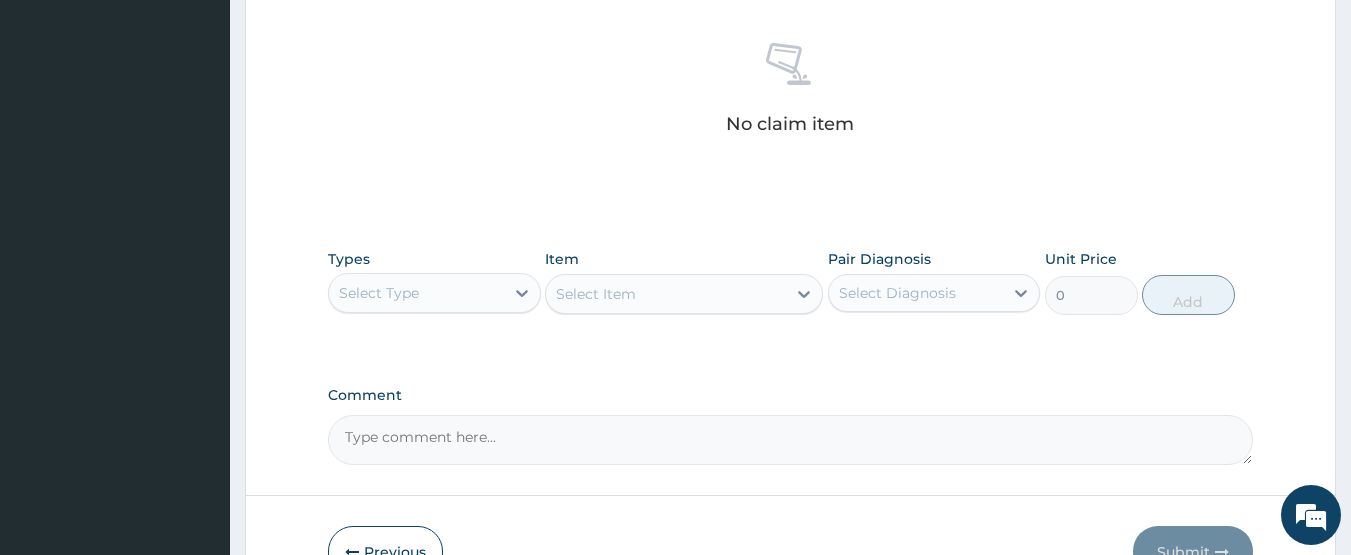 click on "Select Type" at bounding box center (379, 293) 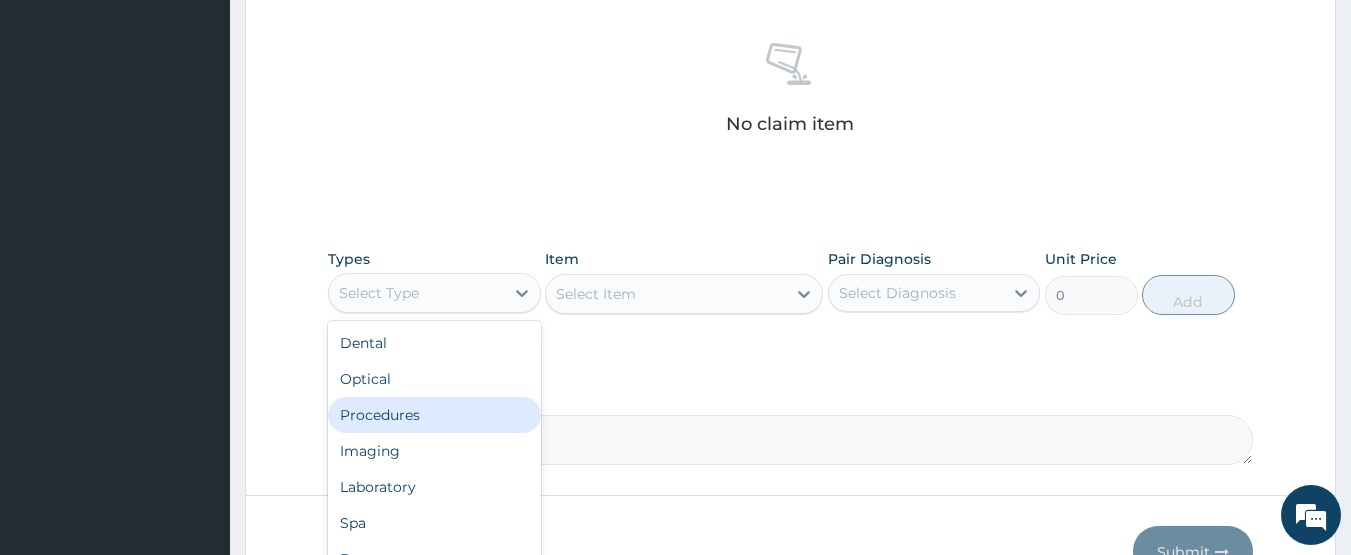 drag, startPoint x: 377, startPoint y: 420, endPoint x: 388, endPoint y: 418, distance: 11.18034 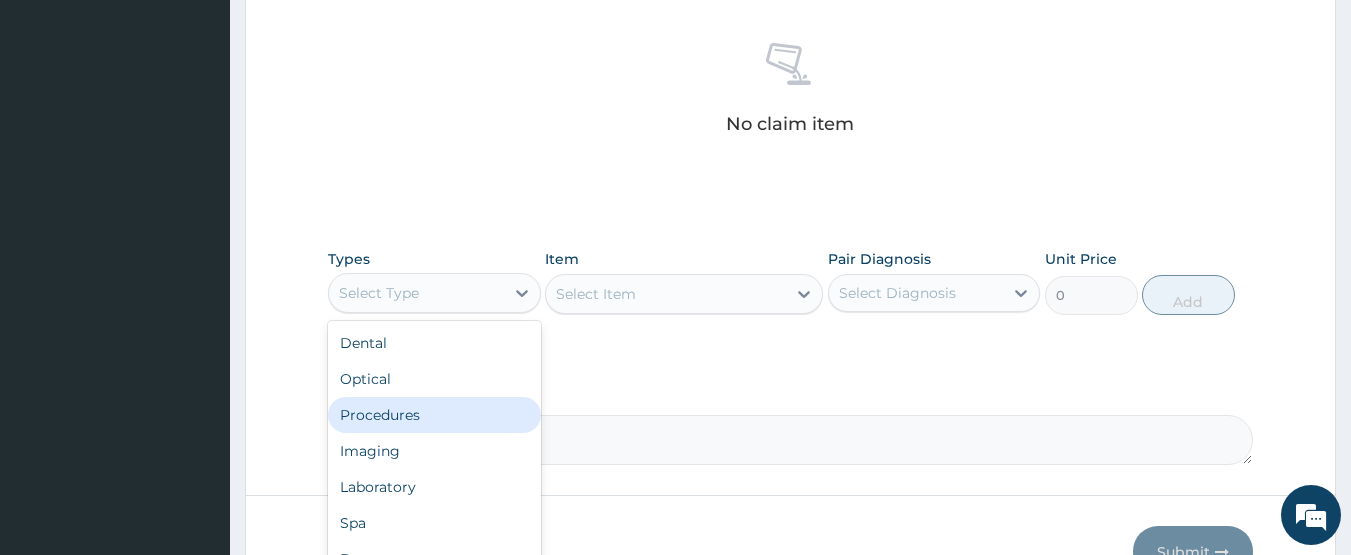 click on "Procedures" at bounding box center [434, 415] 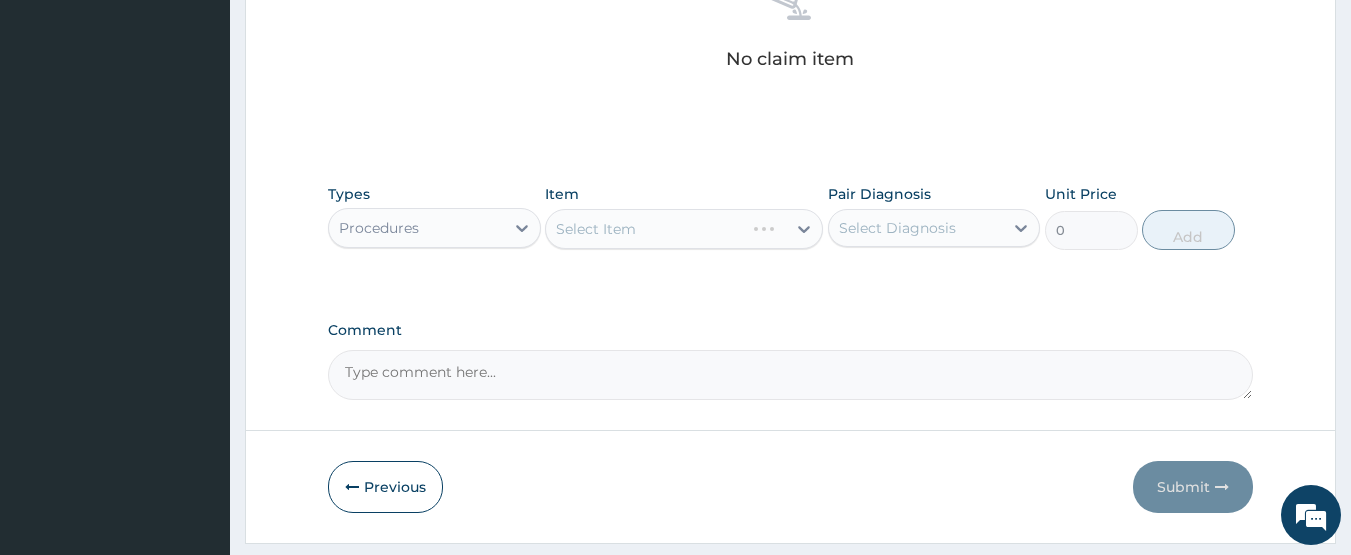 scroll, scrollTop: 867, scrollLeft: 0, axis: vertical 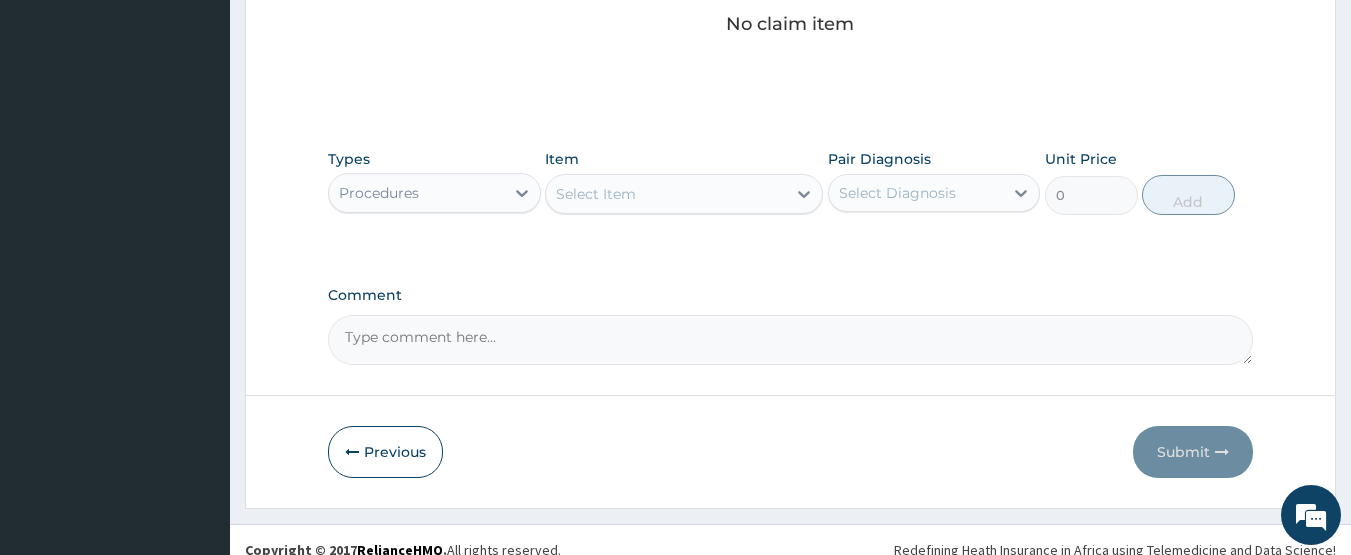 click on "Select Item" at bounding box center [666, 194] 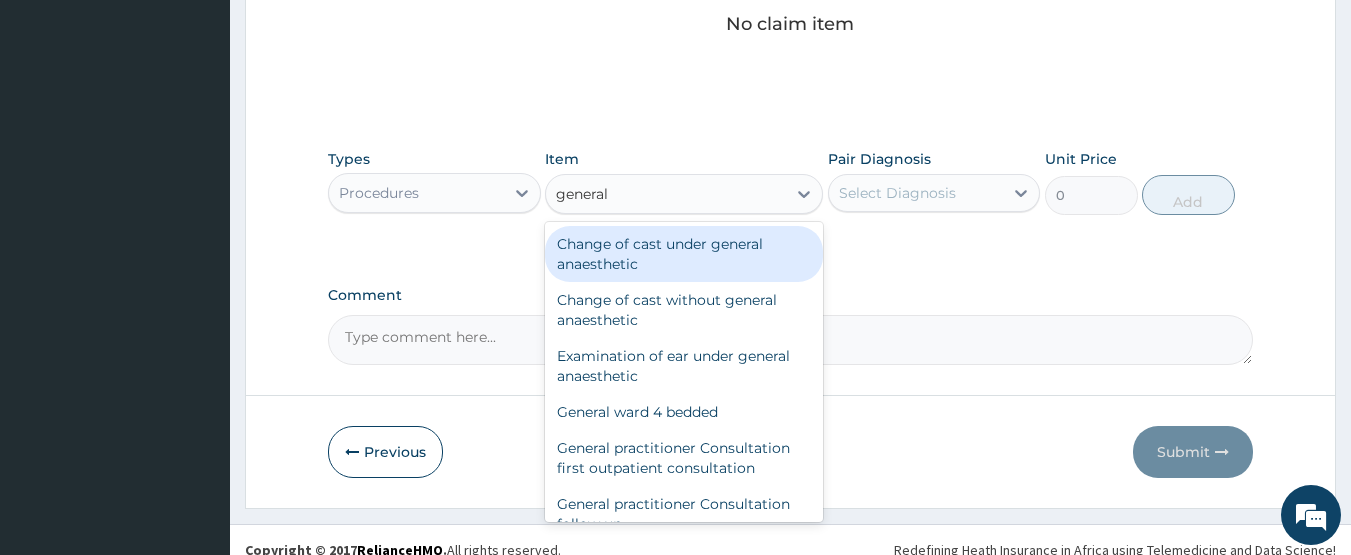 type on "general p" 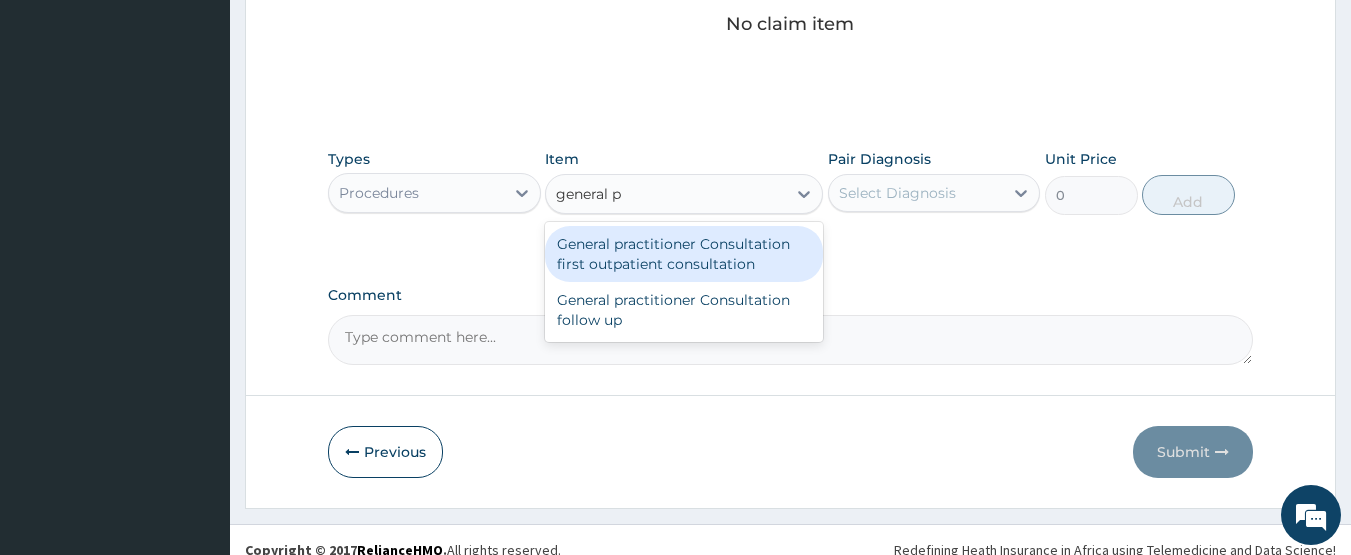 drag, startPoint x: 640, startPoint y: 256, endPoint x: 793, endPoint y: 215, distance: 158.39824 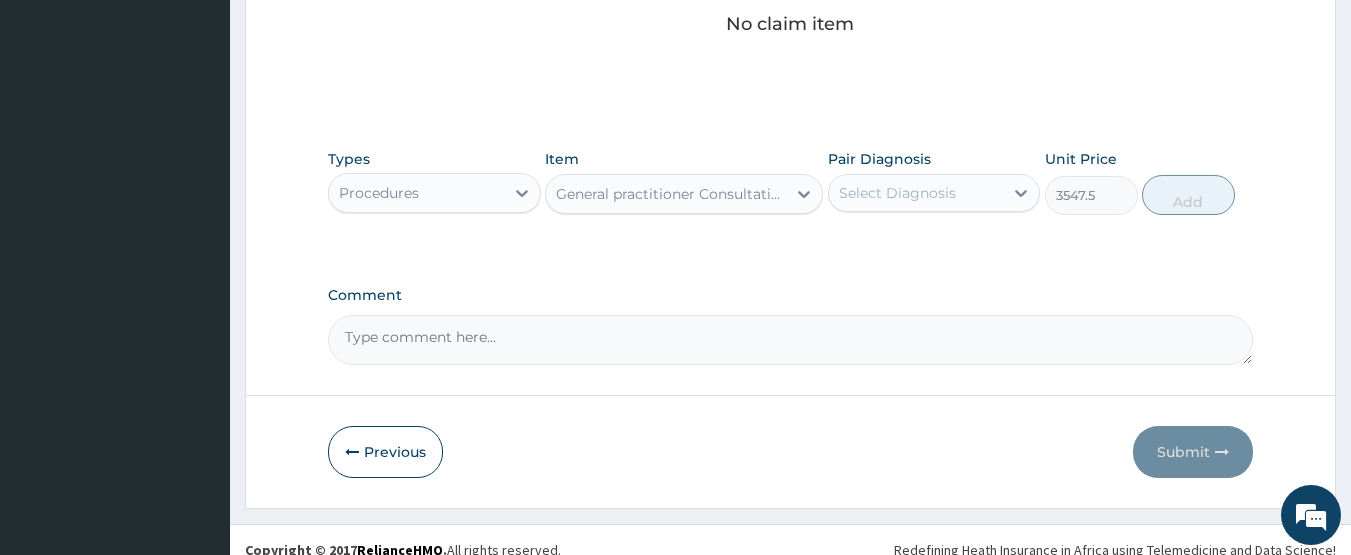 drag, startPoint x: 884, startPoint y: 191, endPoint x: 883, endPoint y: 215, distance: 24.020824 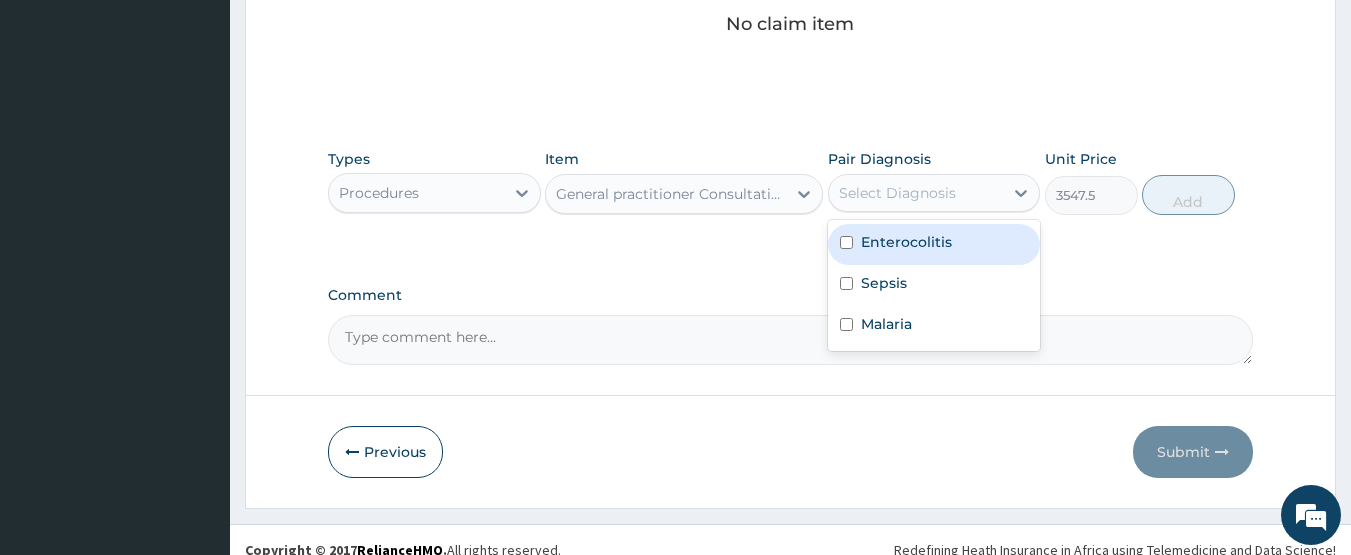 click on "Enterocolitis" at bounding box center [906, 242] 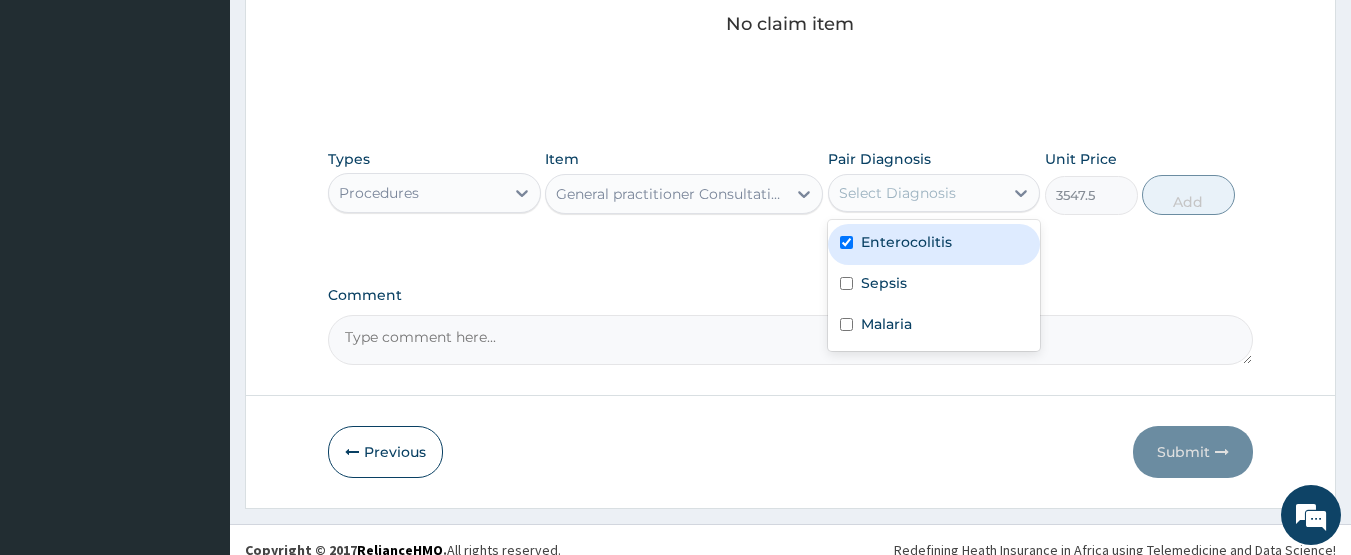 checkbox on "true" 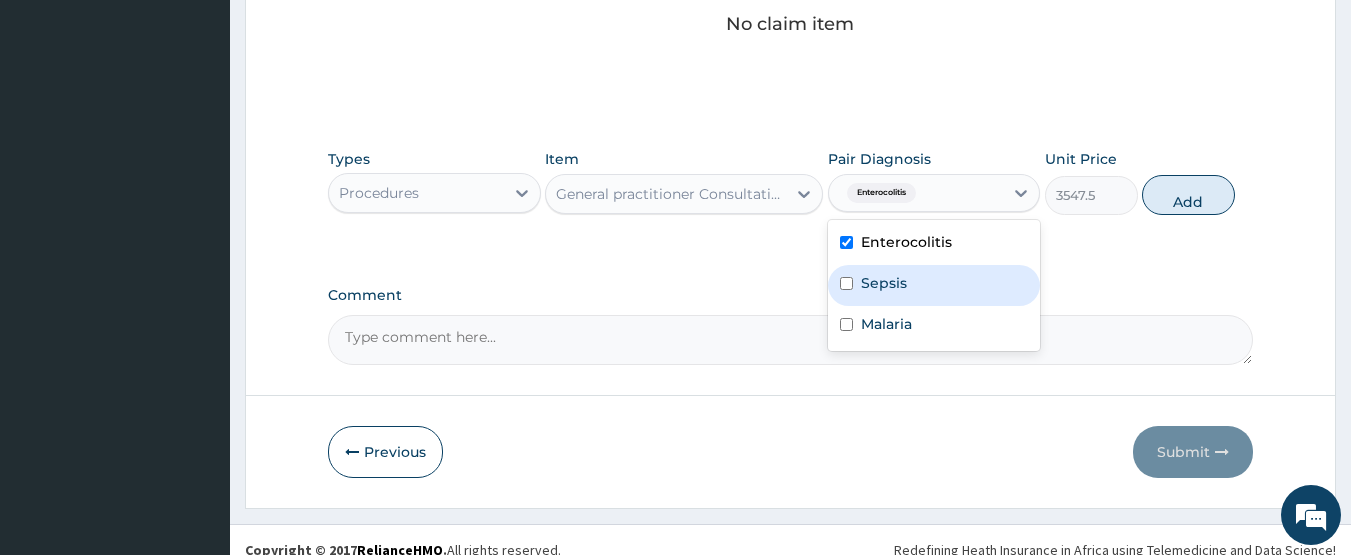 click on "Sepsis" at bounding box center [934, 285] 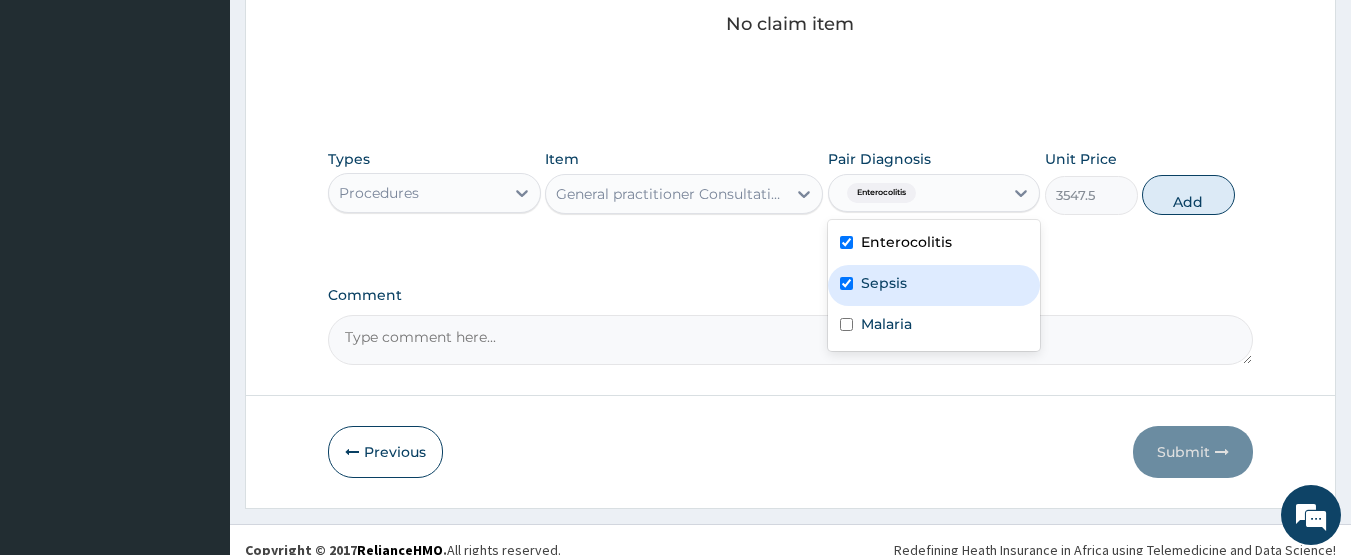 checkbox on "true" 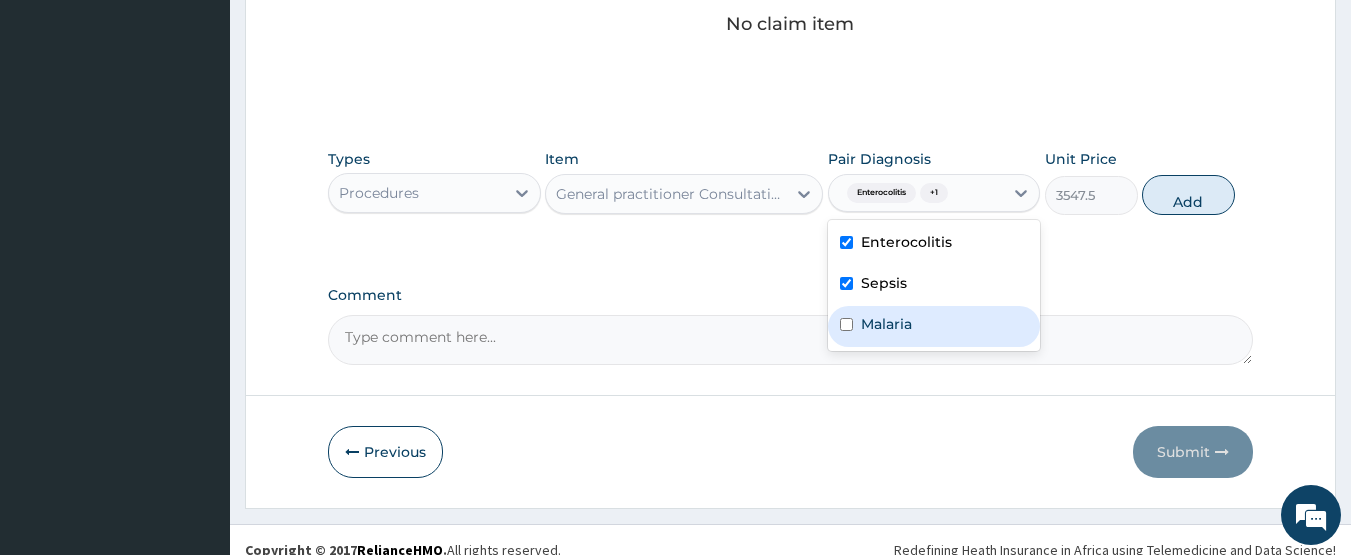 click on "Malaria" at bounding box center (886, 324) 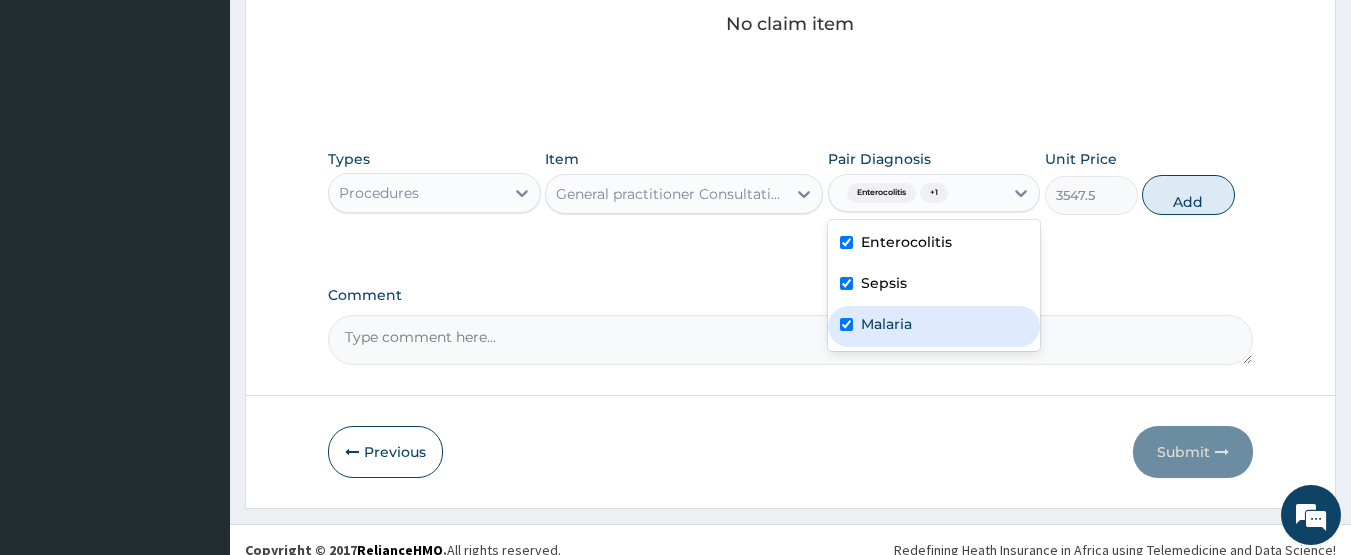 checkbox on "true" 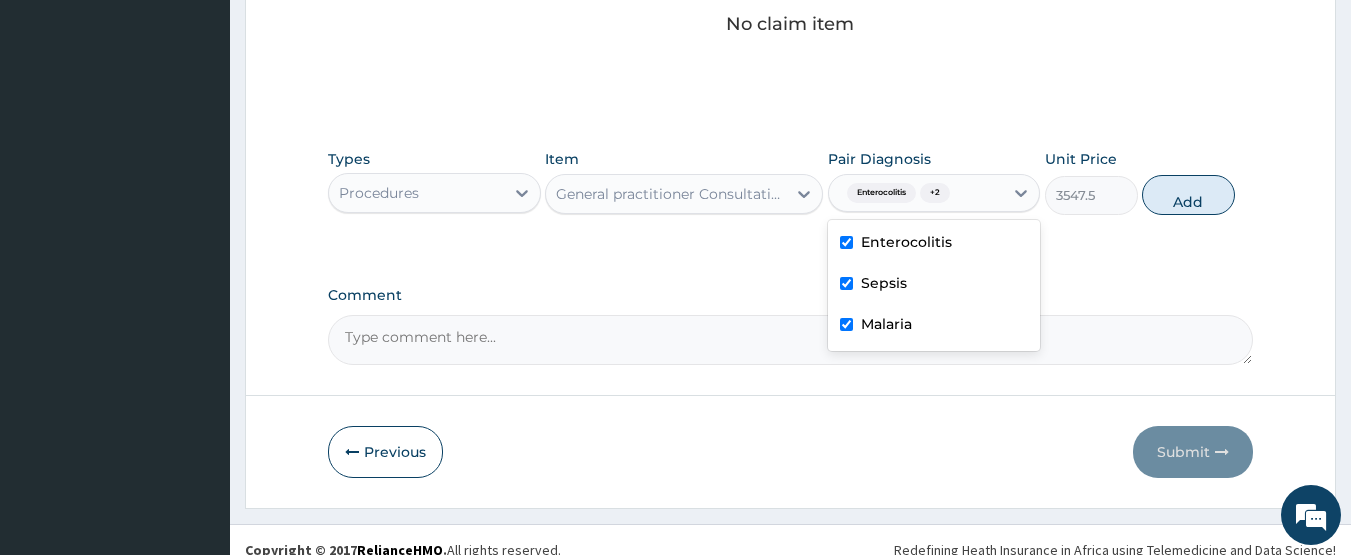 drag, startPoint x: 1188, startPoint y: 195, endPoint x: 771, endPoint y: 240, distance: 419.42102 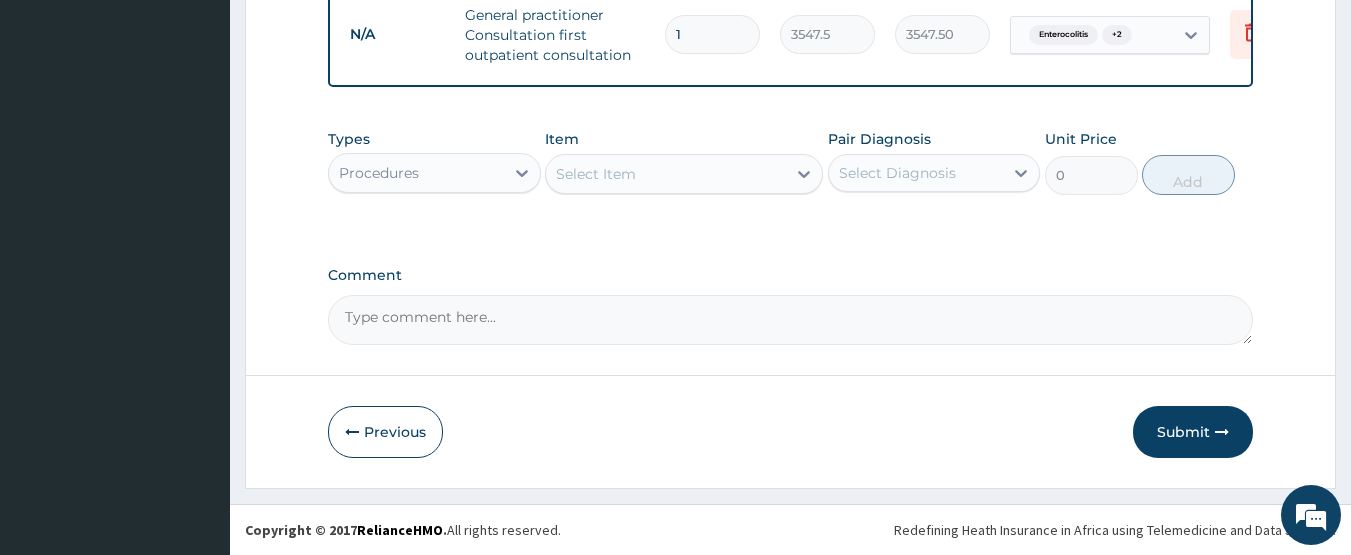 scroll, scrollTop: 818, scrollLeft: 0, axis: vertical 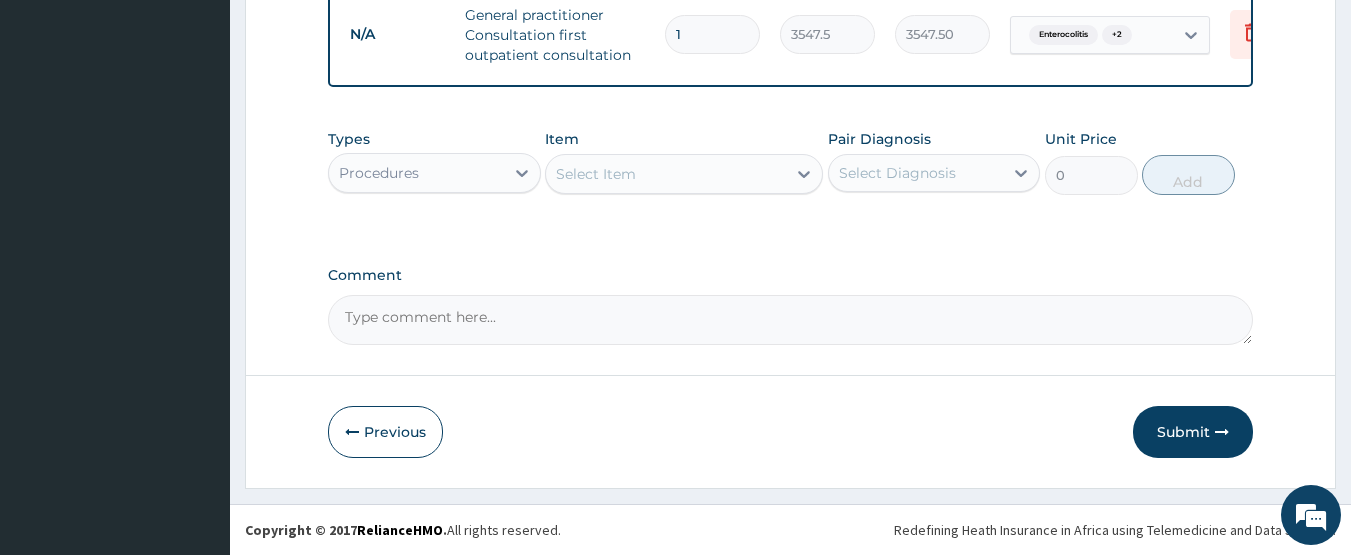 click on "Procedures" at bounding box center [416, 173] 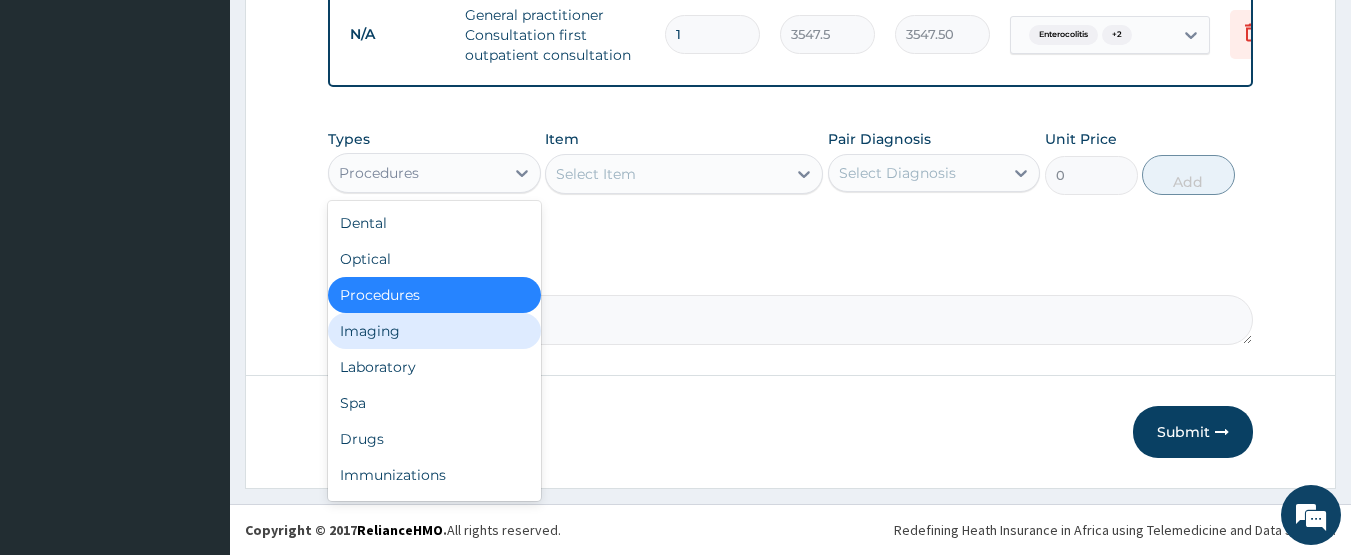 click on "Laboratory" at bounding box center [434, 367] 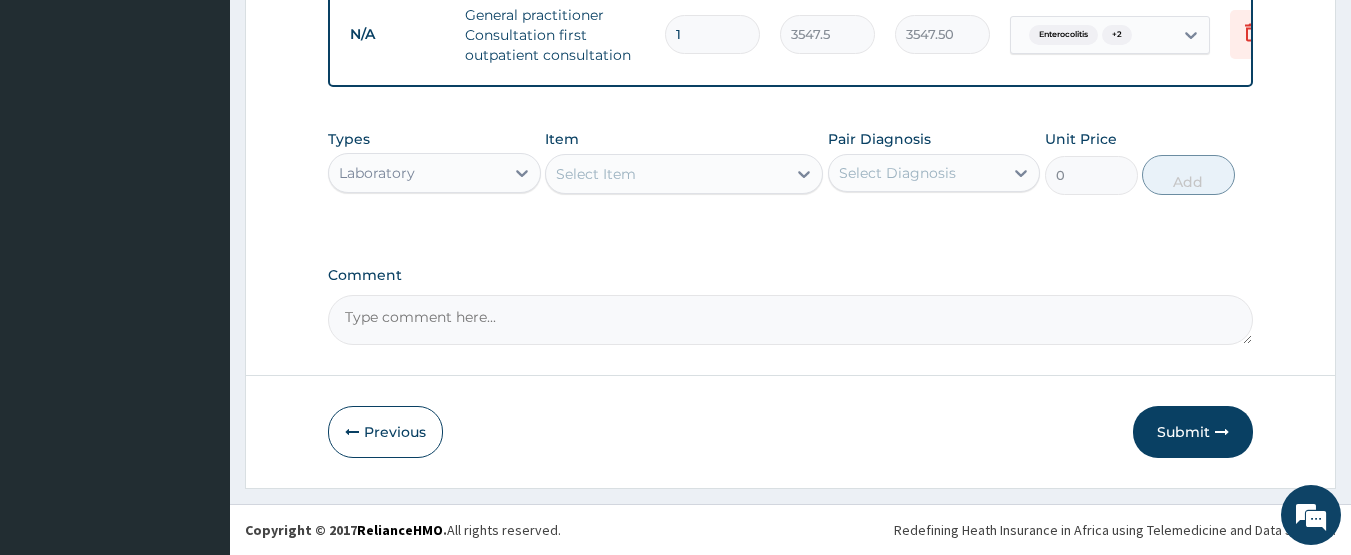 click on "Select Item" at bounding box center (666, 174) 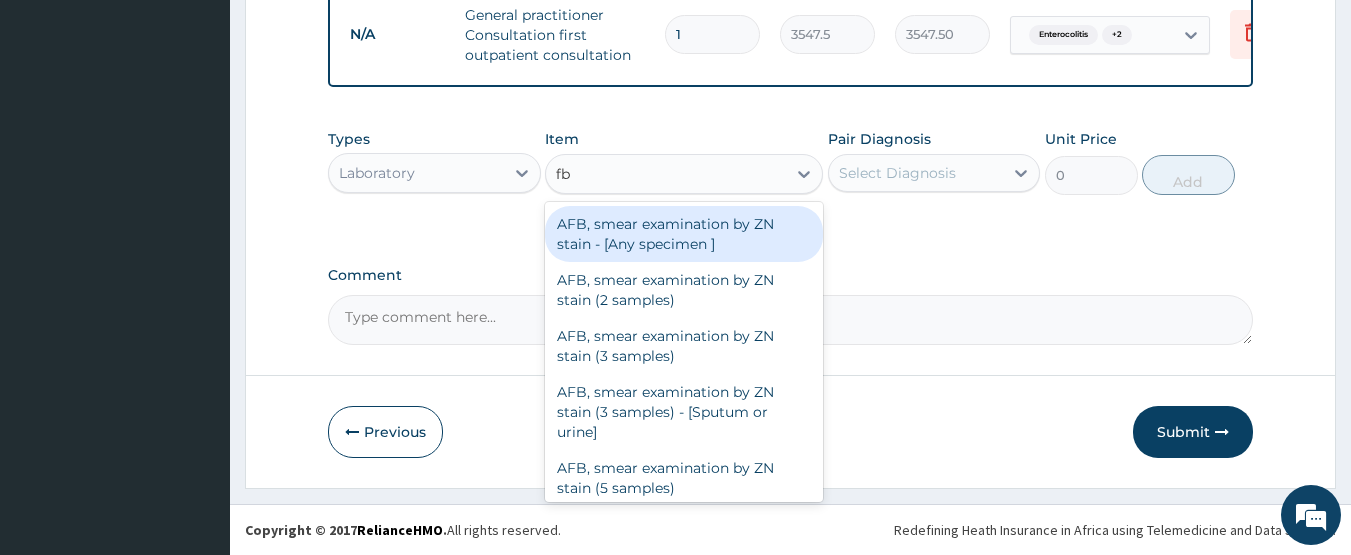 type on "fbc" 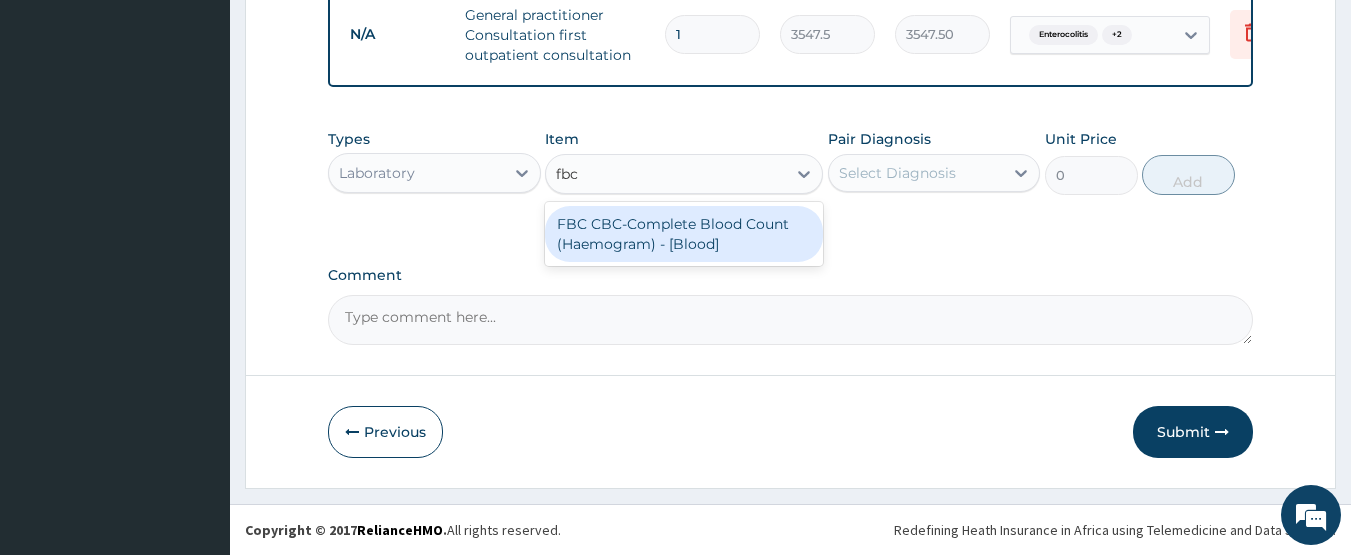 click on "FBC CBC-Complete Blood Count (Haemogram) - [Blood]" at bounding box center (684, 234) 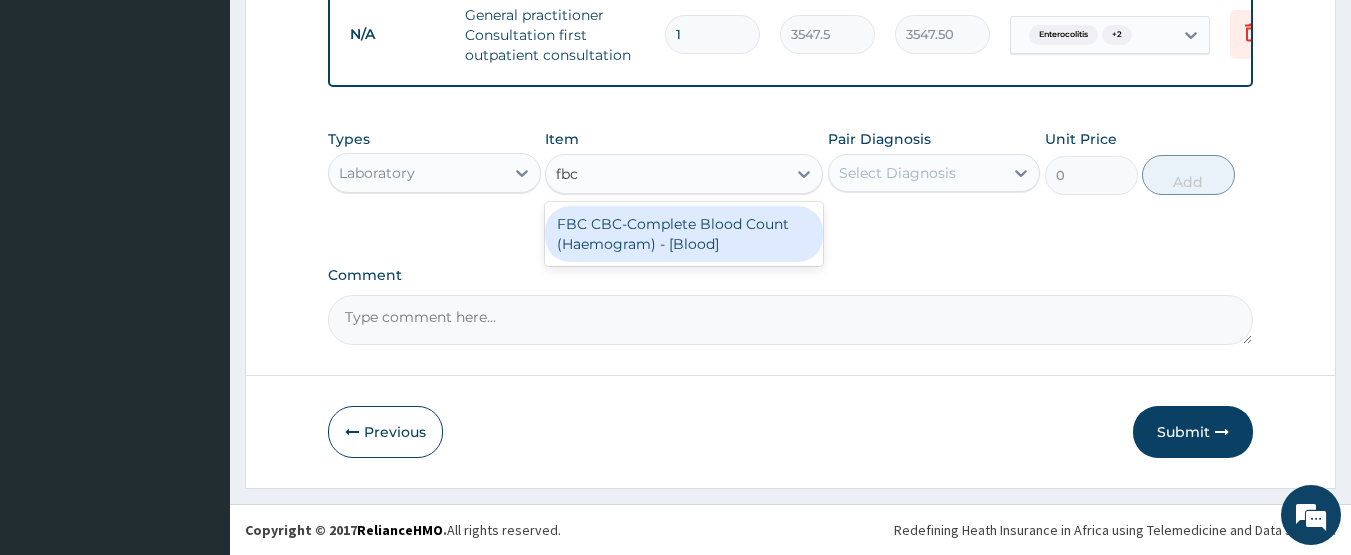 type 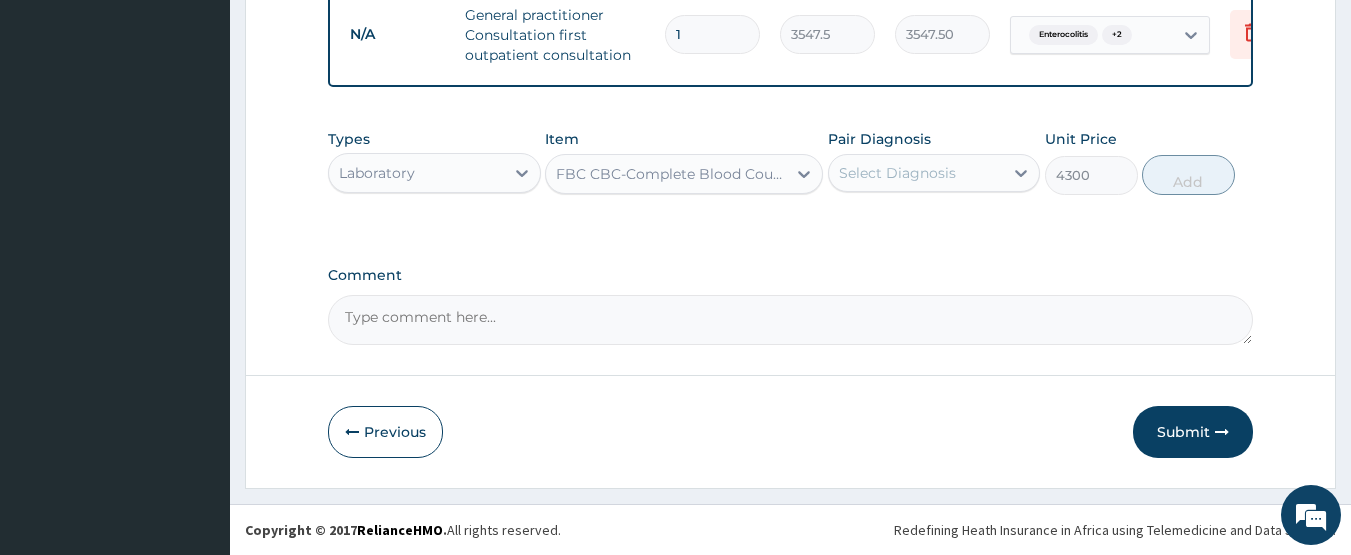click on "Pair Diagnosis" at bounding box center (879, 139) 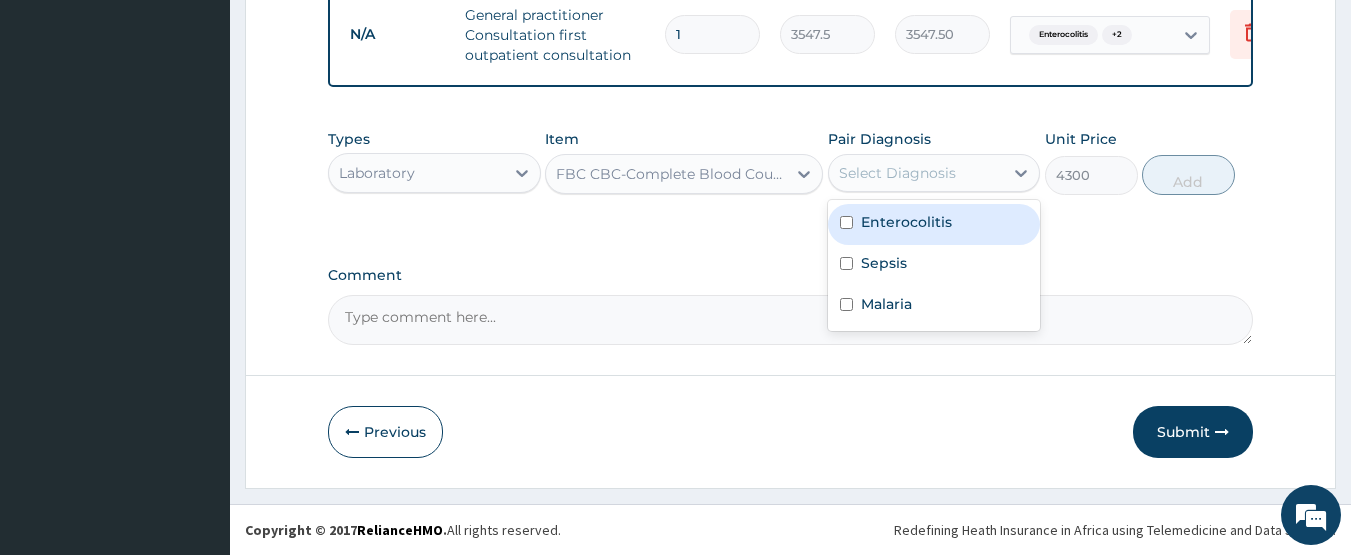 click on "Select Diagnosis" at bounding box center [916, 173] 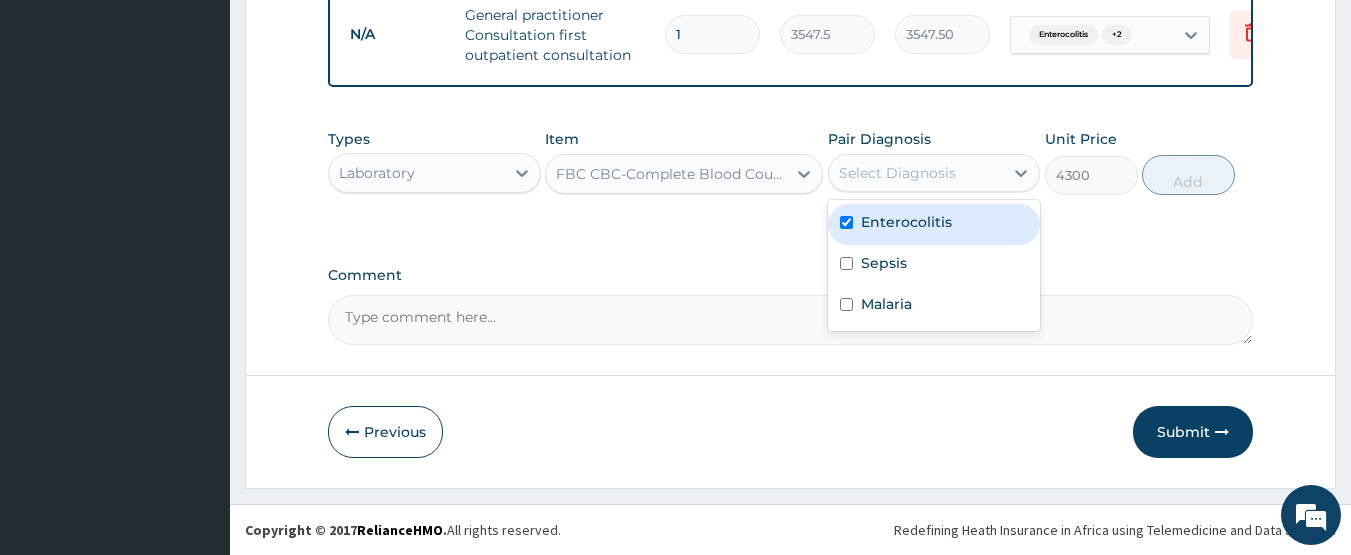 checkbox on "true" 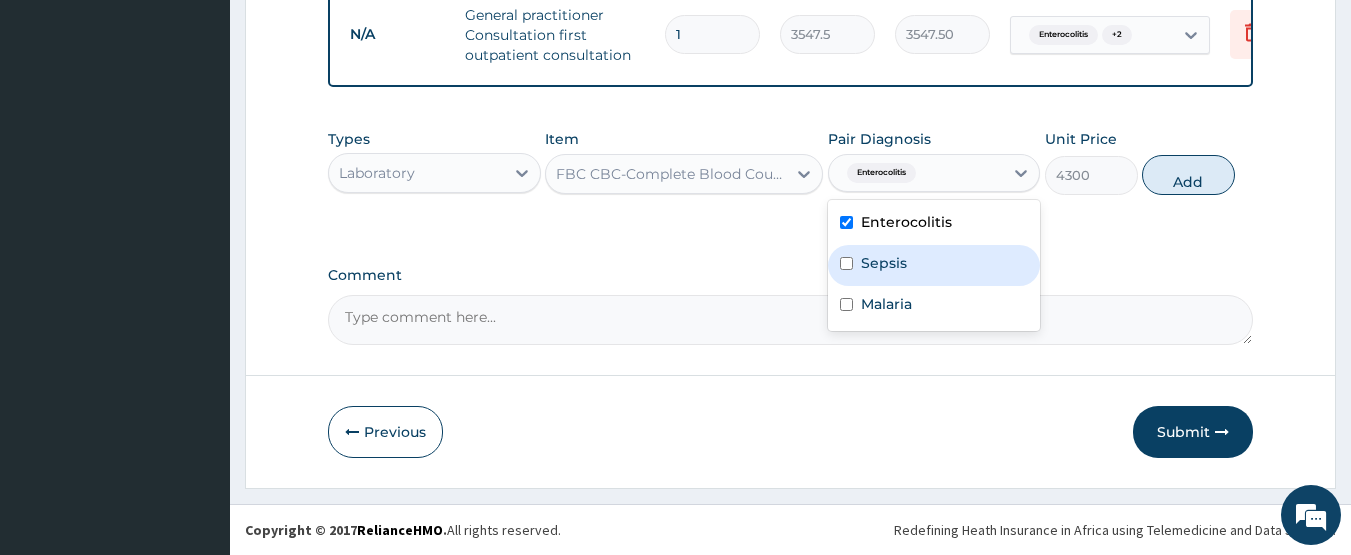 click on "Sepsis" at bounding box center (934, 265) 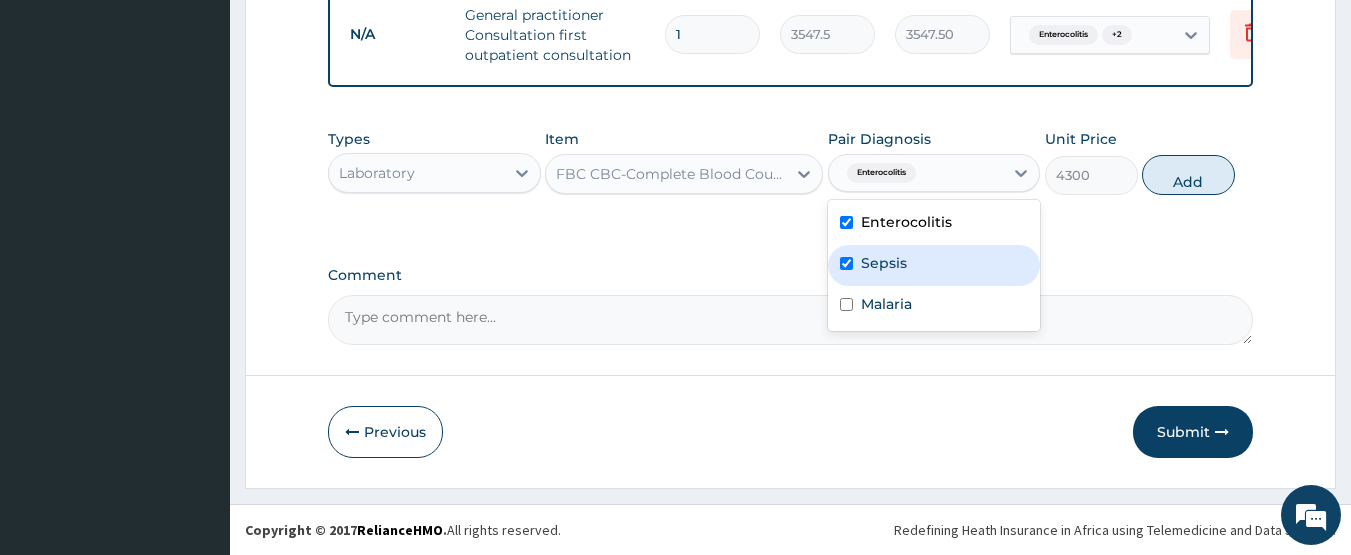checkbox on "true" 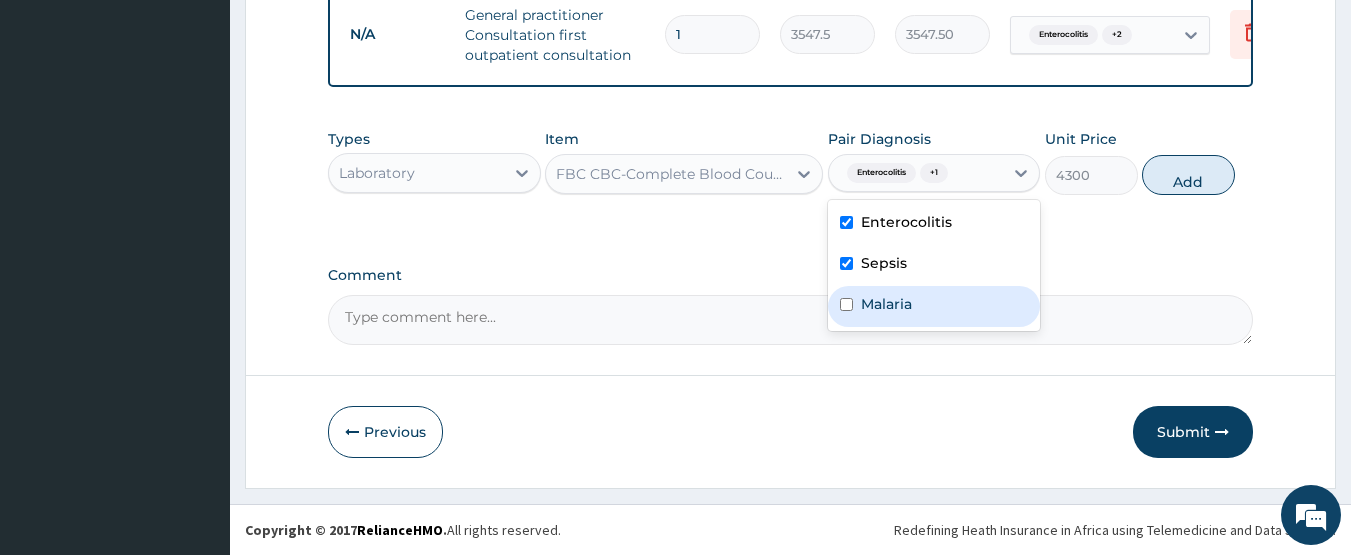 drag, startPoint x: 873, startPoint y: 310, endPoint x: 936, endPoint y: 276, distance: 71.5891 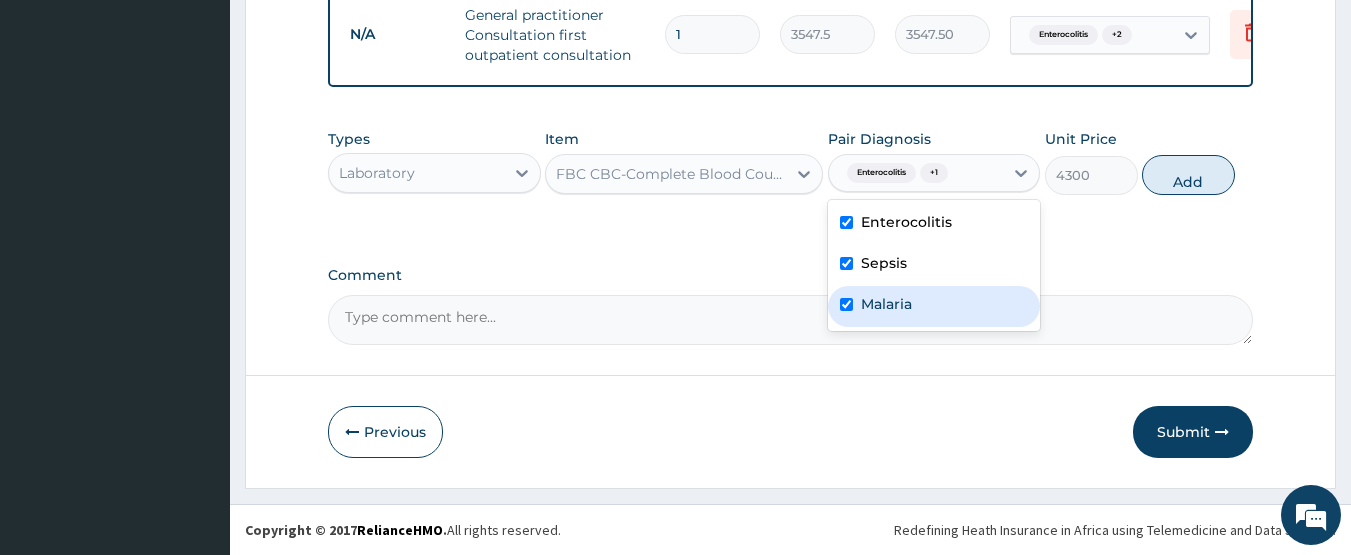 checkbox on "true" 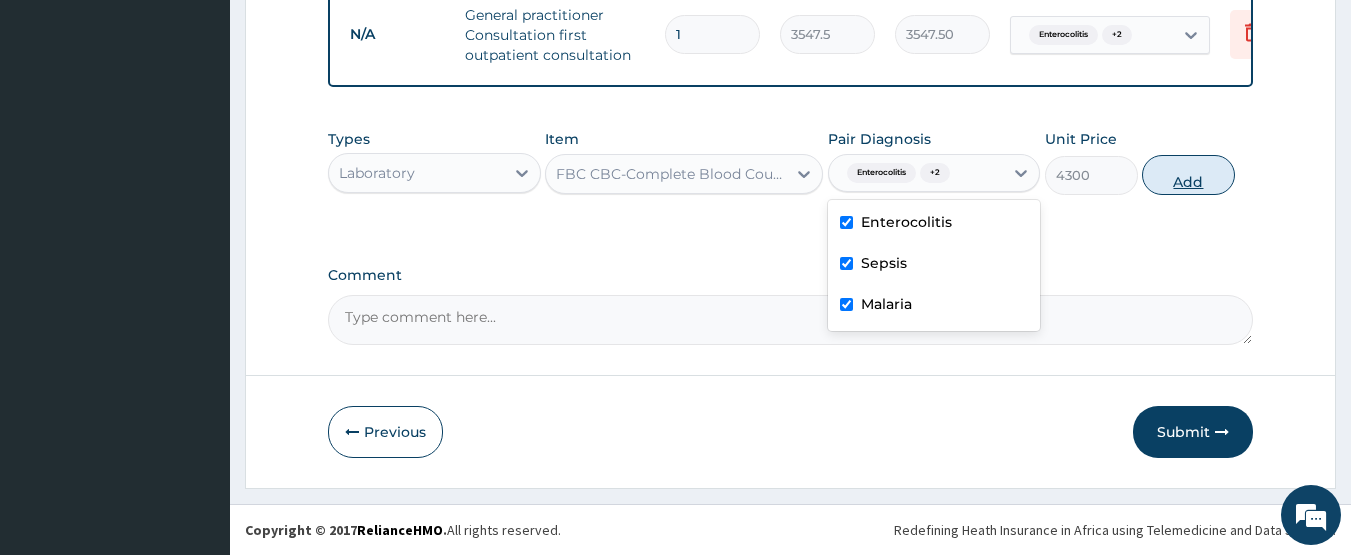 click on "Add" at bounding box center (1188, 175) 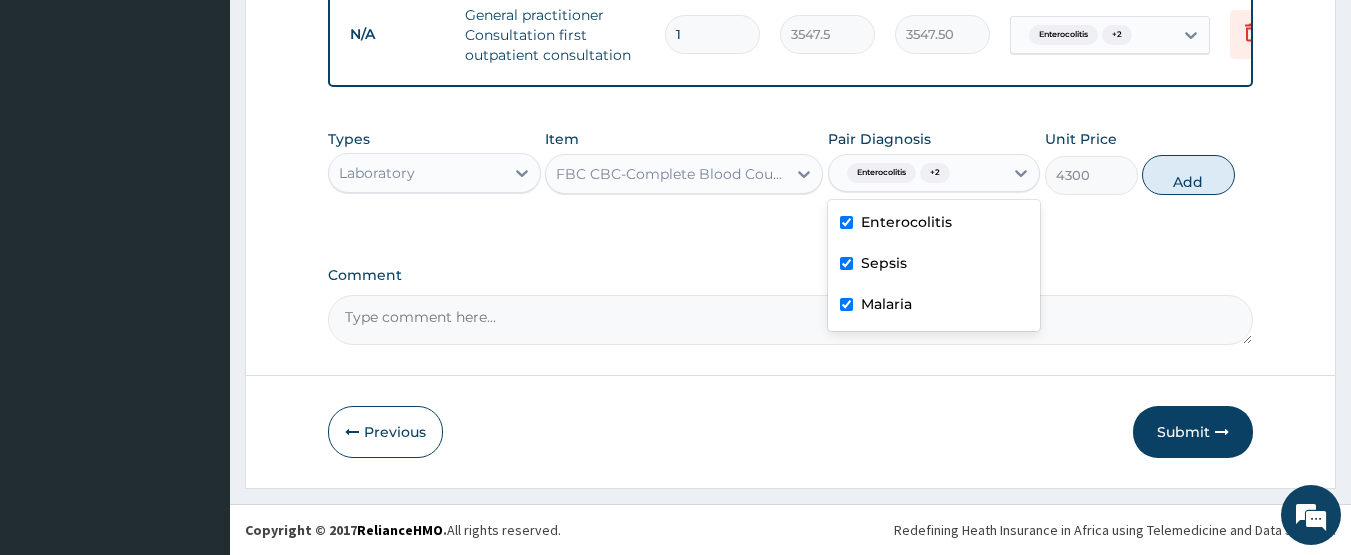 type on "0" 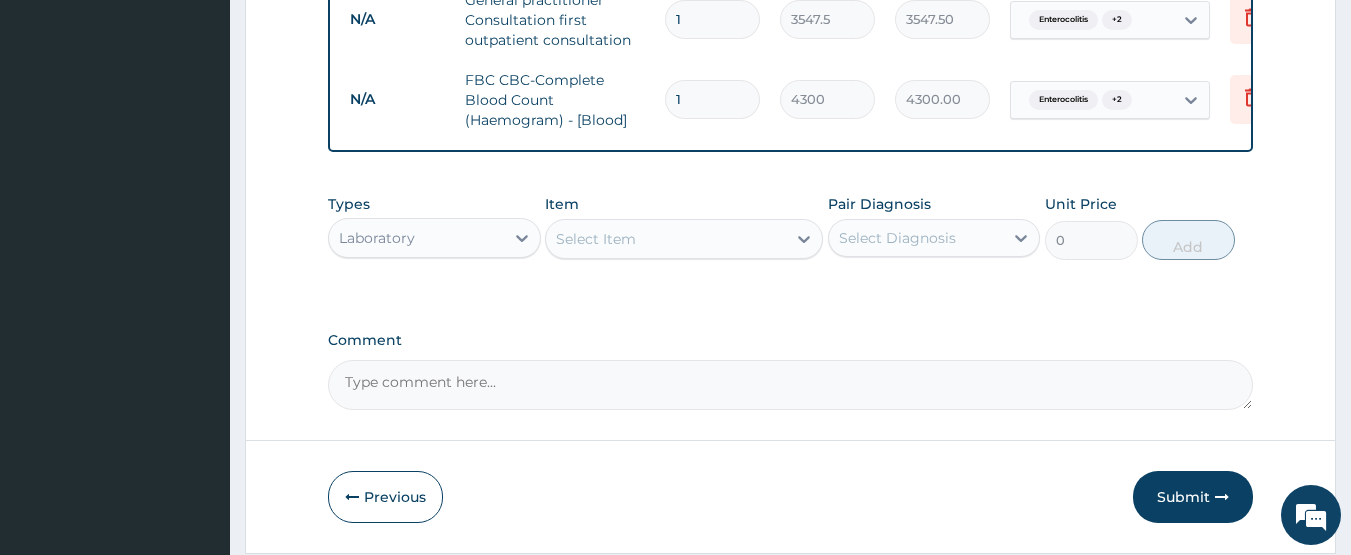 click on "Select Item" at bounding box center [596, 239] 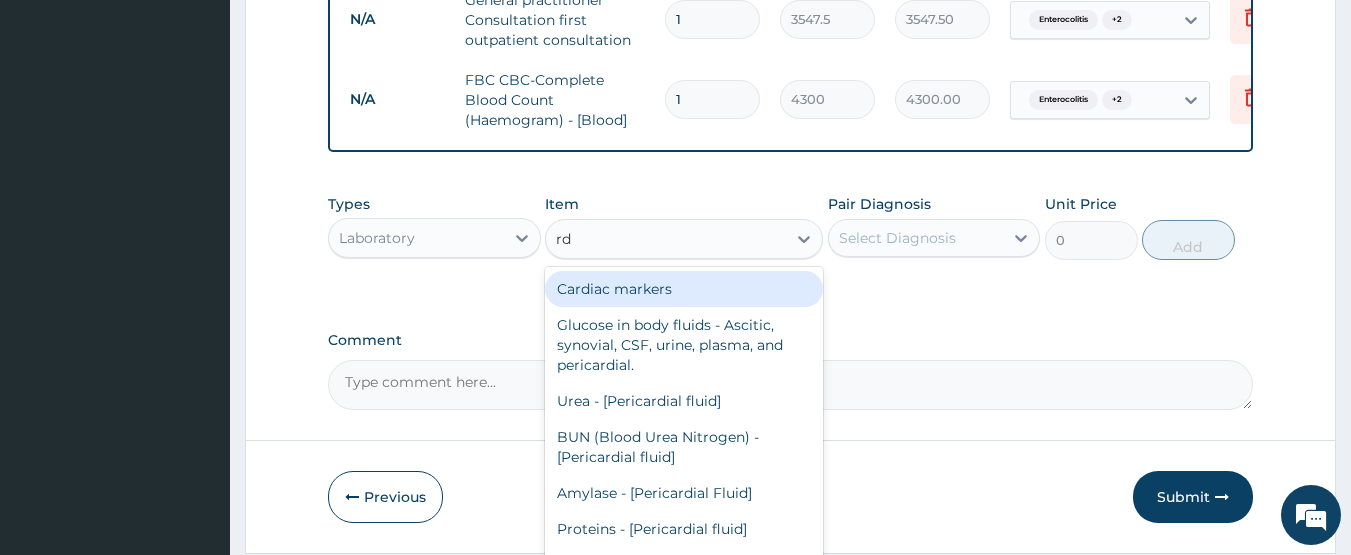 type on "rdt" 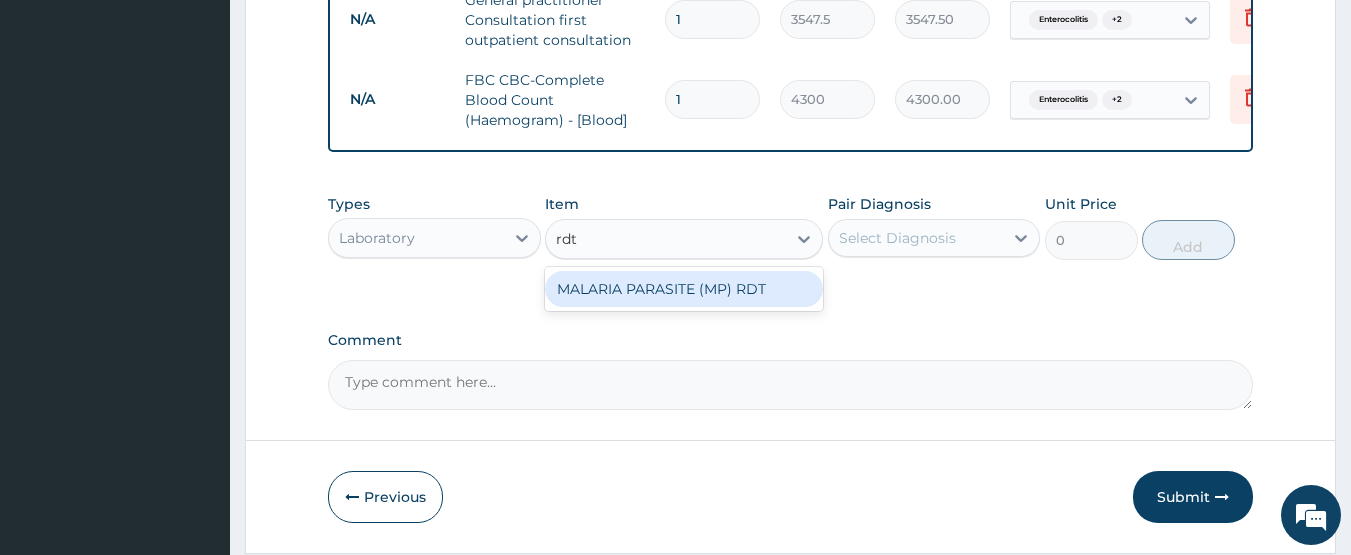 drag, startPoint x: 616, startPoint y: 299, endPoint x: 907, endPoint y: 265, distance: 292.97952 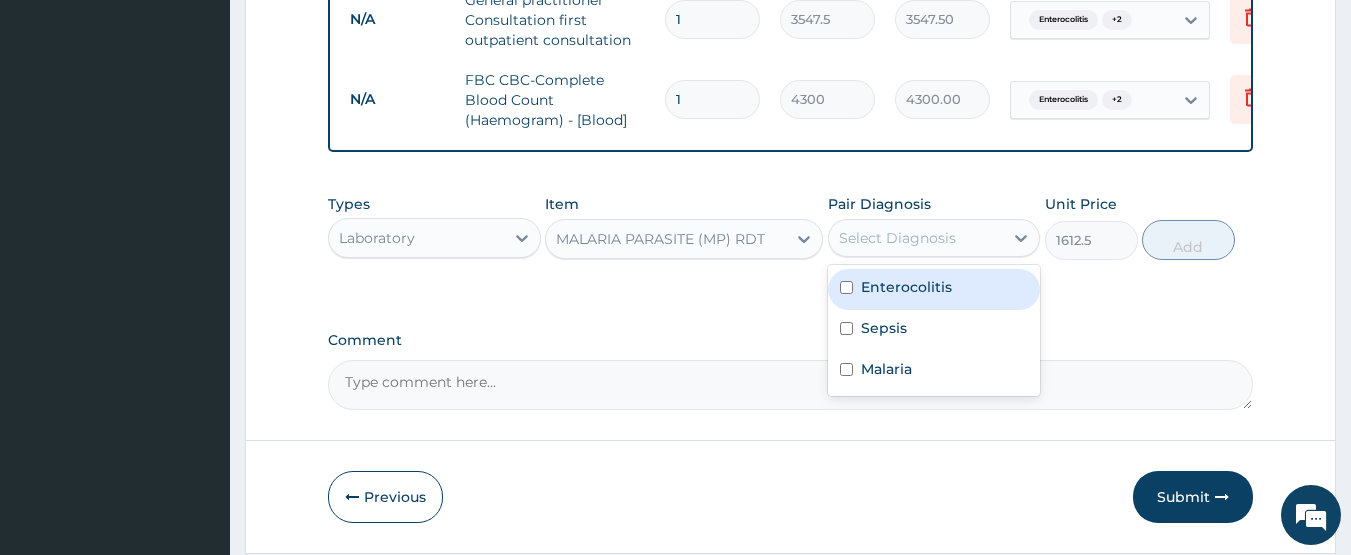 click on "Select Diagnosis" at bounding box center [897, 238] 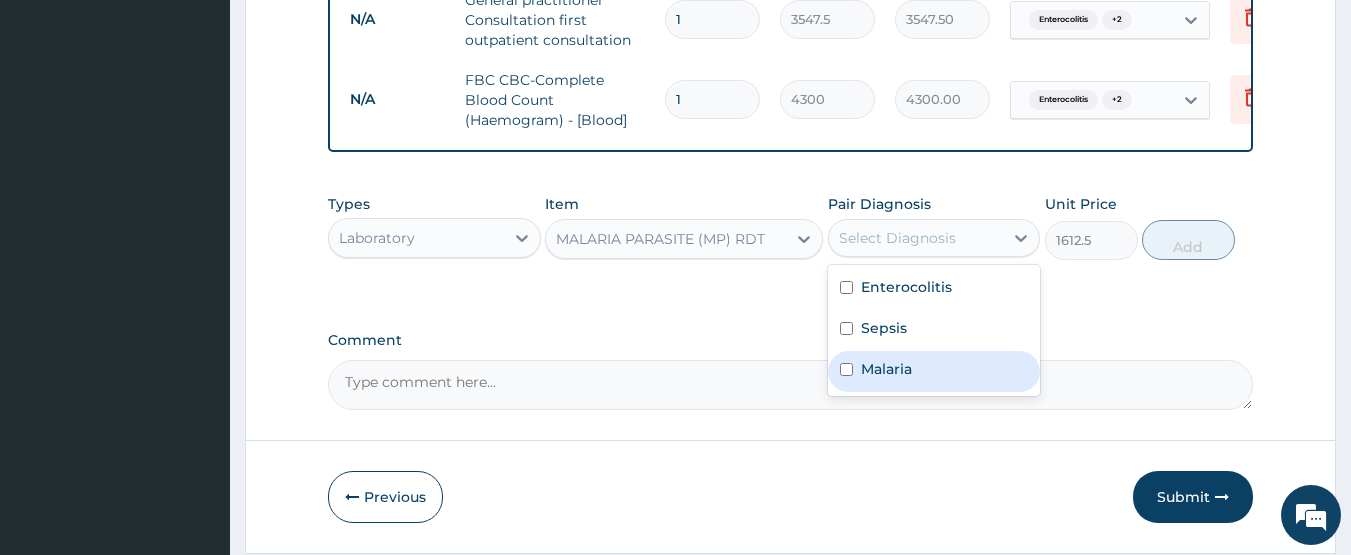 click on "Malaria" at bounding box center (886, 369) 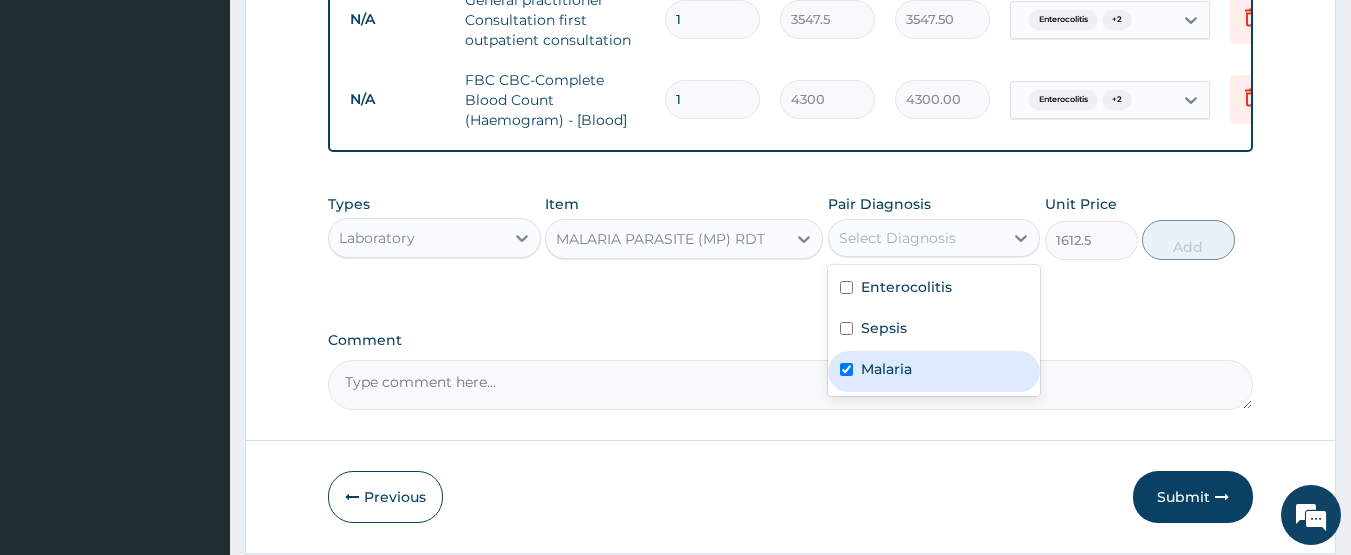 checkbox on "true" 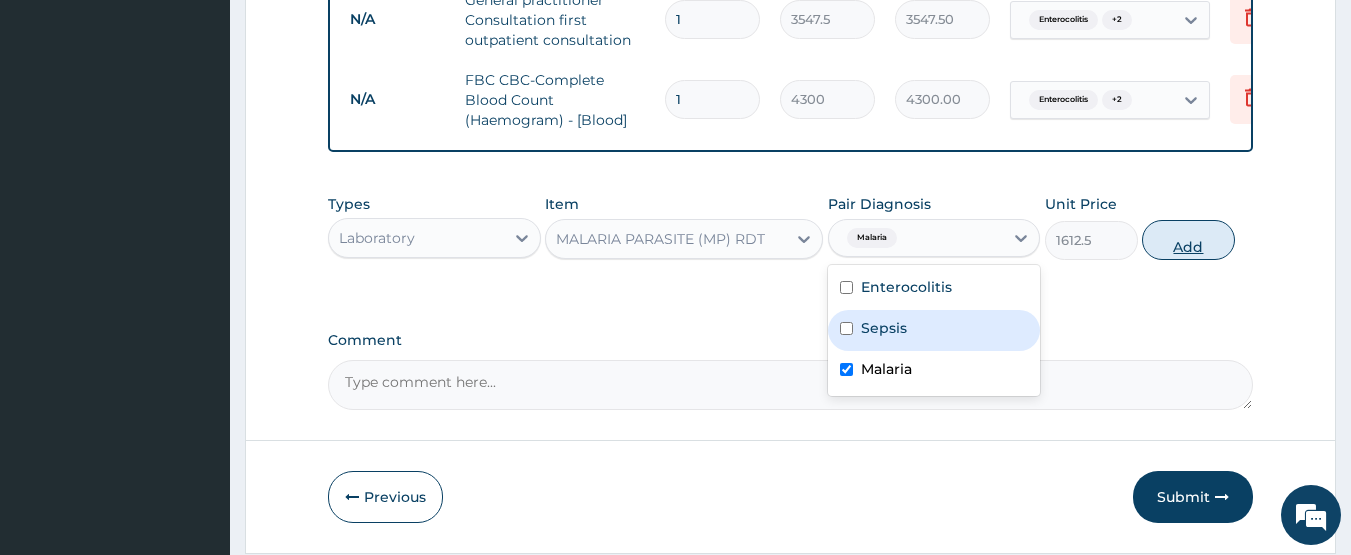 click on "Add" at bounding box center [1188, 240] 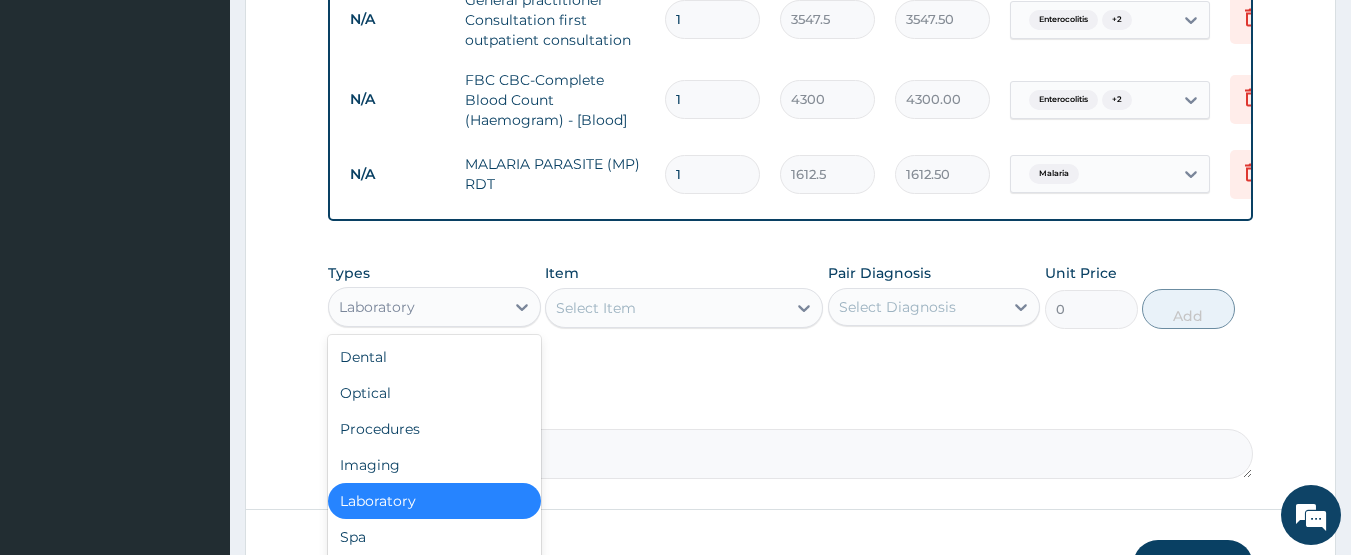click on "Laboratory" at bounding box center (416, 307) 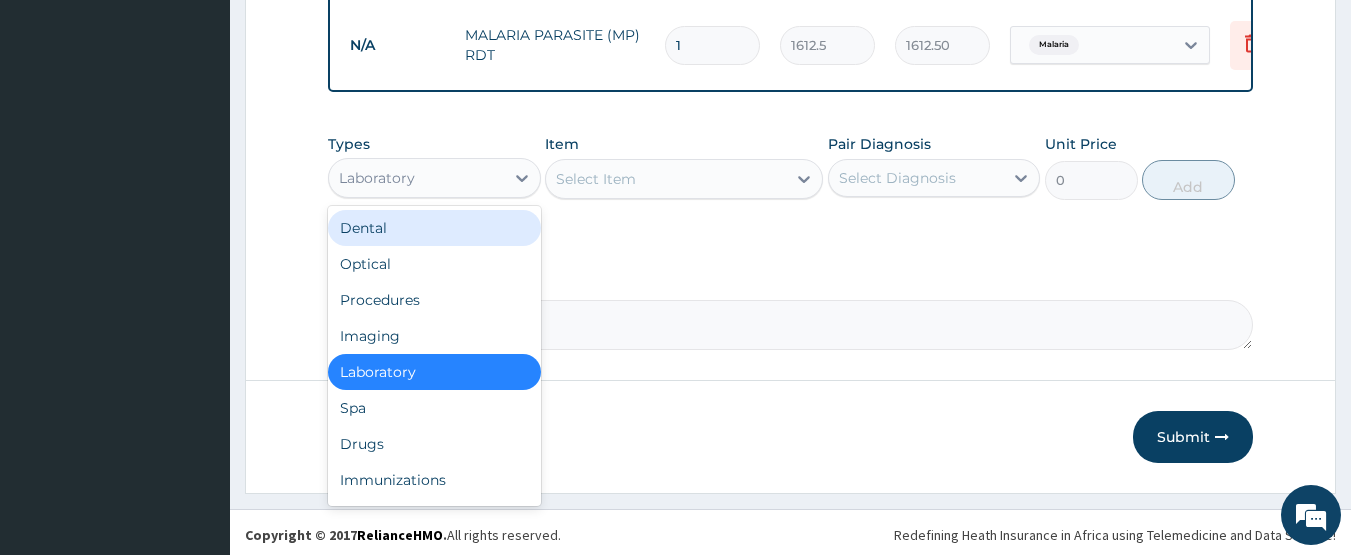 scroll, scrollTop: 967, scrollLeft: 0, axis: vertical 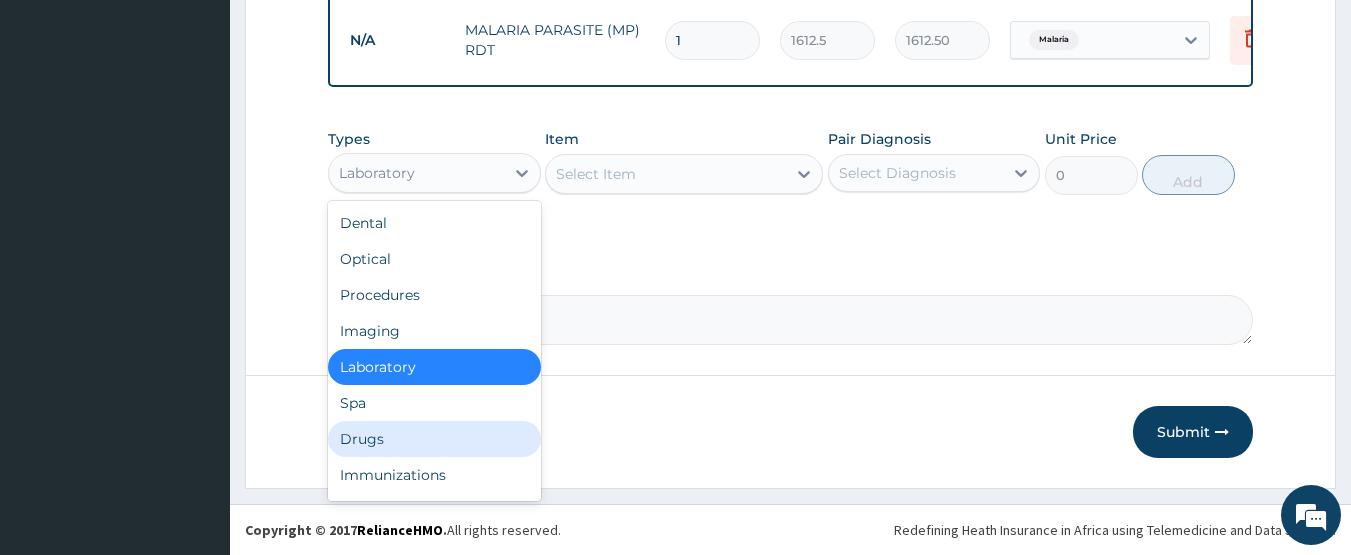 click on "Drugs" at bounding box center [434, 439] 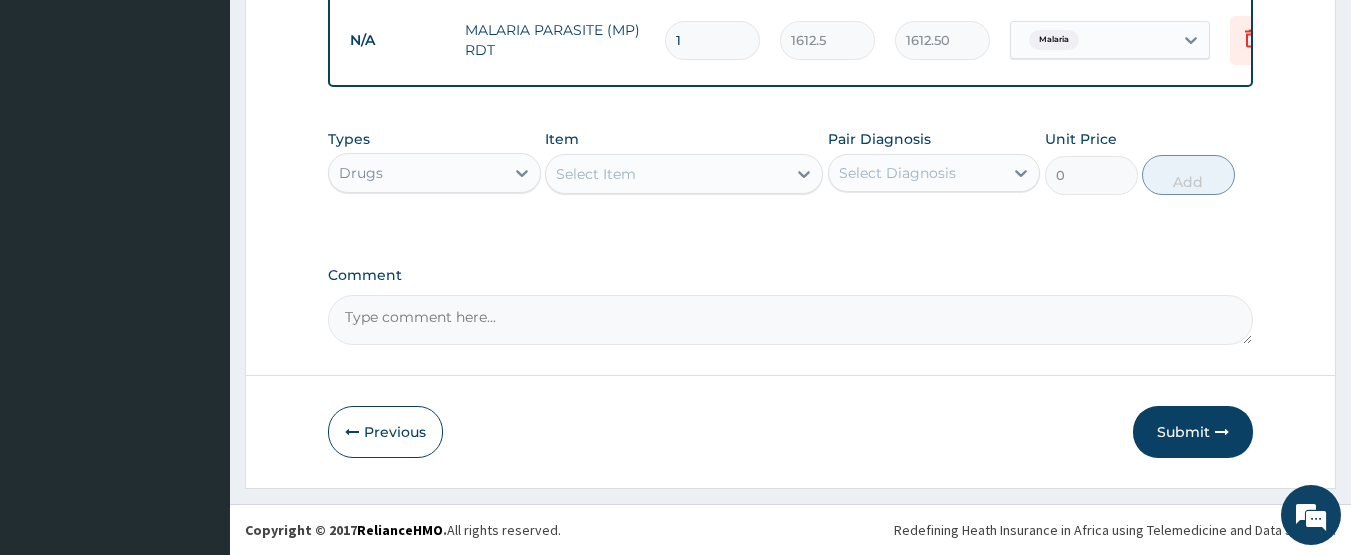 click on "Select Item" at bounding box center [596, 174] 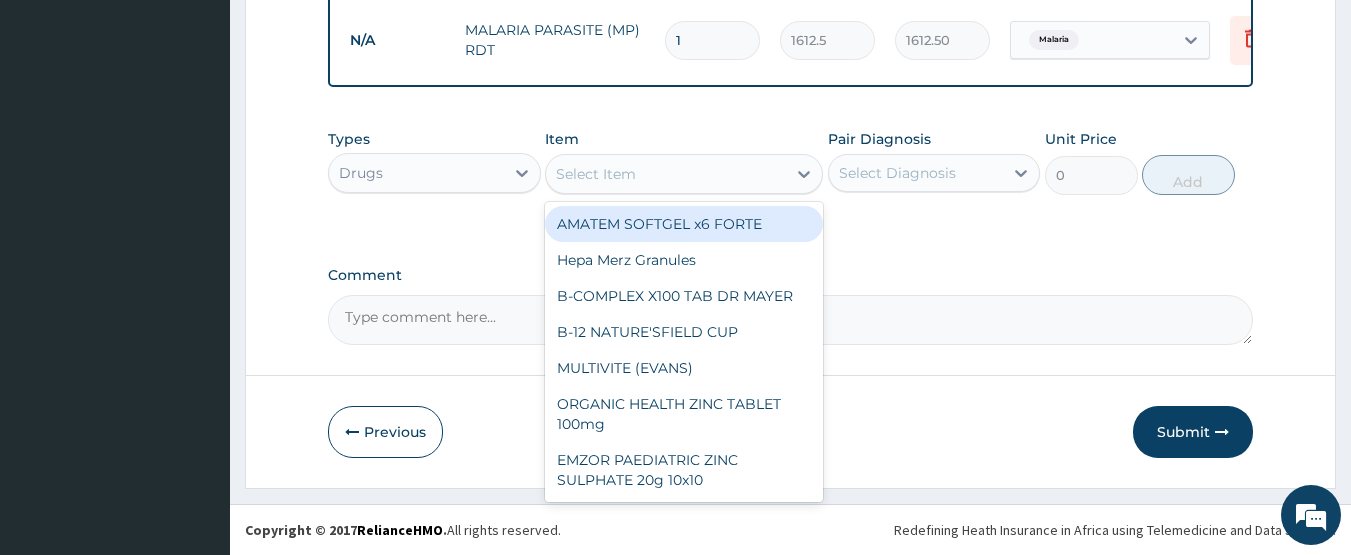 click on "AMATEM SOFTGEL x6 FORTE" at bounding box center [684, 224] 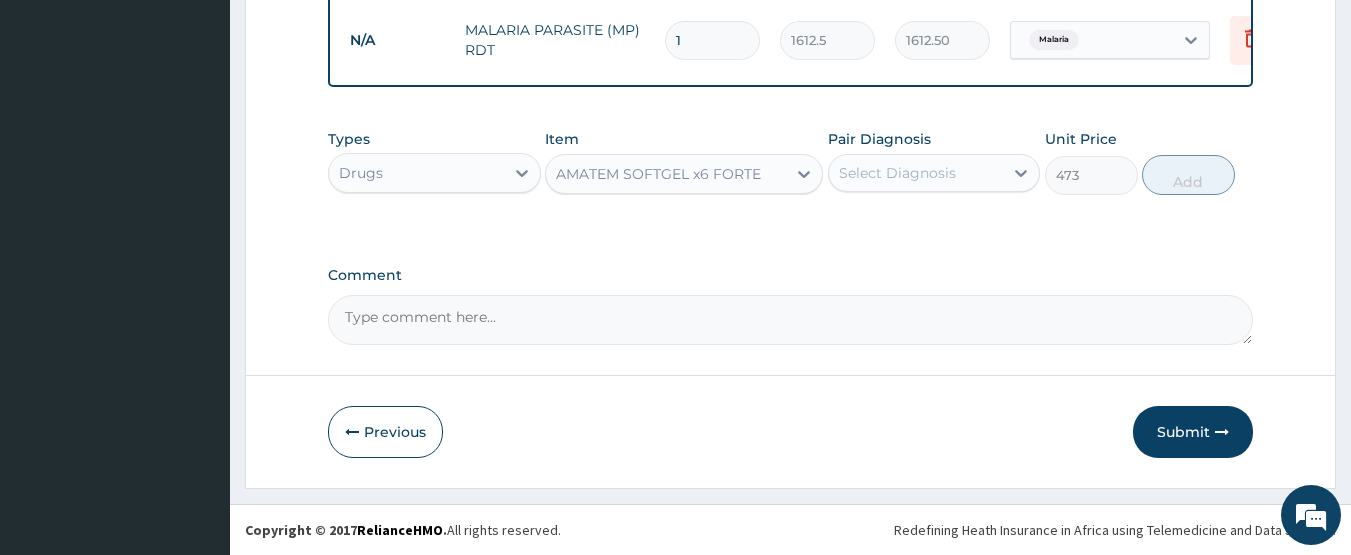 click on "Select Diagnosis" at bounding box center [897, 173] 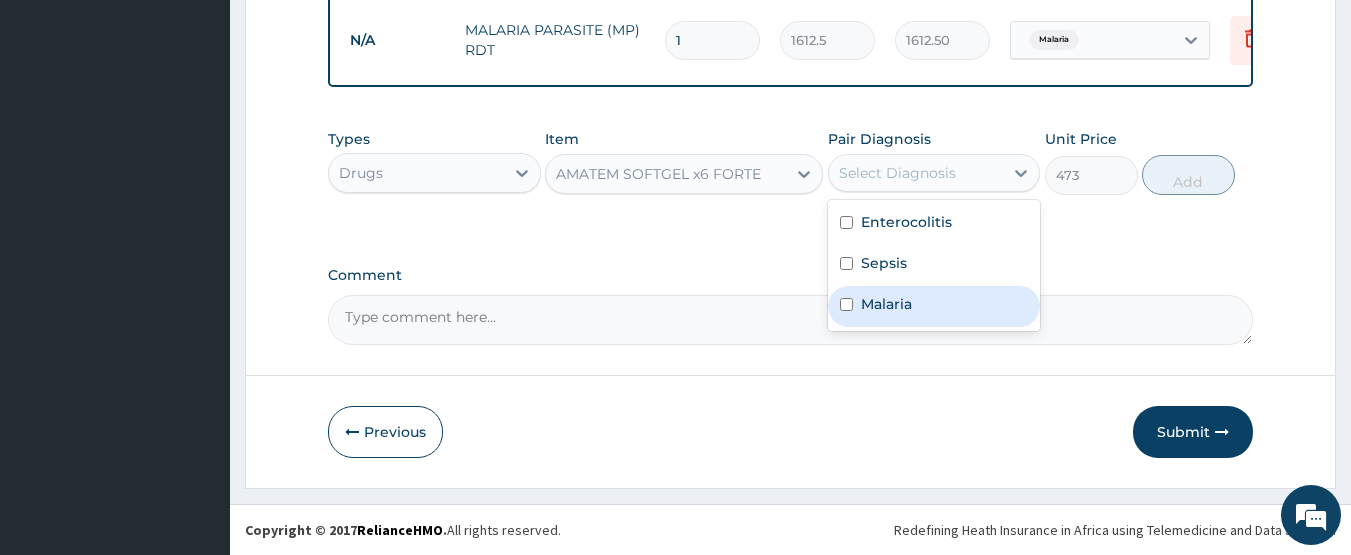 drag, startPoint x: 892, startPoint y: 318, endPoint x: 1138, endPoint y: 206, distance: 270.29614 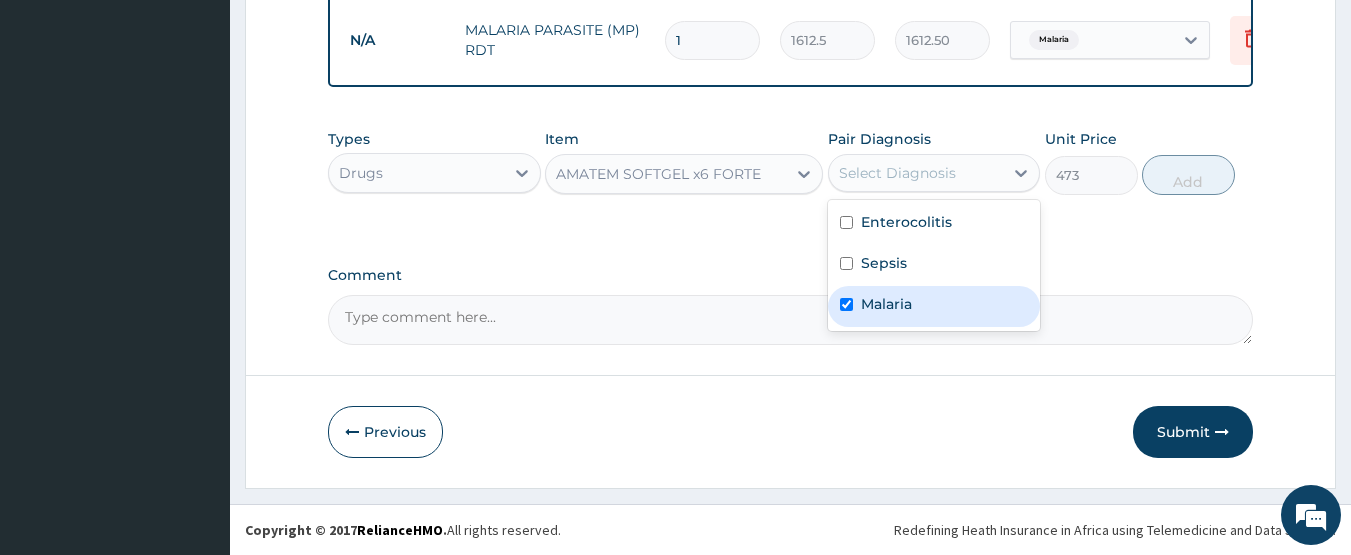 checkbox on "true" 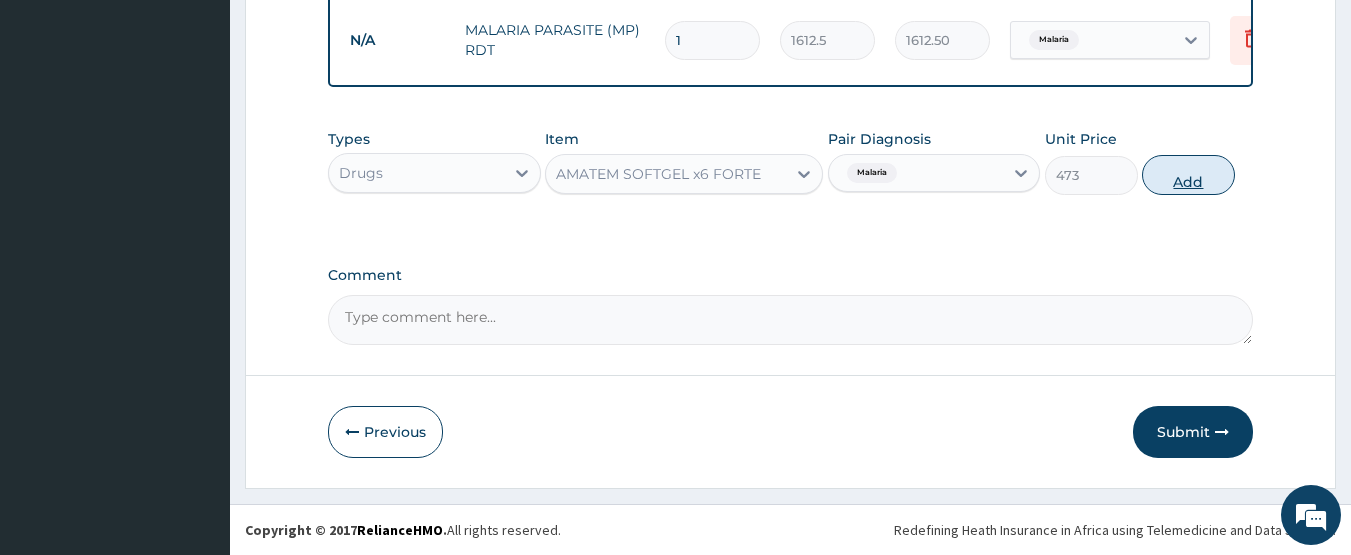 click on "Add" at bounding box center (1188, 175) 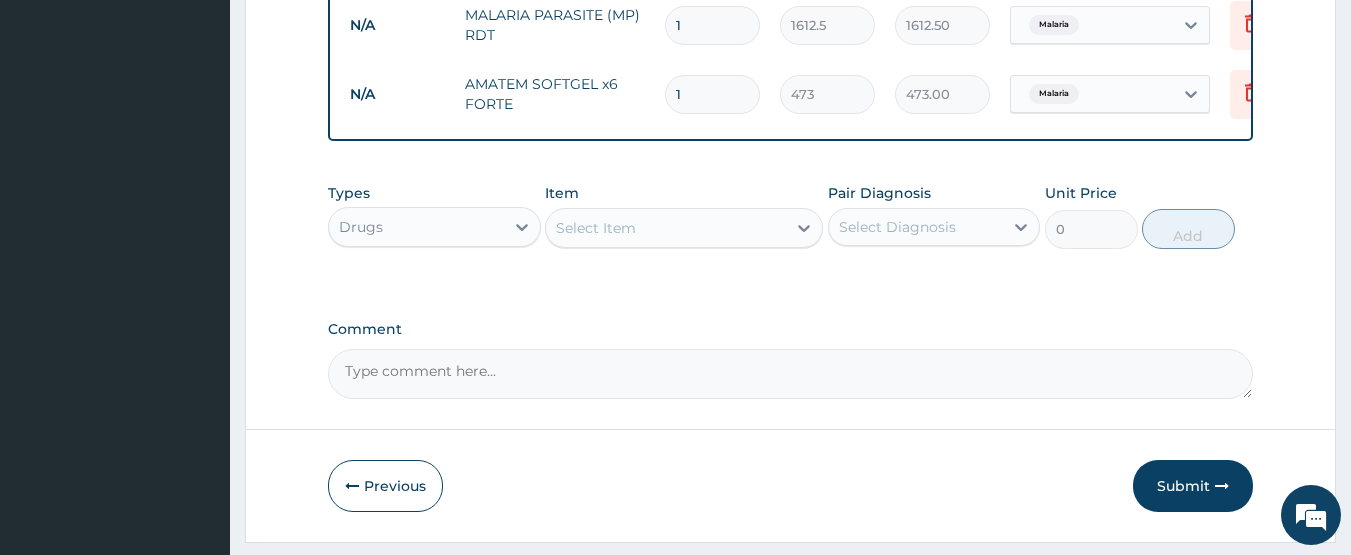 type 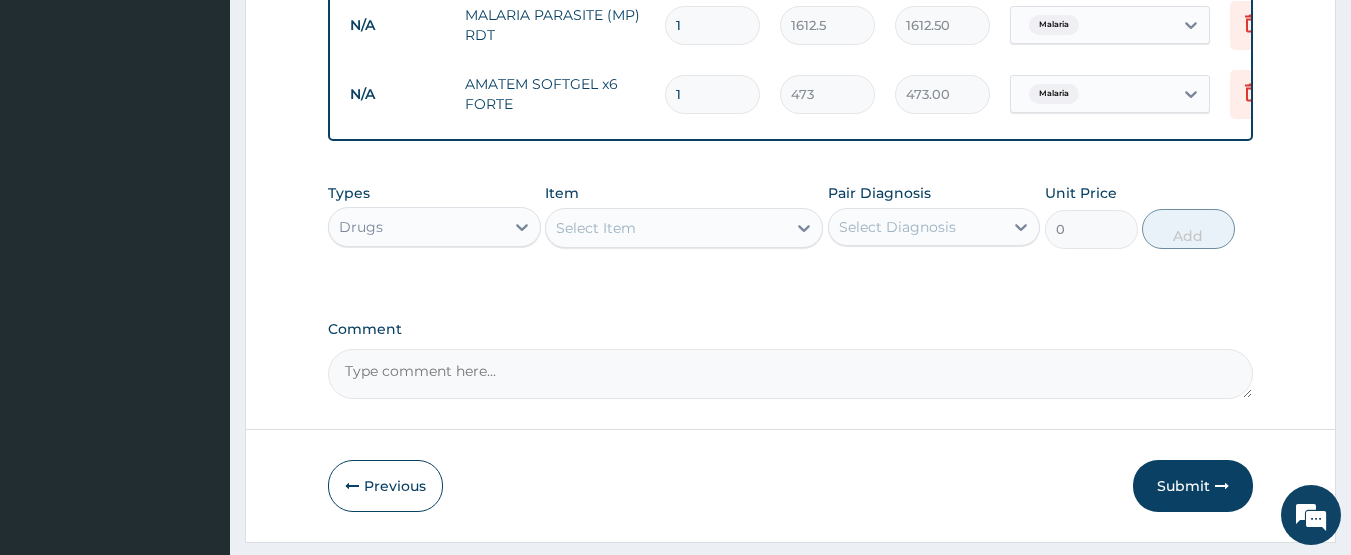 type on "0.00" 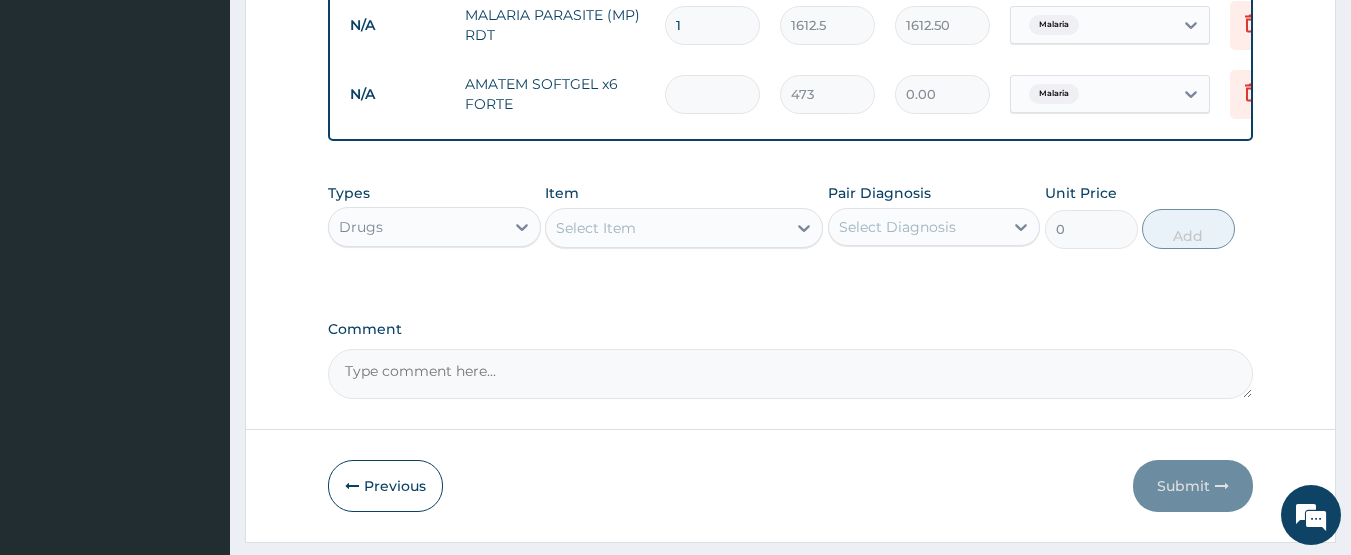 type on "6" 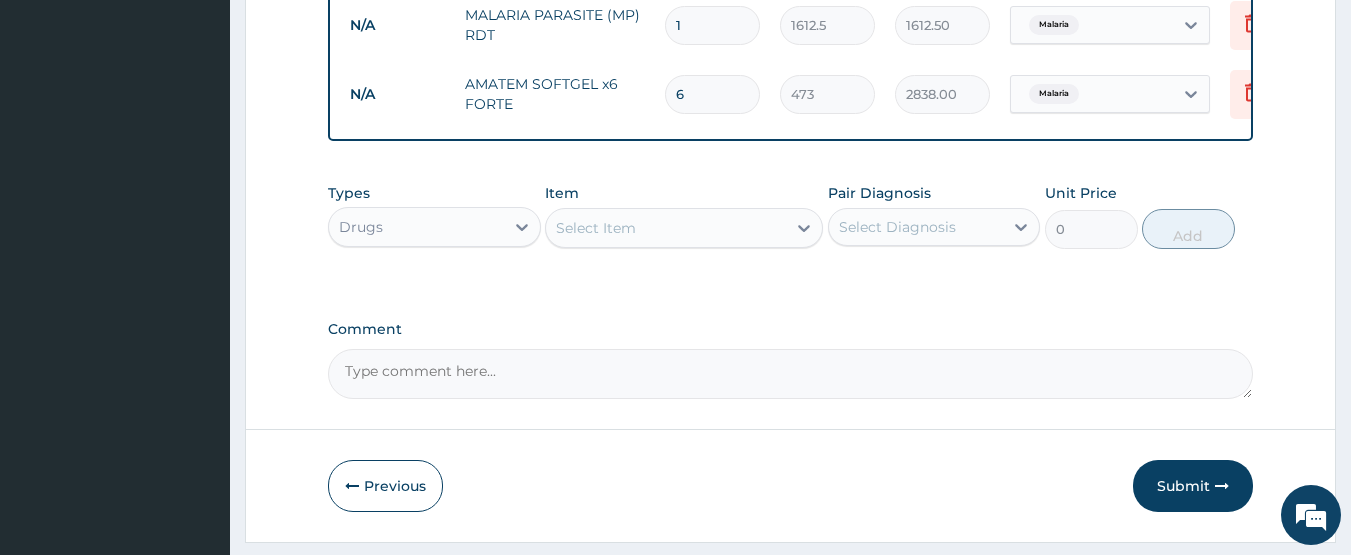 type on "6" 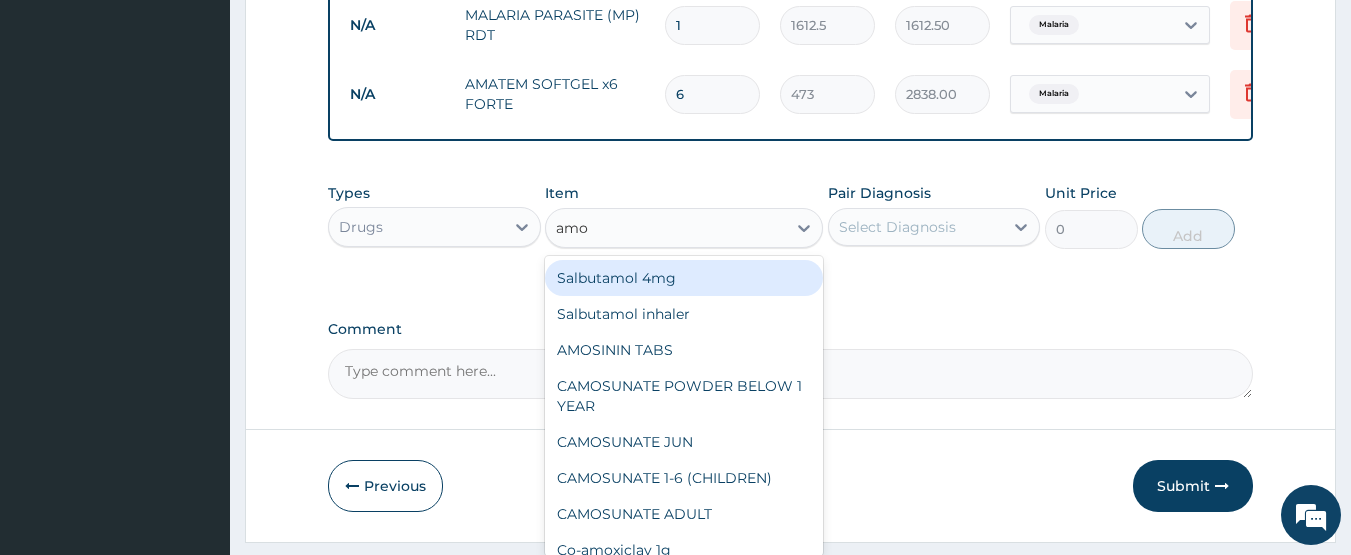 type on "amox" 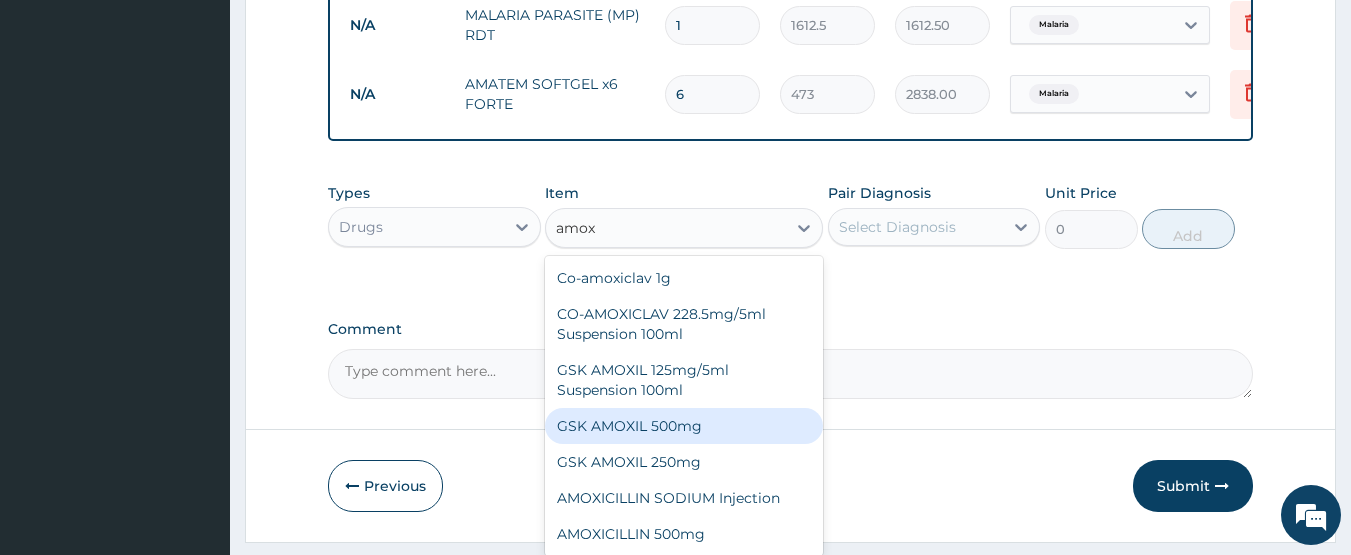scroll, scrollTop: 36, scrollLeft: 0, axis: vertical 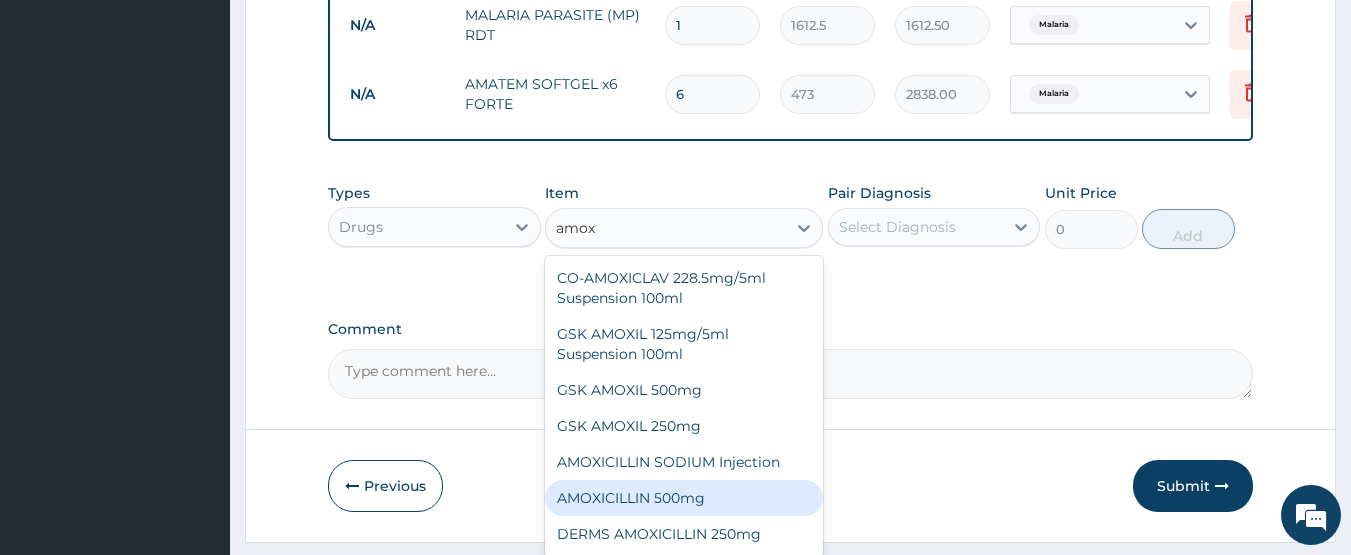 click on "AMOXICILLIN 500mg" at bounding box center (684, 498) 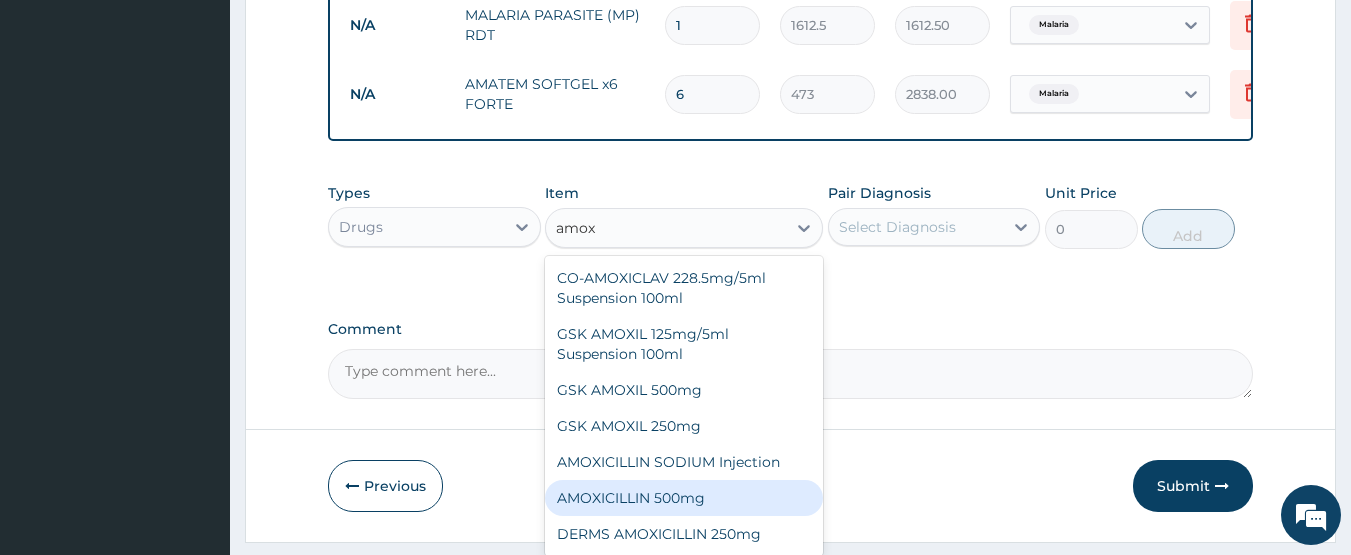 type 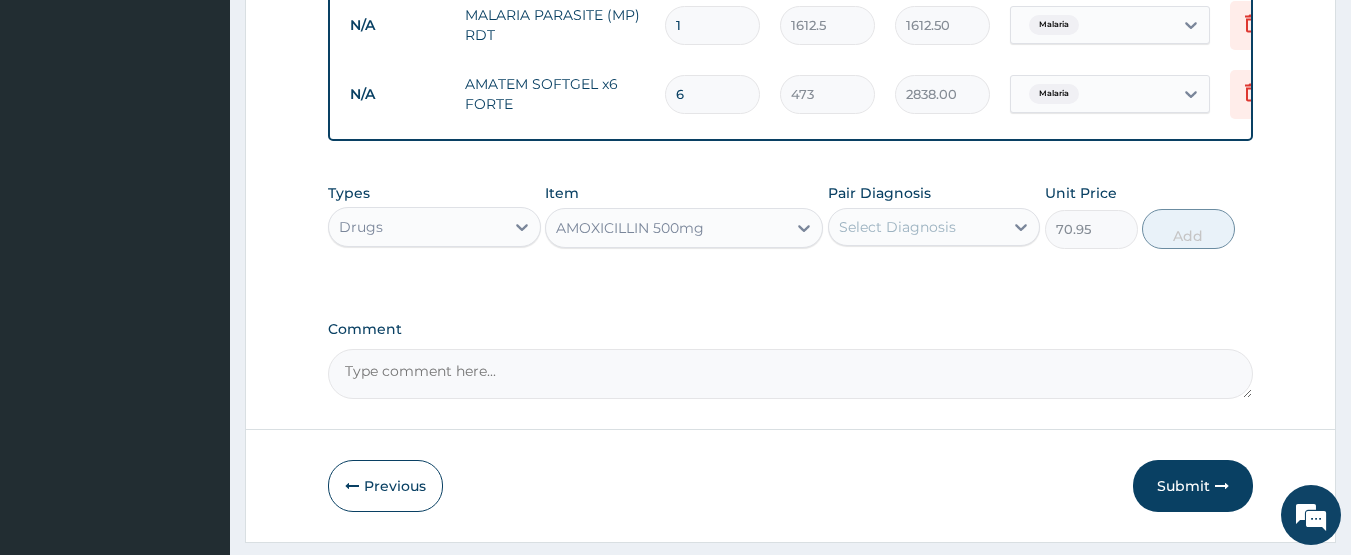 click on "Select Diagnosis" at bounding box center [897, 227] 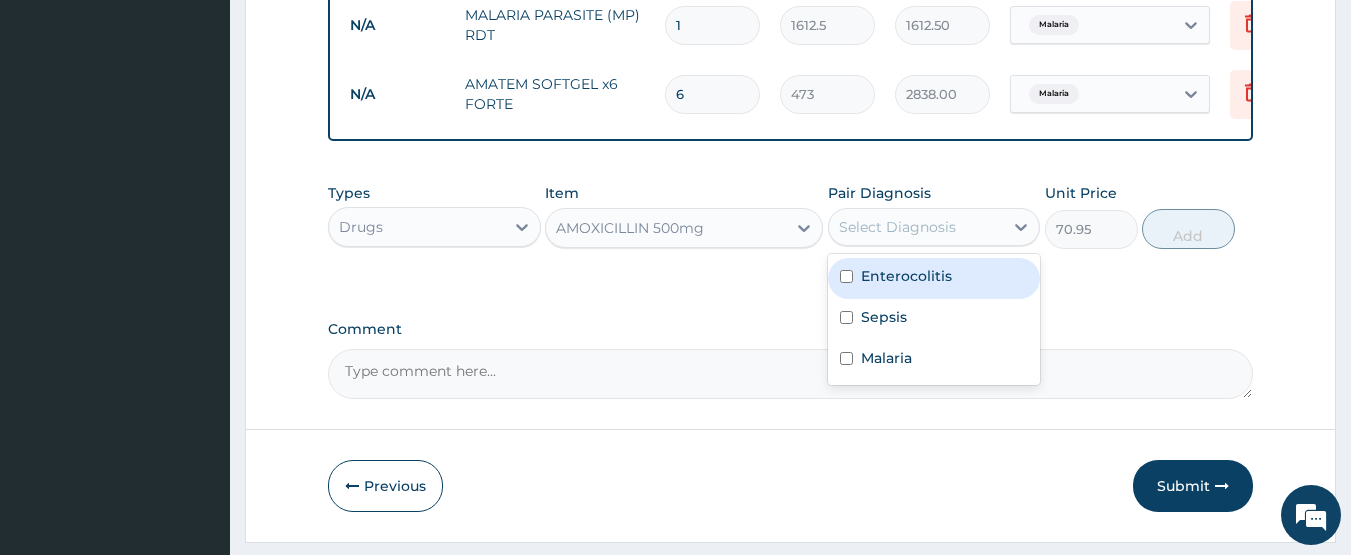 click on "Enterocolitis" at bounding box center (906, 276) 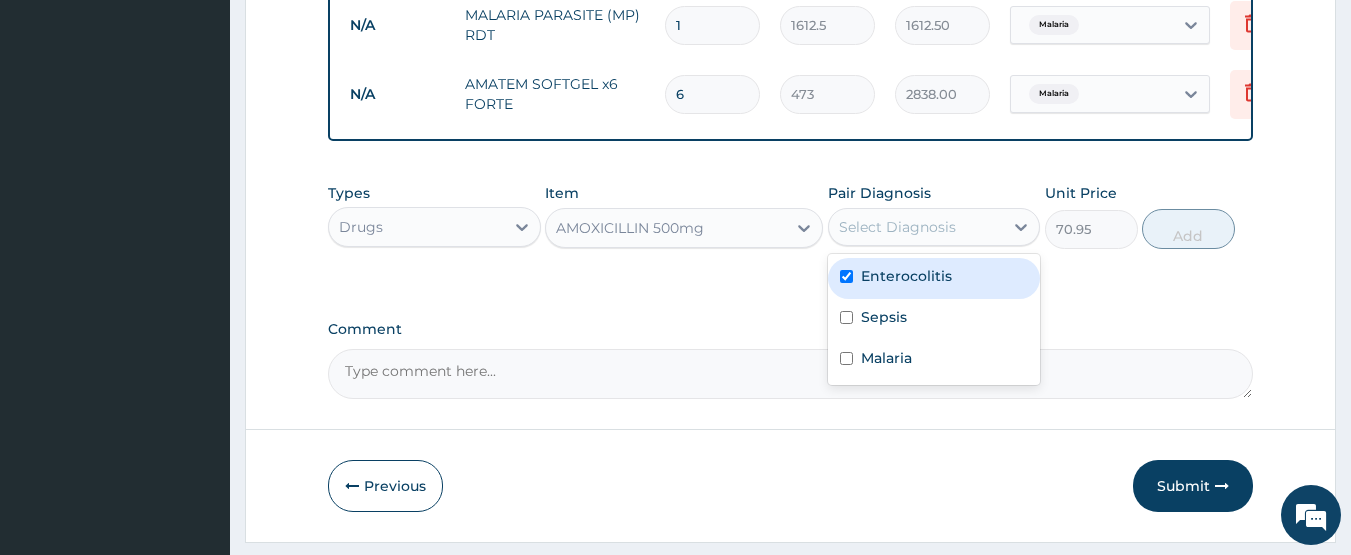 checkbox on "true" 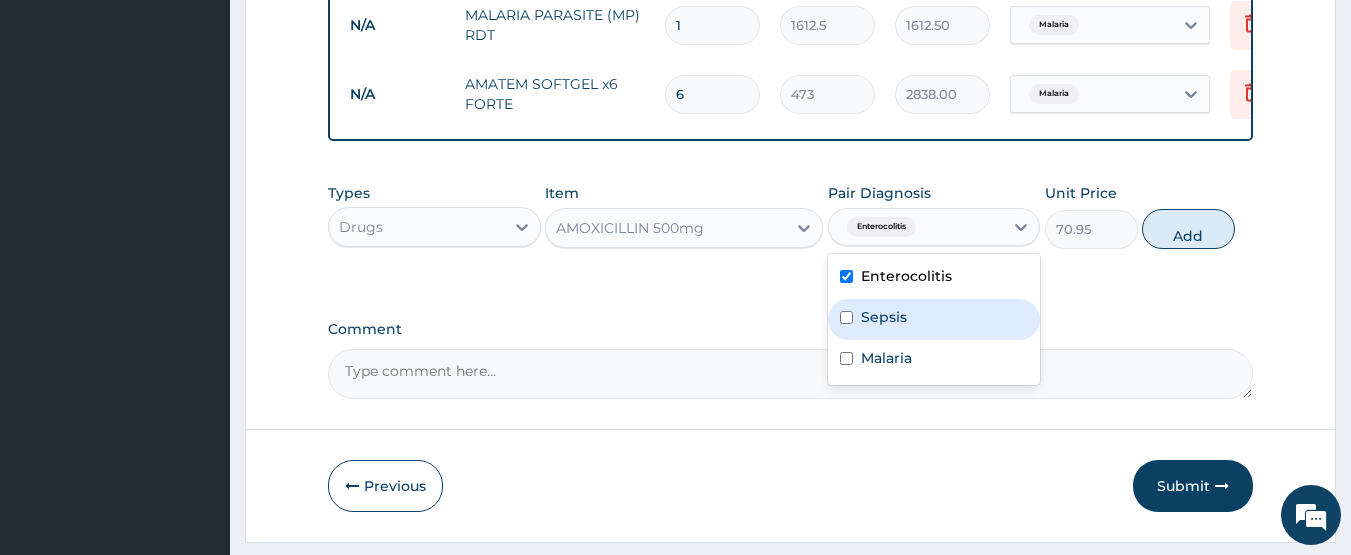 drag, startPoint x: 898, startPoint y: 324, endPoint x: 1117, endPoint y: 265, distance: 226.80829 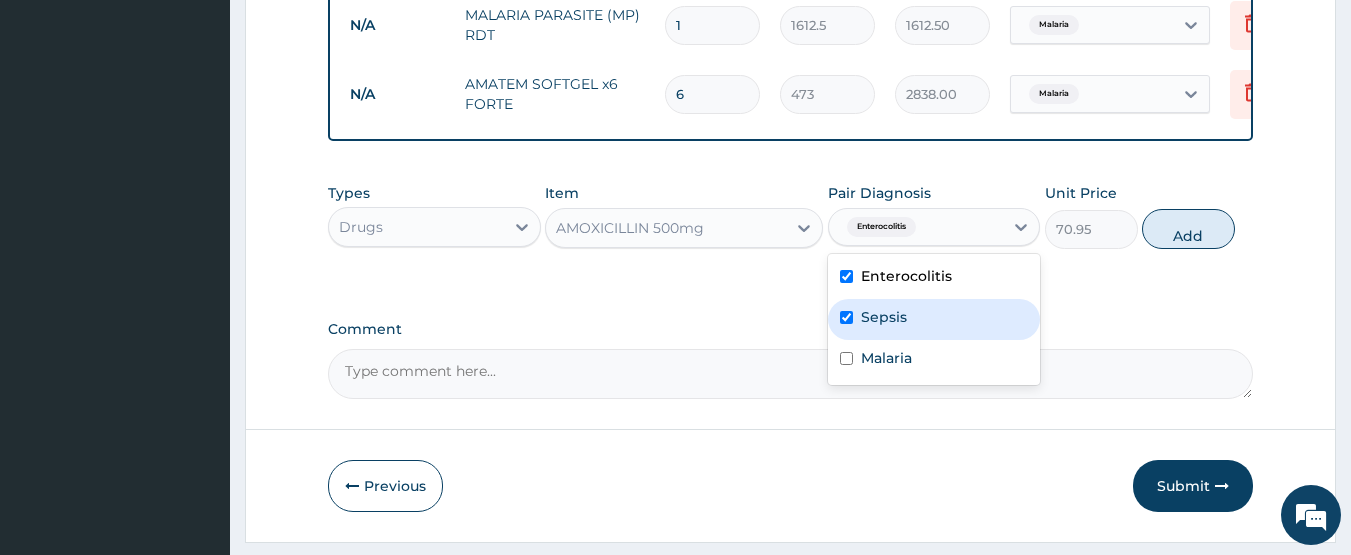 checkbox on "true" 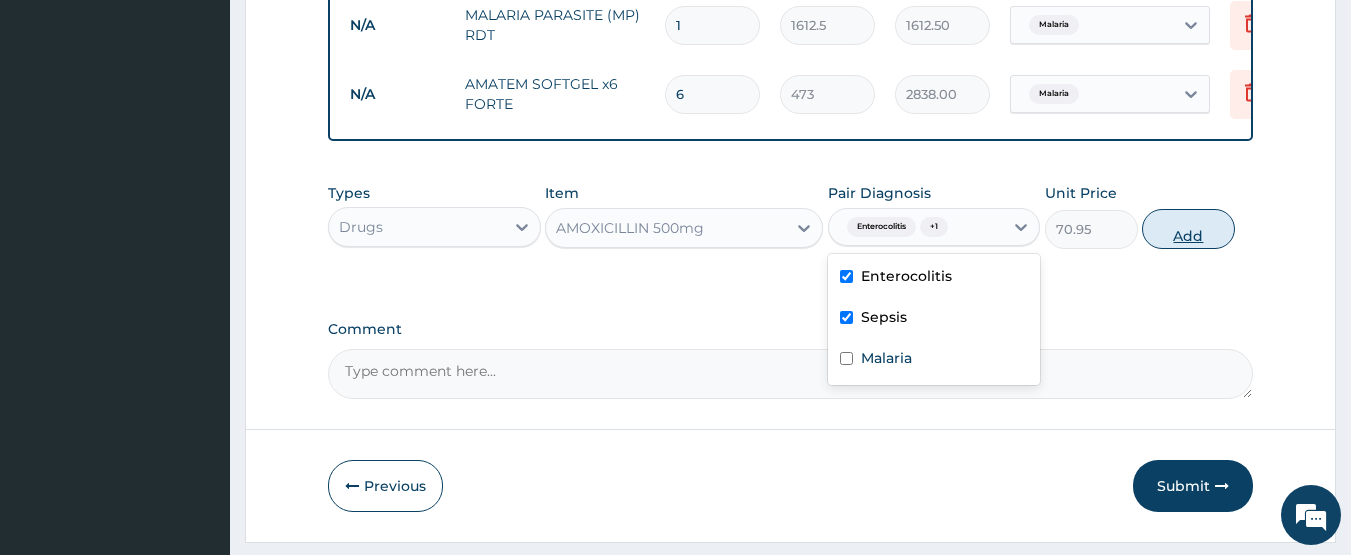 click on "Add" at bounding box center [1188, 229] 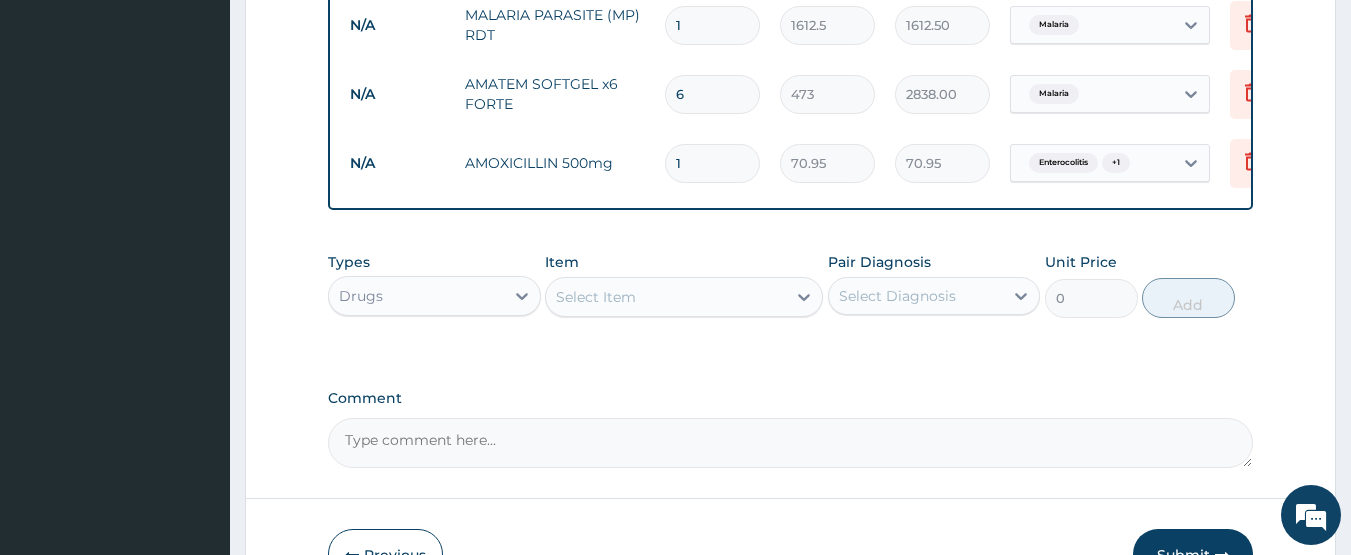 type on "15" 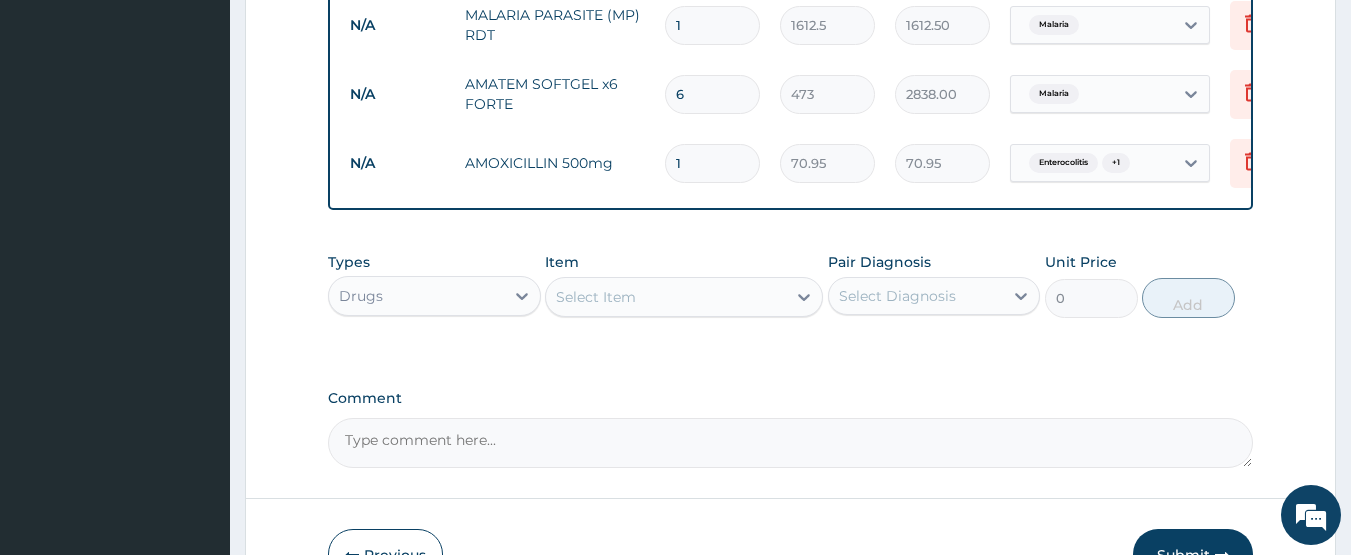 type on "1064.25" 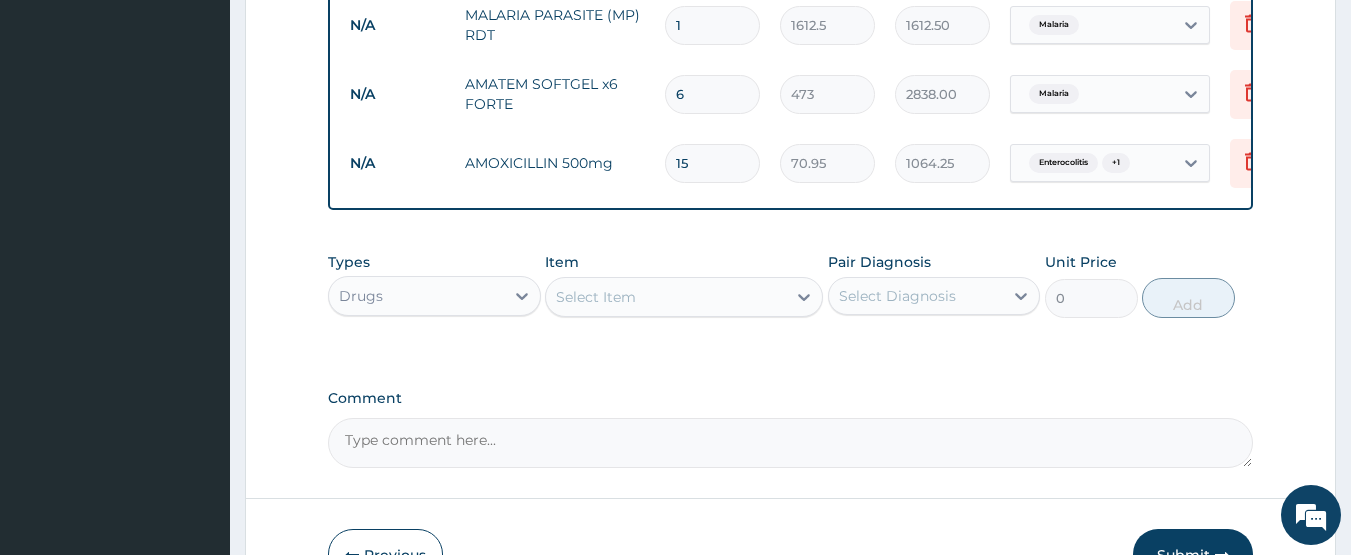 type on "15" 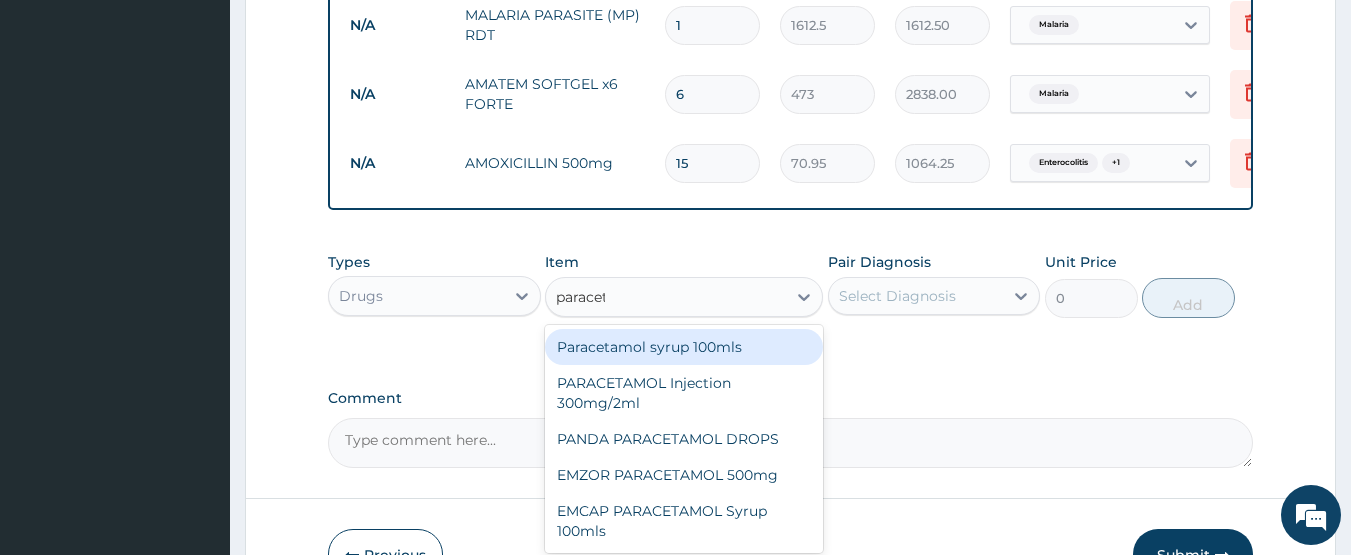 type on "paraceta" 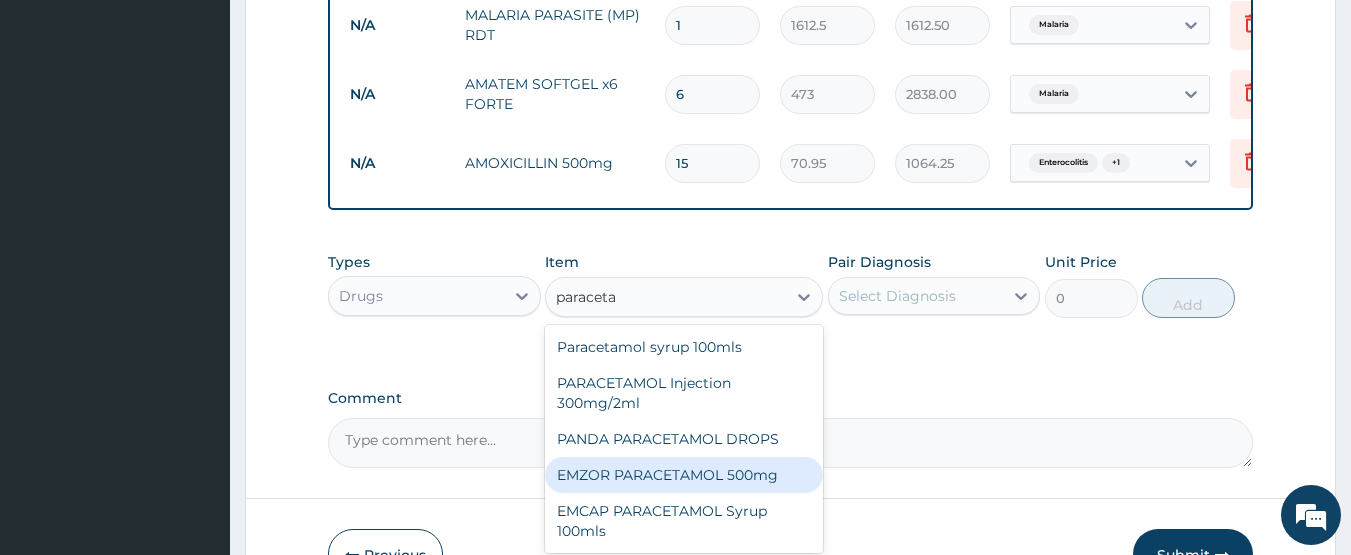 click on "EMZOR PARACETAMOL 500mg" at bounding box center (684, 475) 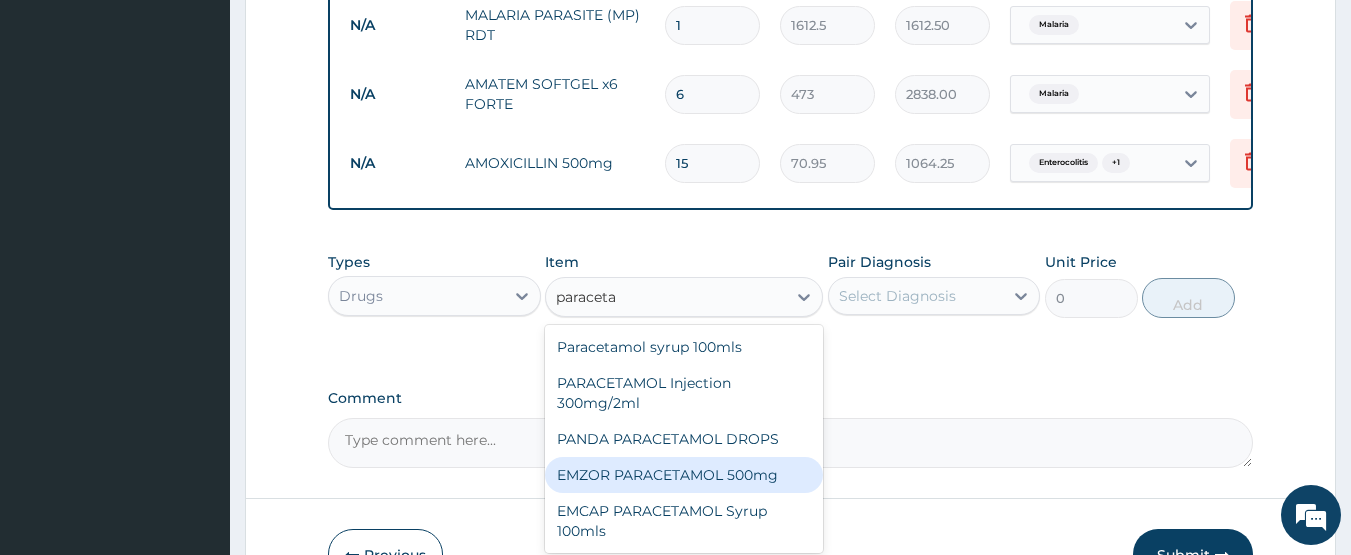 type 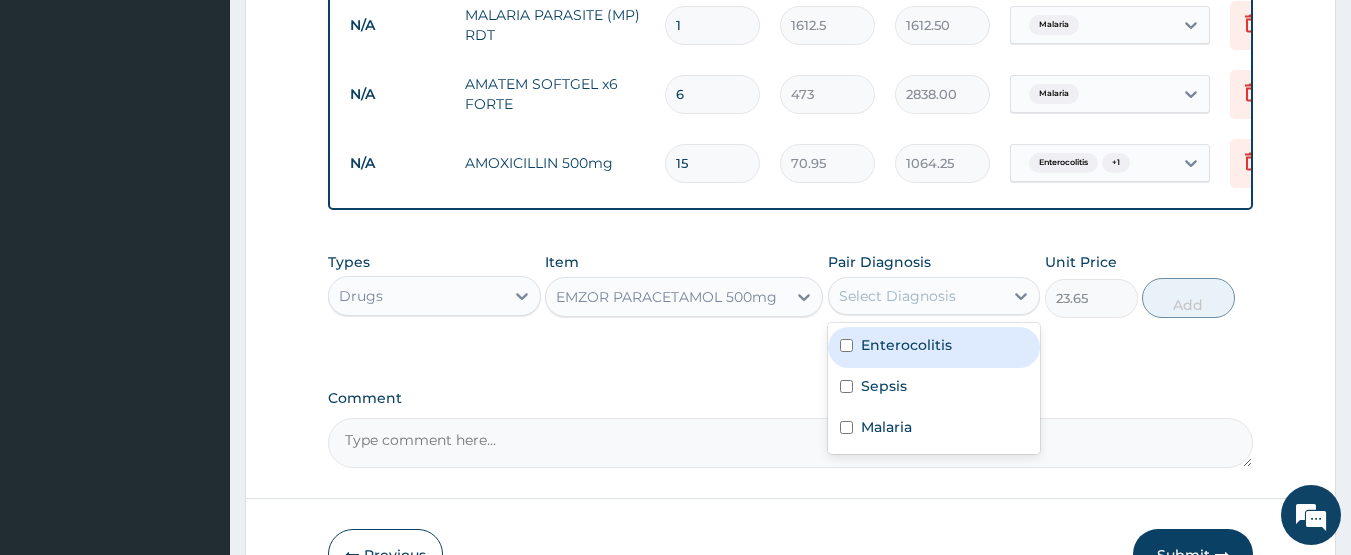 click on "Select Diagnosis" at bounding box center (897, 296) 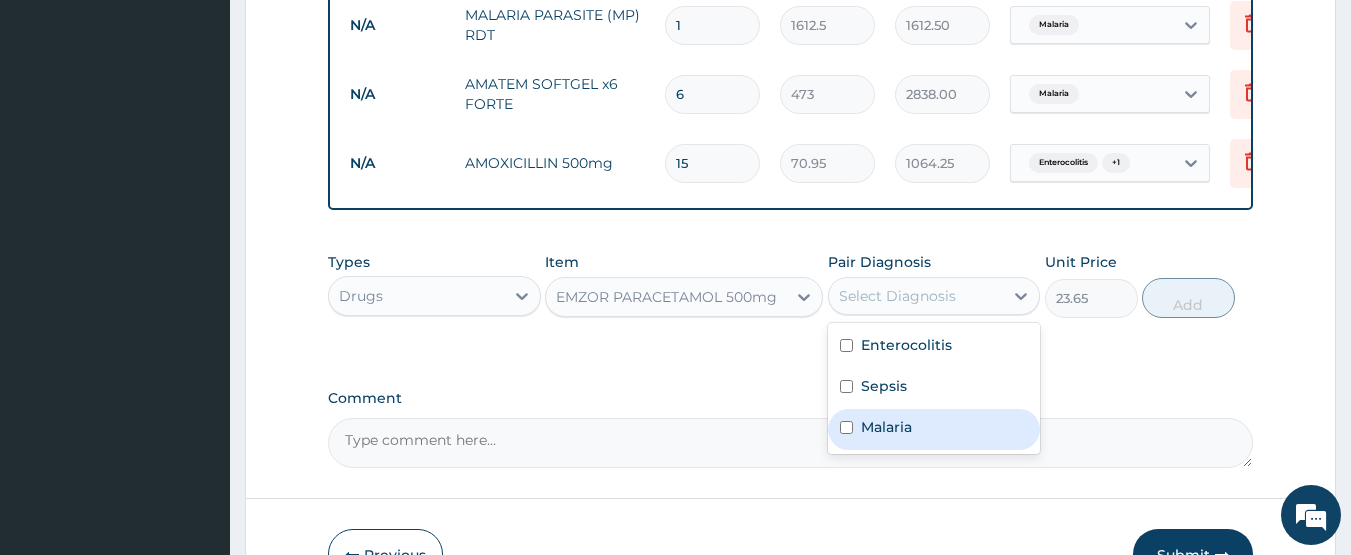 click on "Malaria" at bounding box center [886, 427] 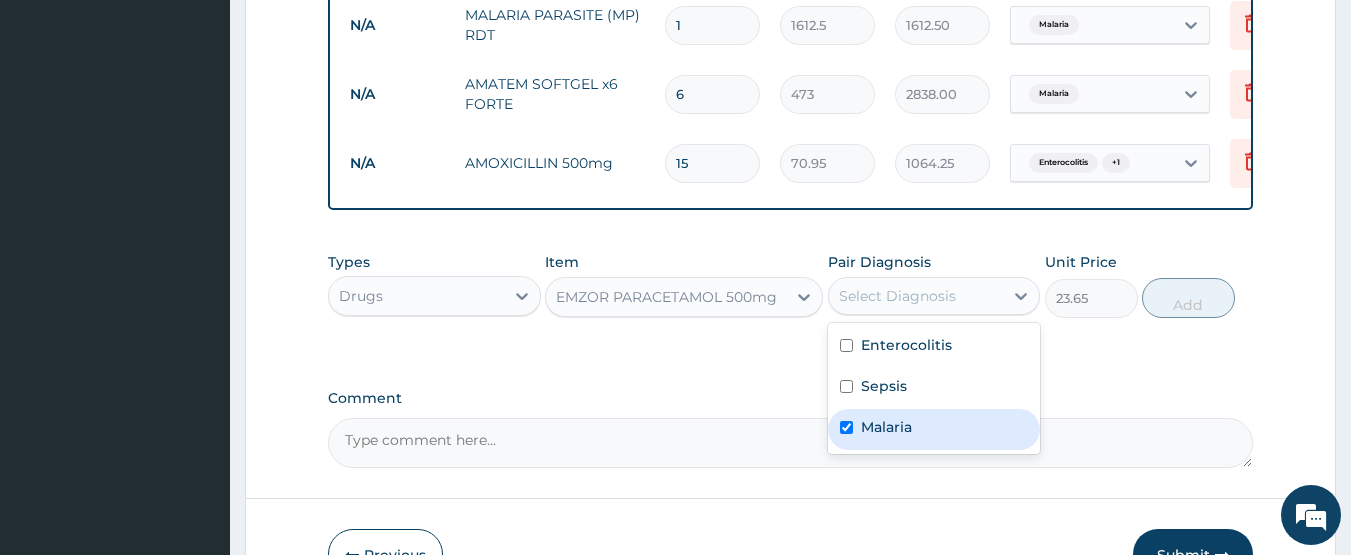 checkbox on "true" 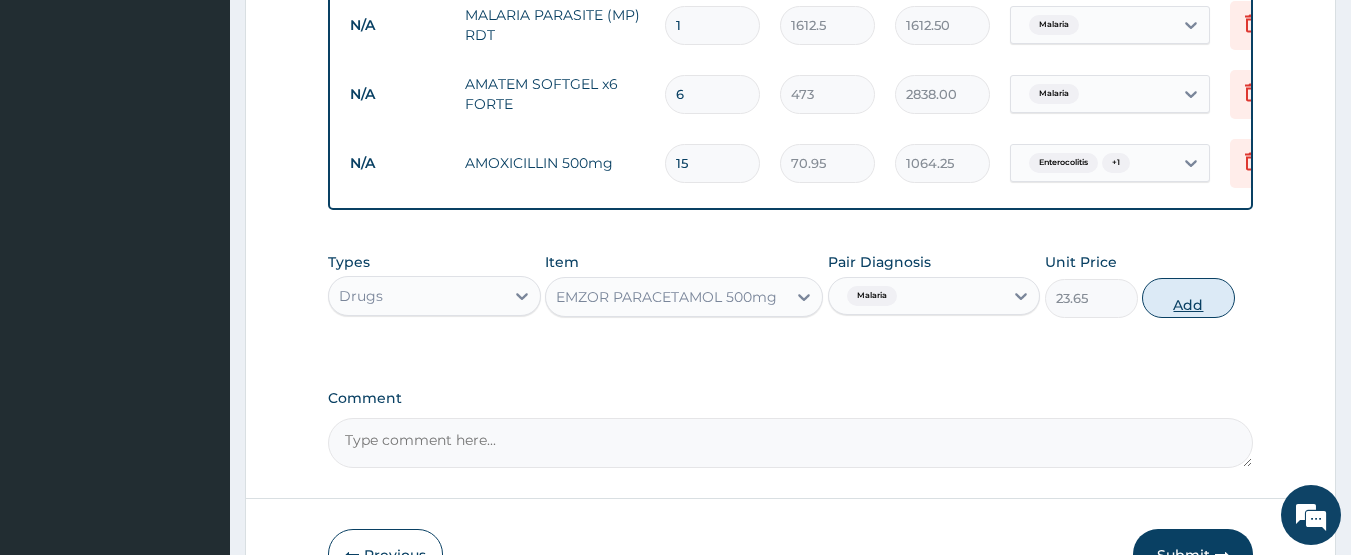click on "Add" at bounding box center [1188, 298] 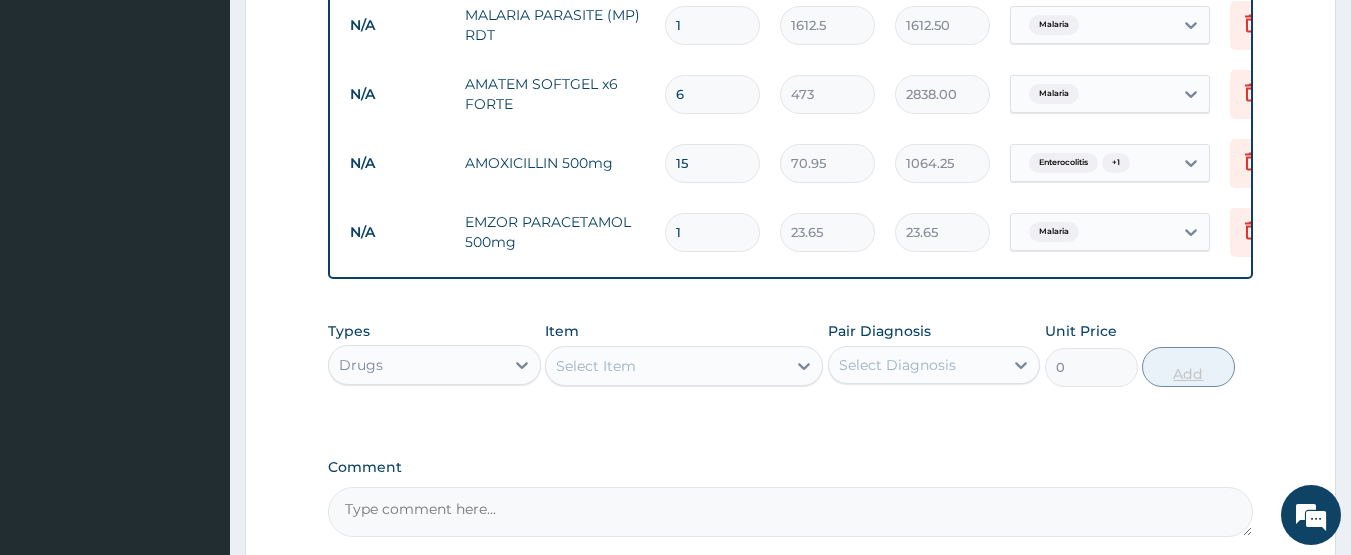 type on "18" 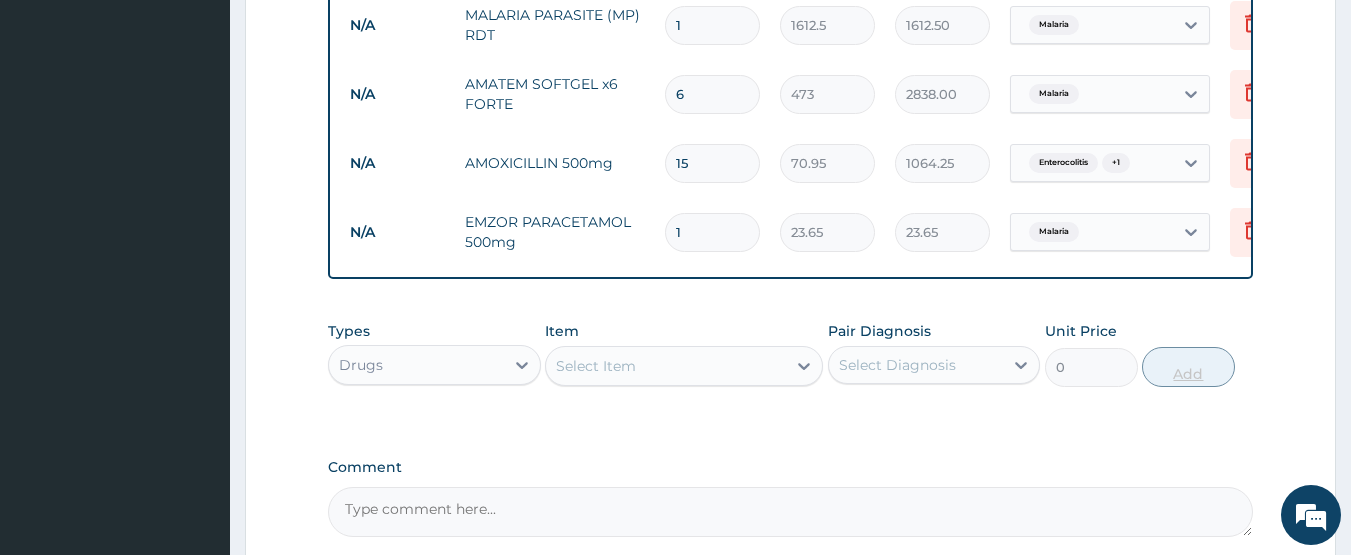 type on "425.70" 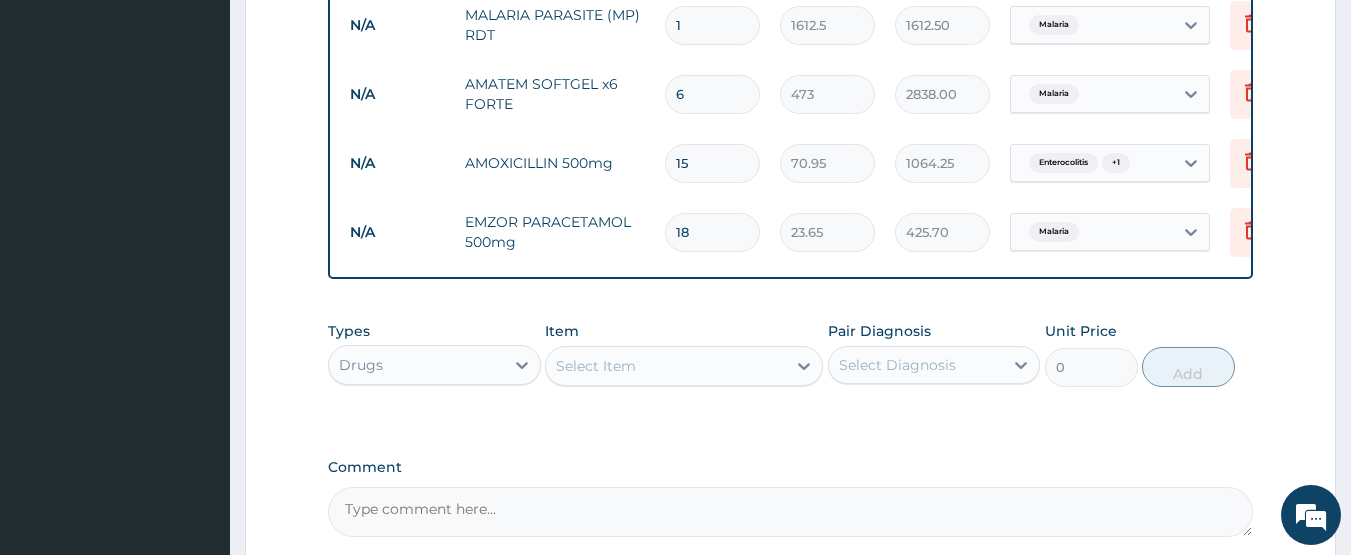 type on "18" 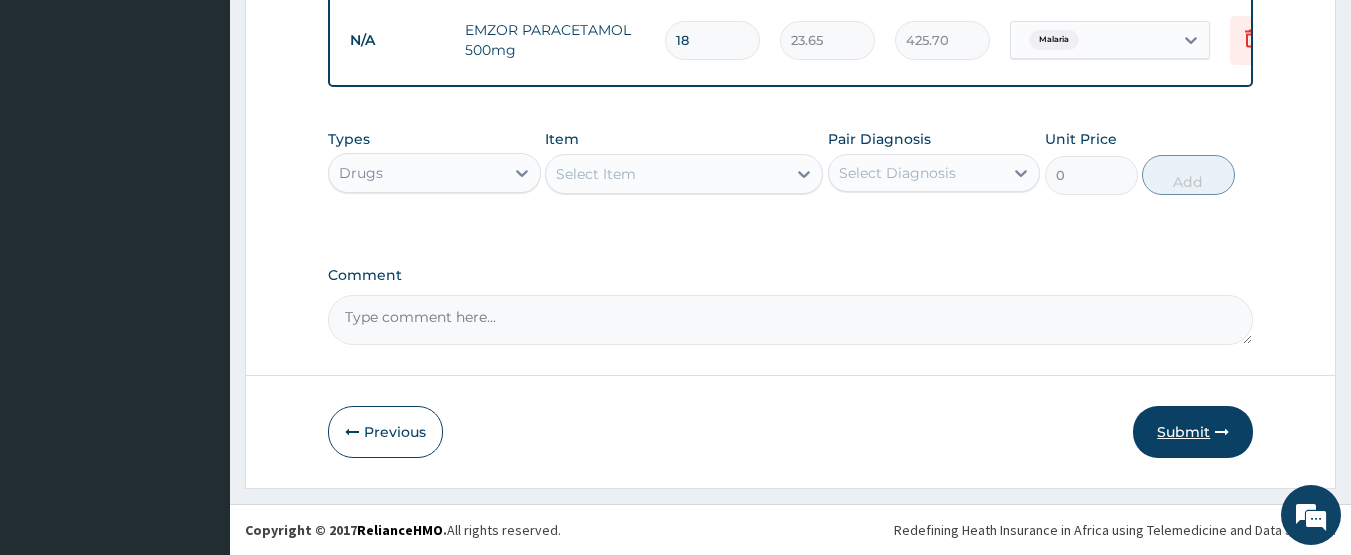 click on "Submit" at bounding box center [1193, 432] 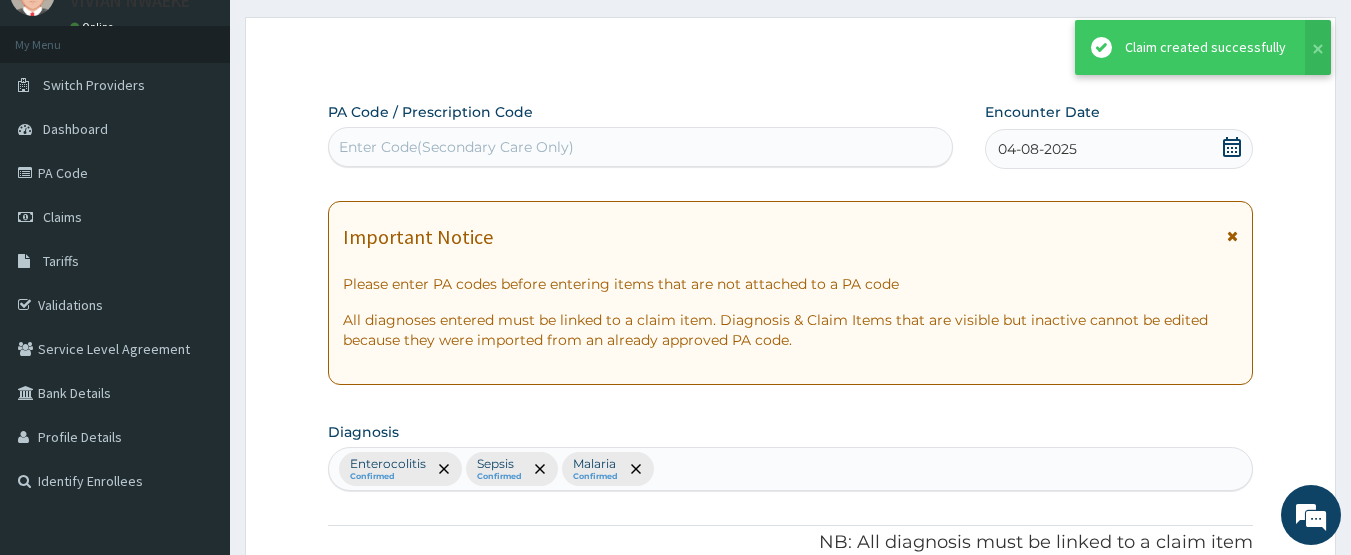 scroll, scrollTop: 1174, scrollLeft: 0, axis: vertical 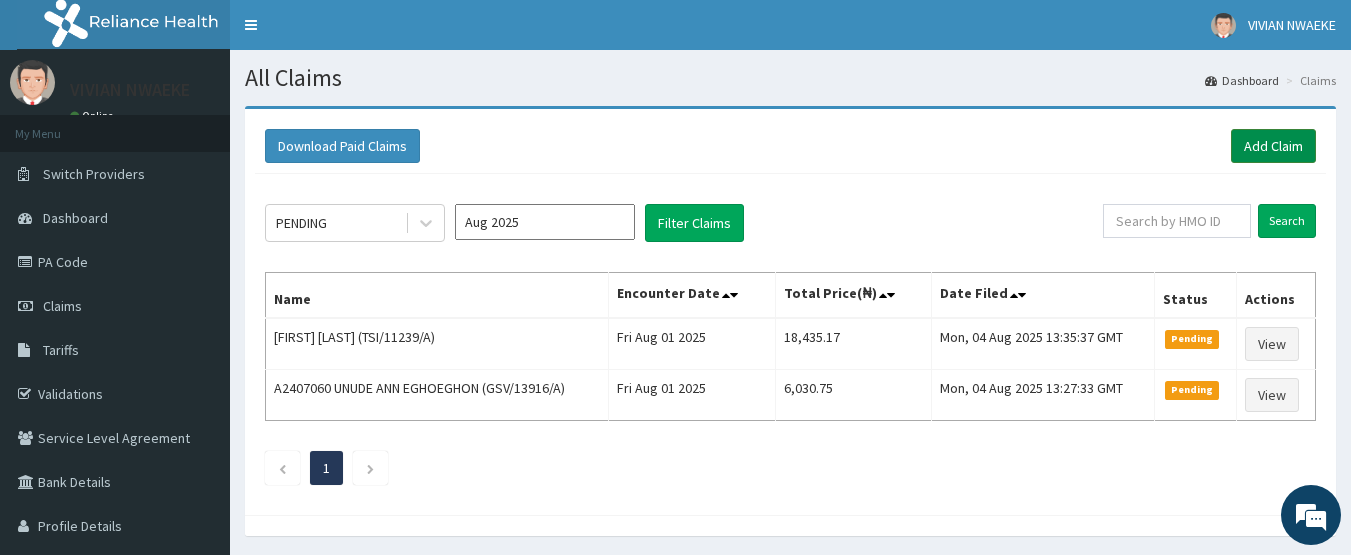 click on "Add Claim" at bounding box center [1273, 146] 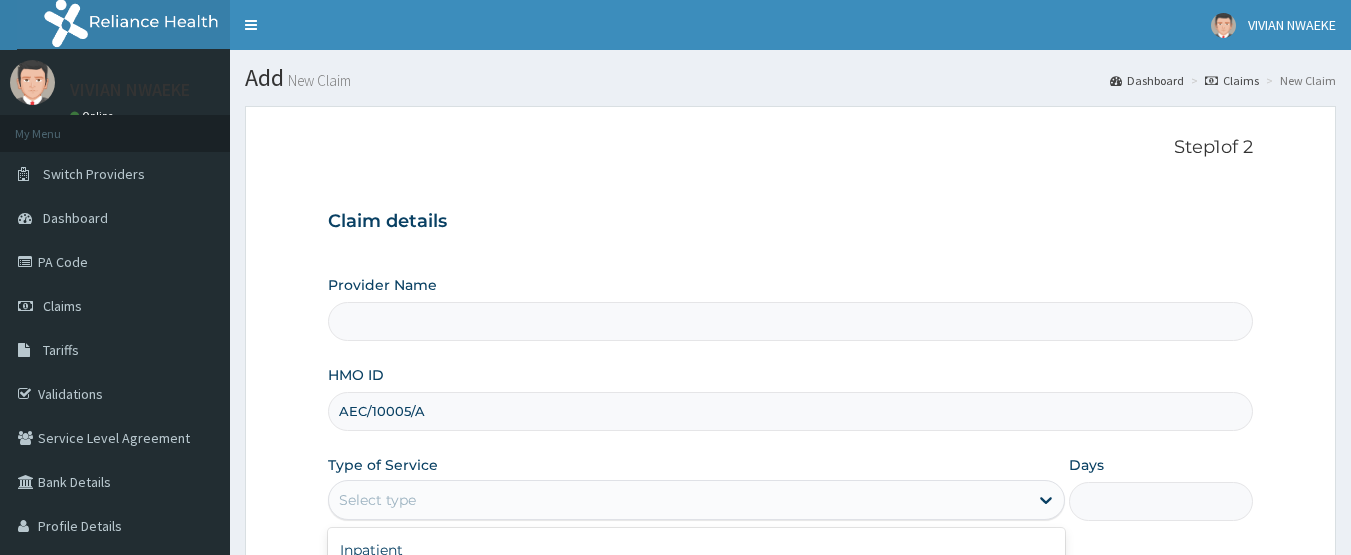scroll, scrollTop: 200, scrollLeft: 0, axis: vertical 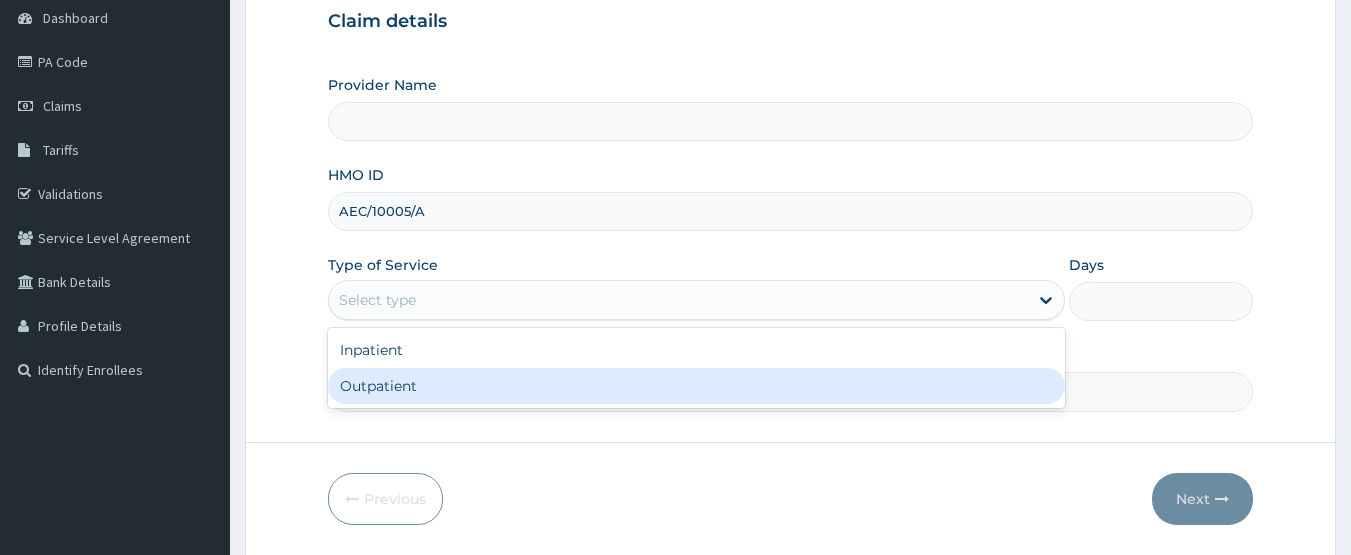 click on "Outpatient" at bounding box center (696, 386) 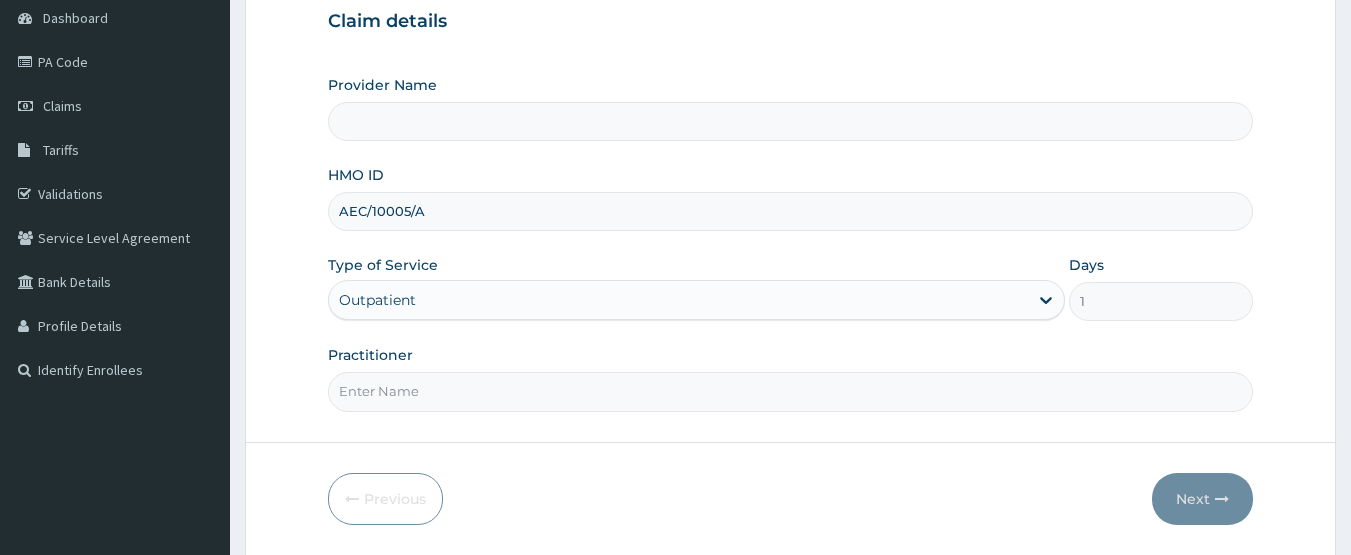 click on "Practitioner" at bounding box center [791, 391] 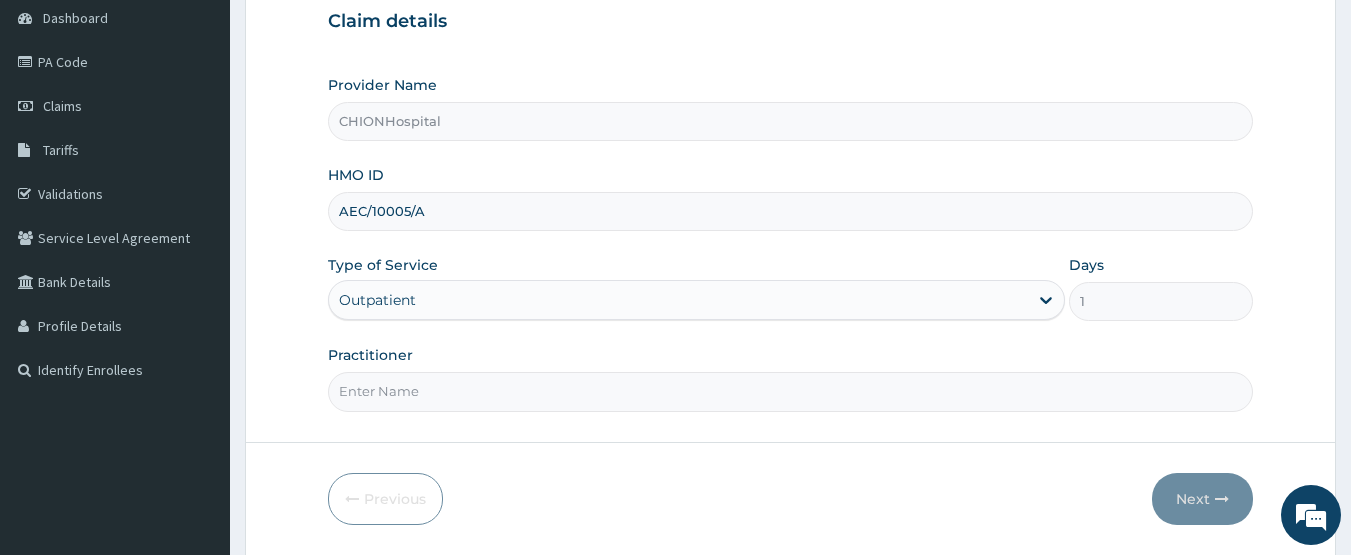 type on "DR [FIRST] [LAST]" 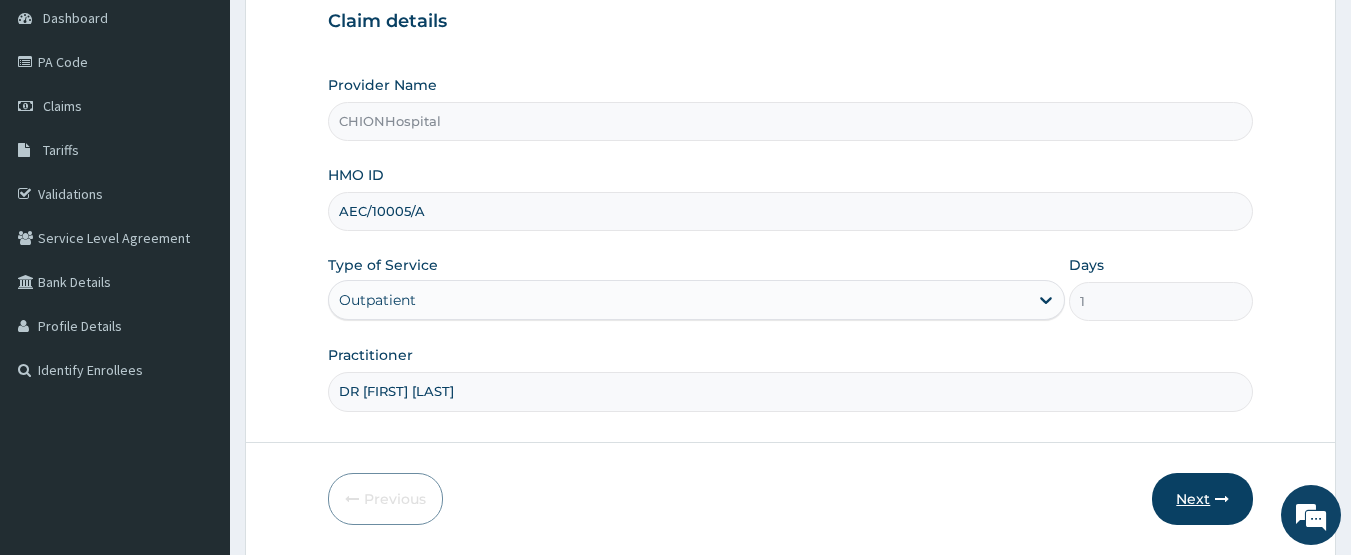 click on "Next" at bounding box center (1202, 499) 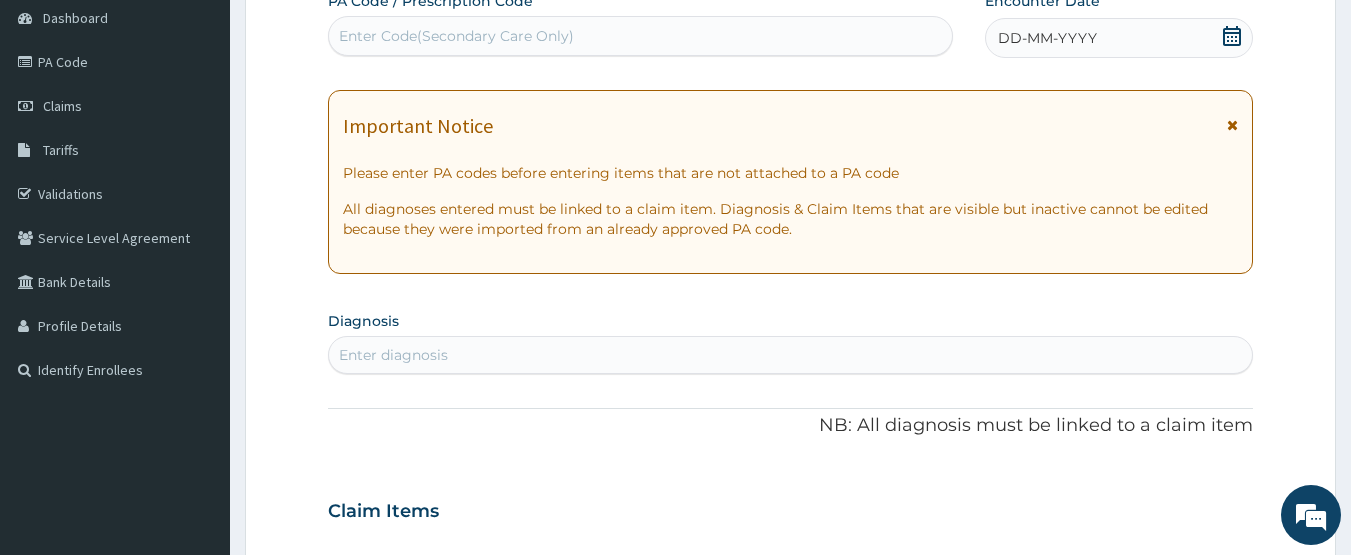 scroll, scrollTop: 100, scrollLeft: 0, axis: vertical 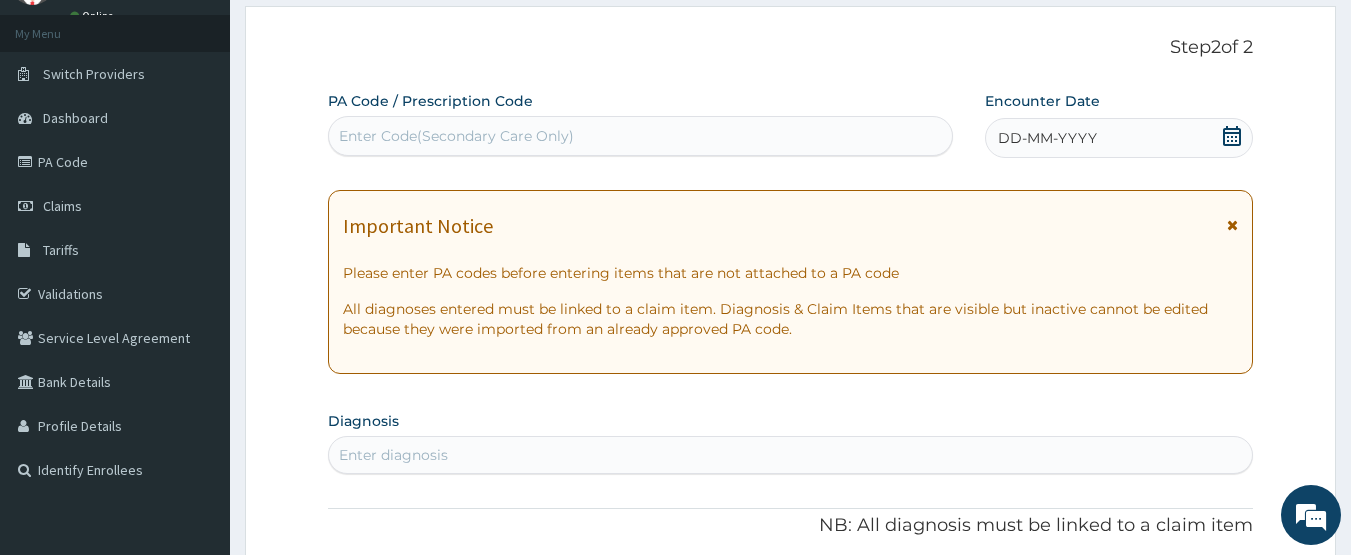 click 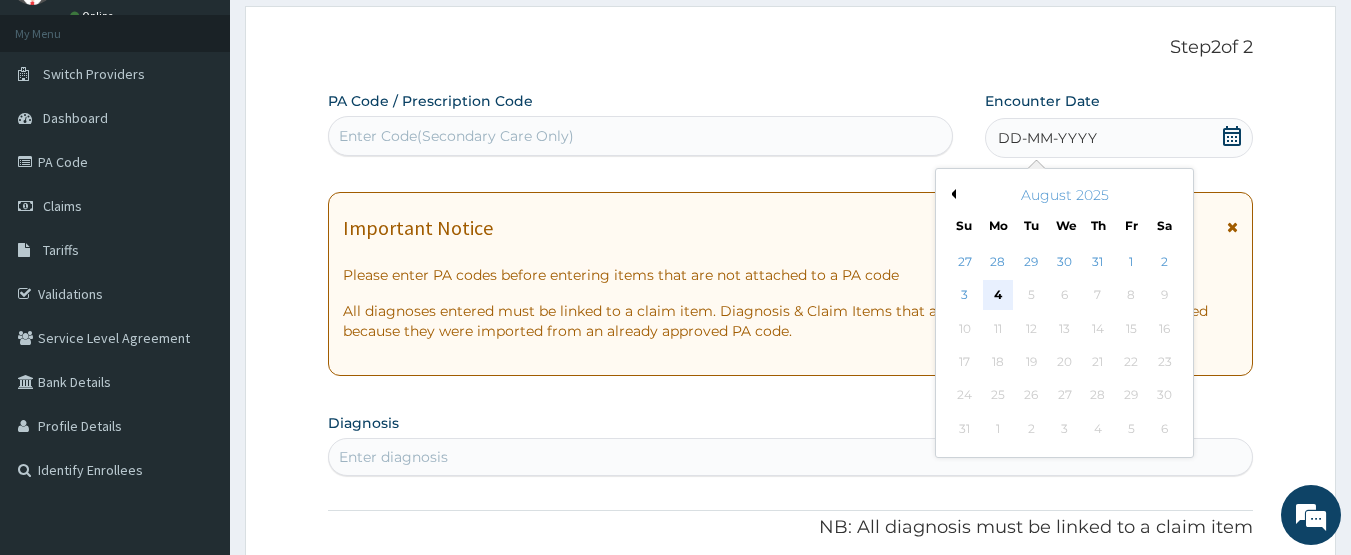 click on "4" at bounding box center (998, 296) 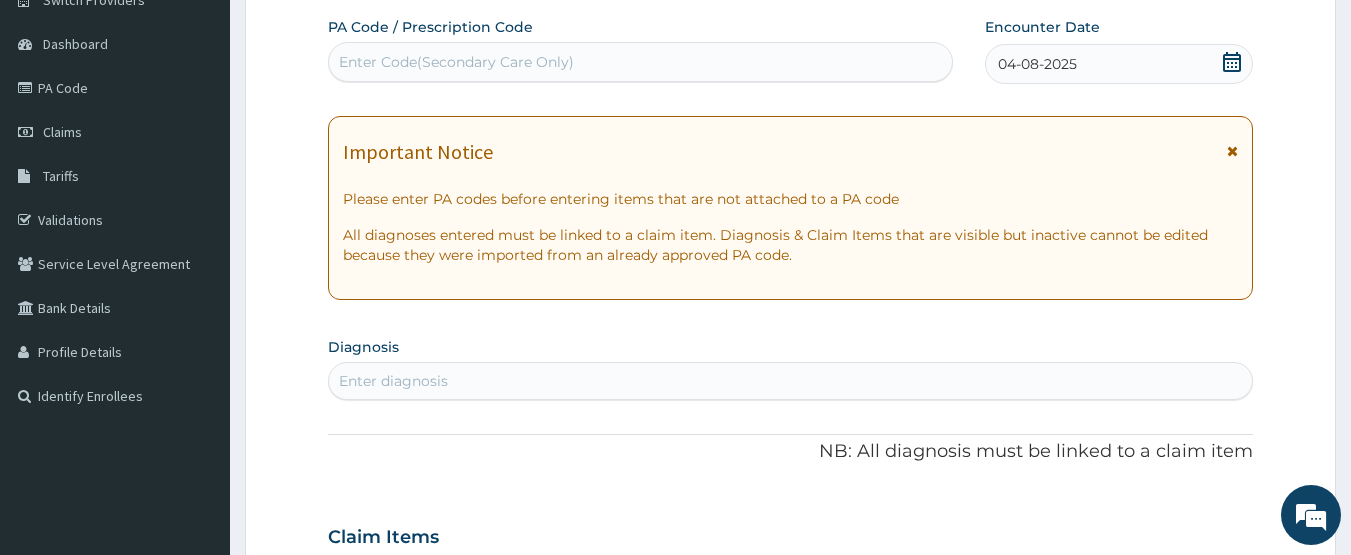 scroll, scrollTop: 300, scrollLeft: 0, axis: vertical 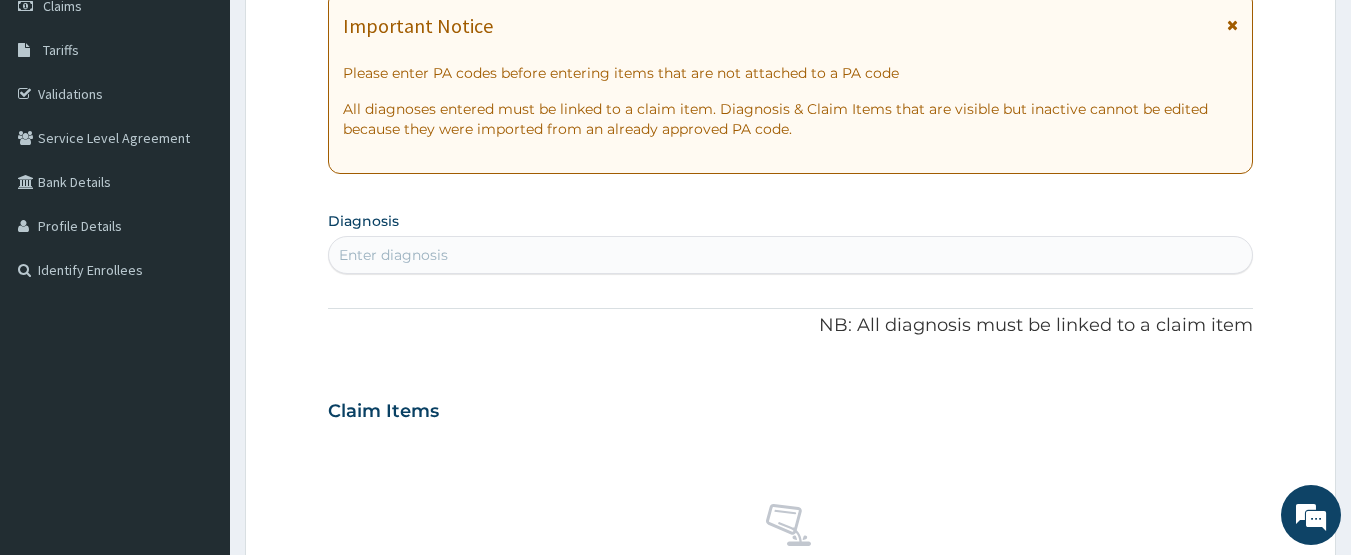 click on "Enter diagnosis" at bounding box center (791, 255) 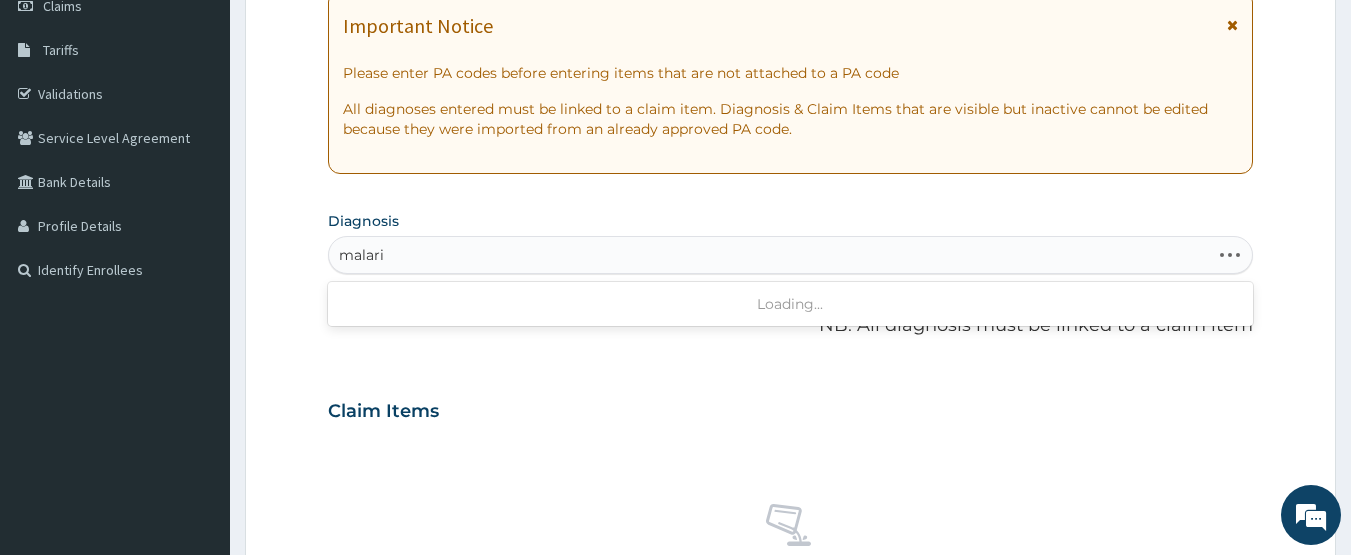 type on "malaria" 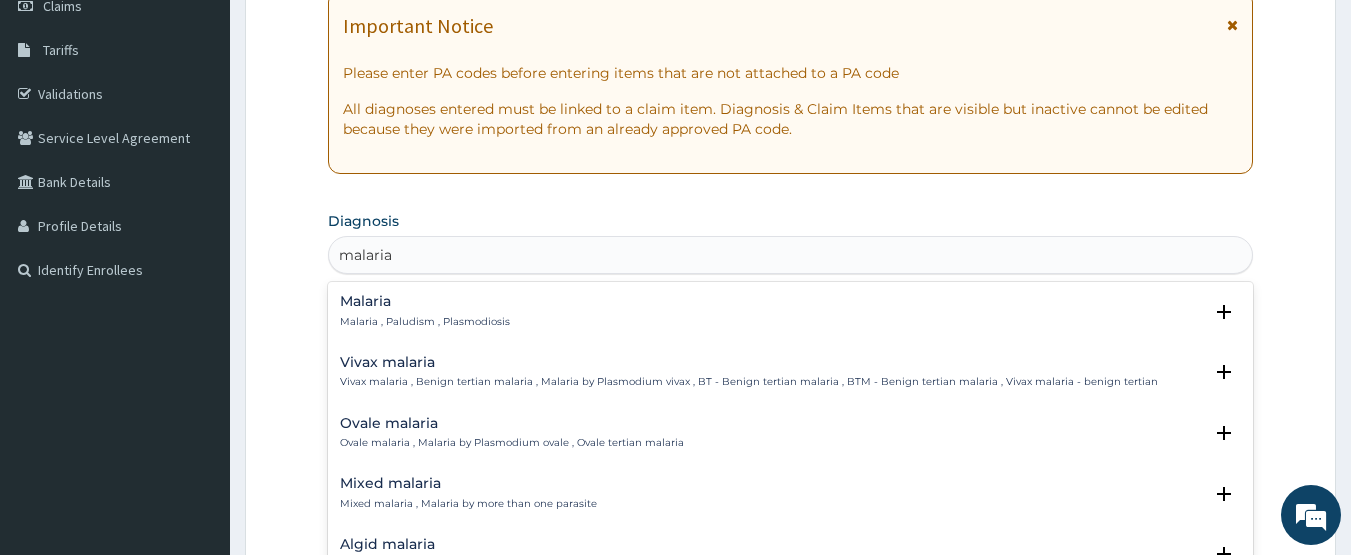 click on "Malaria" at bounding box center [425, 301] 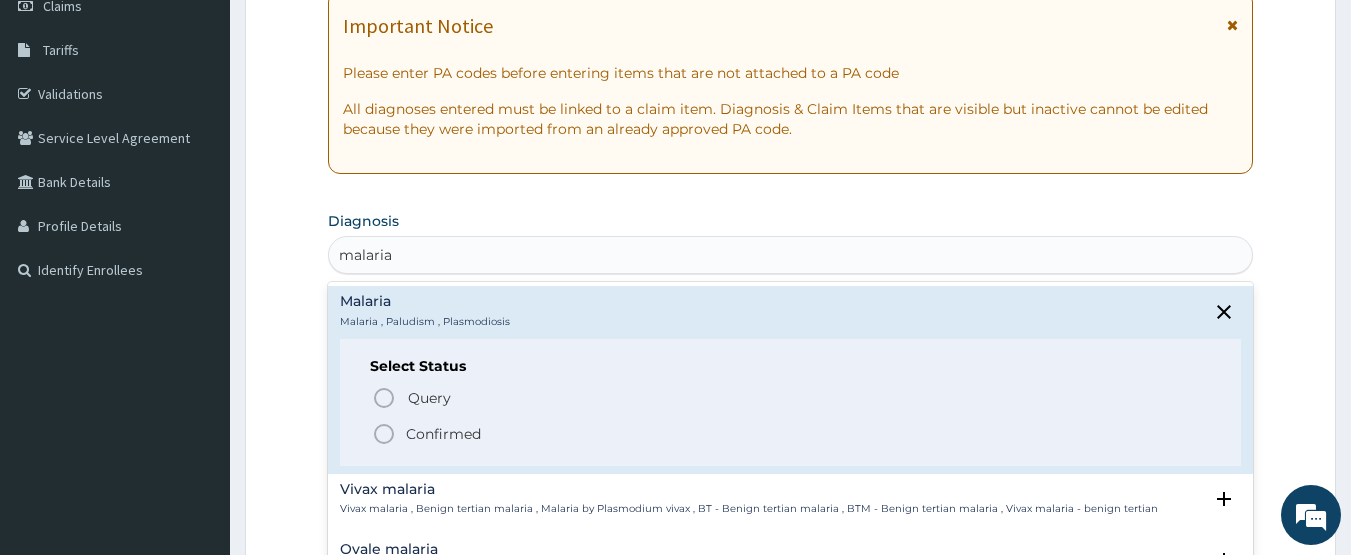 click 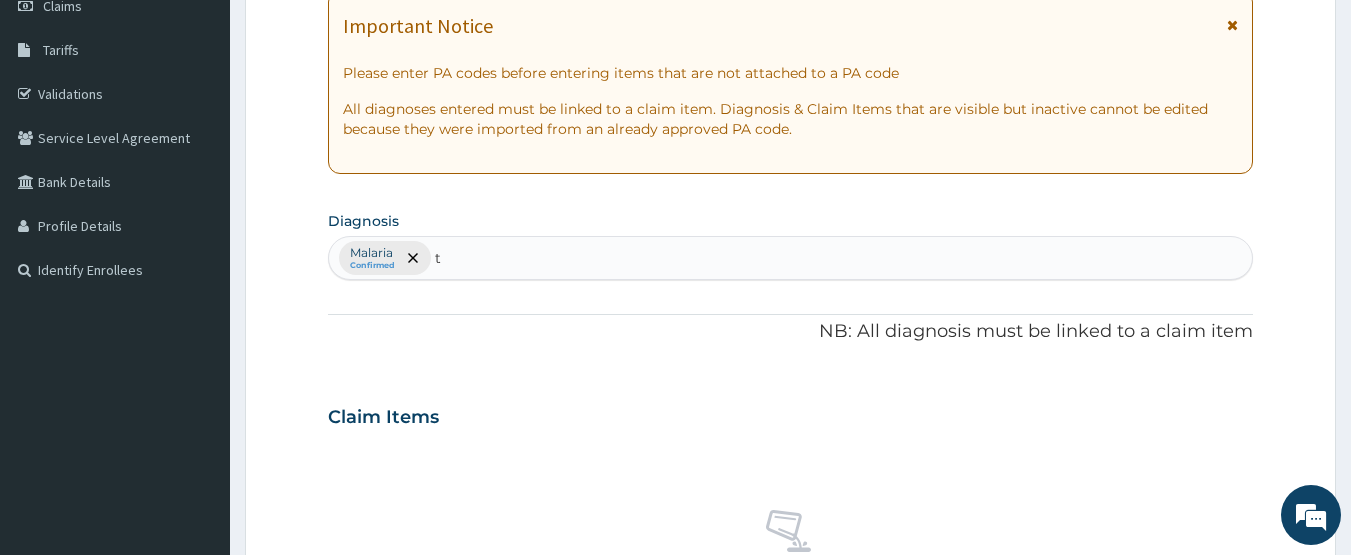 scroll, scrollTop: 0, scrollLeft: 0, axis: both 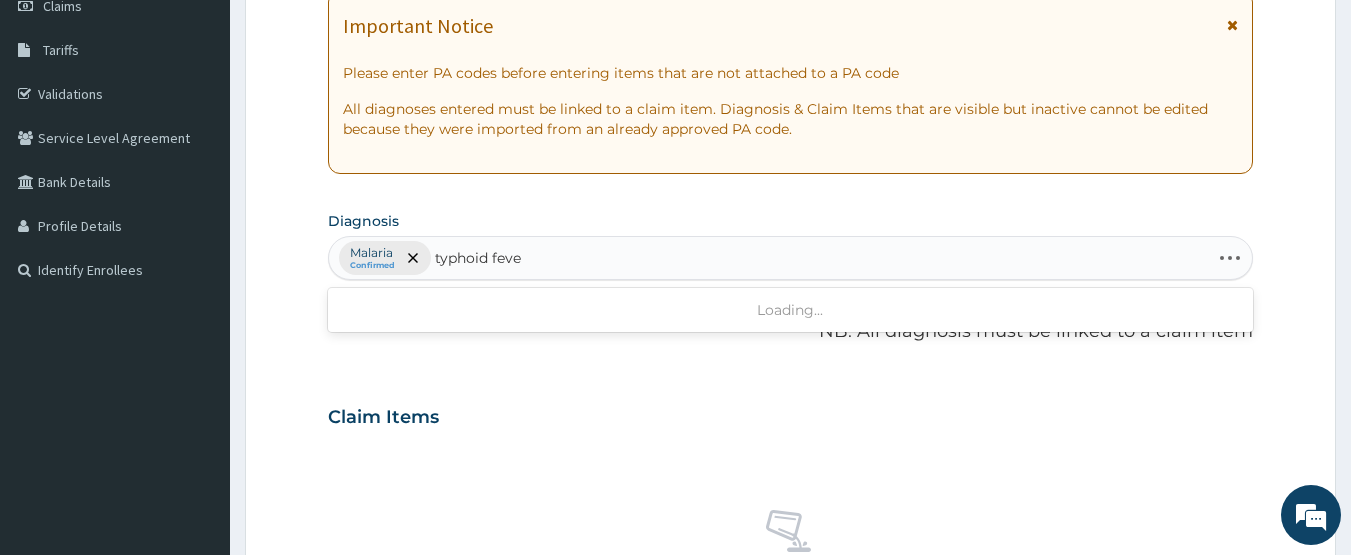 type on "typhoid fever" 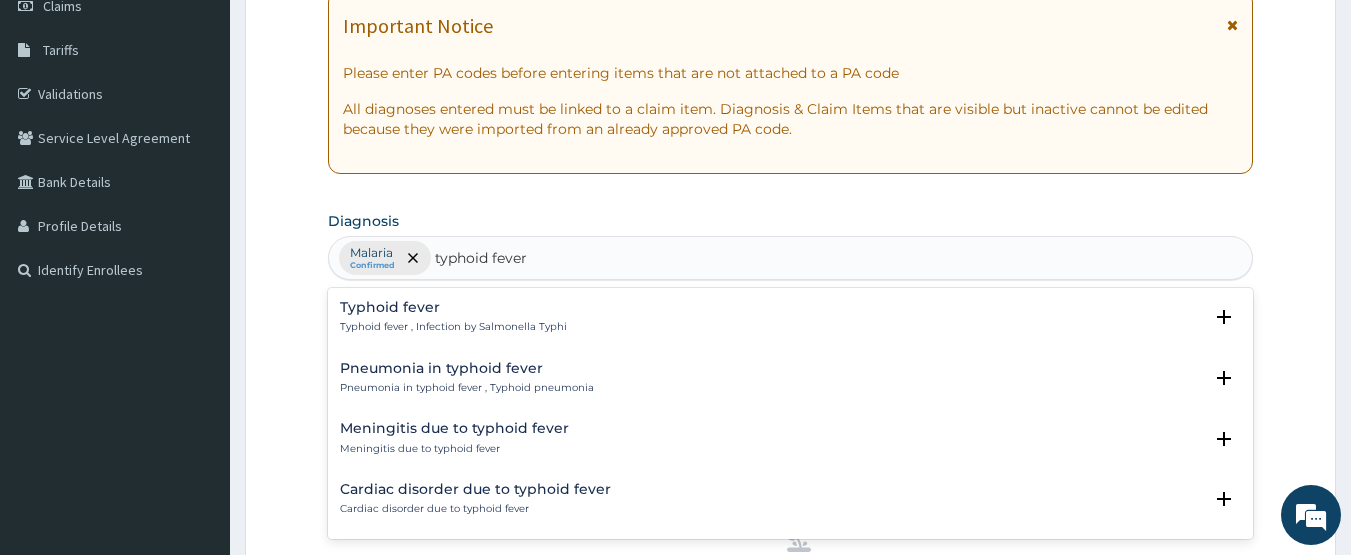 click on "Typhoid fever" at bounding box center [453, 307] 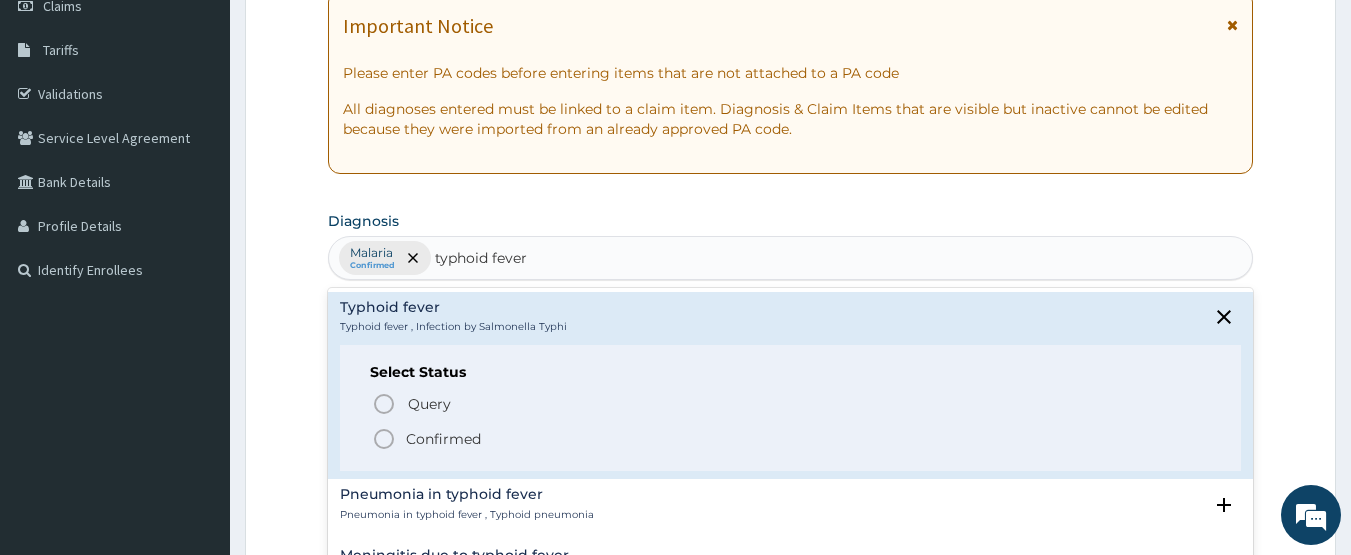 click 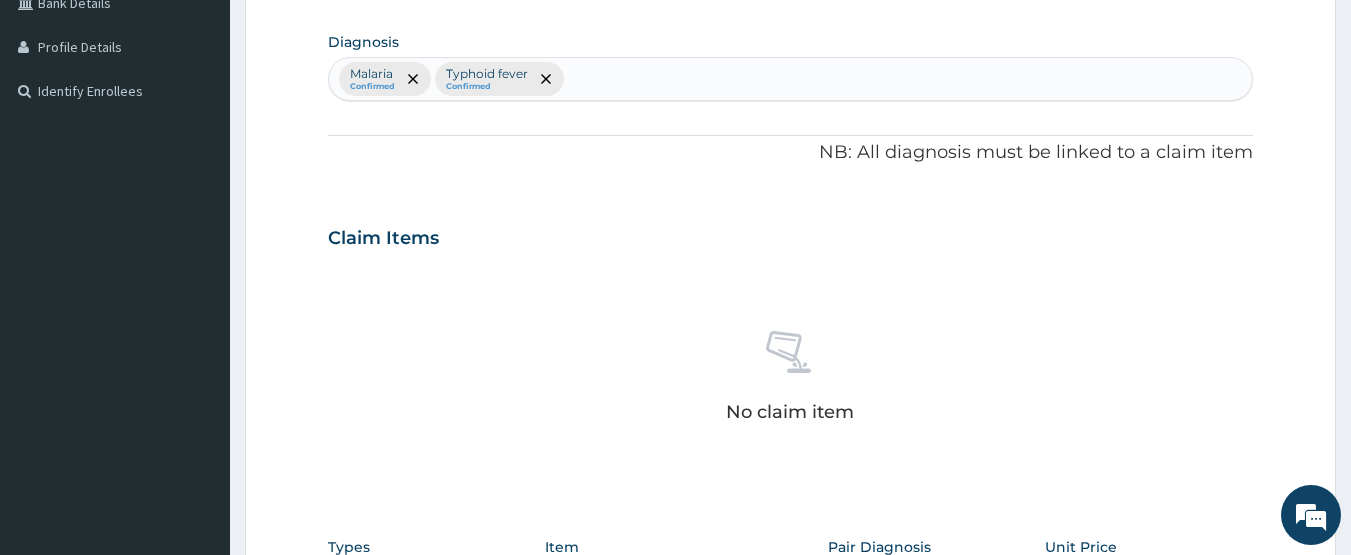 scroll, scrollTop: 887, scrollLeft: 0, axis: vertical 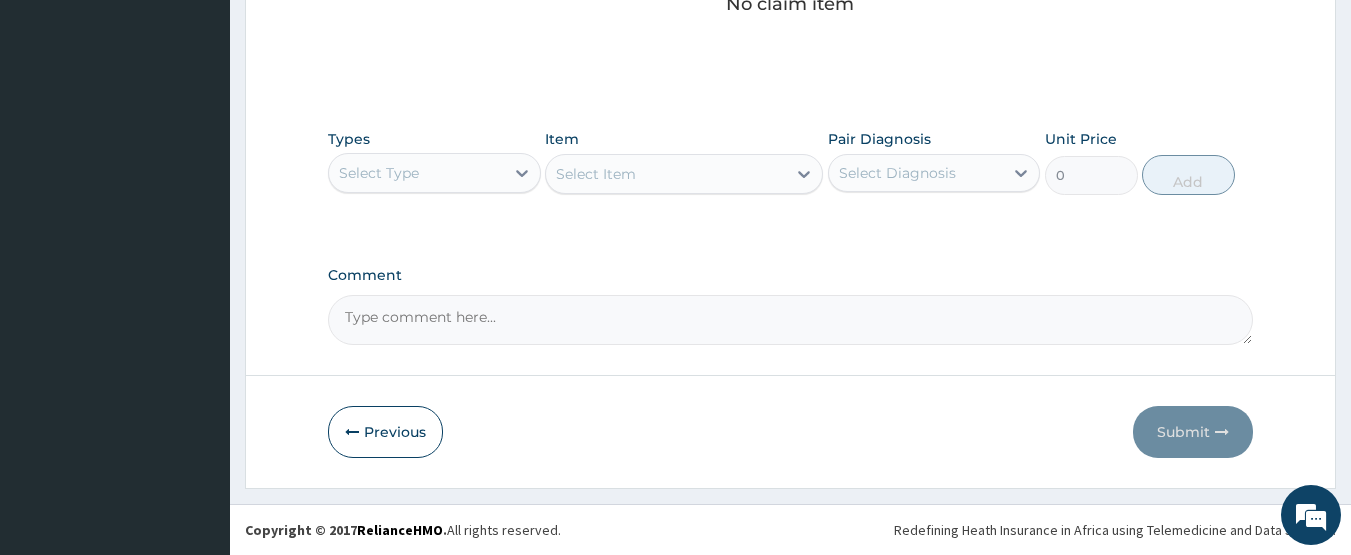 click on "Select Type" at bounding box center [434, 173] 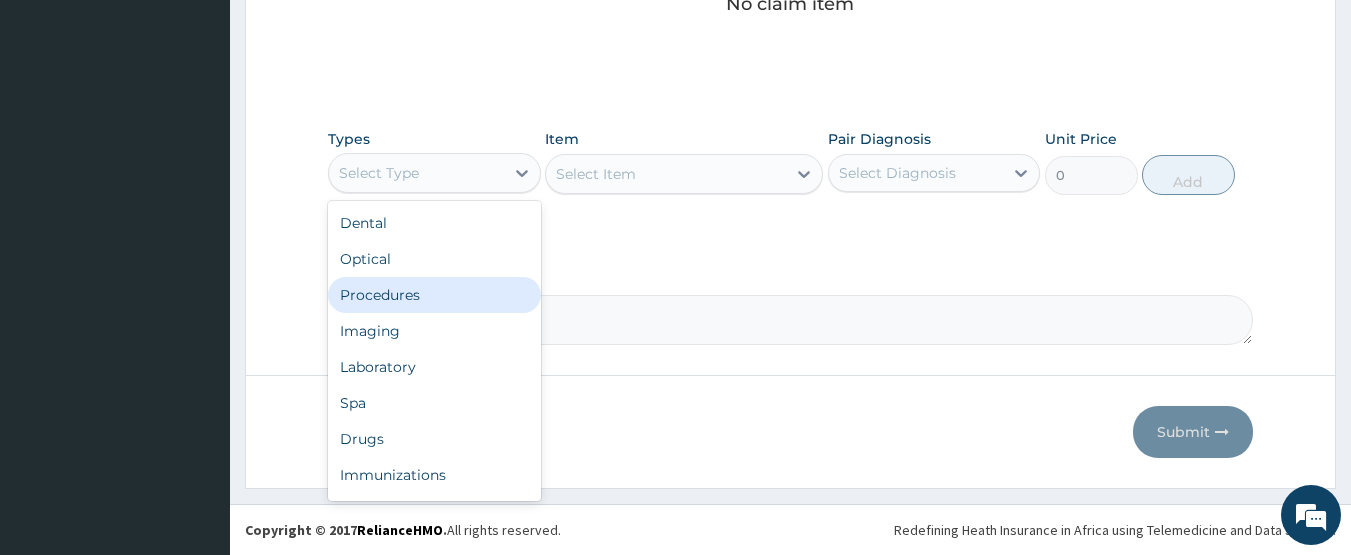 click on "Procedures" at bounding box center [434, 295] 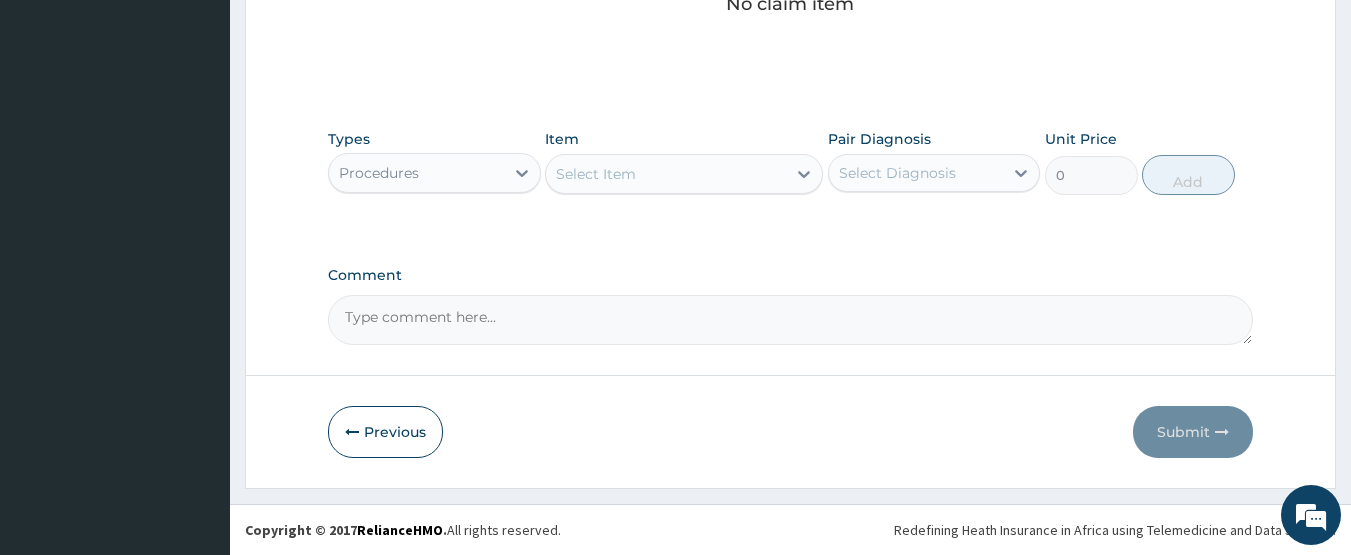 click on "Select Item" at bounding box center (596, 174) 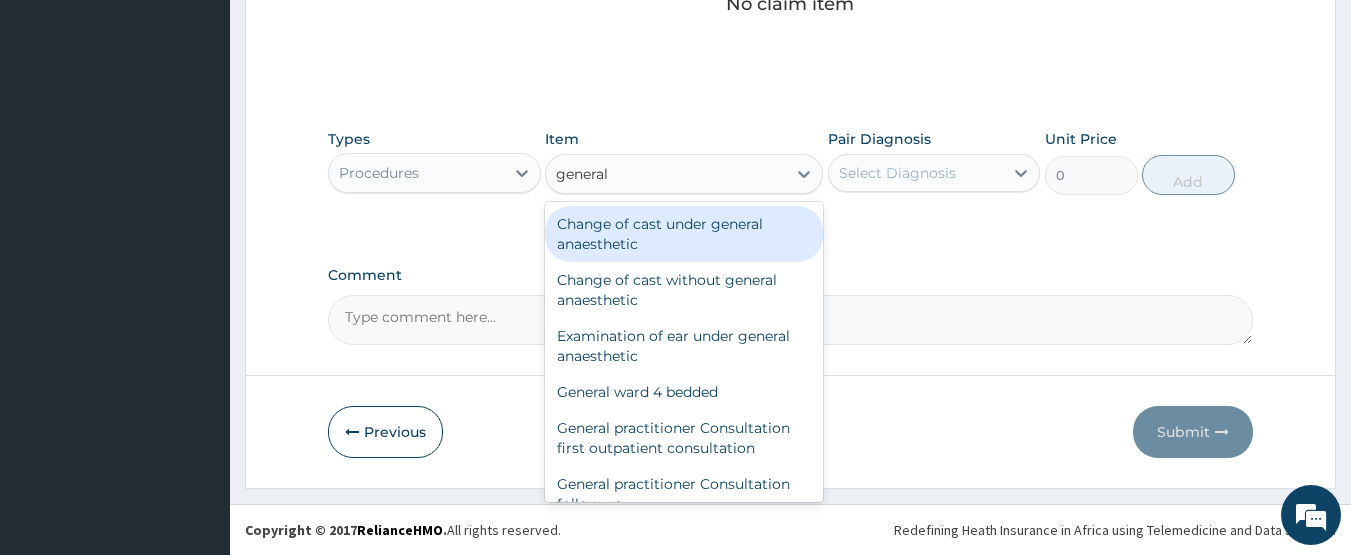 type on "general p" 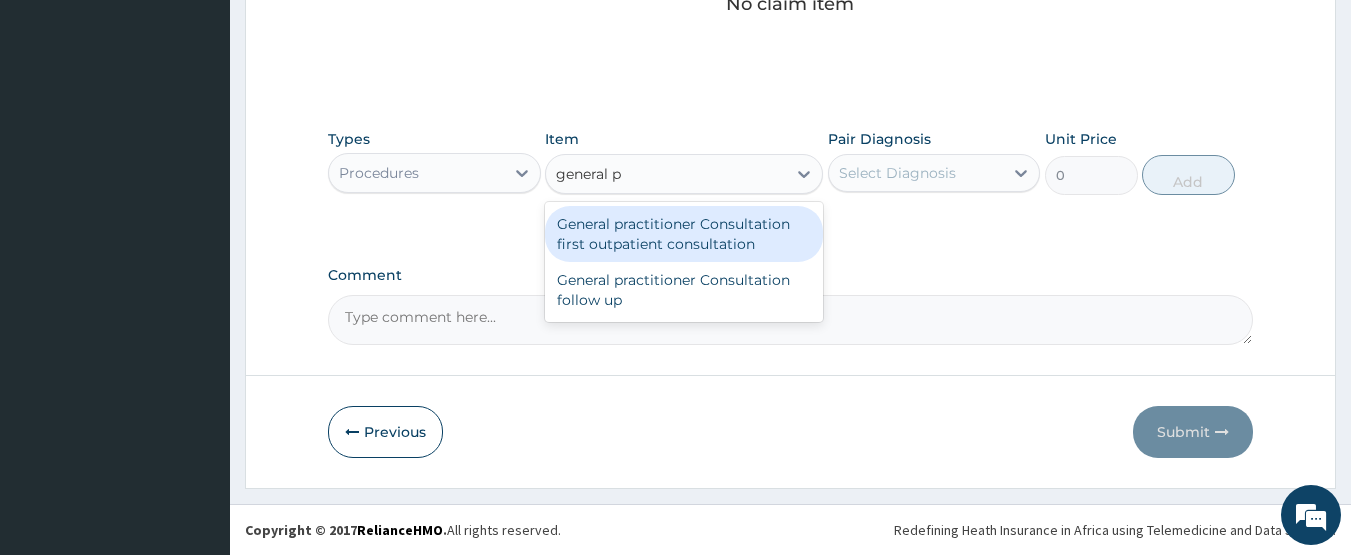 click on "General practitioner Consultation first outpatient consultation" at bounding box center (684, 234) 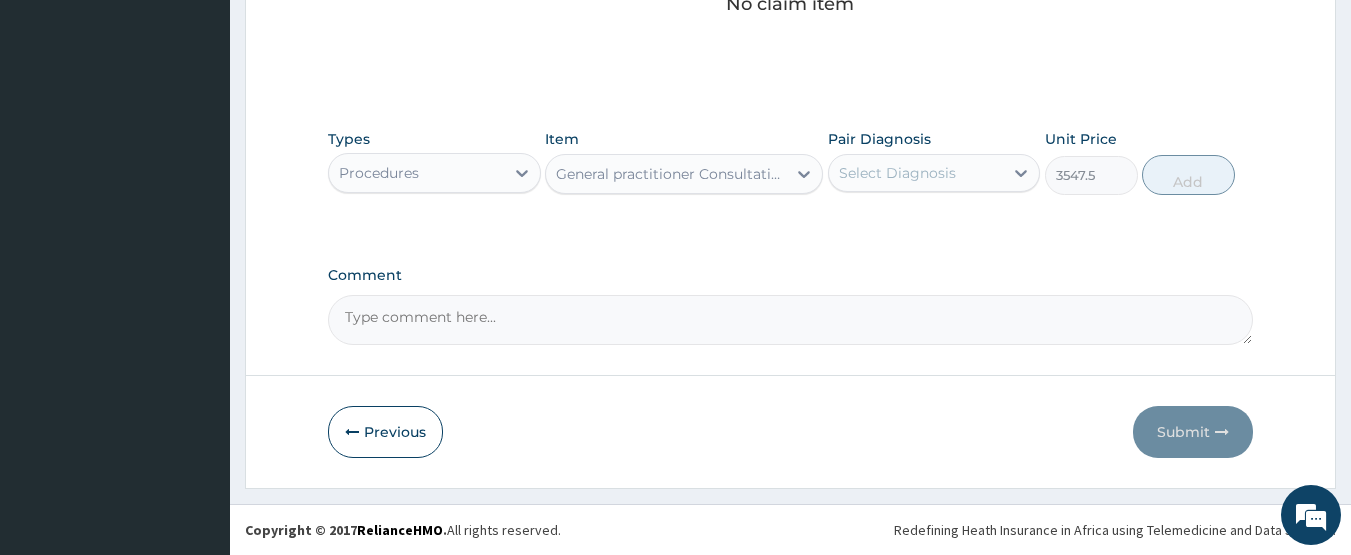 click on "Select Diagnosis" at bounding box center [916, 173] 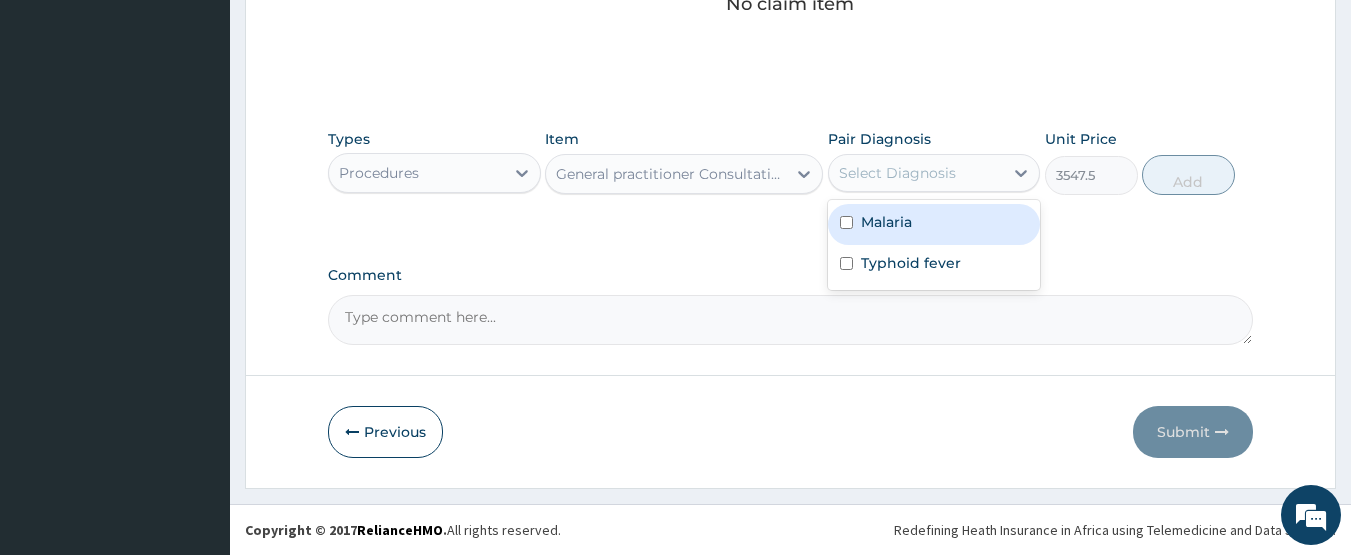 click on "Malaria" at bounding box center (934, 224) 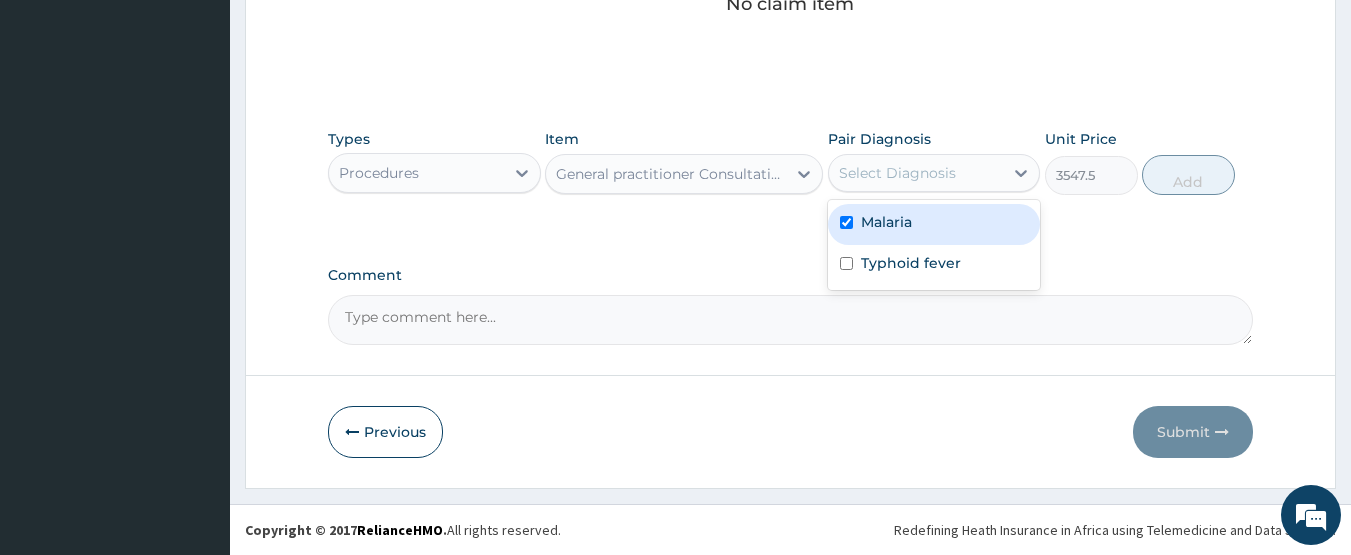 checkbox on "true" 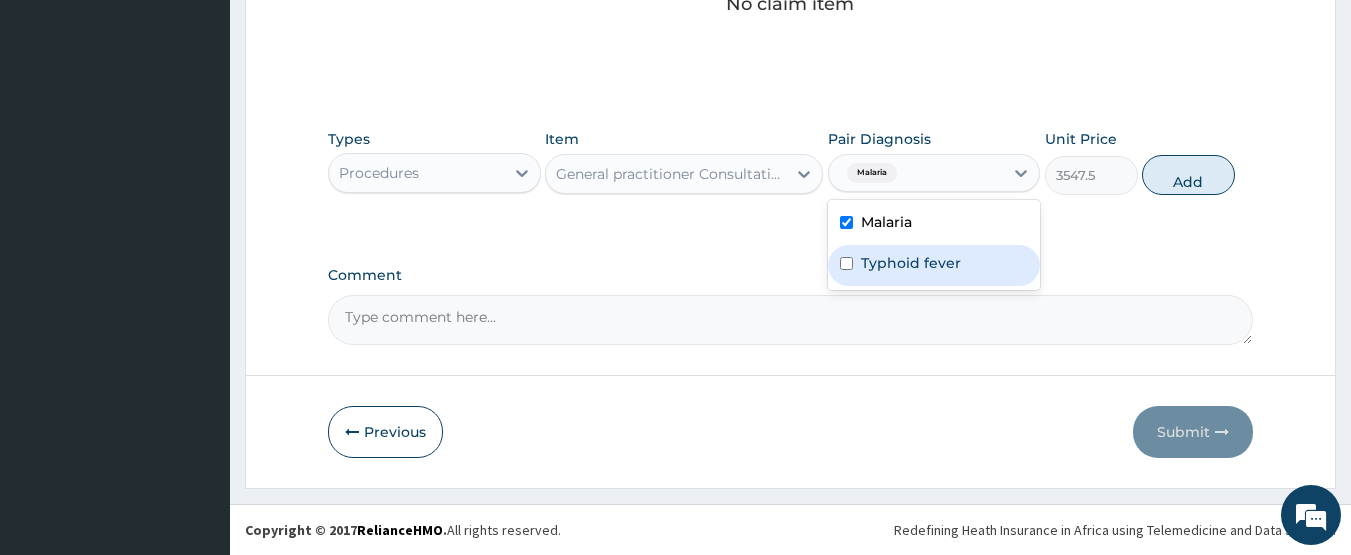 click on "Typhoid fever" at bounding box center (934, 265) 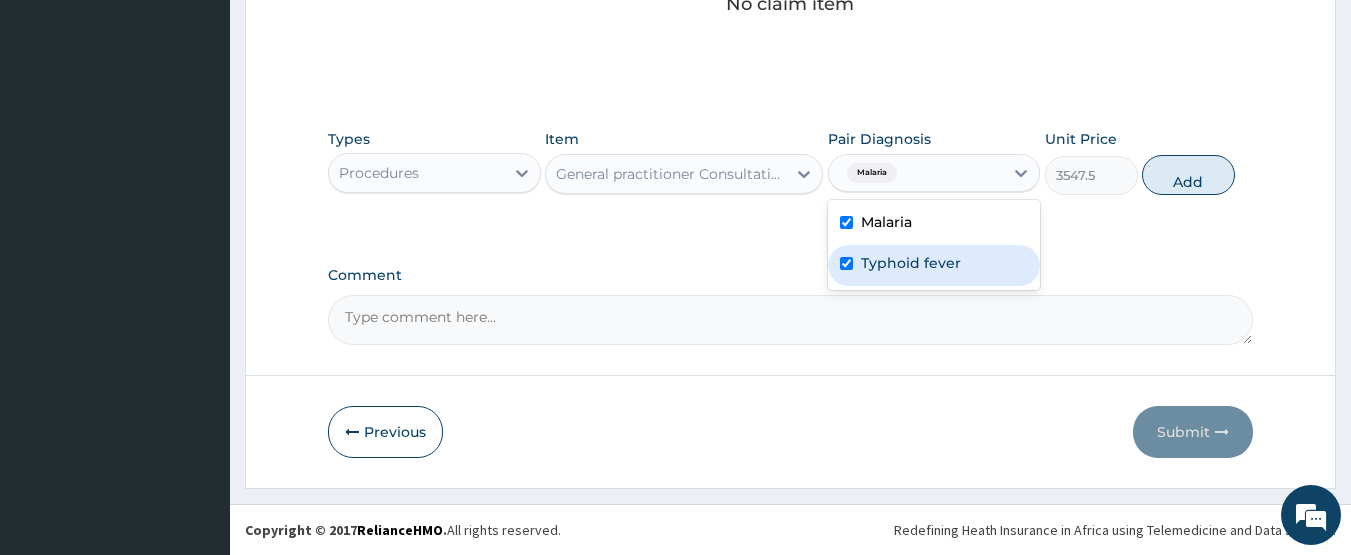 checkbox on "true" 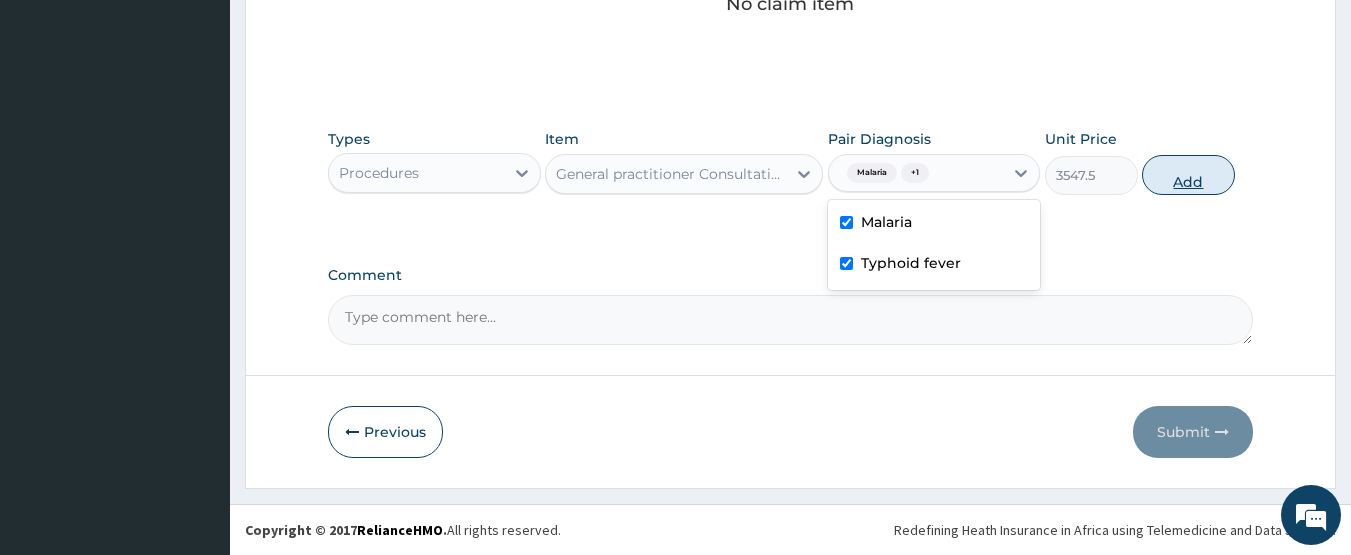 click on "Add" at bounding box center (1188, 175) 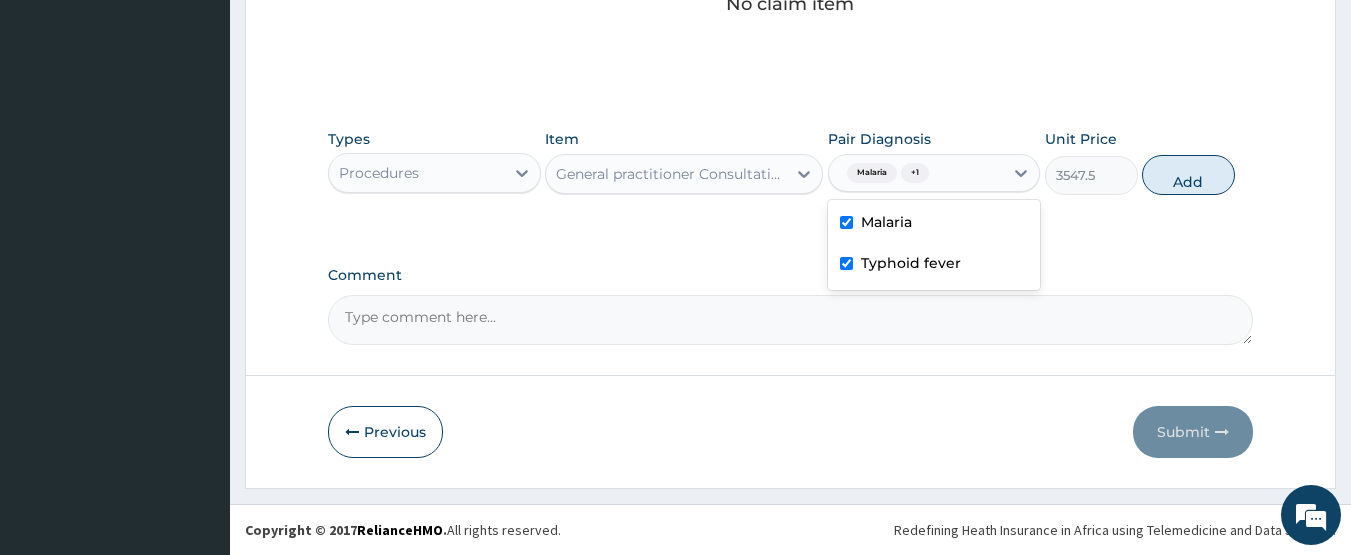 type on "0" 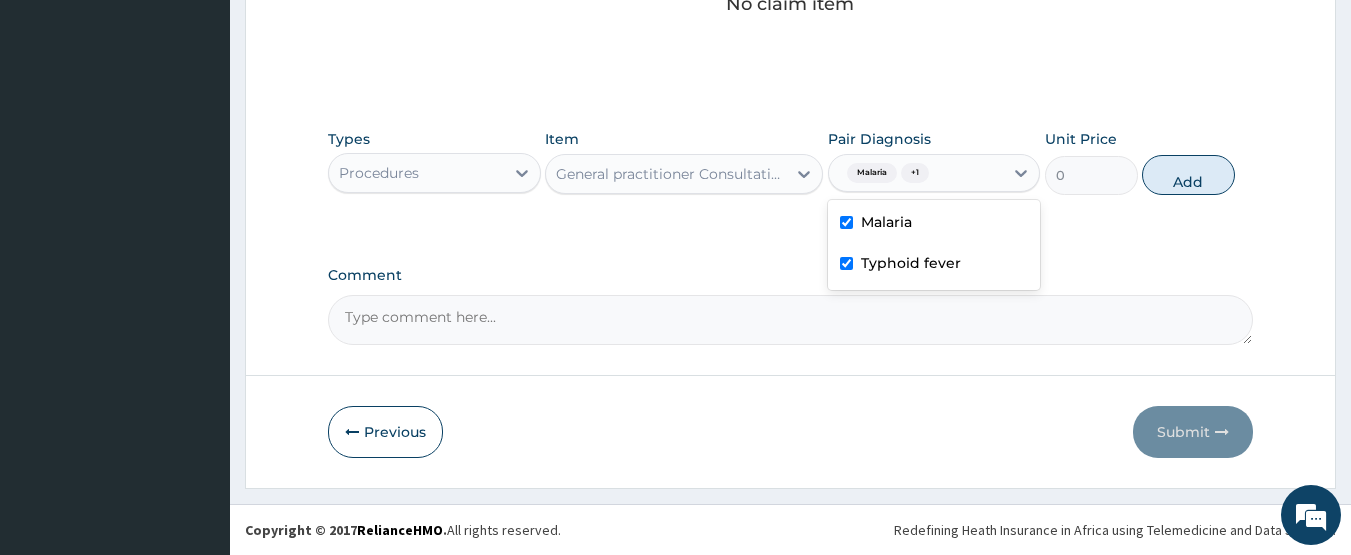 scroll, scrollTop: 818, scrollLeft: 0, axis: vertical 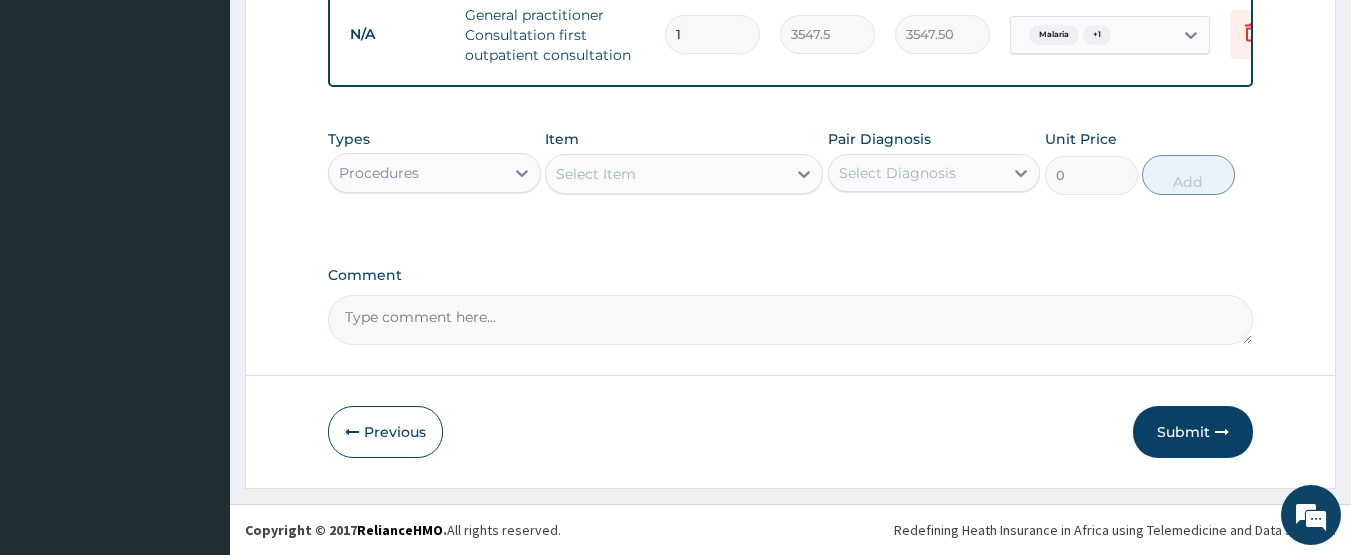 click on "Procedures" at bounding box center [416, 173] 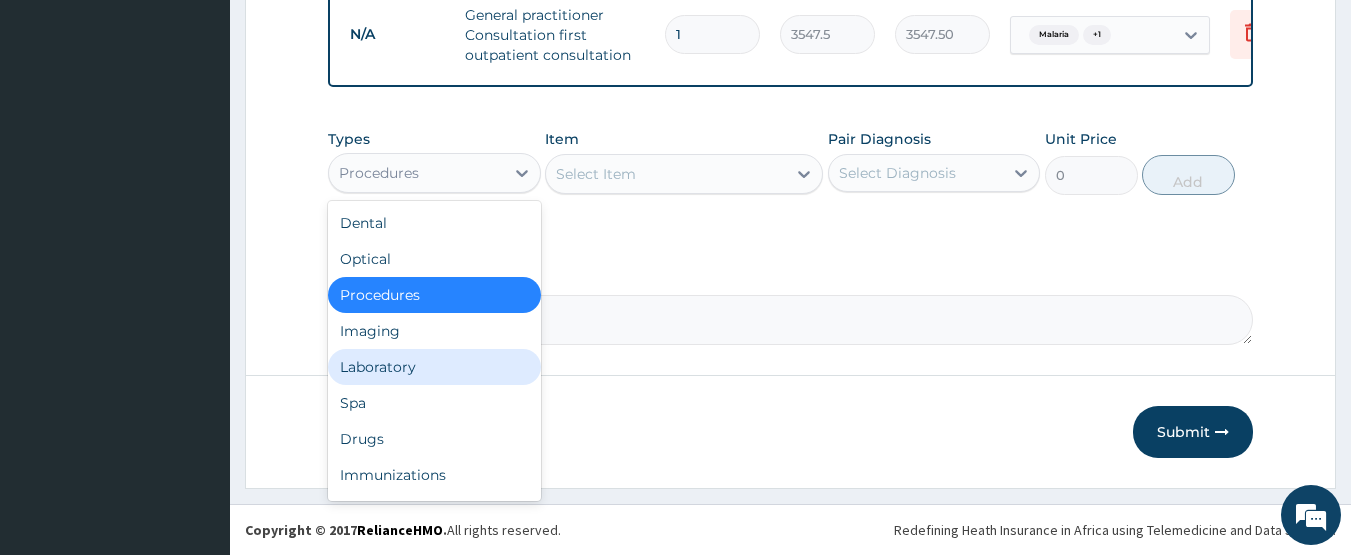 click on "Laboratory" at bounding box center (434, 367) 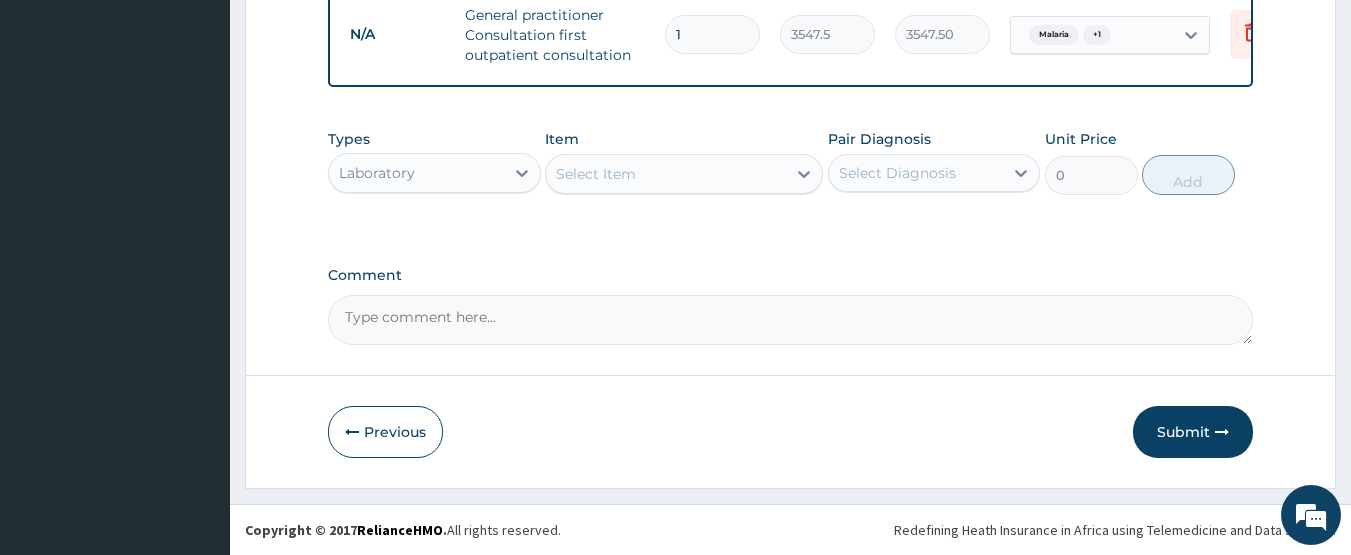 click on "Select Item" at bounding box center (666, 174) 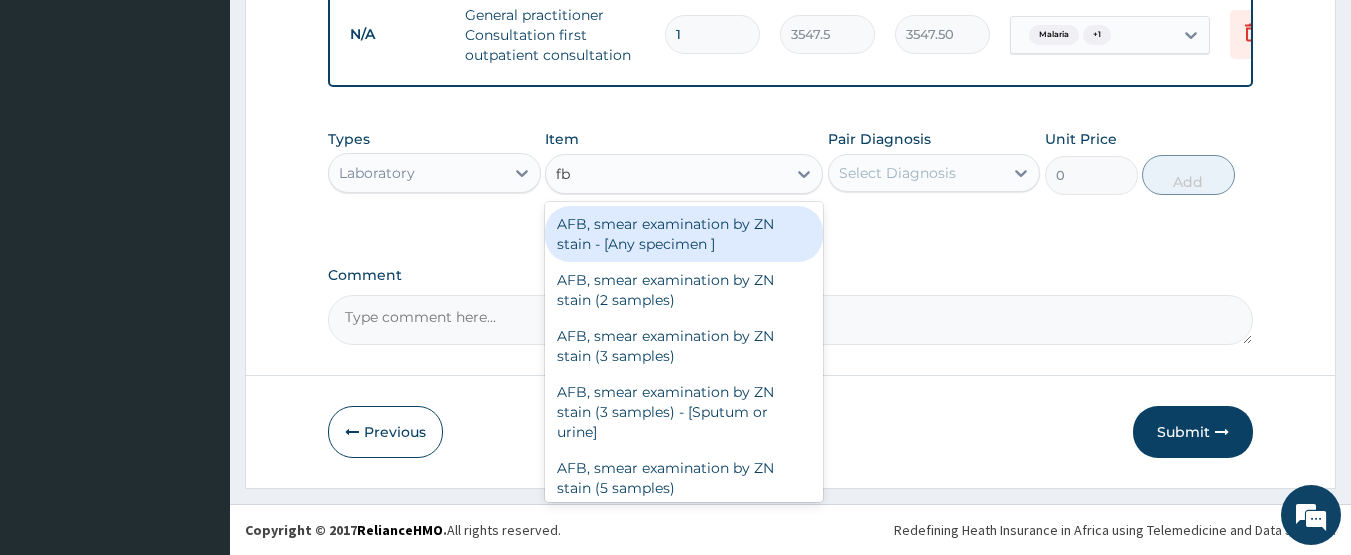 type on "fbc" 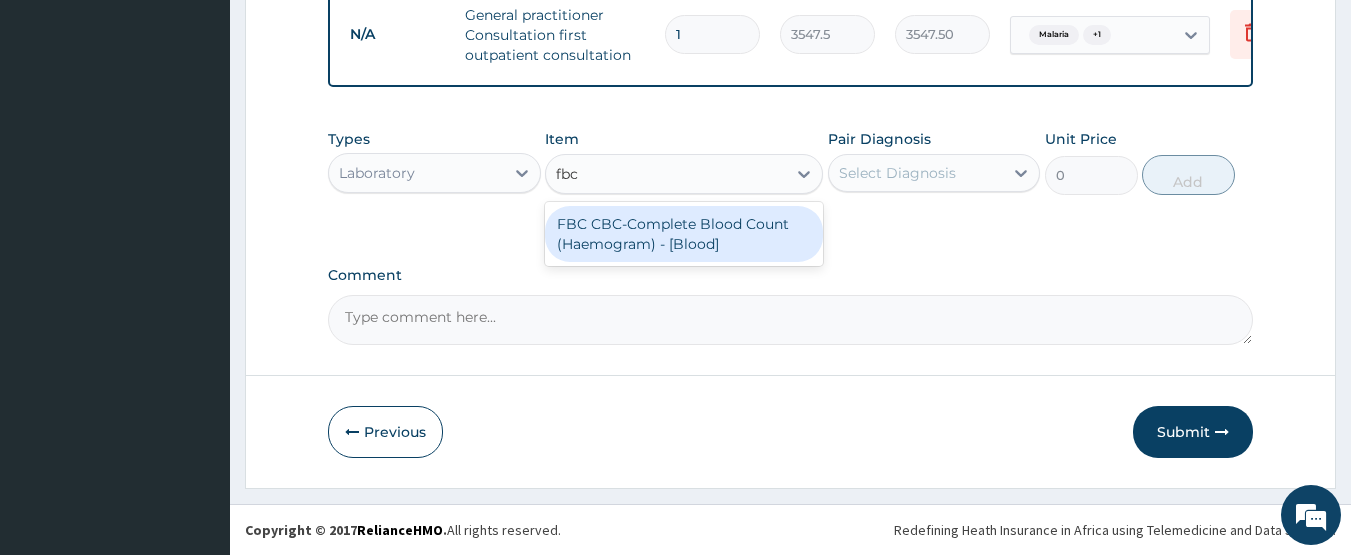 click on "FBC CBC-Complete Blood Count (Haemogram) - [Blood]" at bounding box center [684, 234] 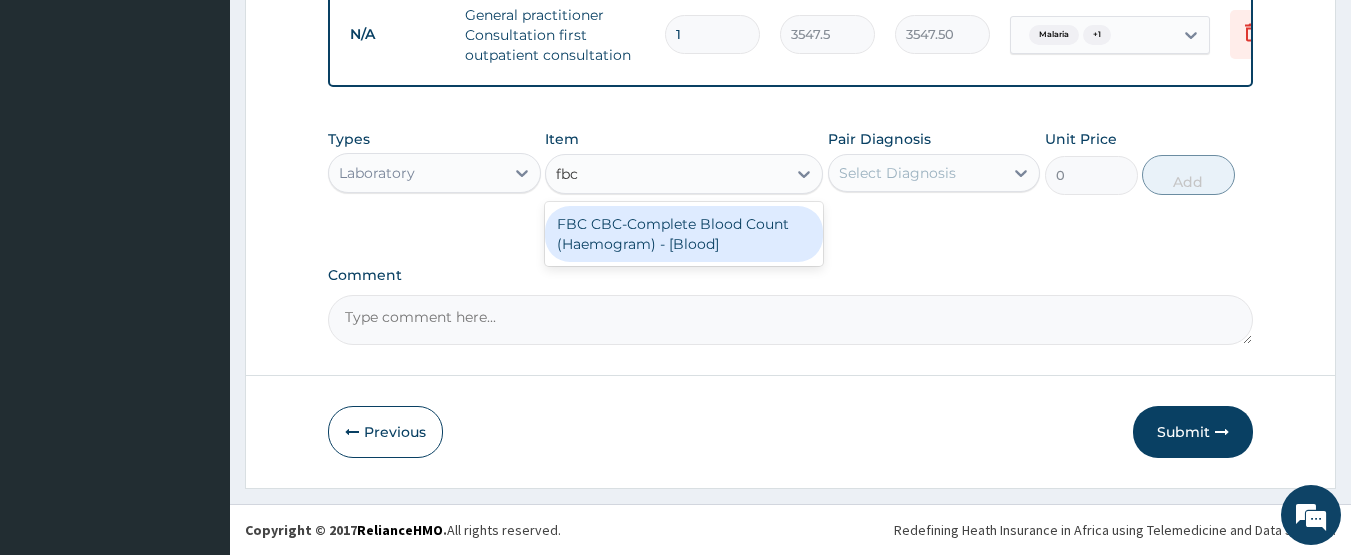 type 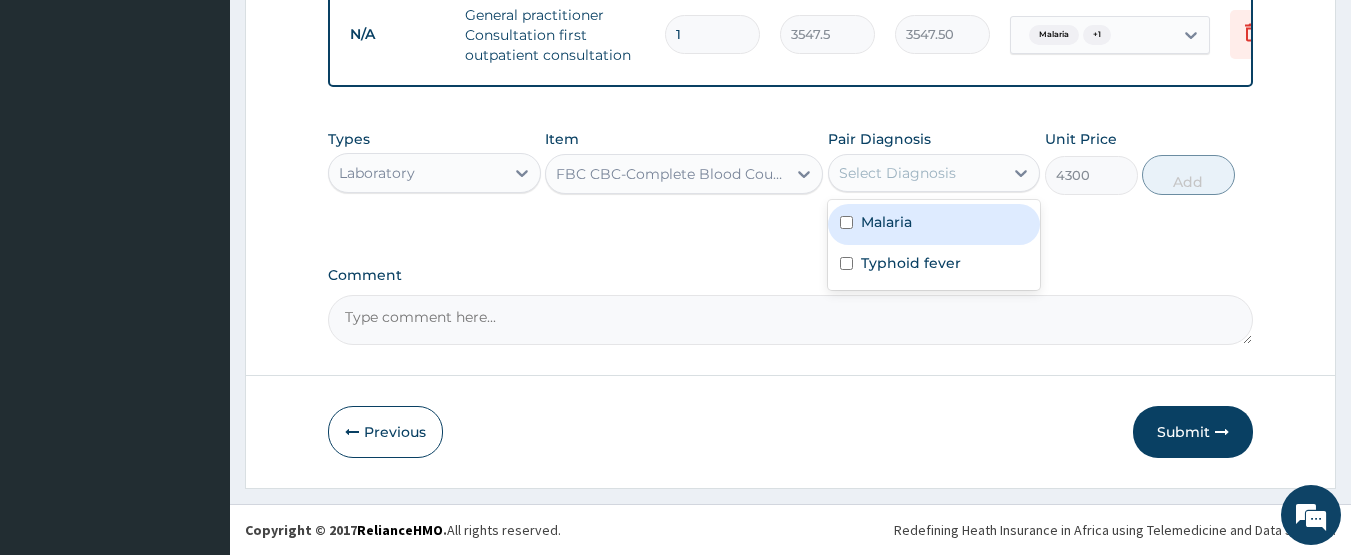 click on "Select Diagnosis" at bounding box center (897, 173) 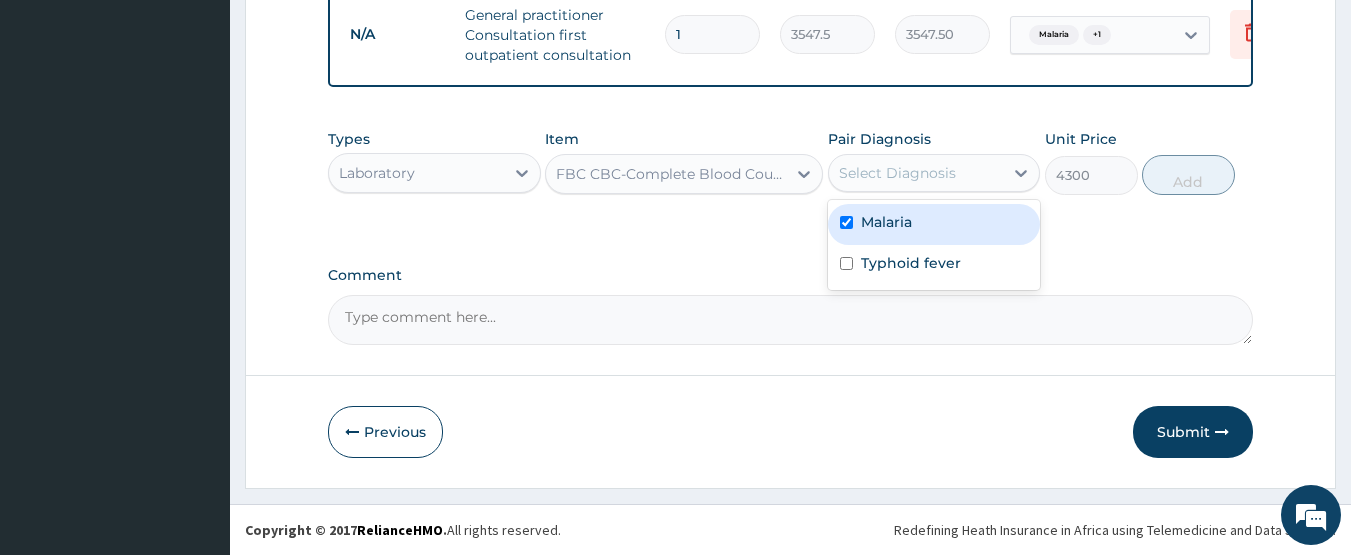 checkbox on "true" 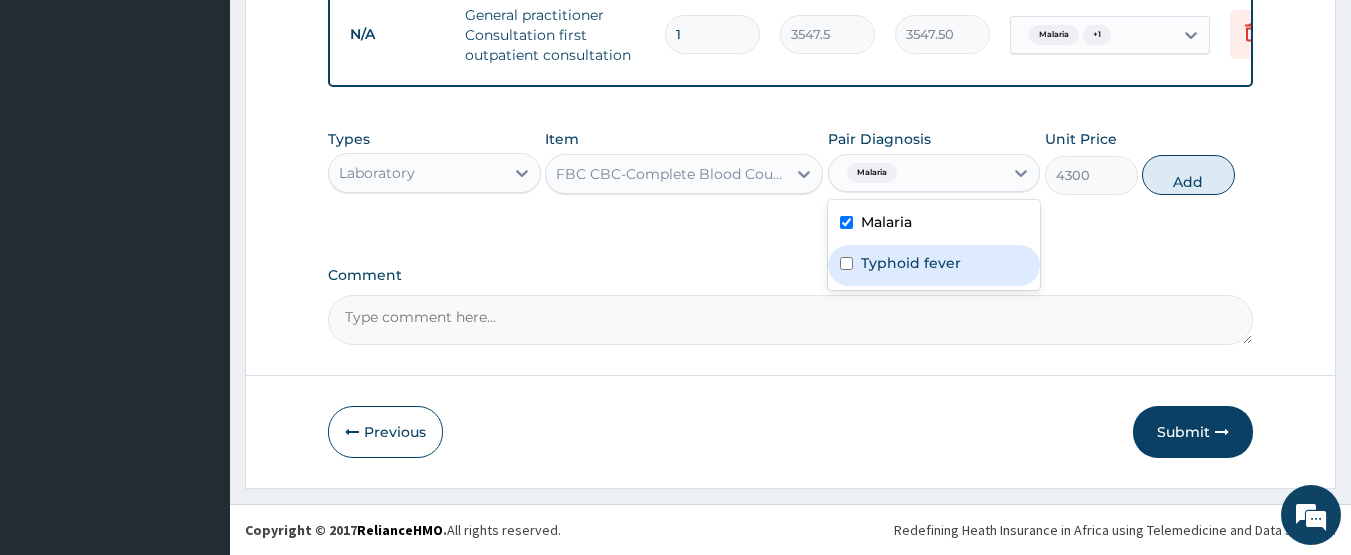 click on "Typhoid fever" at bounding box center (911, 263) 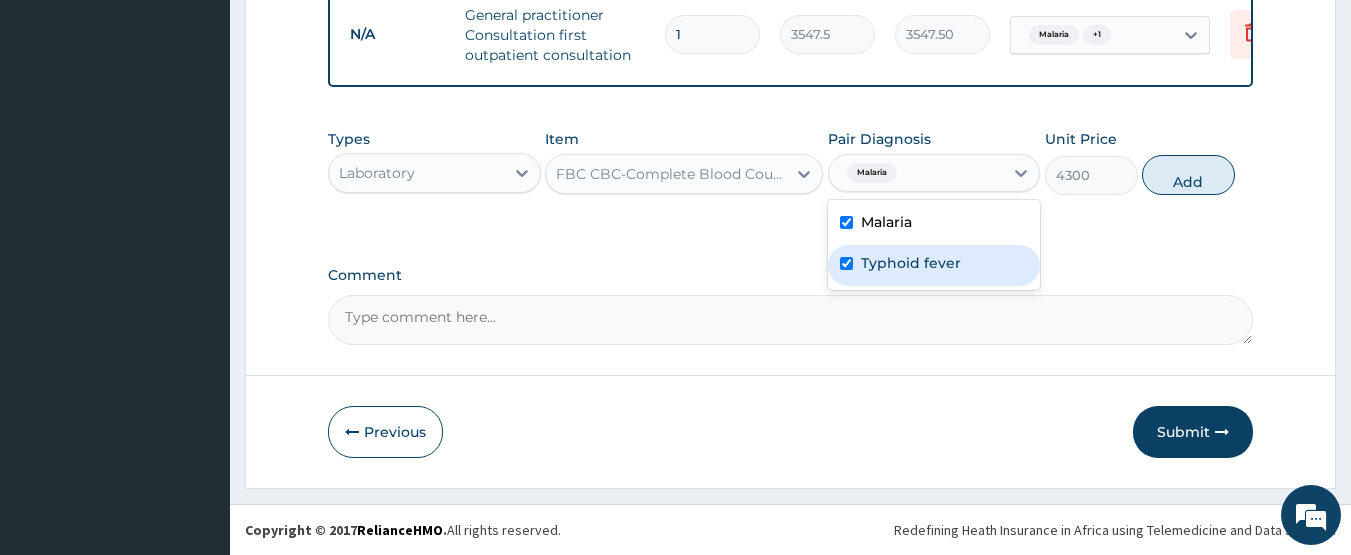 checkbox on "true" 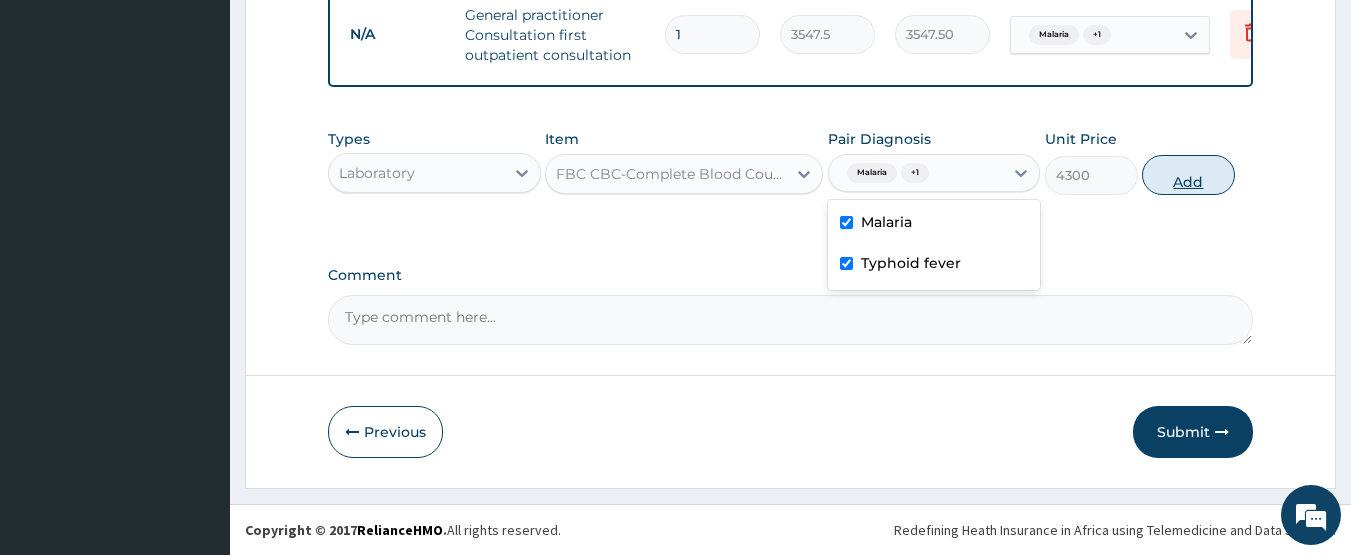 click on "Add" at bounding box center [1188, 175] 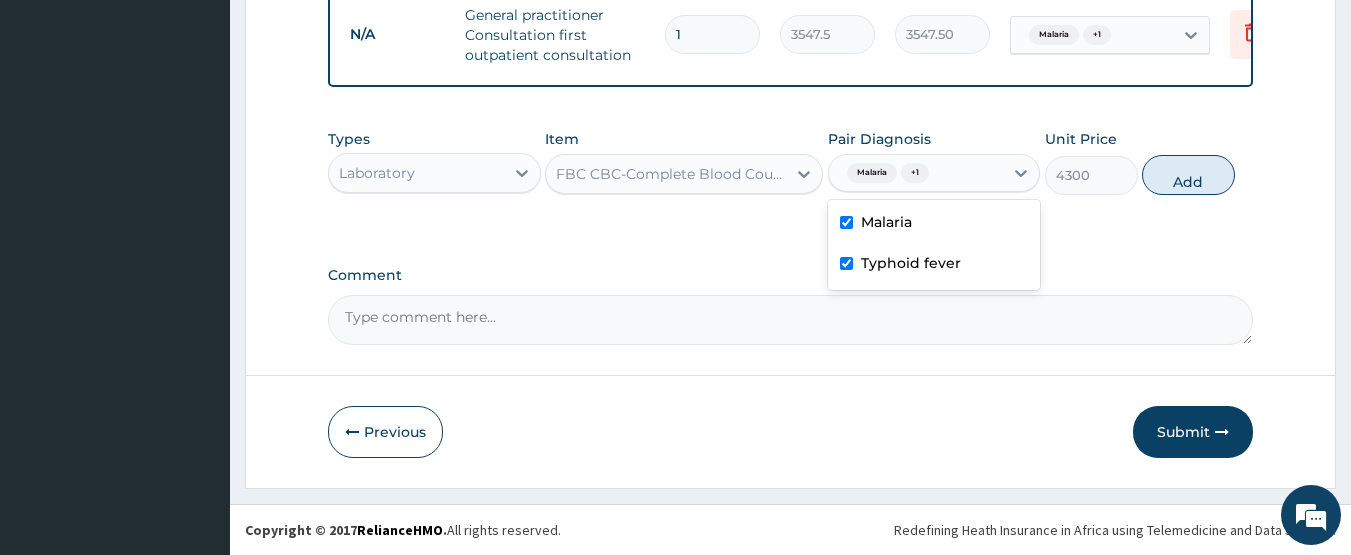 type on "0" 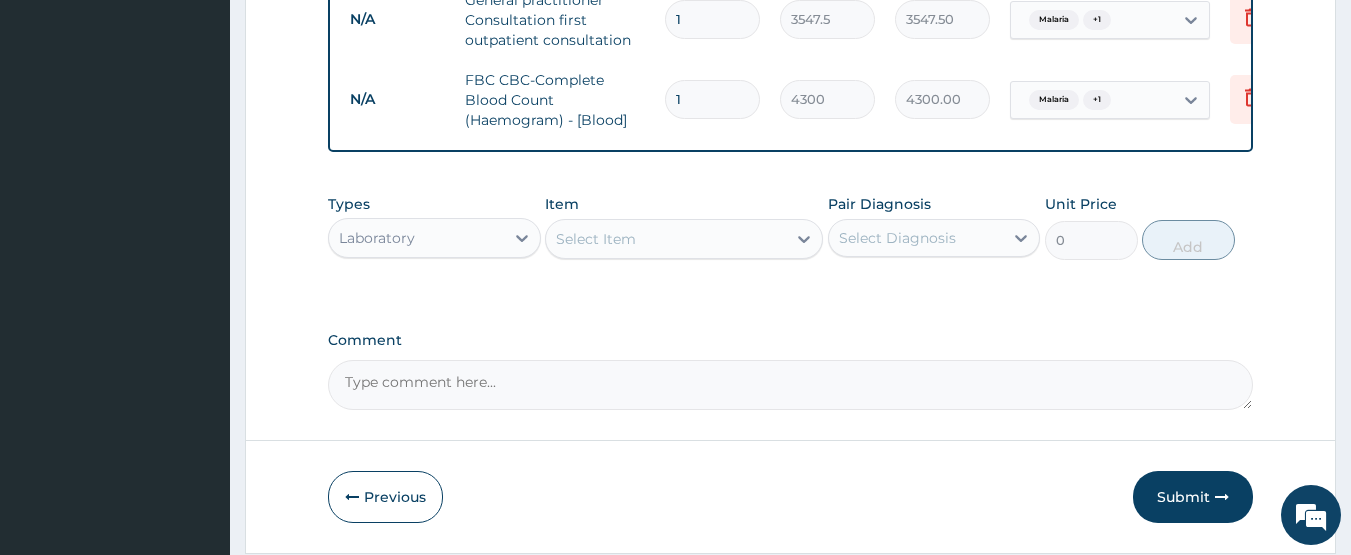 click on "Select Item" at bounding box center [596, 239] 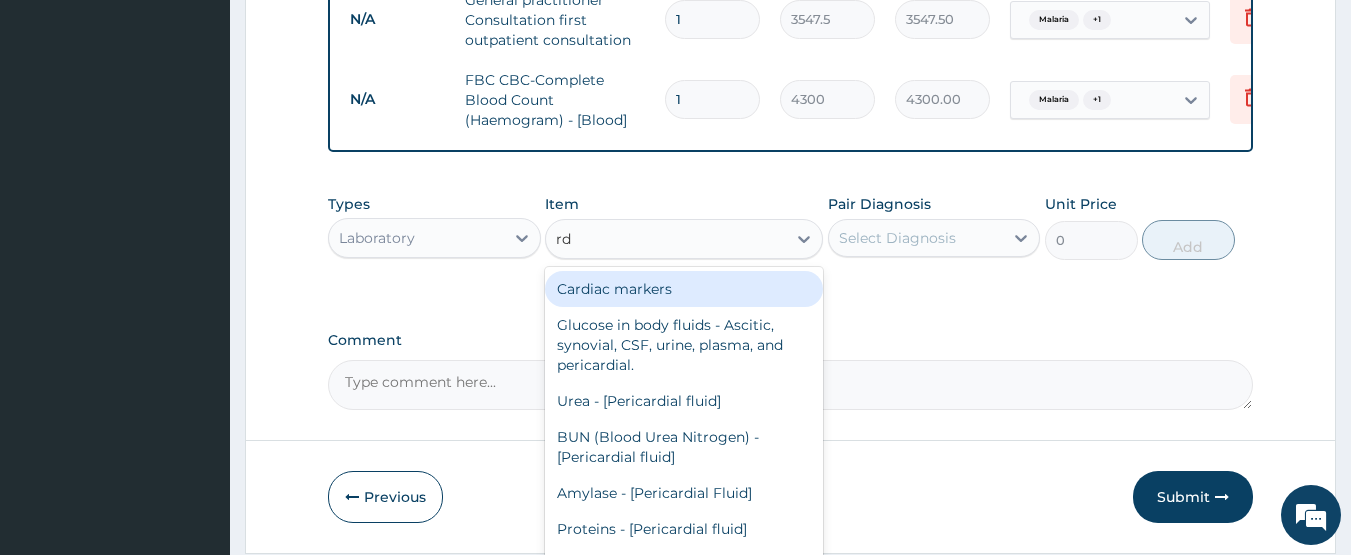 type on "rdt" 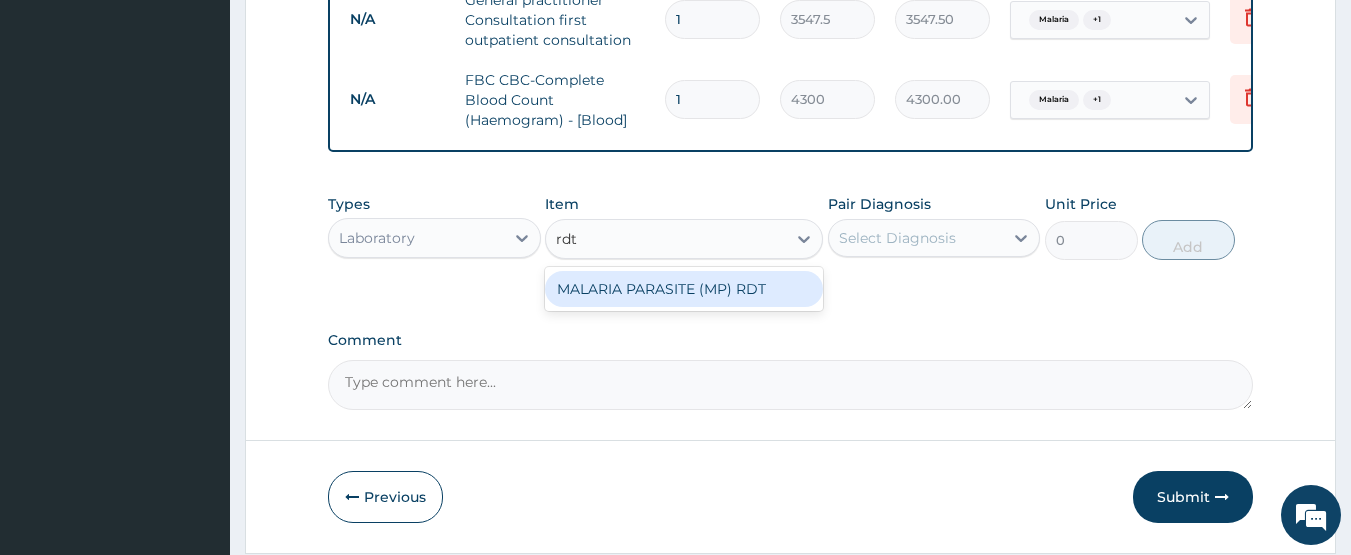 drag, startPoint x: 655, startPoint y: 302, endPoint x: 900, endPoint y: 268, distance: 247.34793 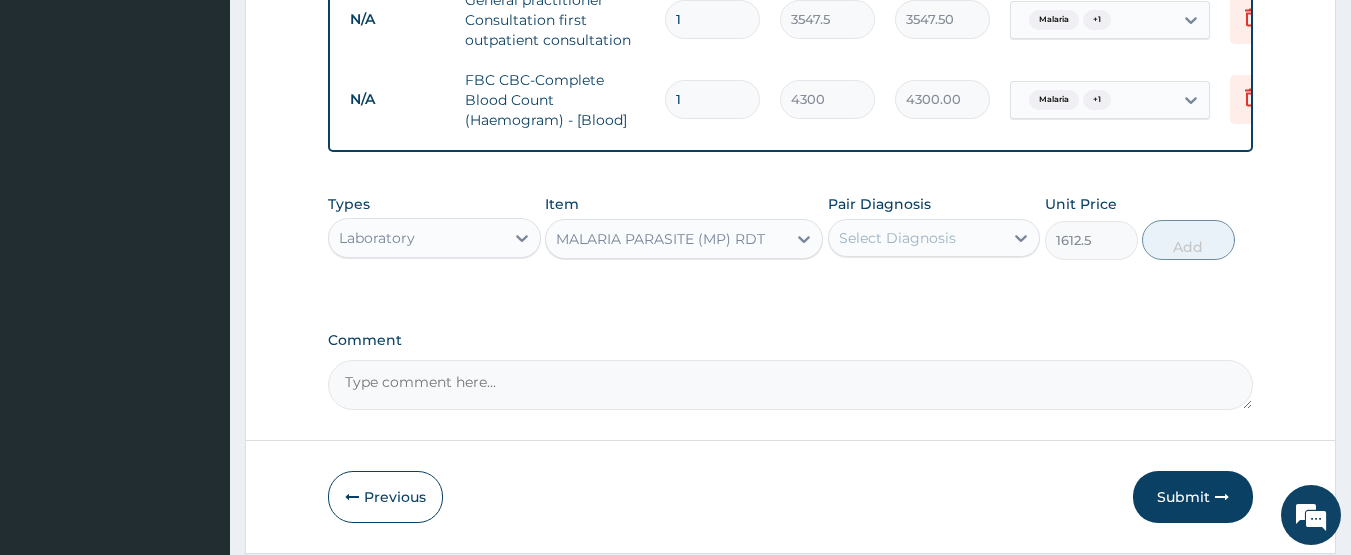 click on "Select Diagnosis" at bounding box center [916, 238] 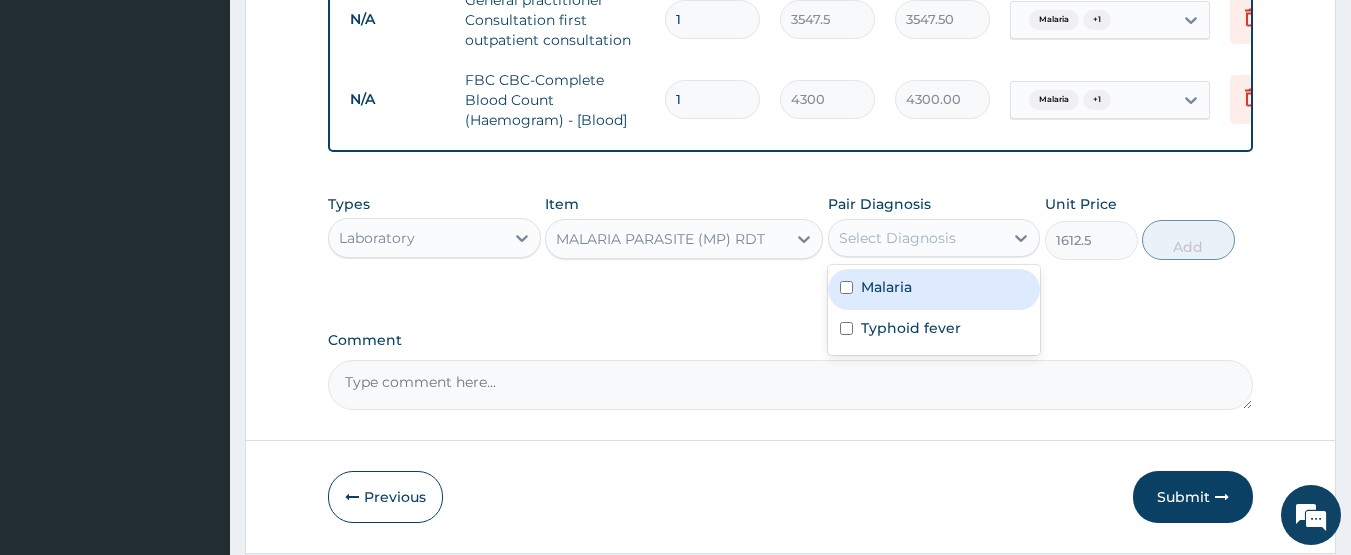 click on "Malaria" at bounding box center (886, 287) 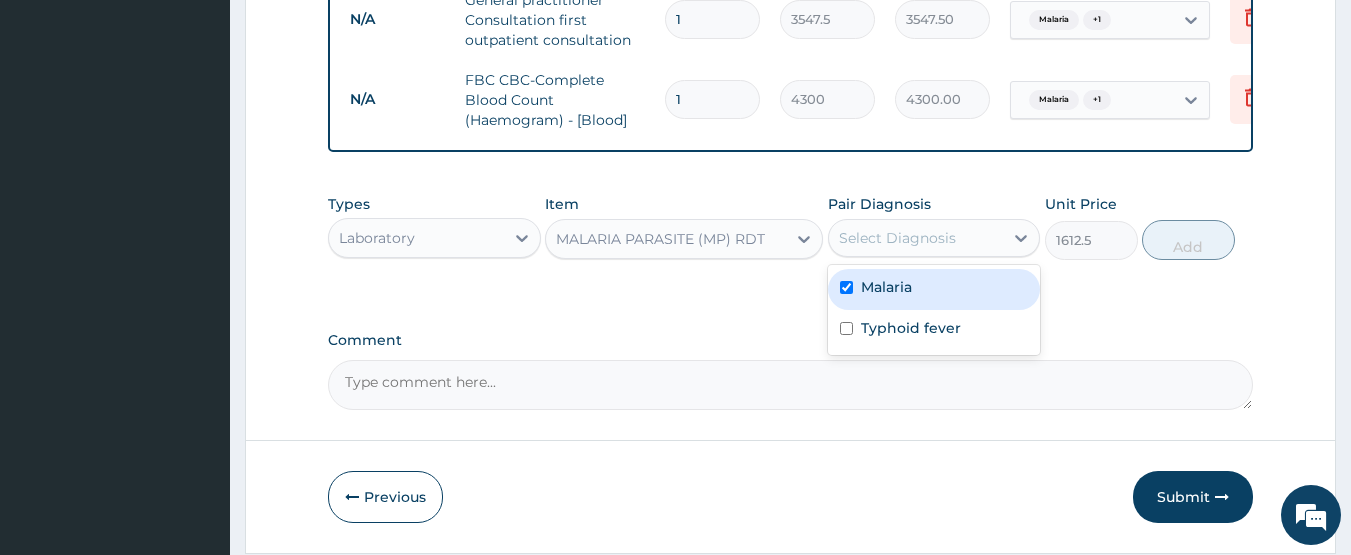checkbox on "true" 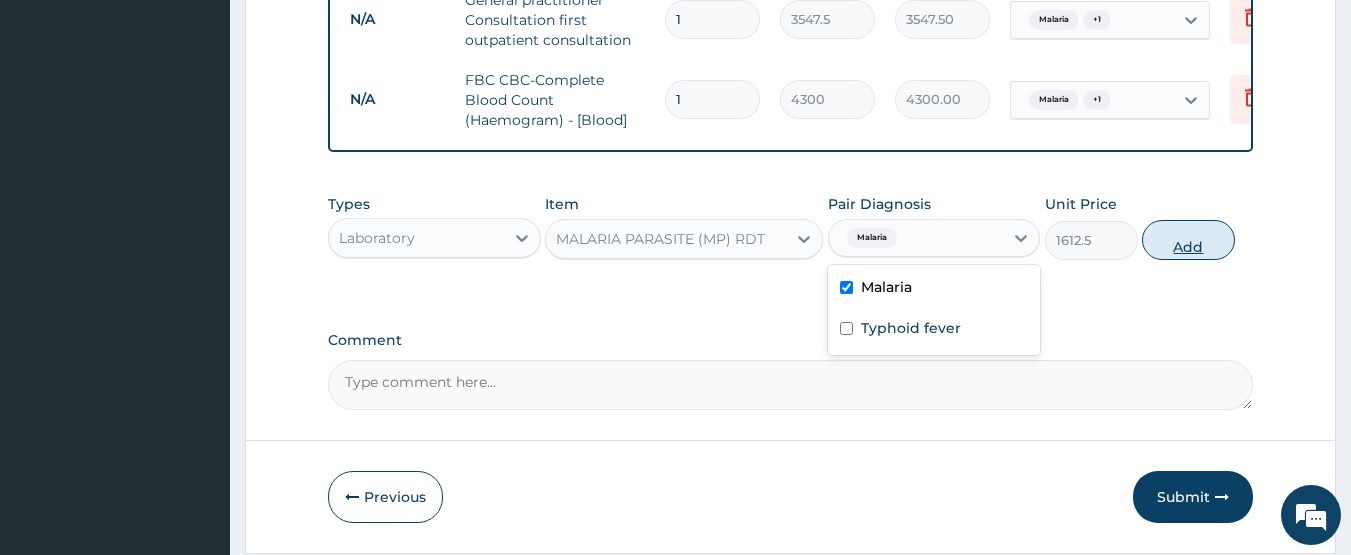 click on "Add" at bounding box center (1188, 240) 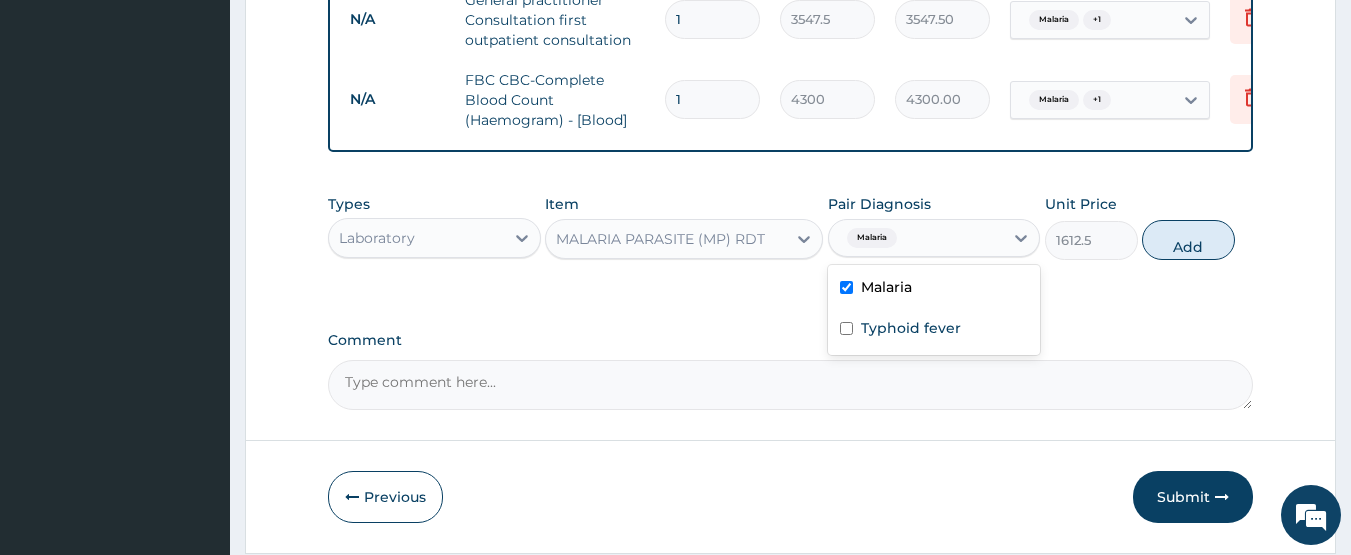 type on "0" 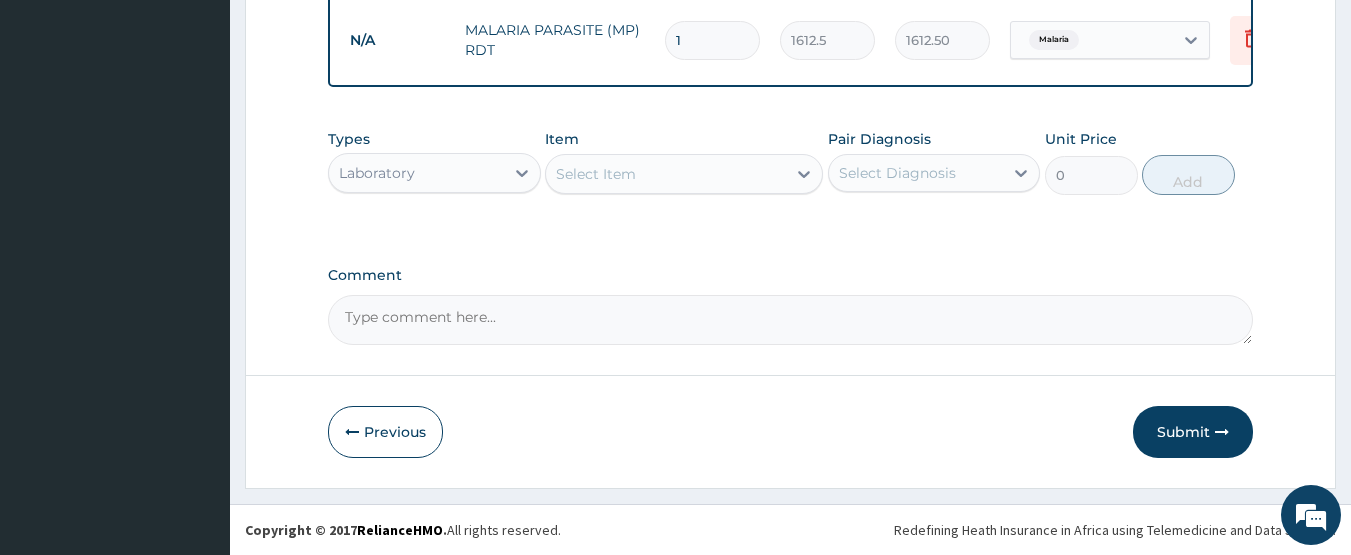 scroll, scrollTop: 967, scrollLeft: 0, axis: vertical 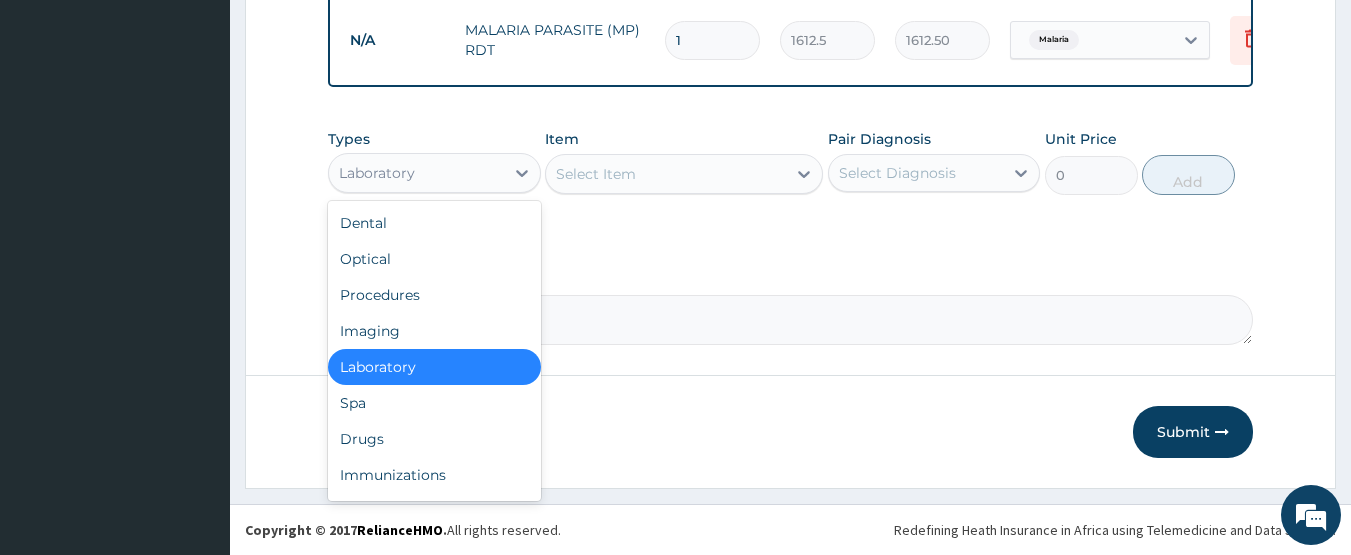 click on "Laboratory" at bounding box center [416, 173] 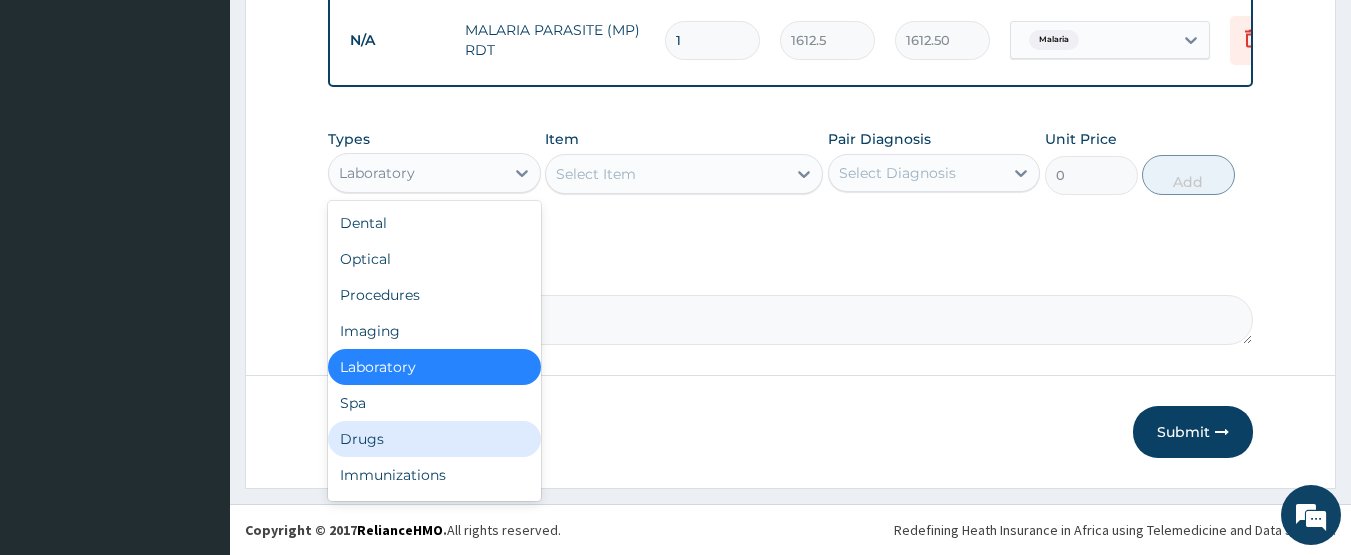 click on "Drugs" at bounding box center [434, 439] 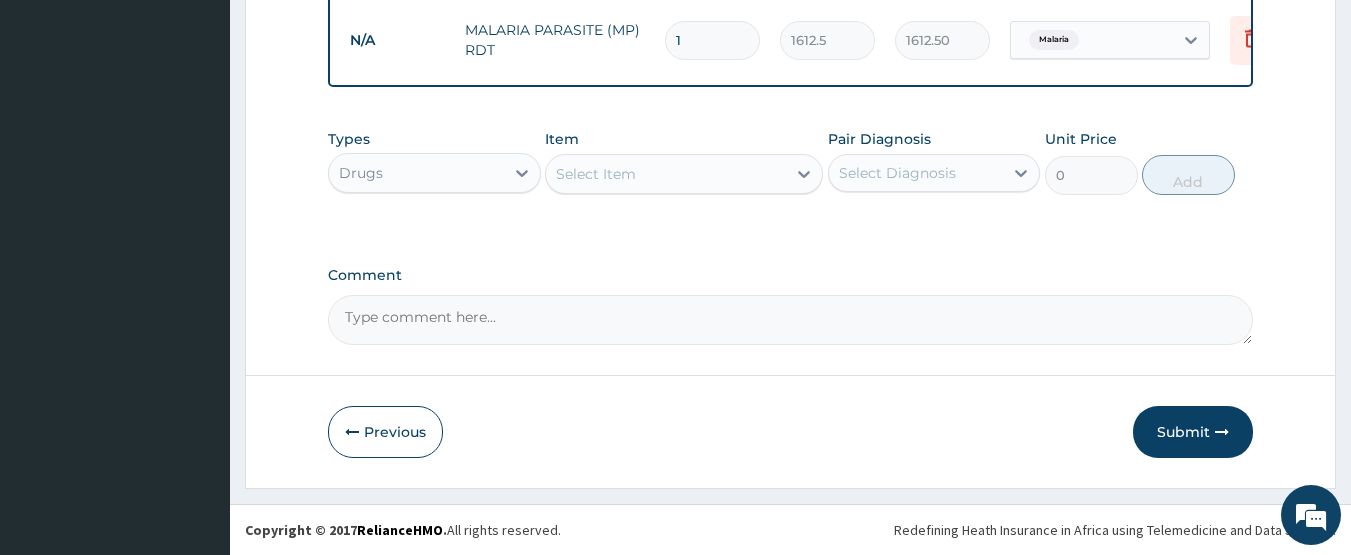 click on "Select Item" at bounding box center [666, 174] 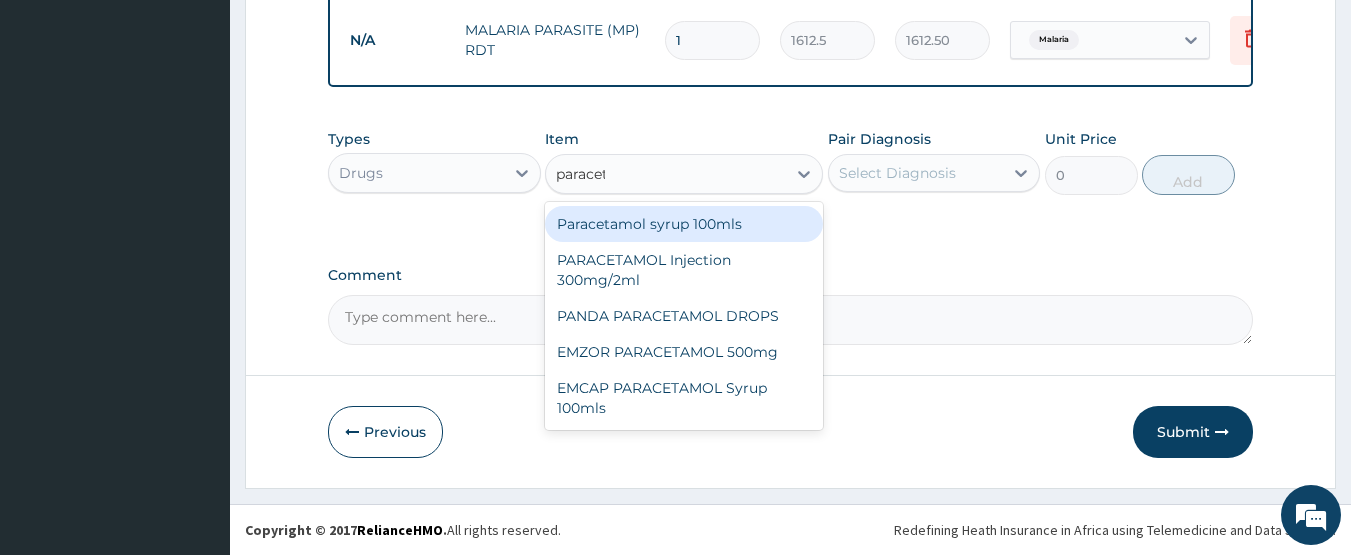 type on "paraceta" 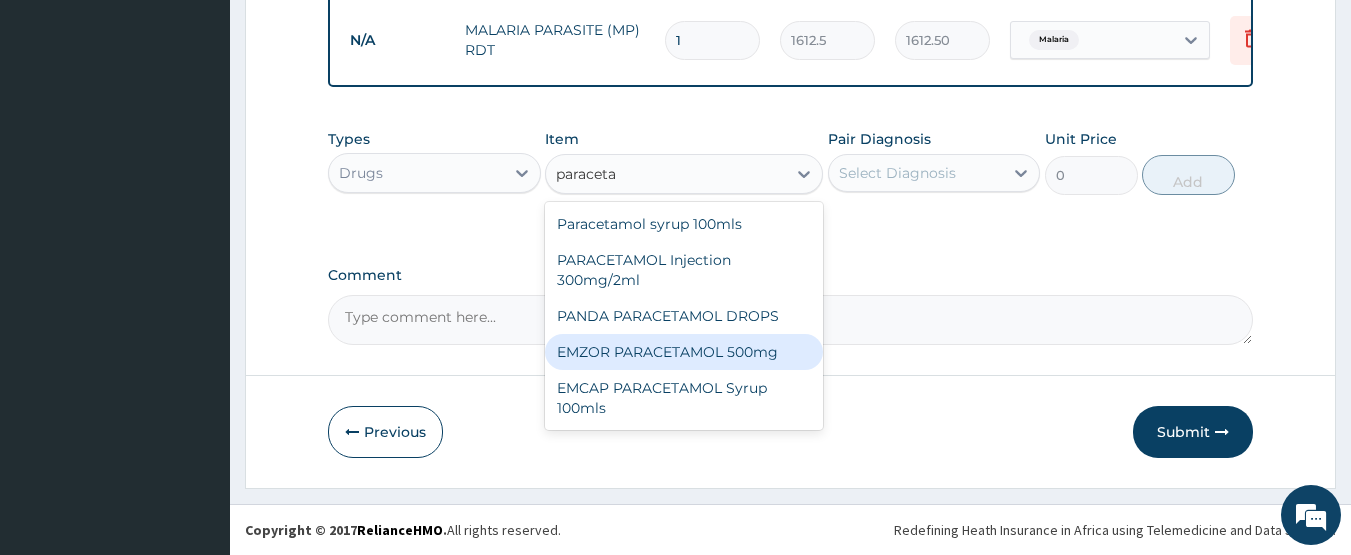 click on "EMZOR PARACETAMOL 500mg" at bounding box center (684, 352) 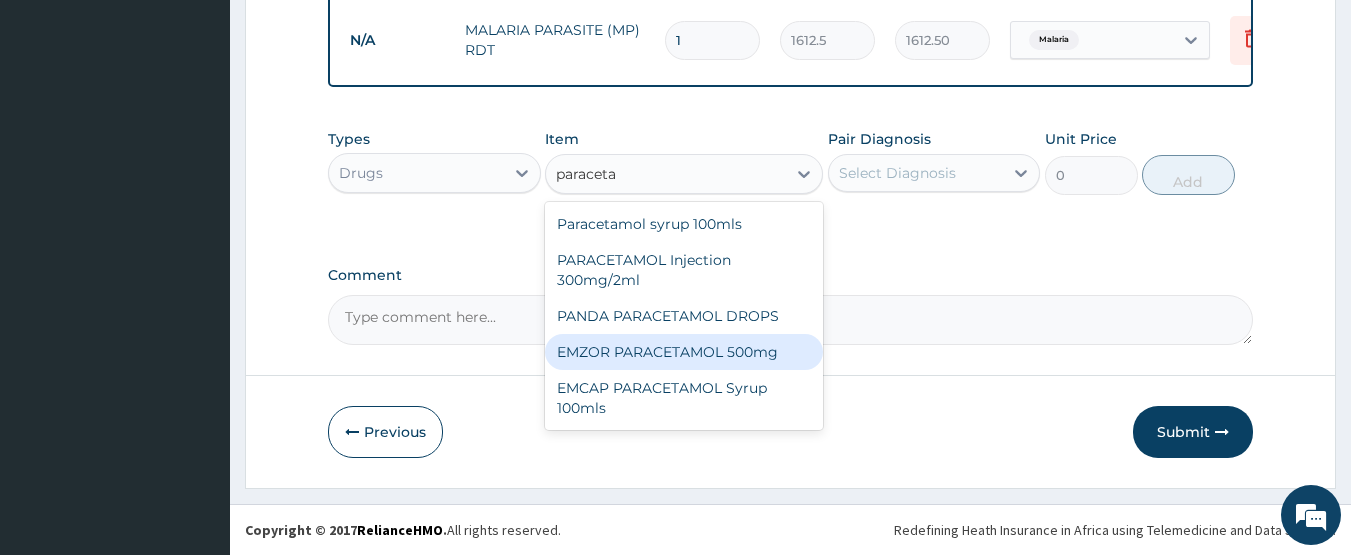 type 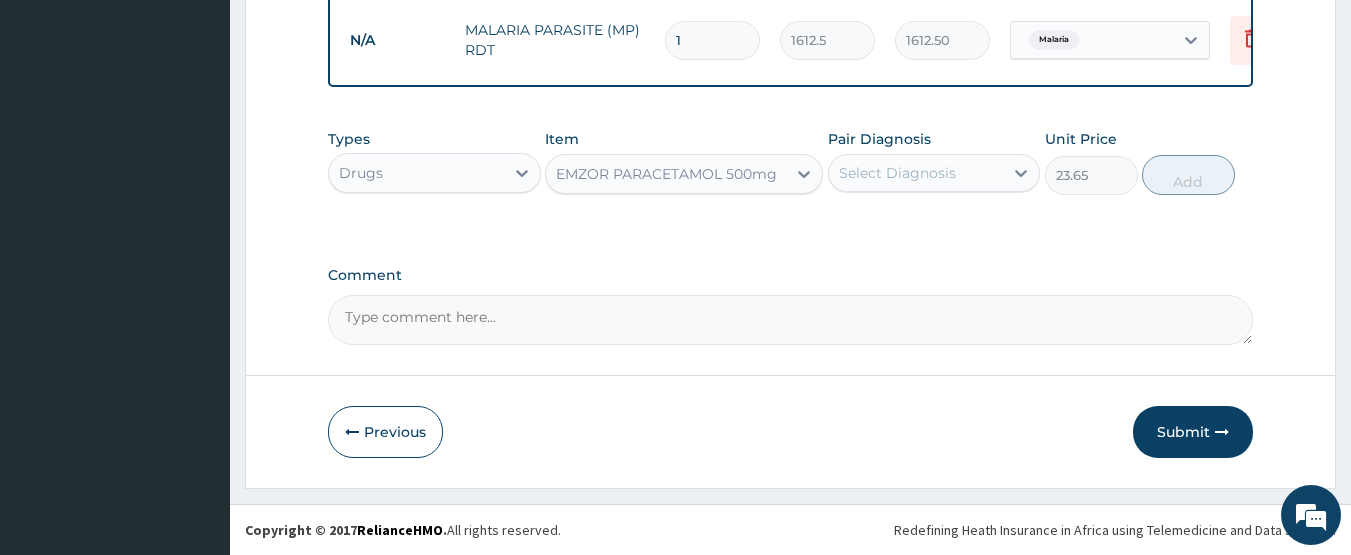 click on "Select Diagnosis" at bounding box center (897, 173) 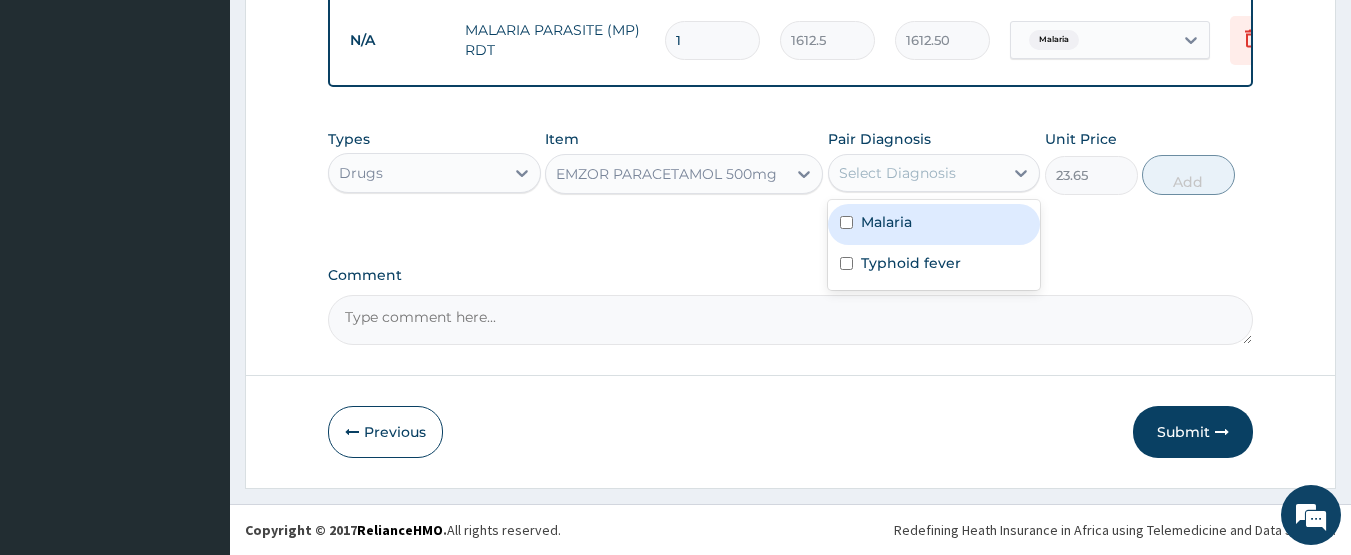 drag, startPoint x: 933, startPoint y: 213, endPoint x: 933, endPoint y: 251, distance: 38 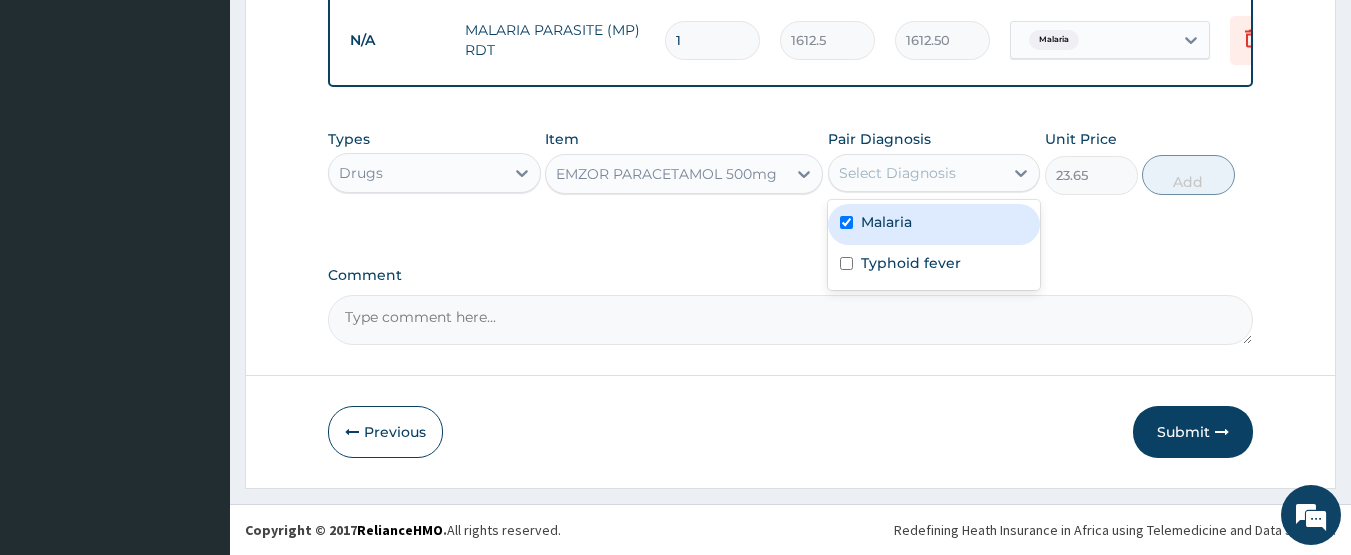 checkbox on "true" 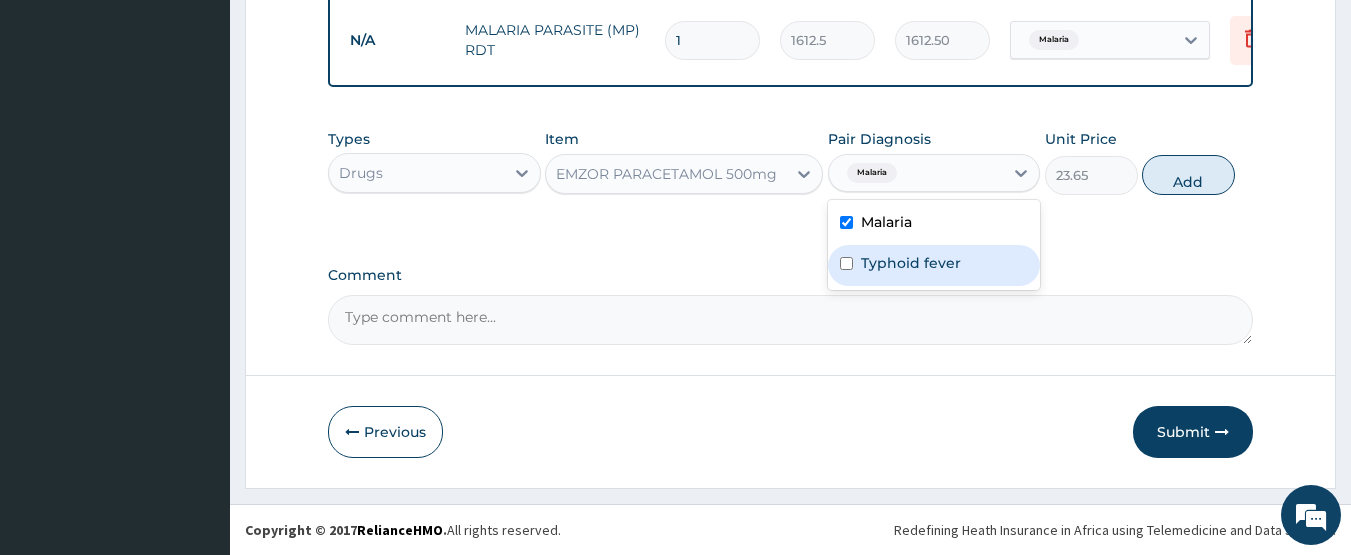 click on "Typhoid fever" at bounding box center [911, 263] 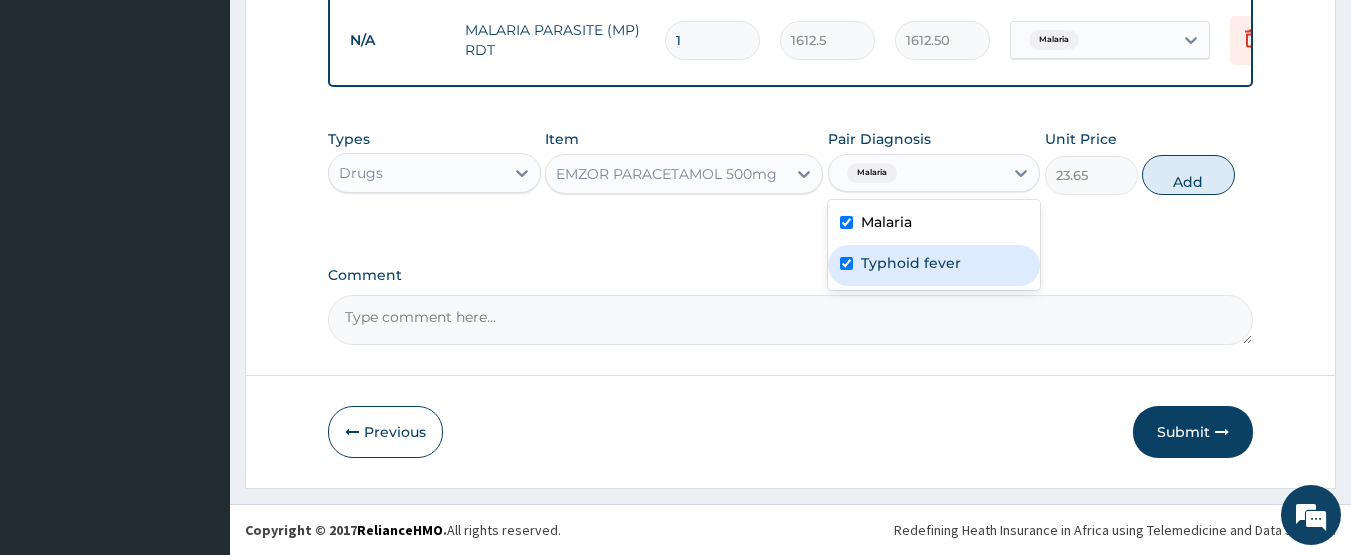 checkbox on "true" 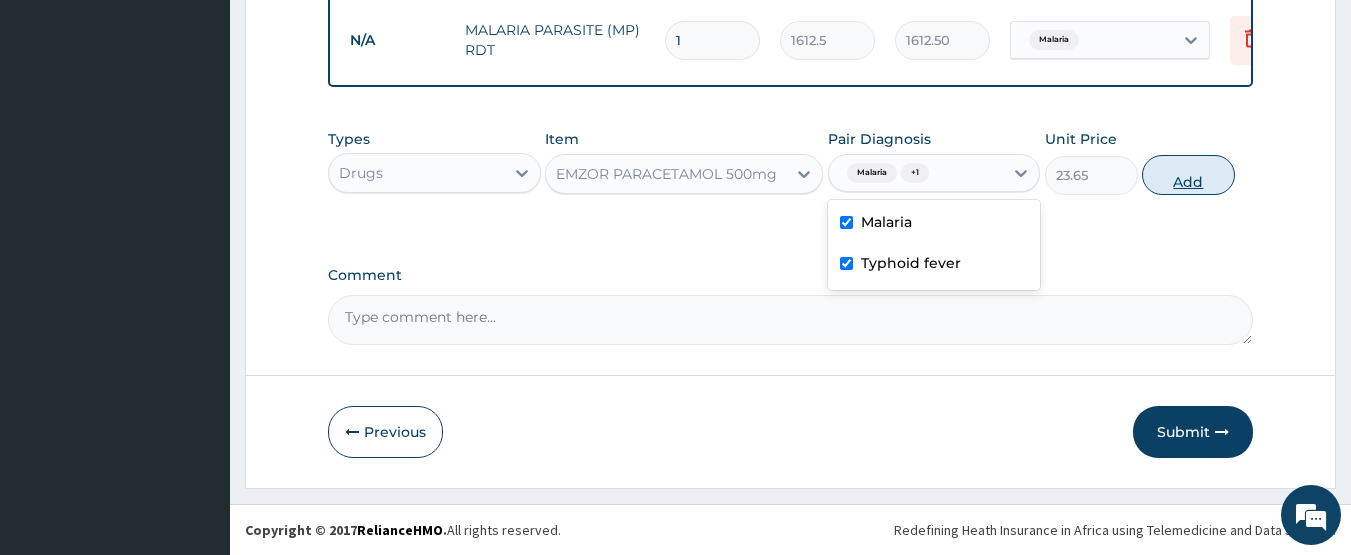 click on "Add" at bounding box center (1188, 175) 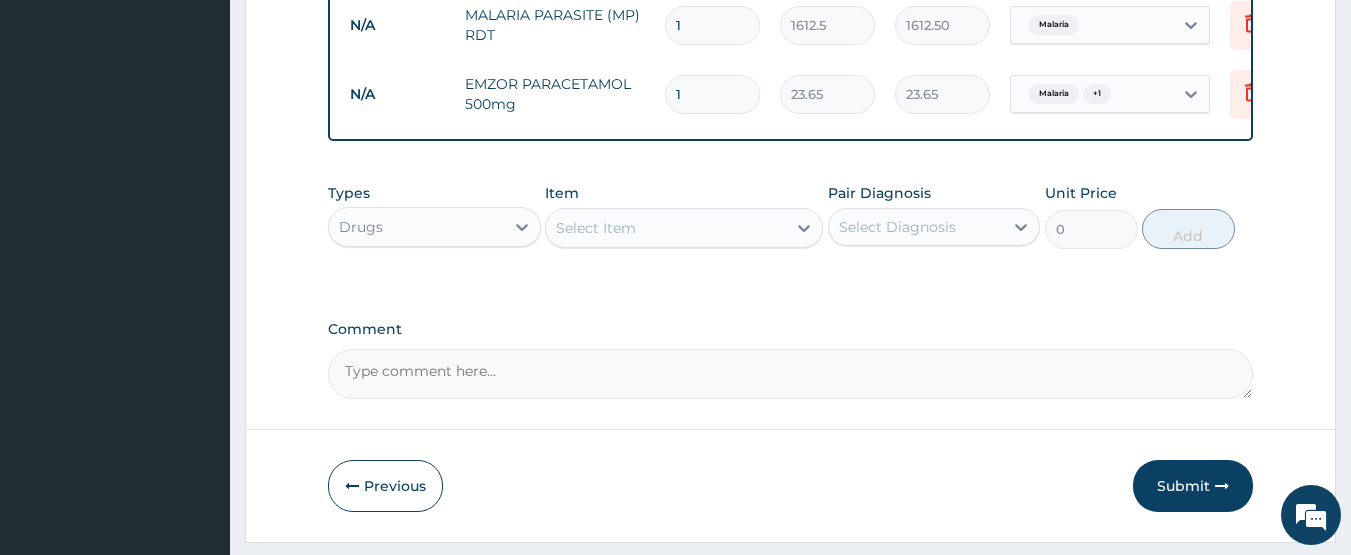 type on "18" 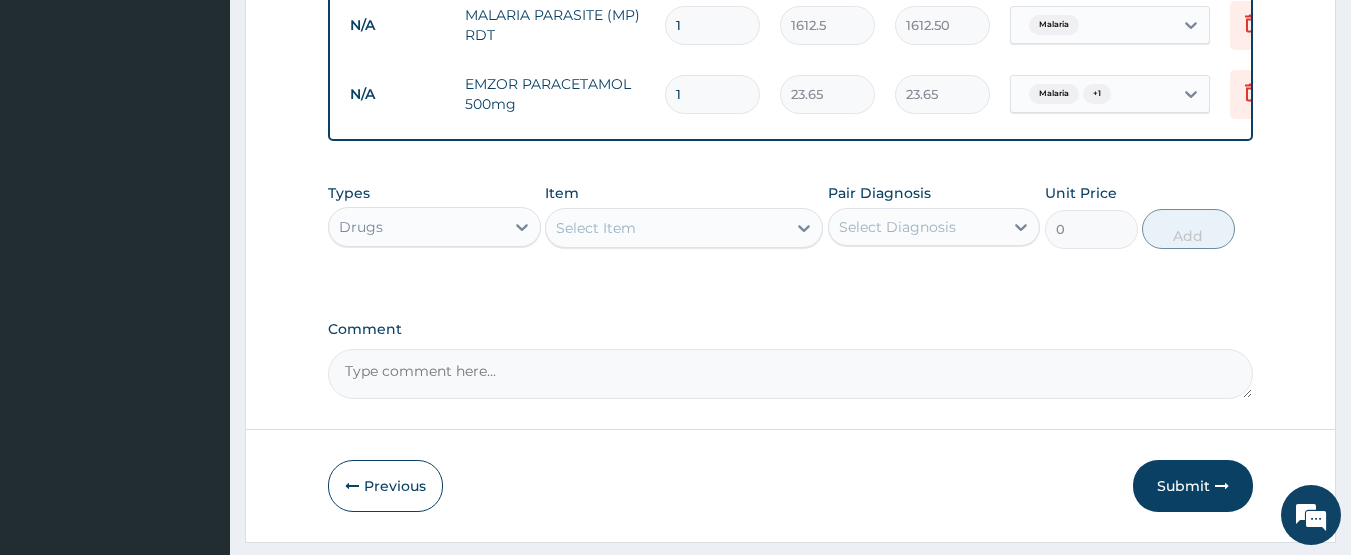 type on "425.70" 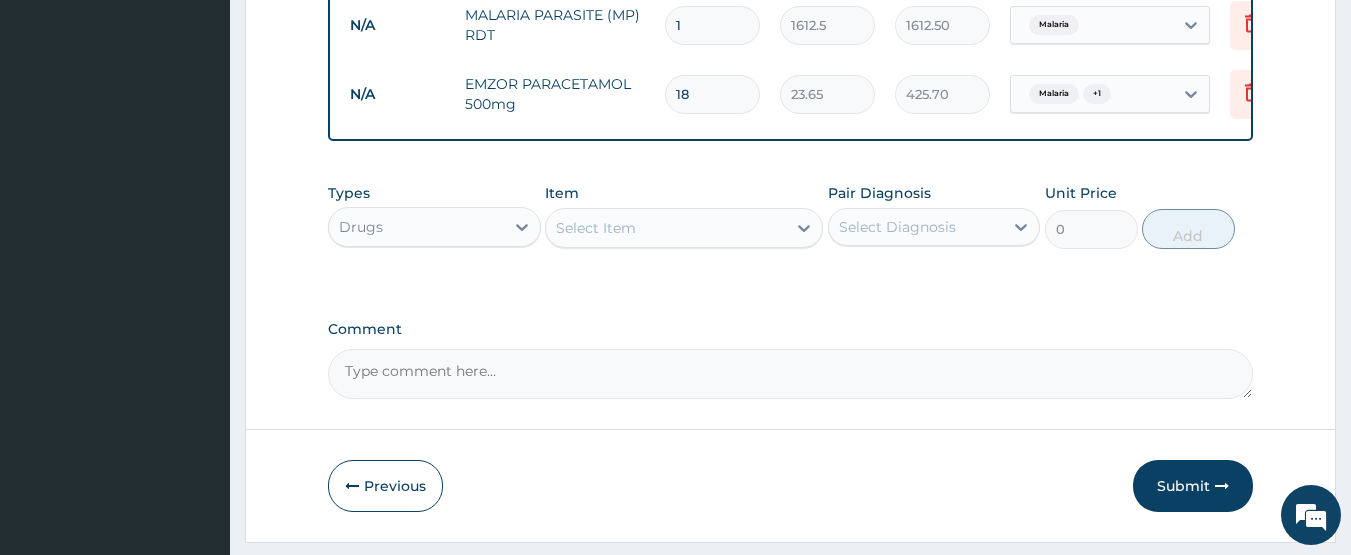 type on "18" 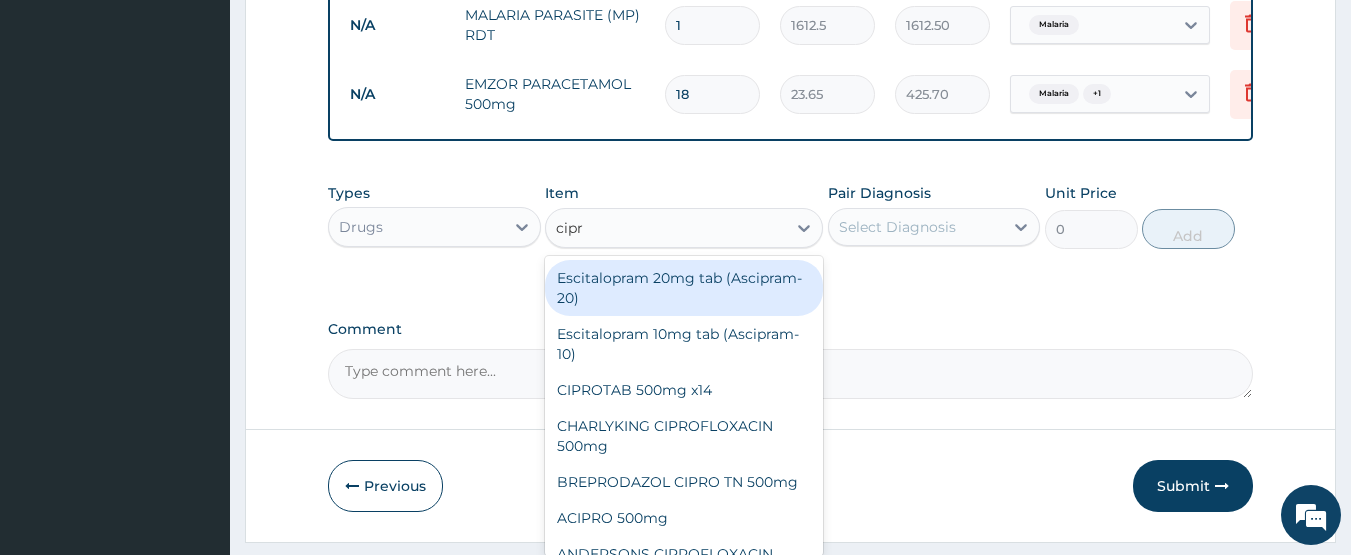 type on "cipro" 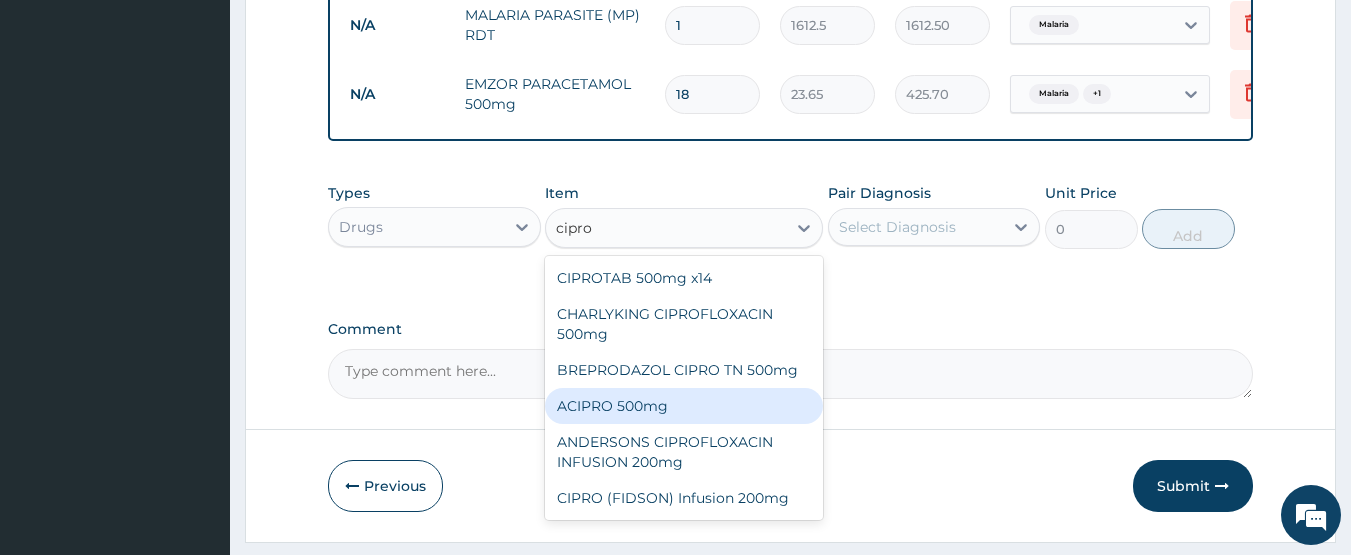 drag, startPoint x: 630, startPoint y: 404, endPoint x: 722, endPoint y: 378, distance: 95.60335 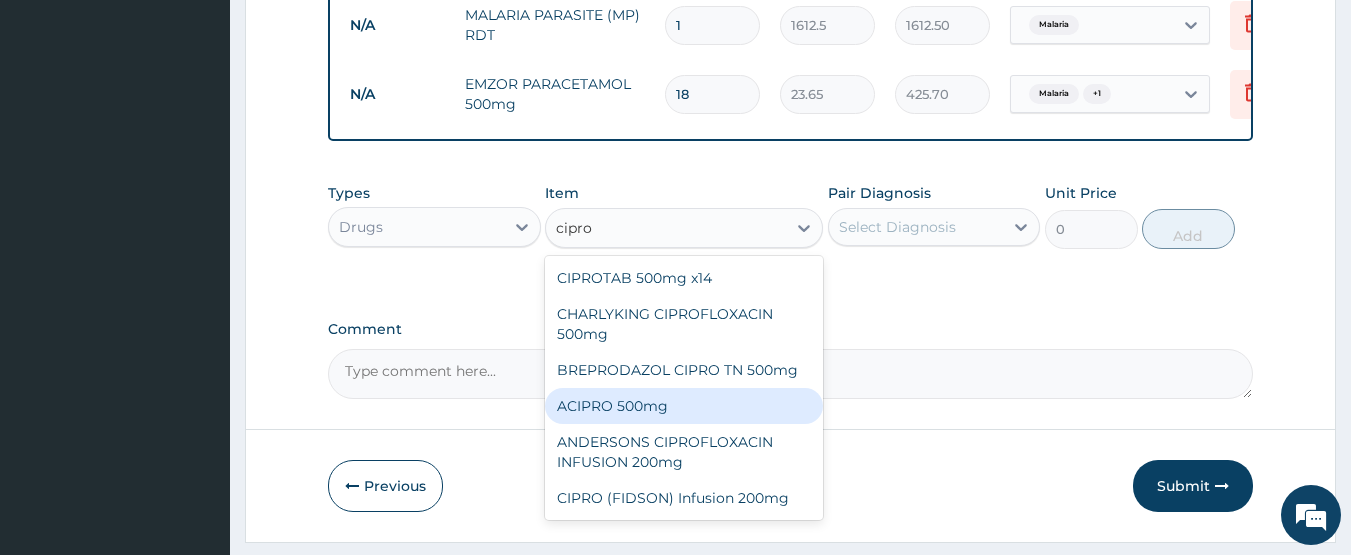 click on "ACIPRO 500mg" at bounding box center [684, 406] 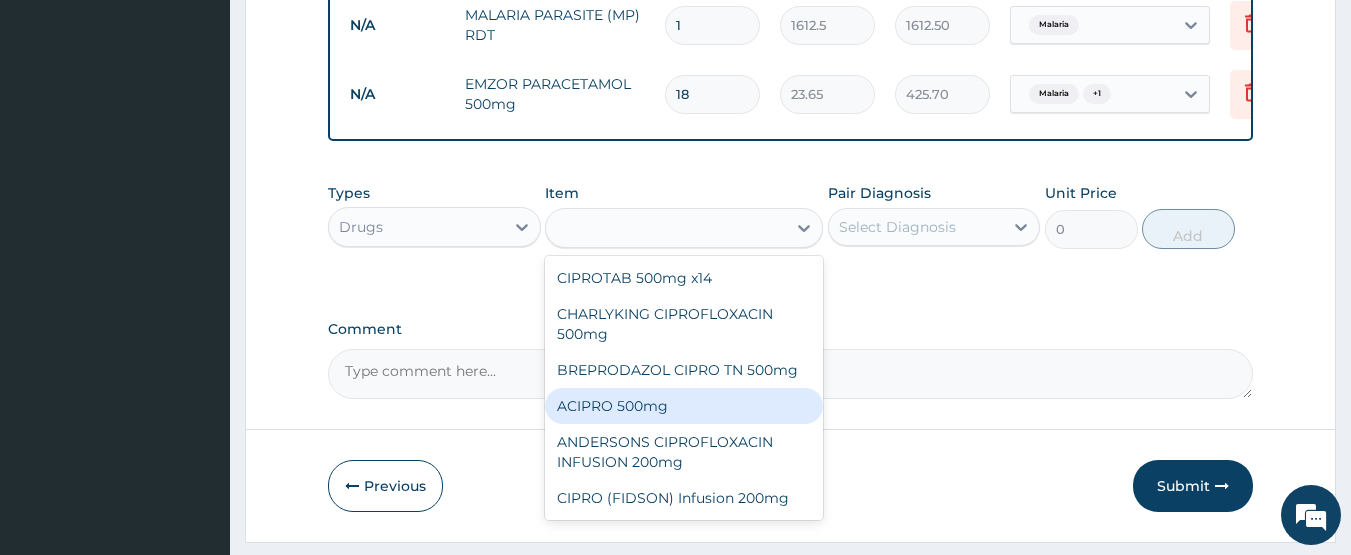 type on "106.425" 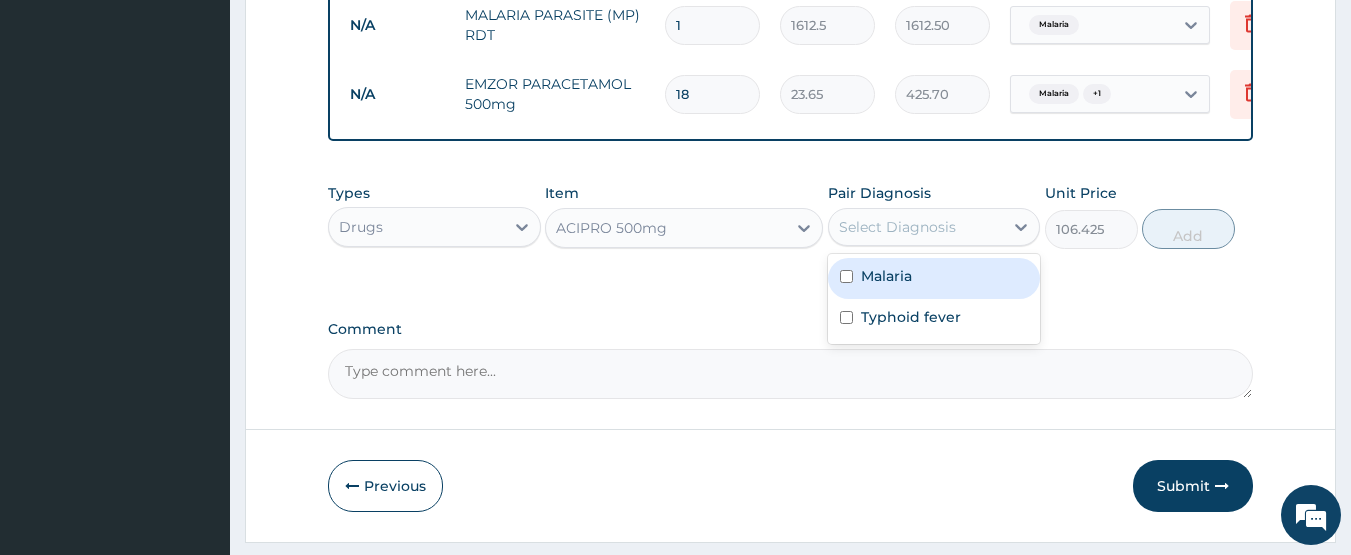 click on "Select Diagnosis" at bounding box center [897, 227] 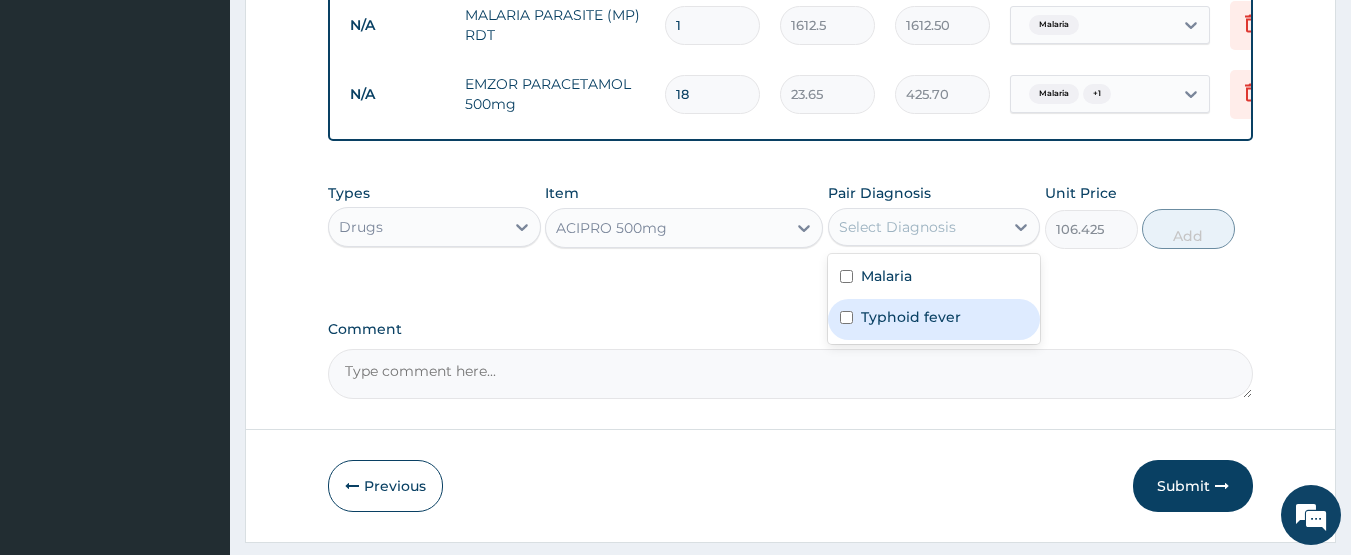 drag, startPoint x: 890, startPoint y: 337, endPoint x: 930, endPoint y: 332, distance: 40.311287 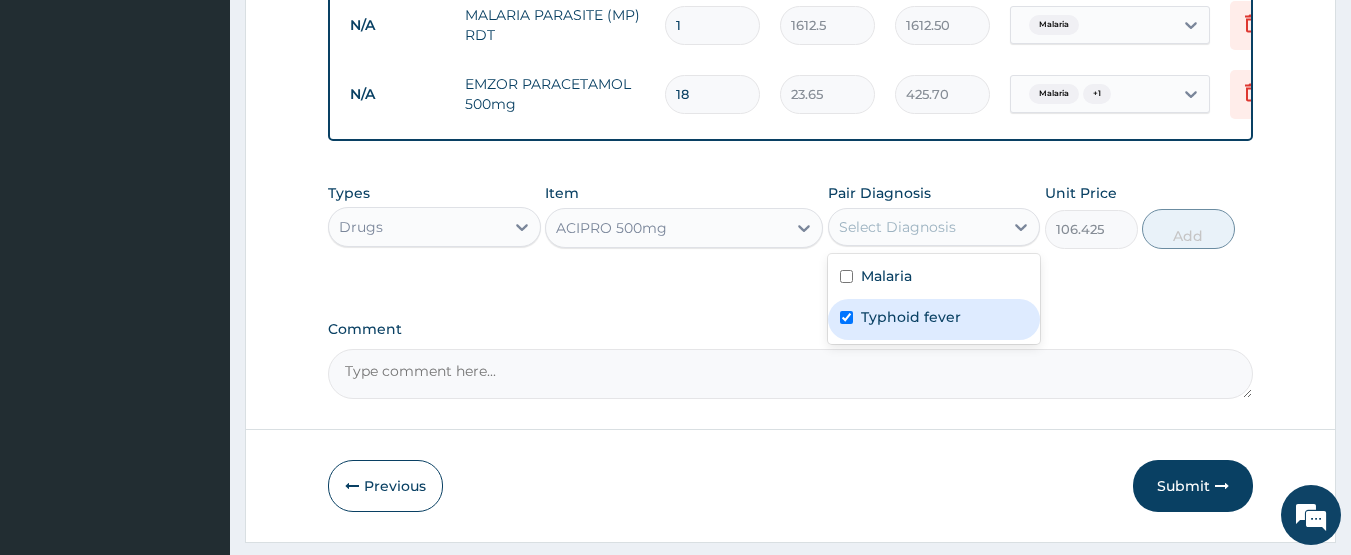 checkbox on "true" 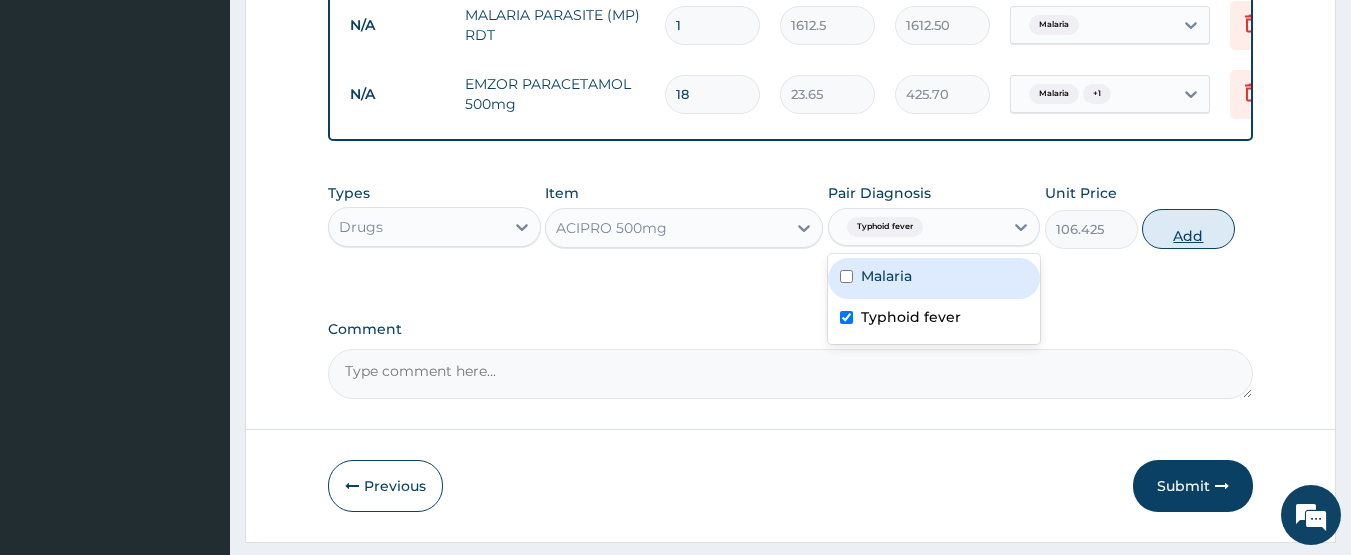 click on "Add" at bounding box center (1188, 229) 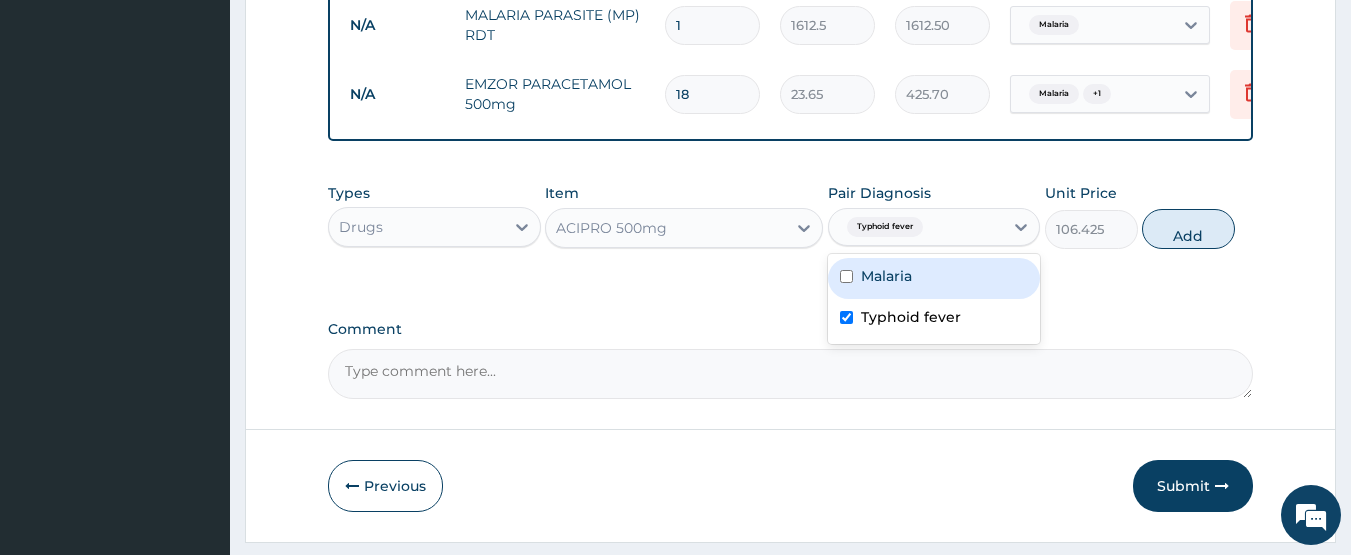 type on "0" 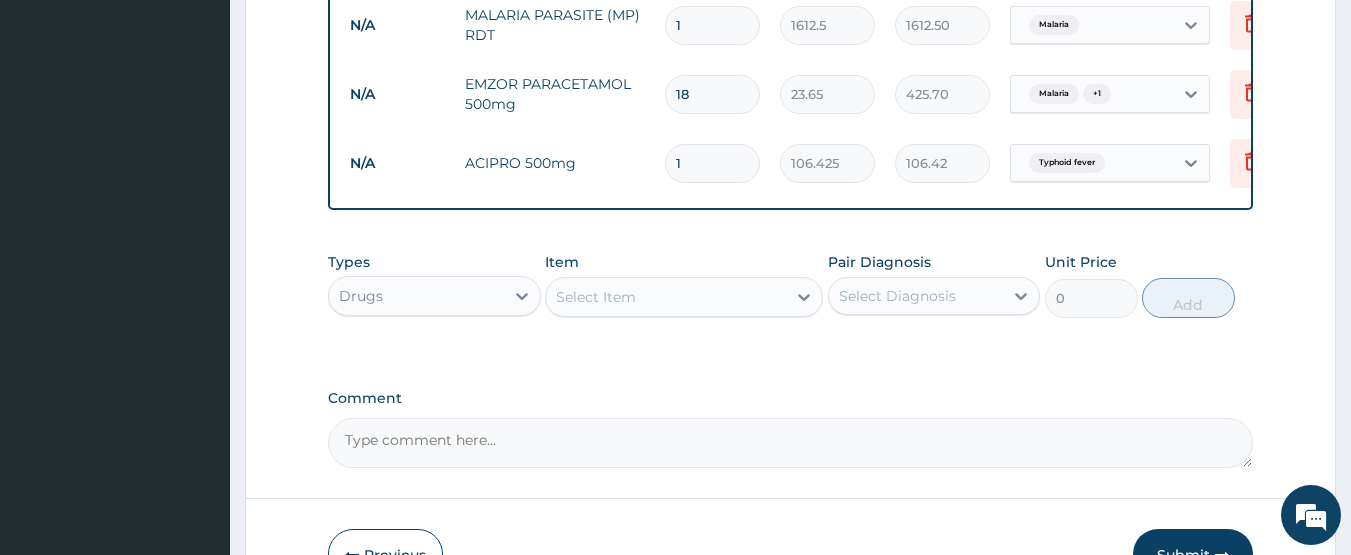 type 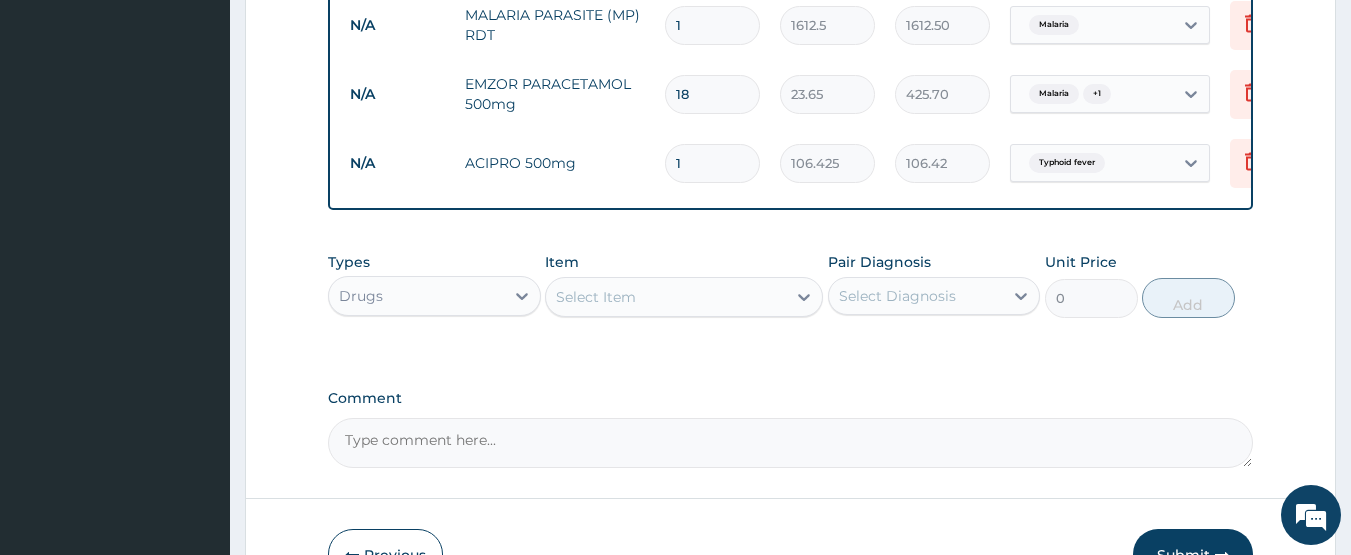 type on "0.00" 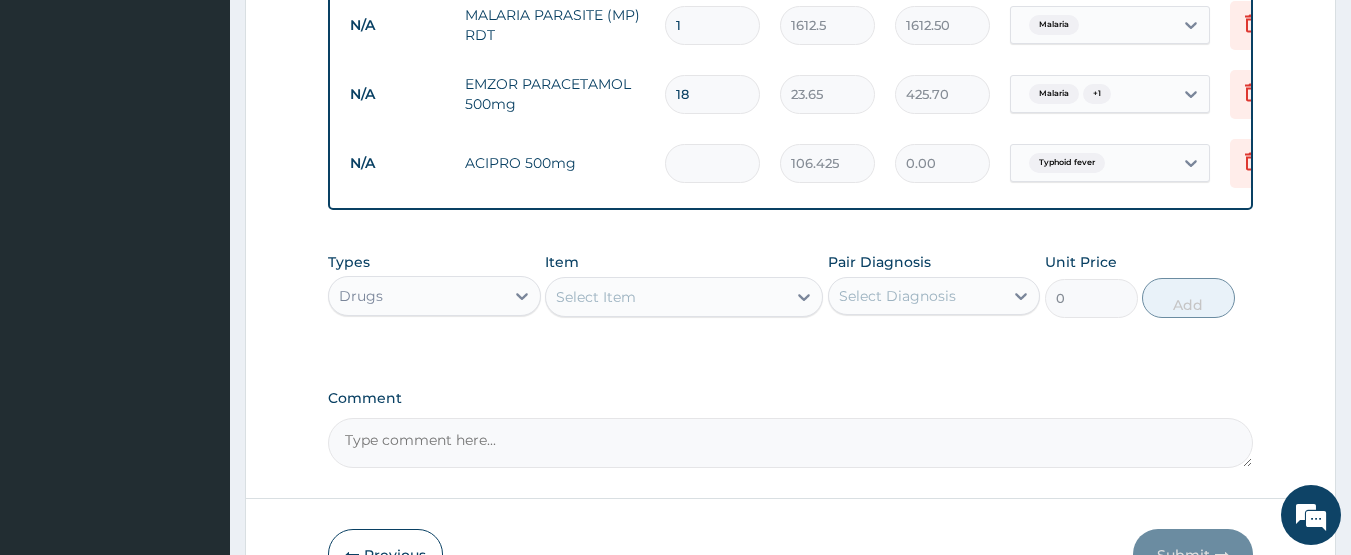 type on "2" 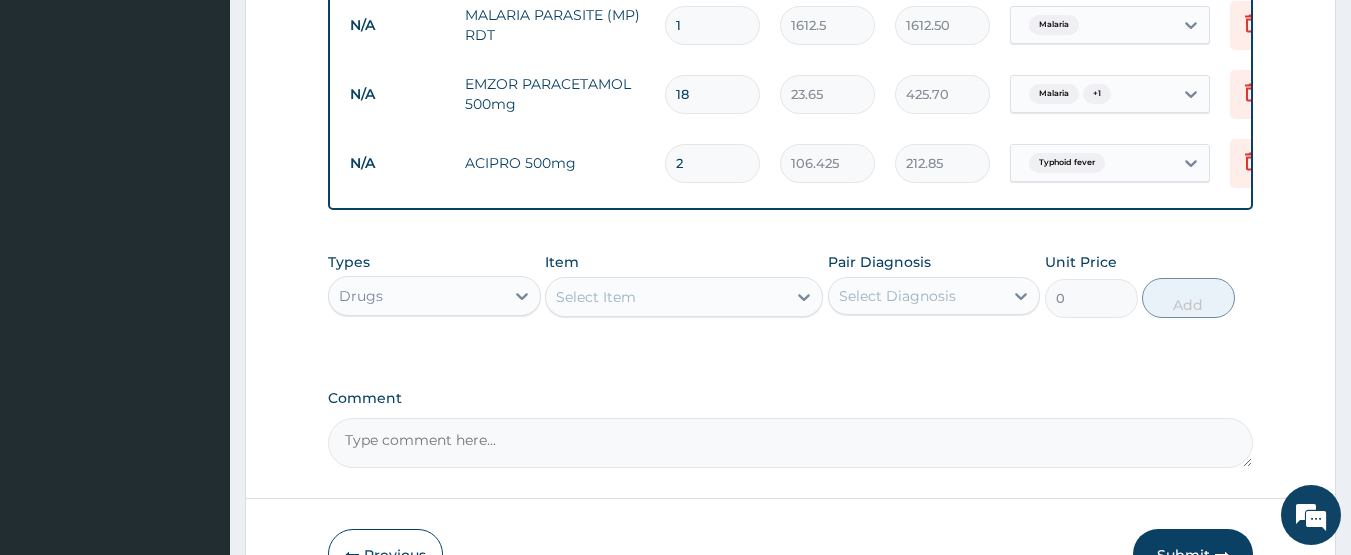 type on "20" 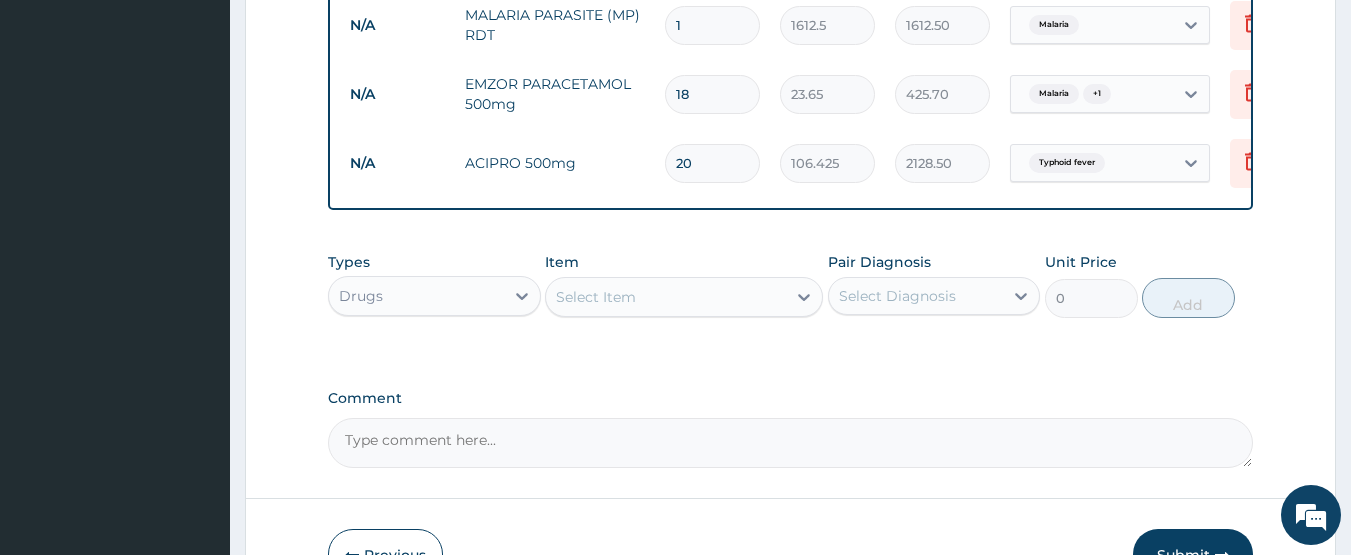 type on "20" 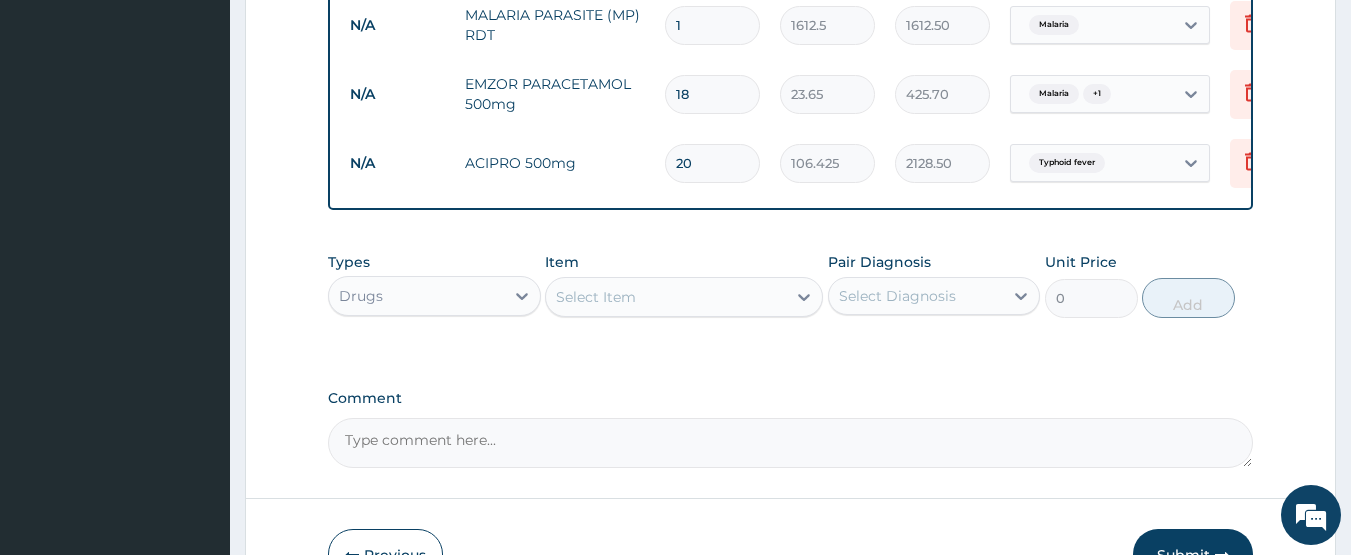 click on "Select Item" at bounding box center [596, 297] 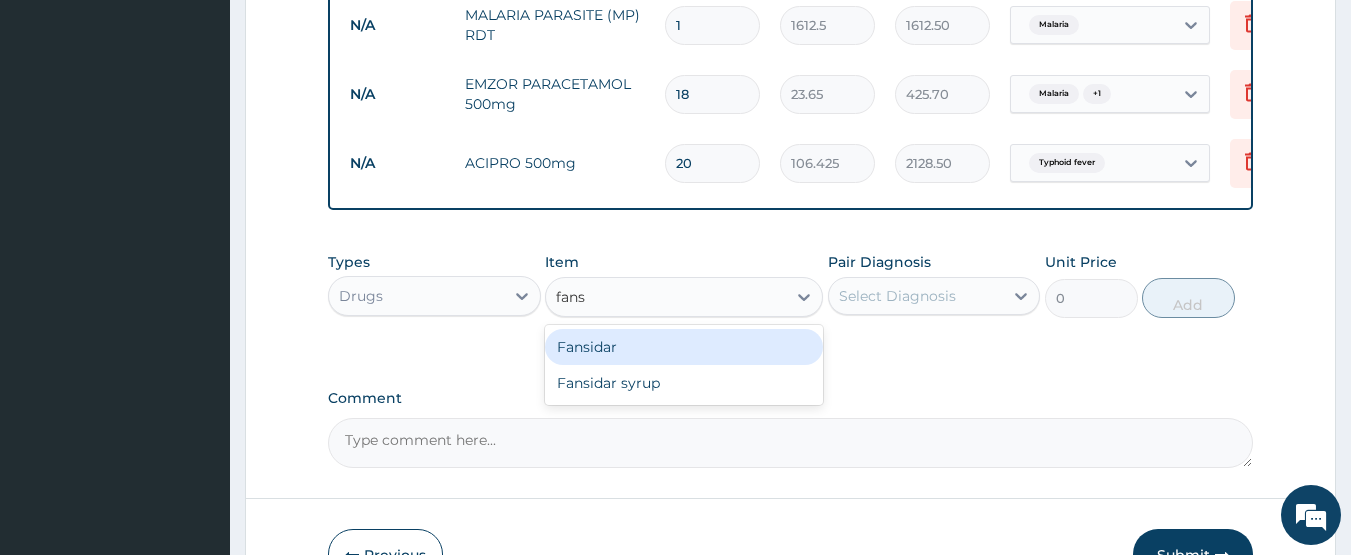 type on "fansi" 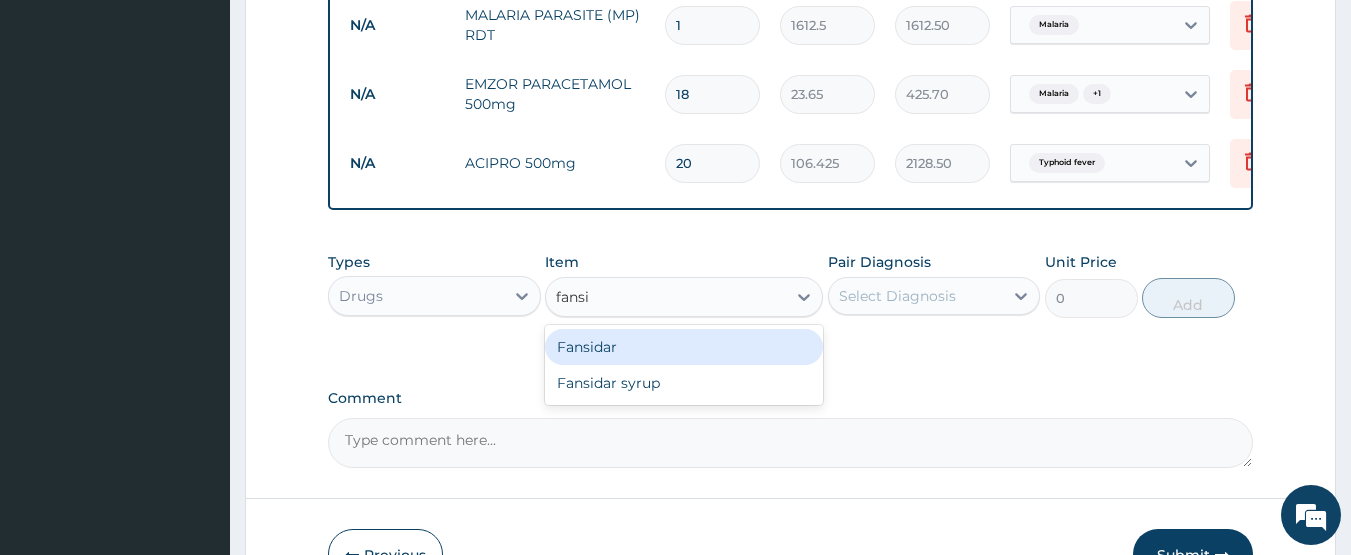click on "Fansidar" at bounding box center (684, 347) 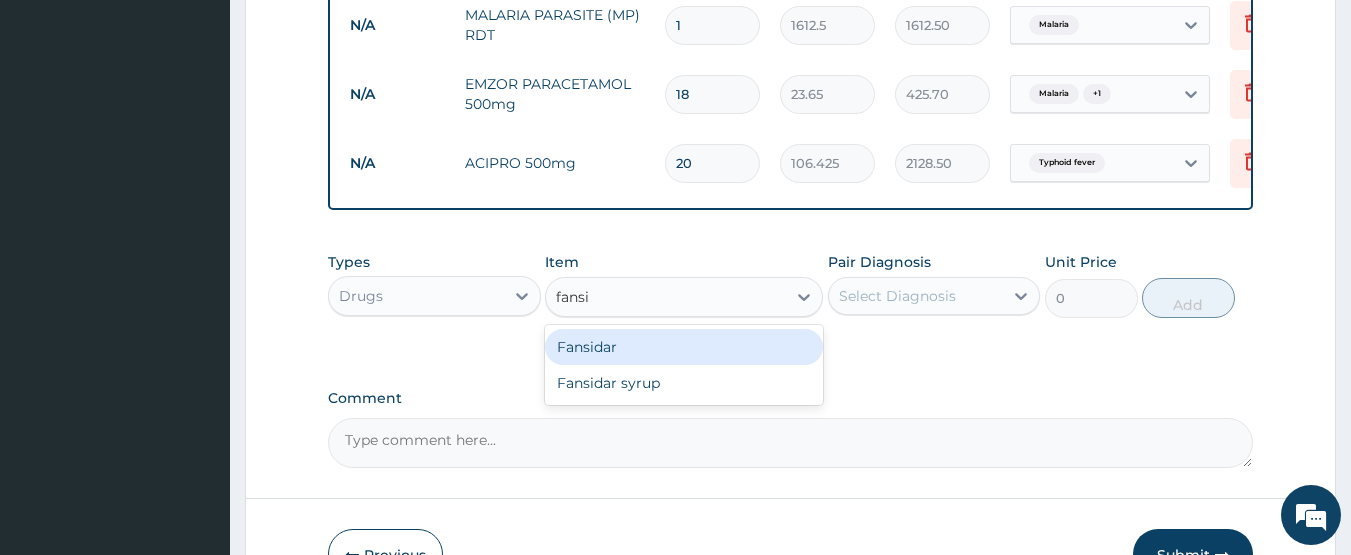 type 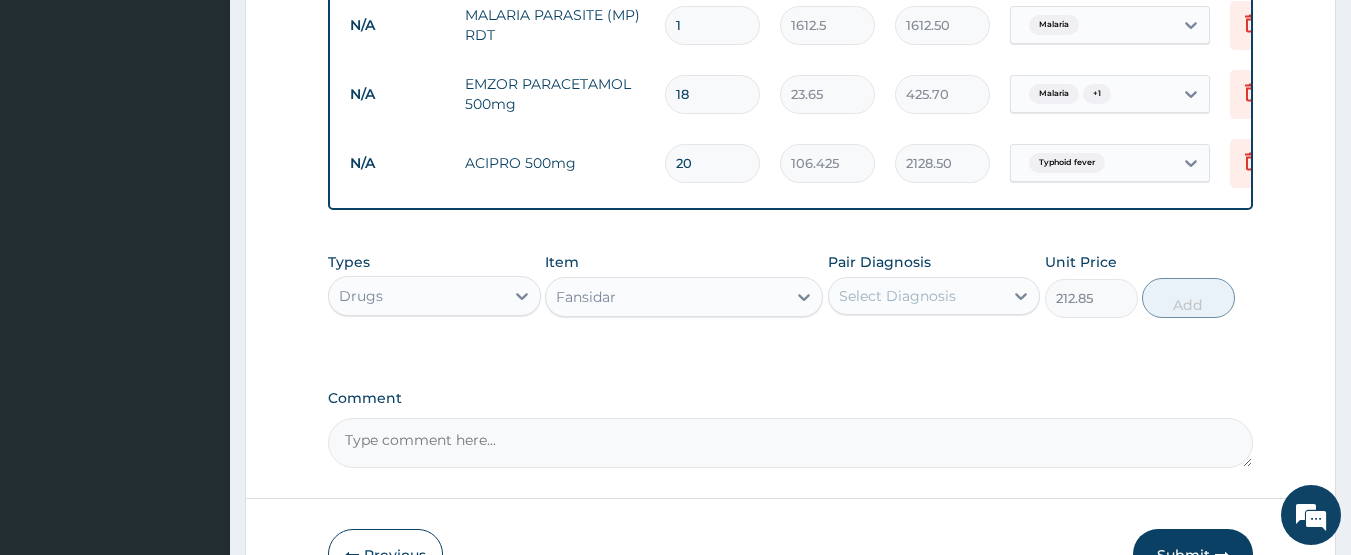 click on "Select Diagnosis" at bounding box center (897, 296) 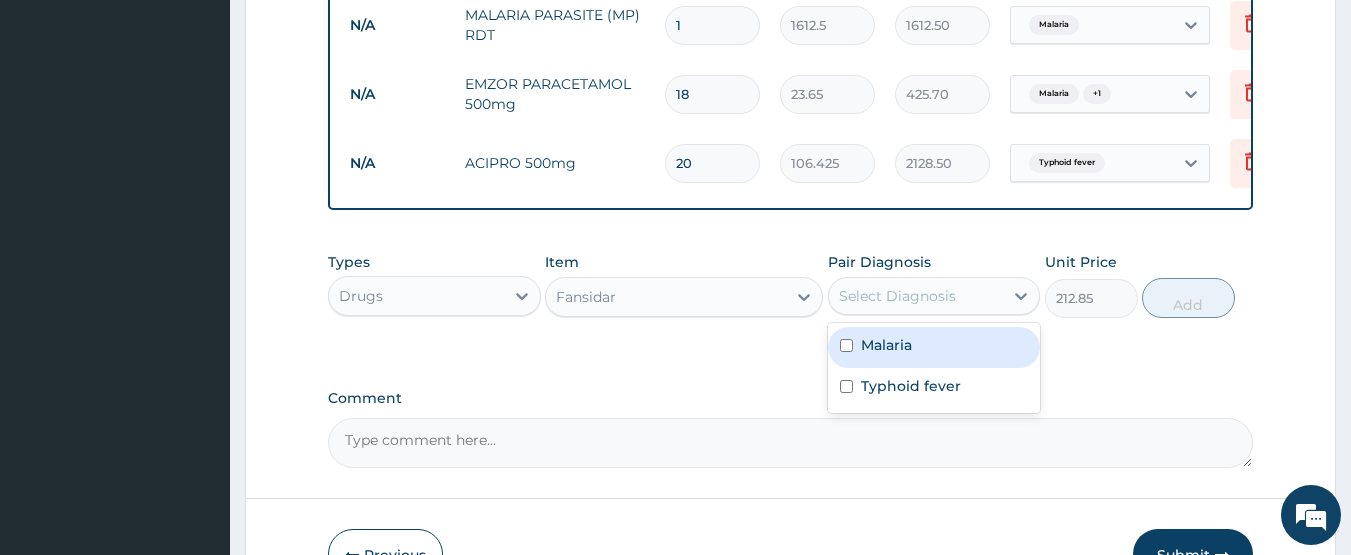 click on "Malaria" at bounding box center [886, 345] 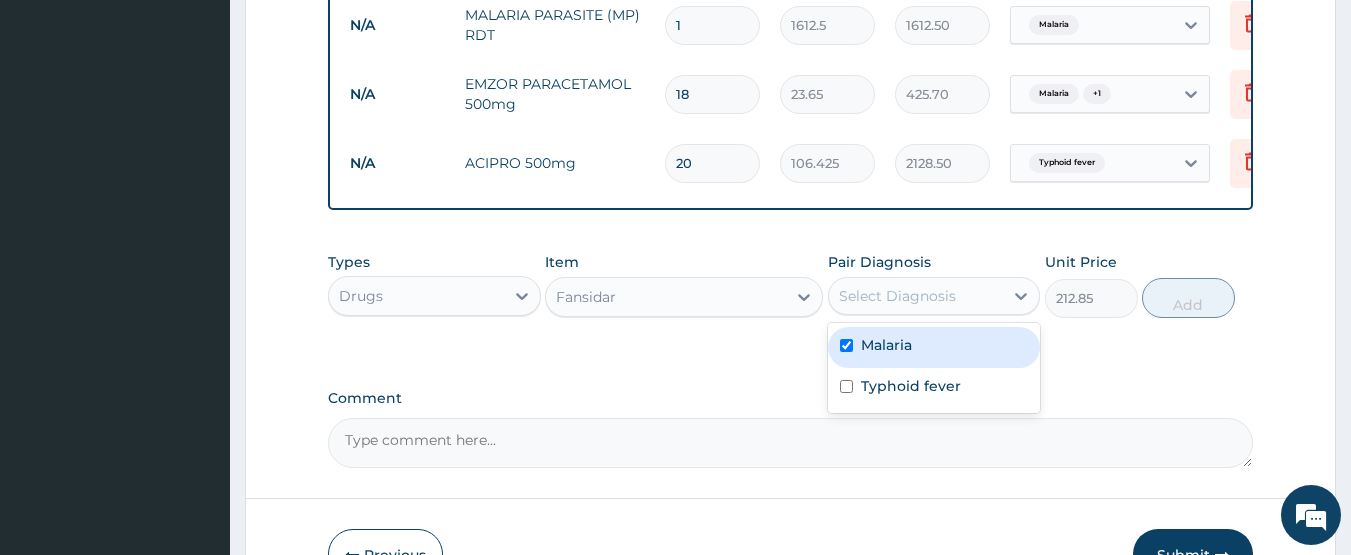 checkbox on "true" 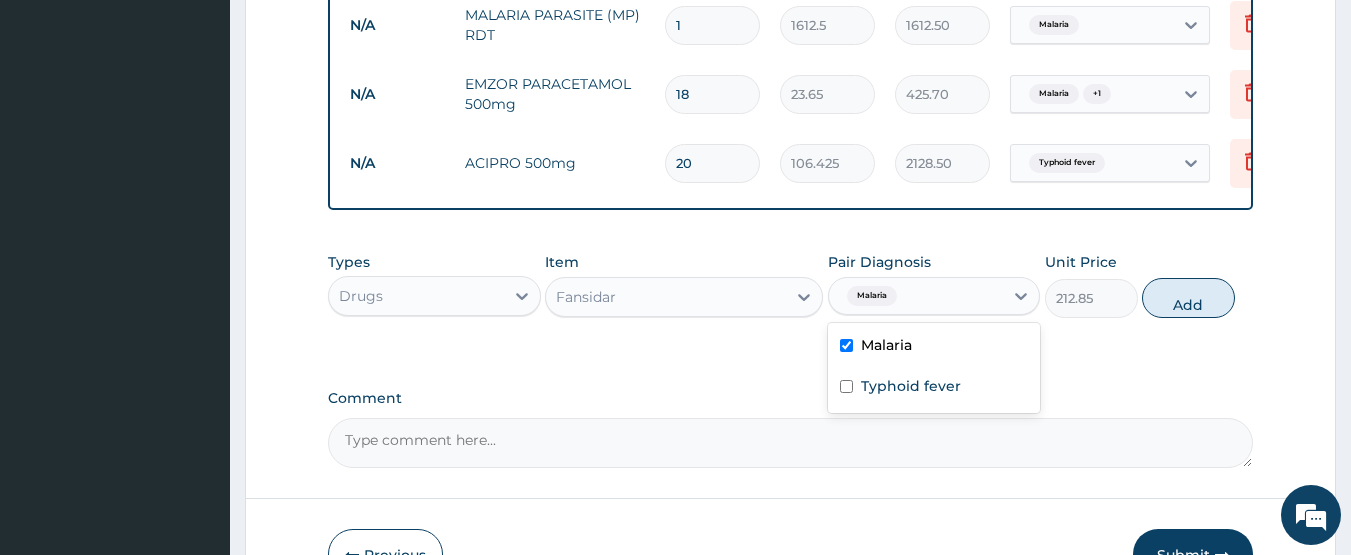 click on "Add" at bounding box center [1188, 298] 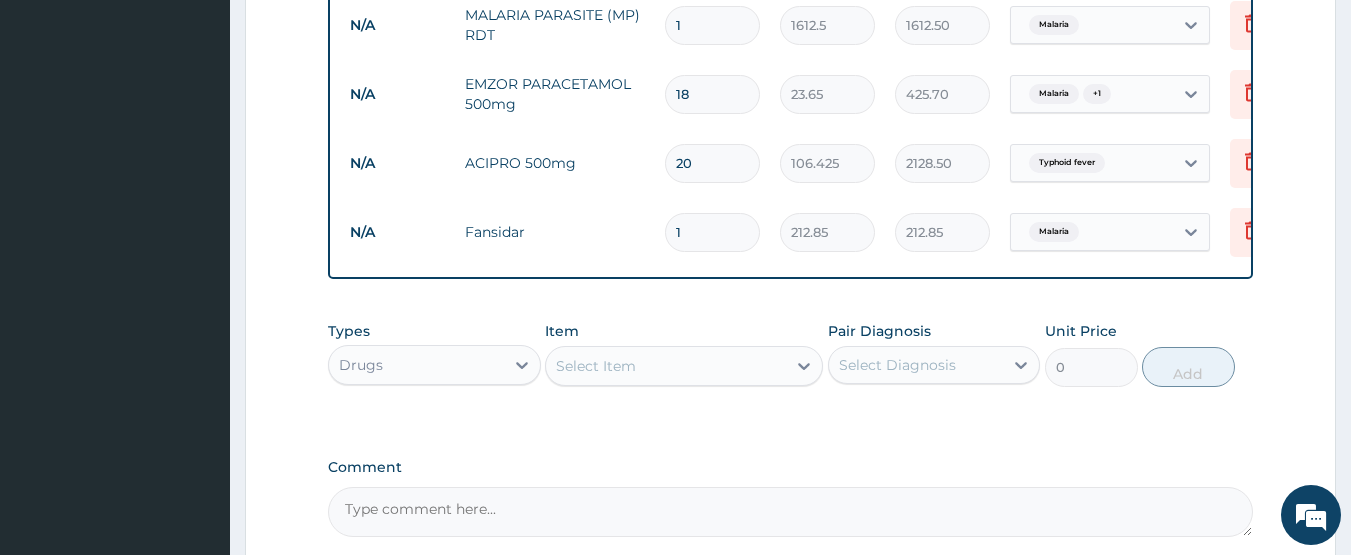 type 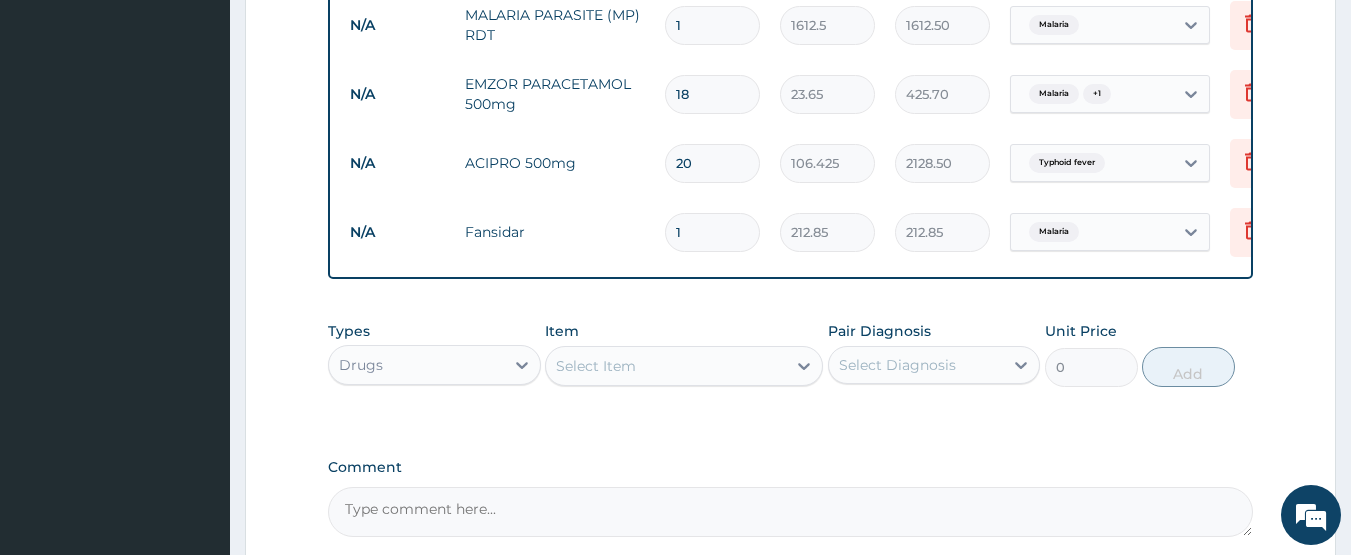 type on "0.00" 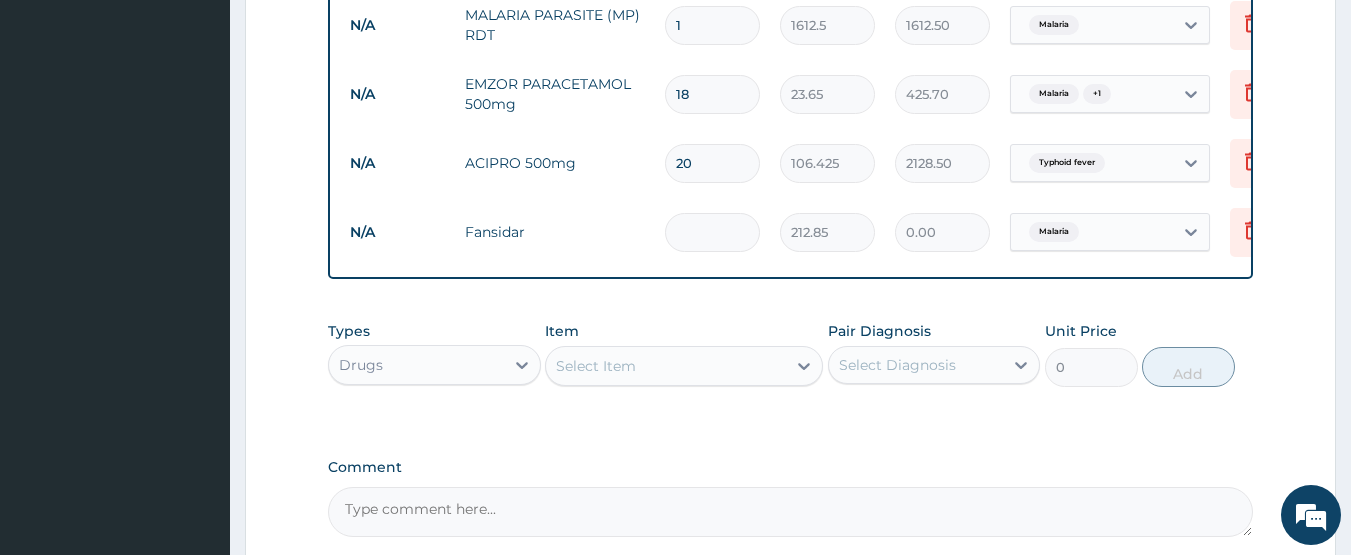 type on "3" 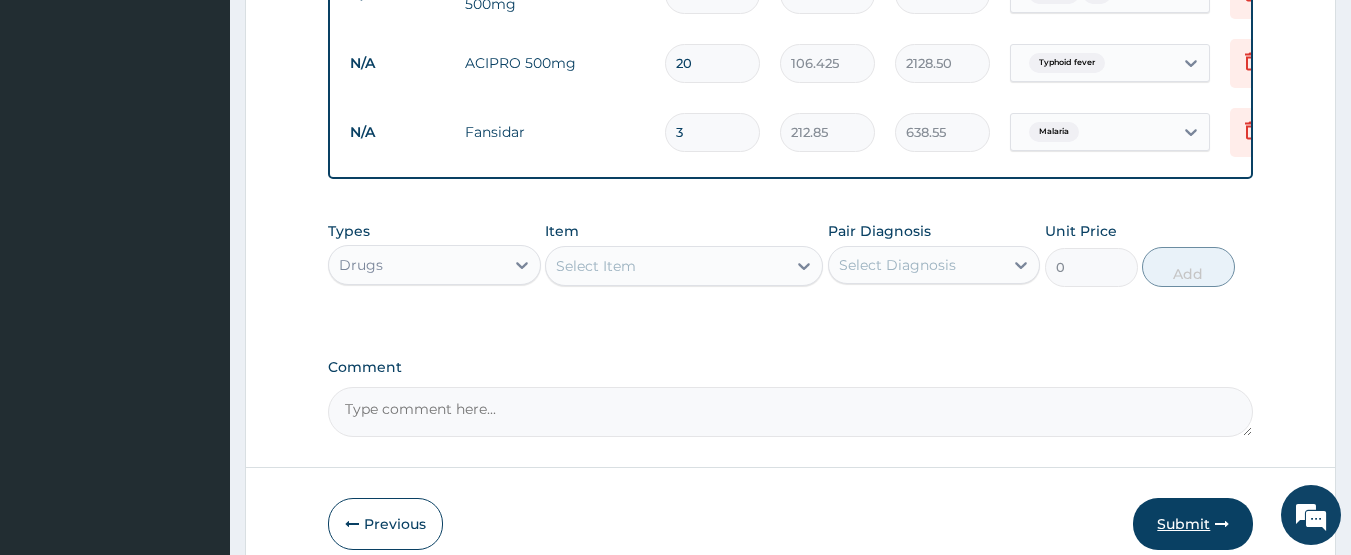 type on "3" 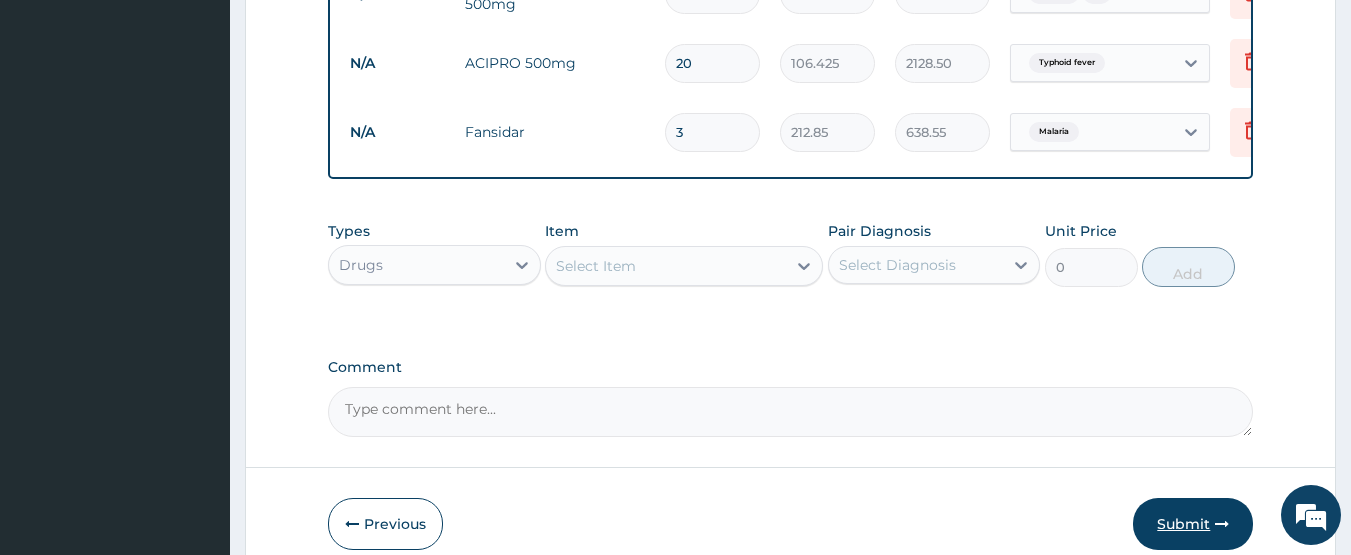 click on "Submit" at bounding box center (1193, 524) 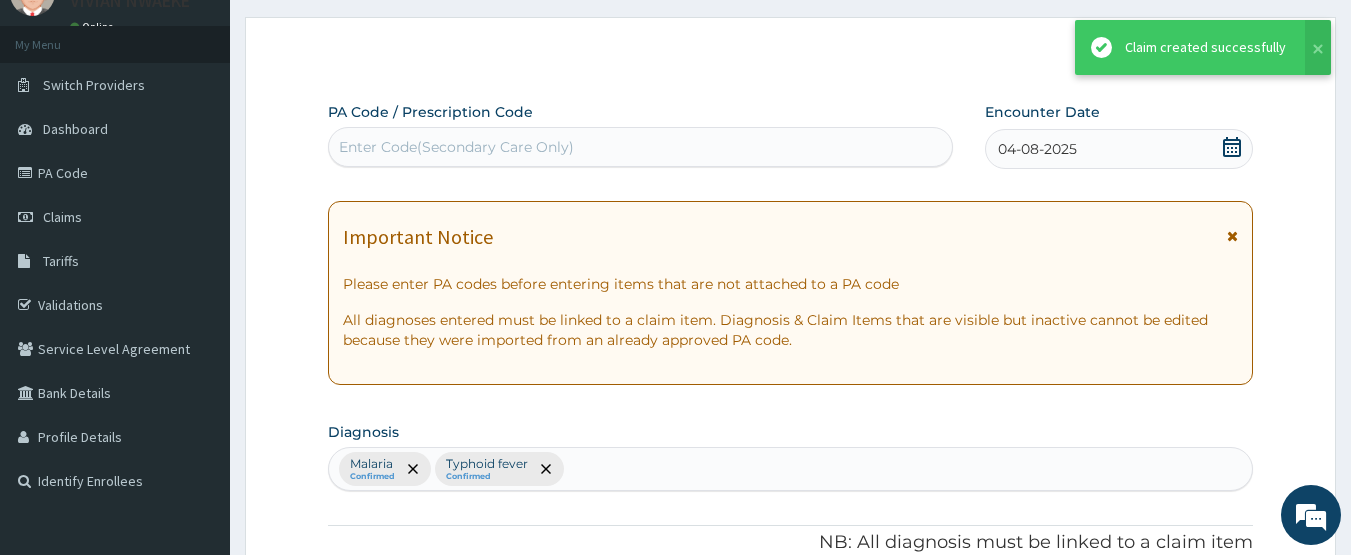 scroll, scrollTop: 1067, scrollLeft: 0, axis: vertical 